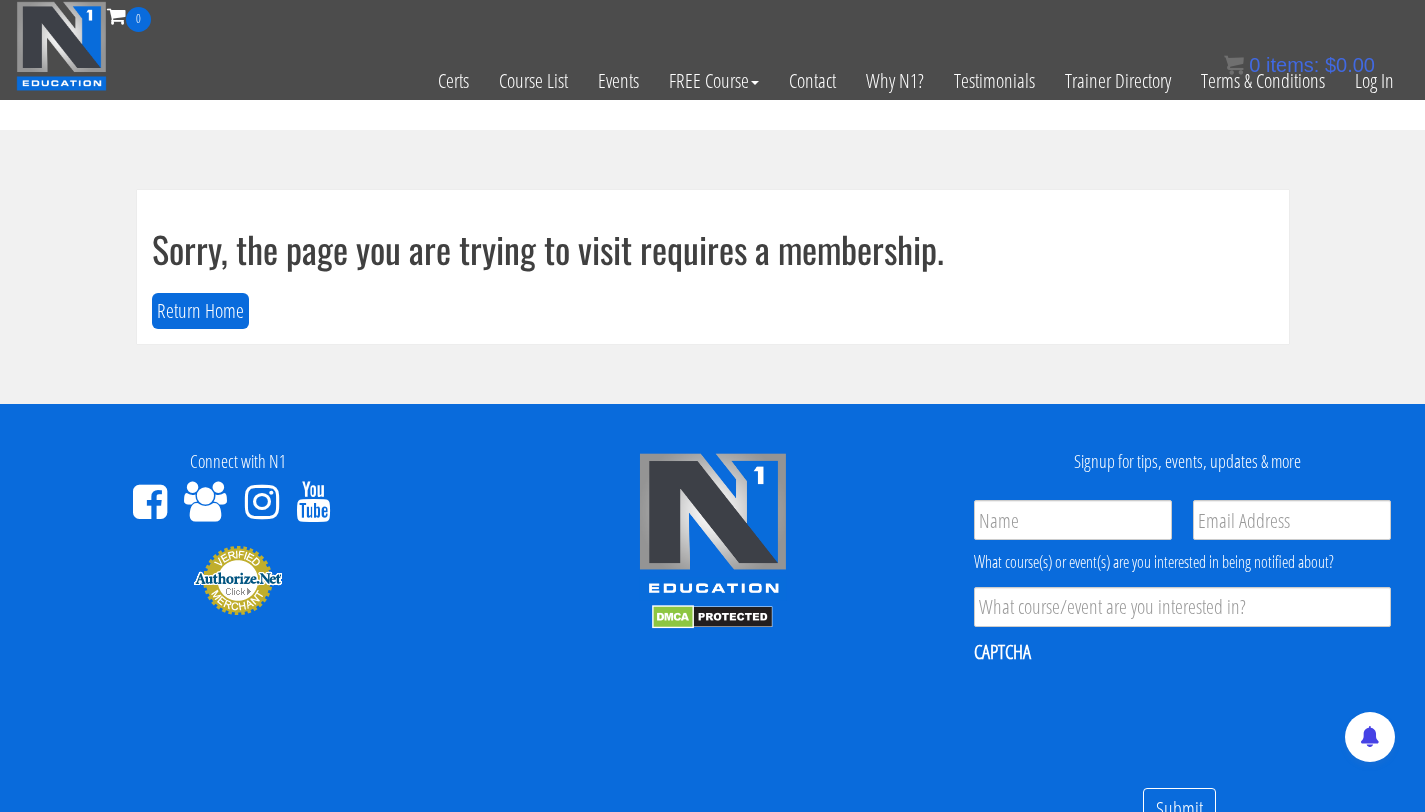 scroll, scrollTop: 0, scrollLeft: 0, axis: both 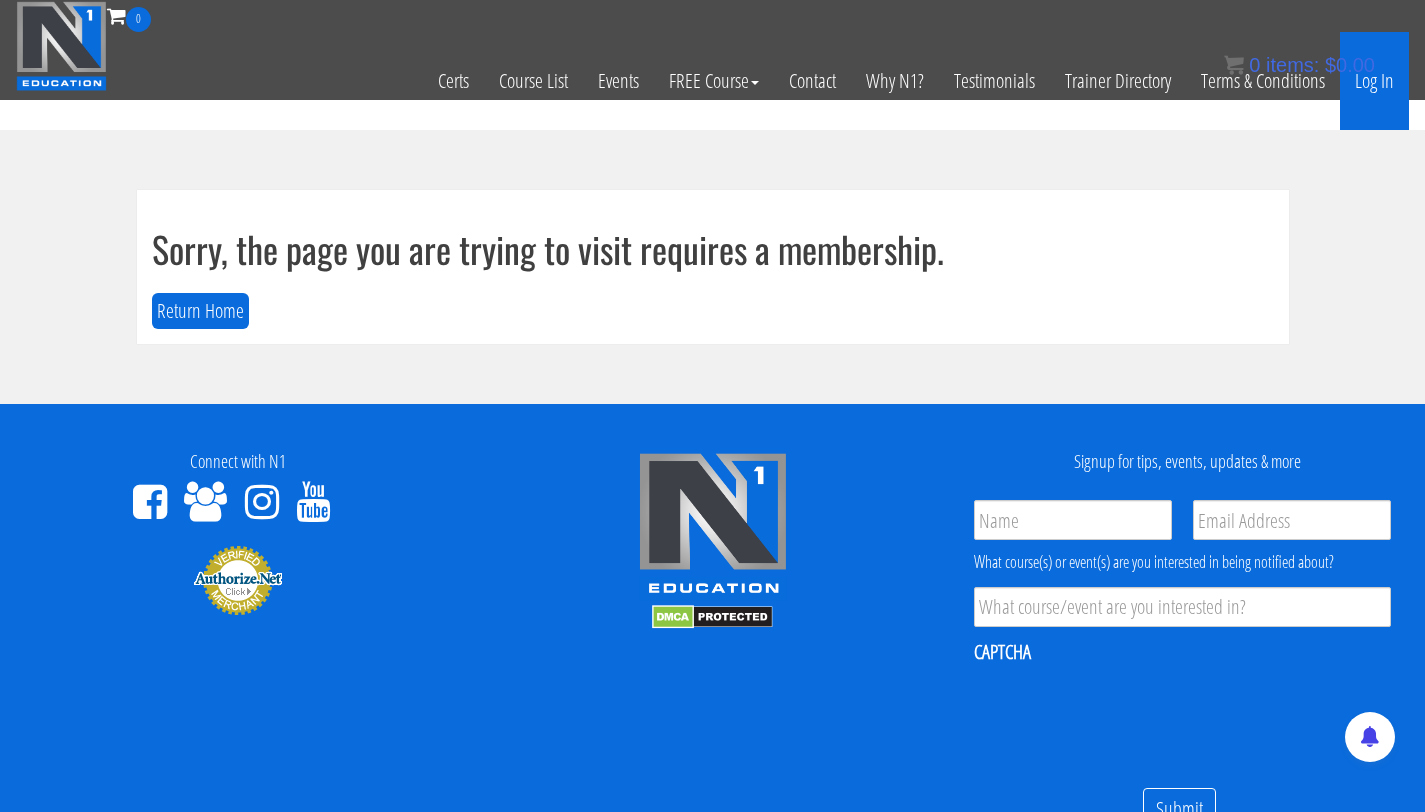 click on "Log In" at bounding box center [1374, 81] 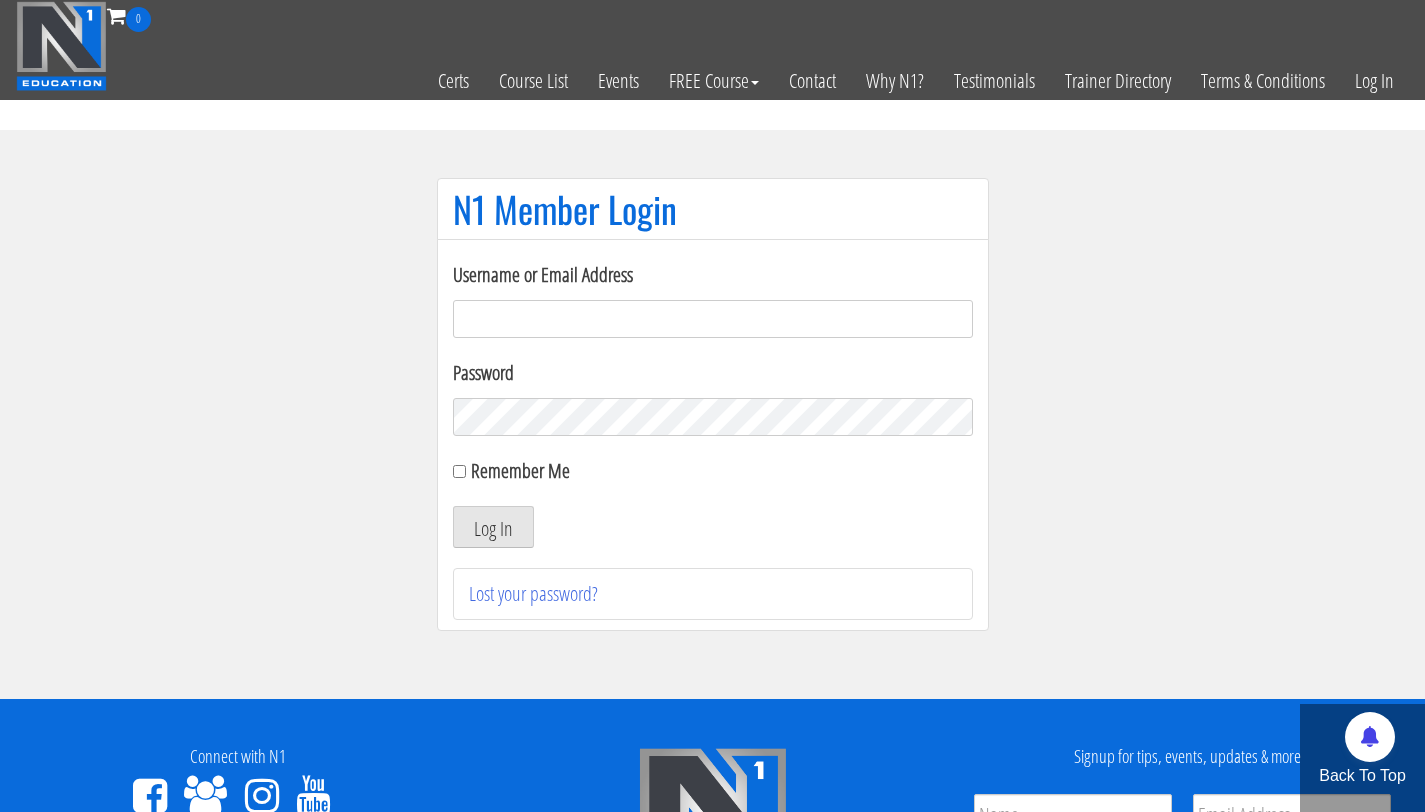 scroll, scrollTop: 0, scrollLeft: 0, axis: both 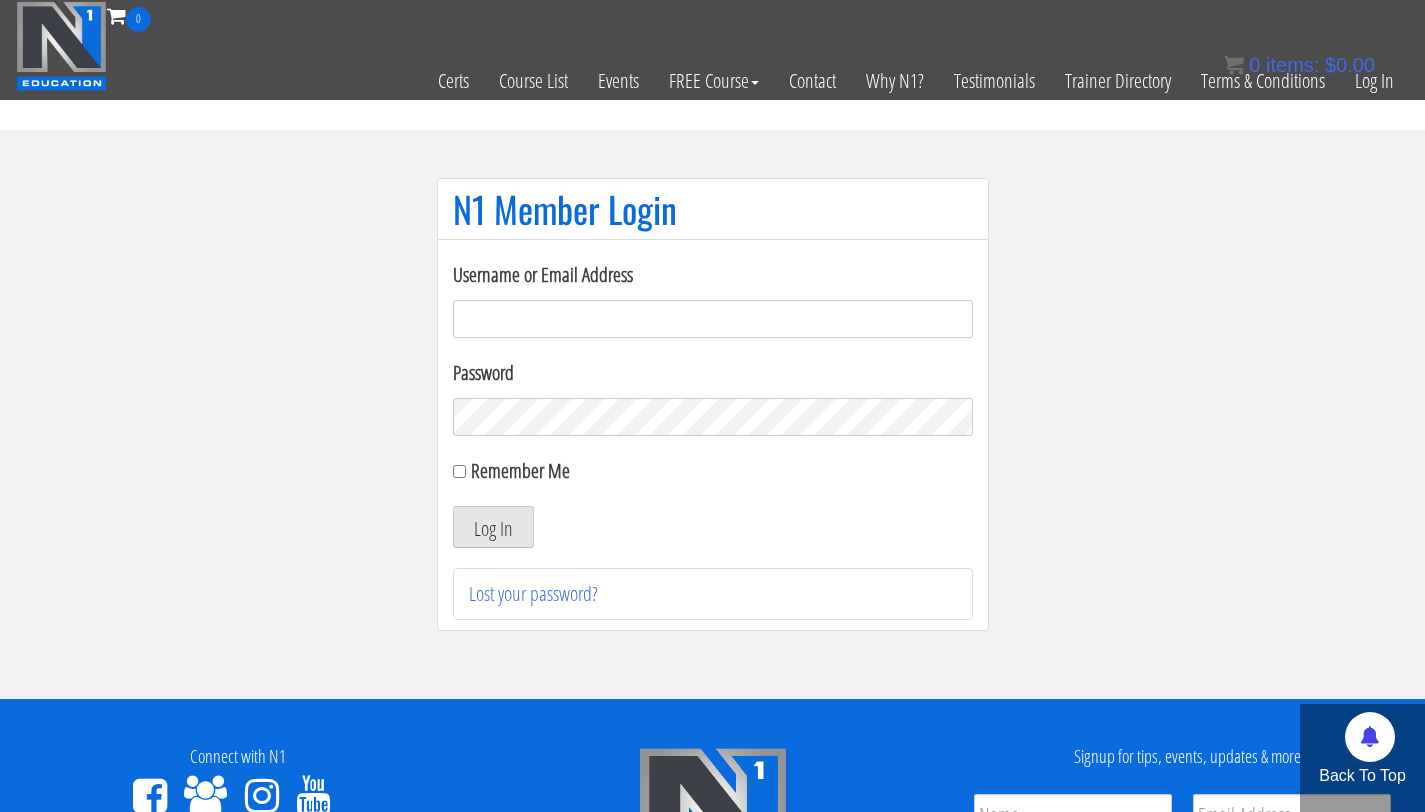 type on "[EMAIL_ADDRESS][DOMAIN_NAME]" 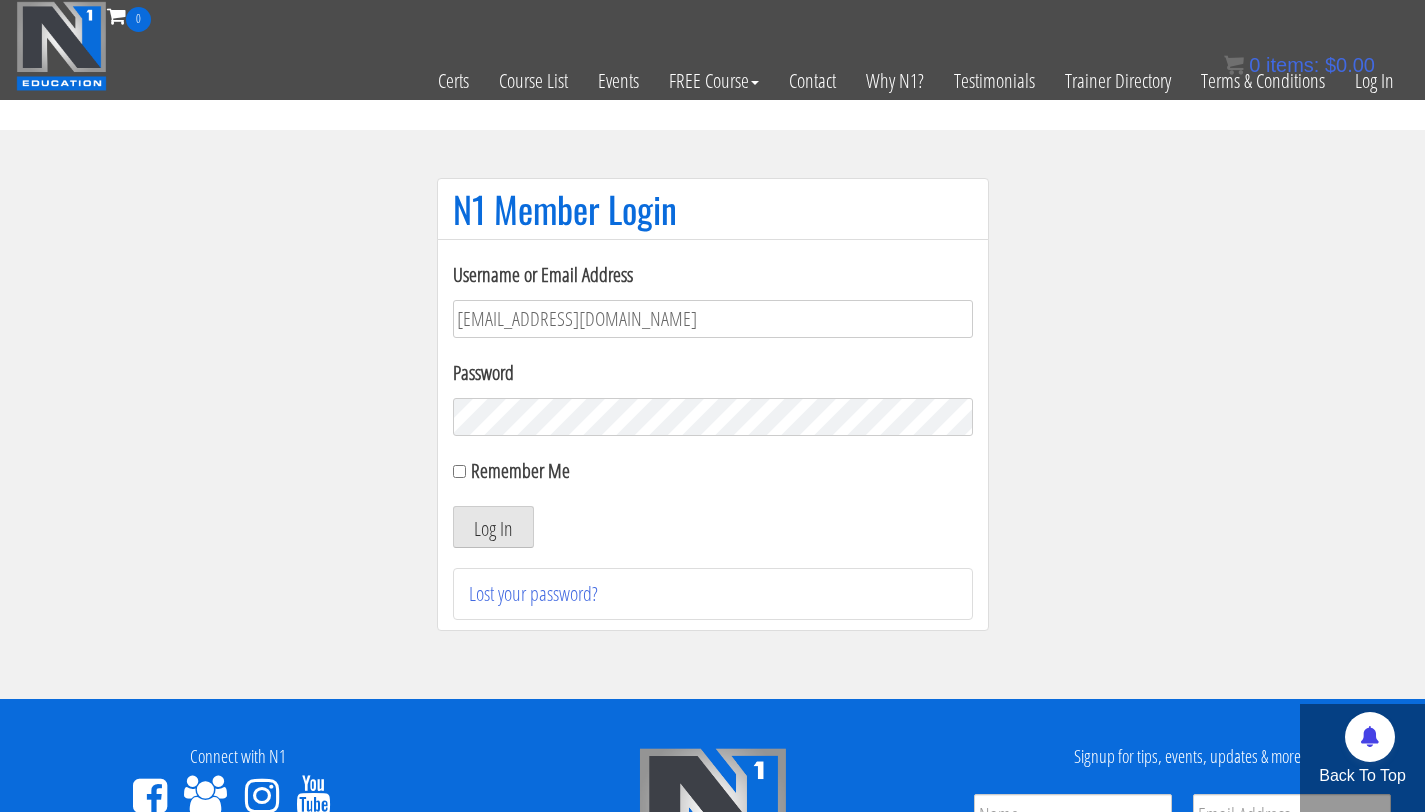 click on "Log In" at bounding box center [493, 527] 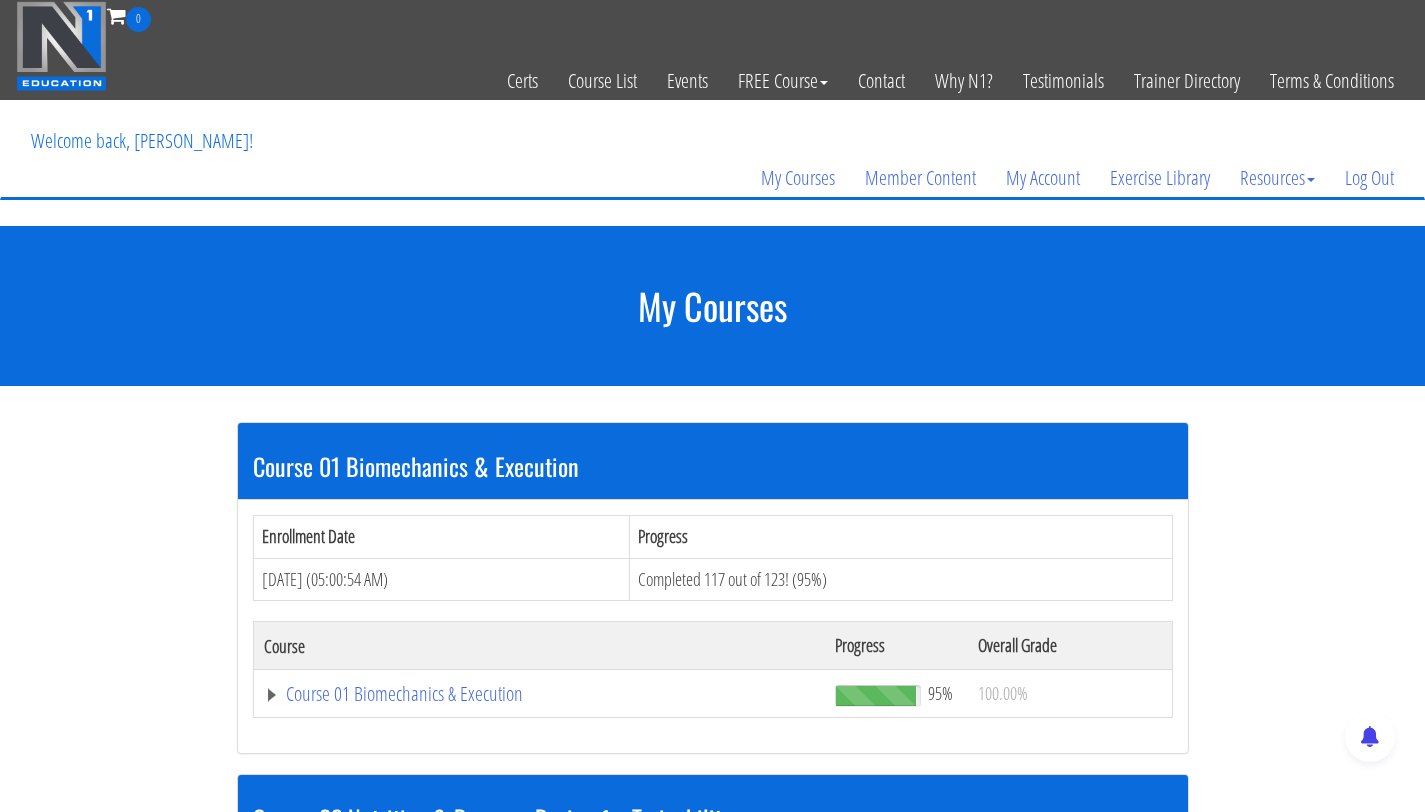 scroll, scrollTop: 790, scrollLeft: 0, axis: vertical 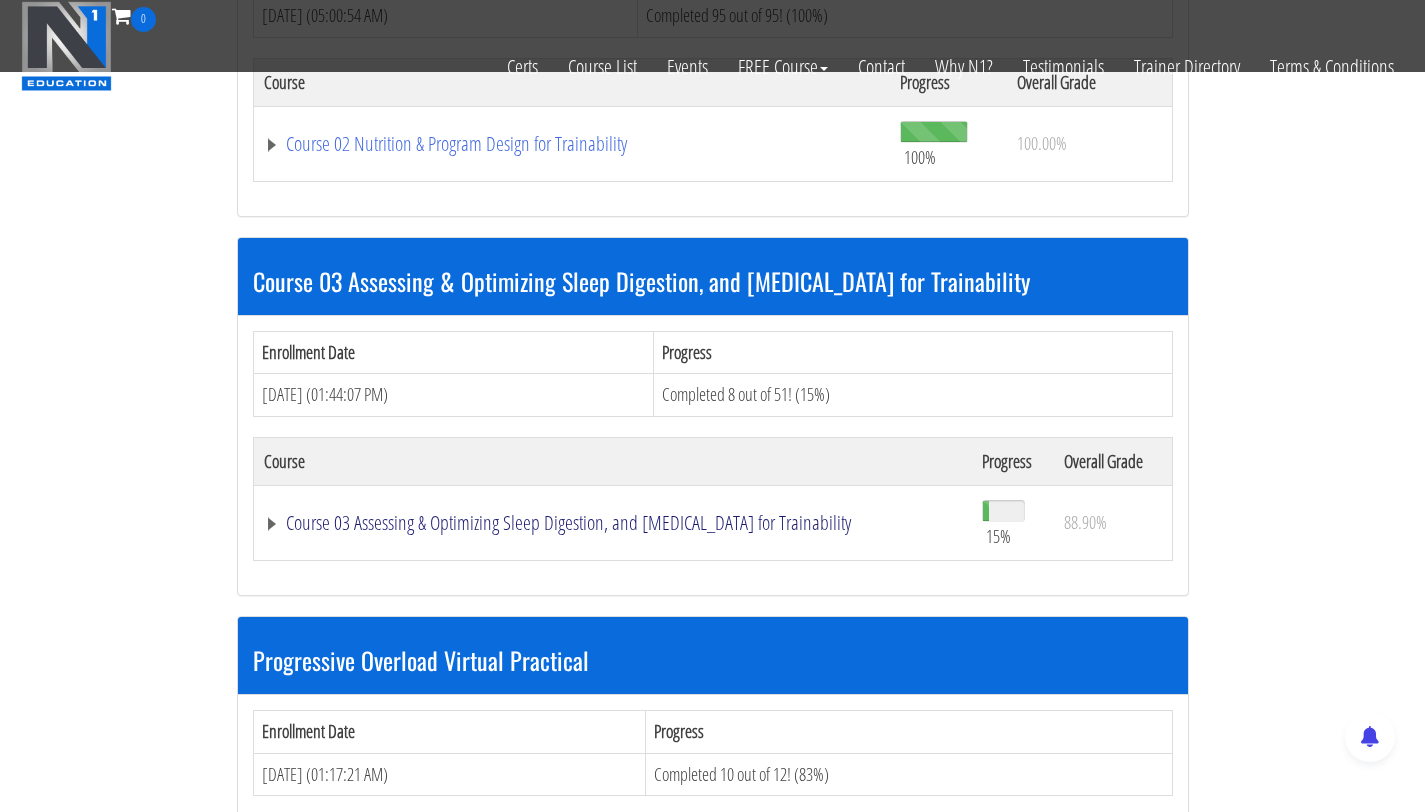 click on "Course 03 Assessing & Optimizing Sleep Digestion, and [MEDICAL_DATA] for Trainability" at bounding box center (540, -222) 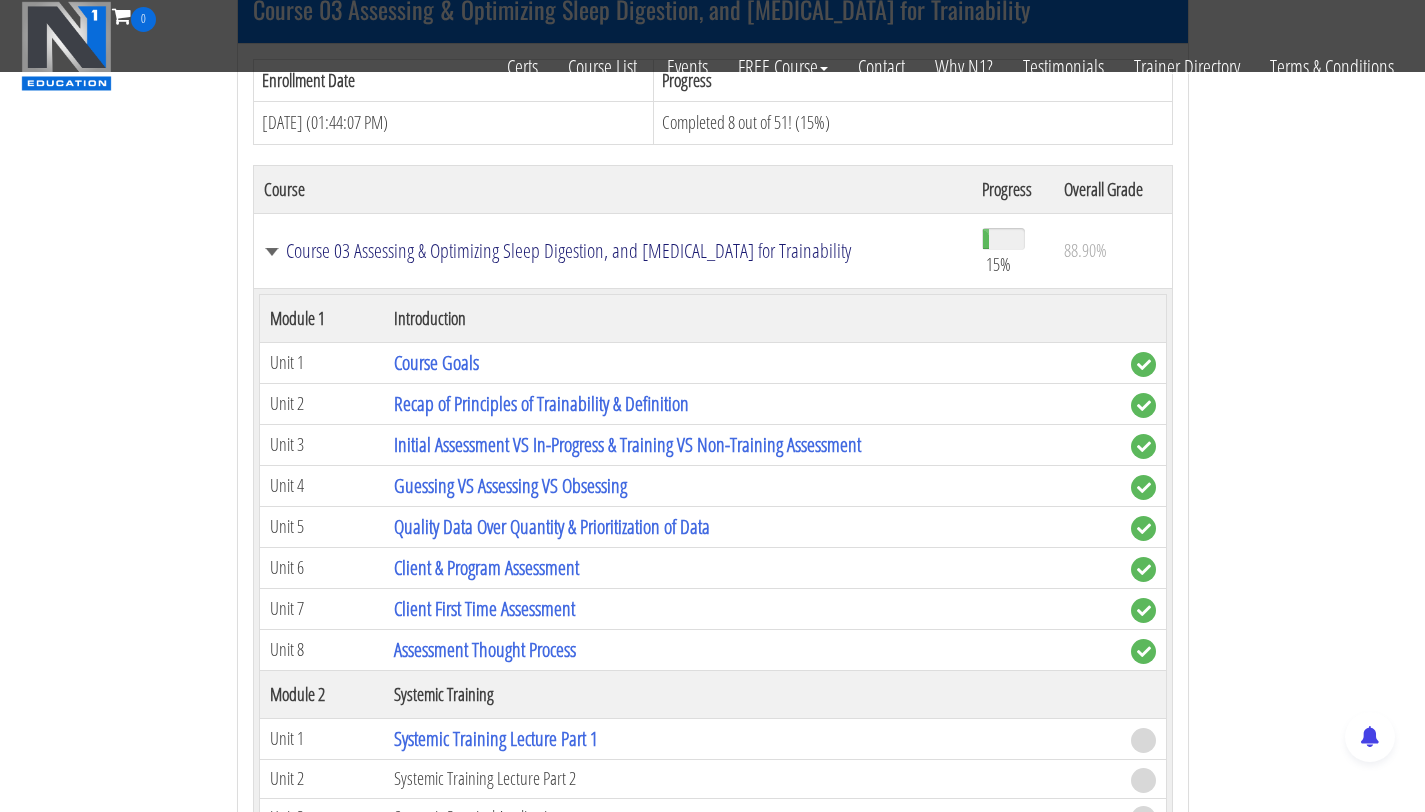 scroll, scrollTop: 1462, scrollLeft: 0, axis: vertical 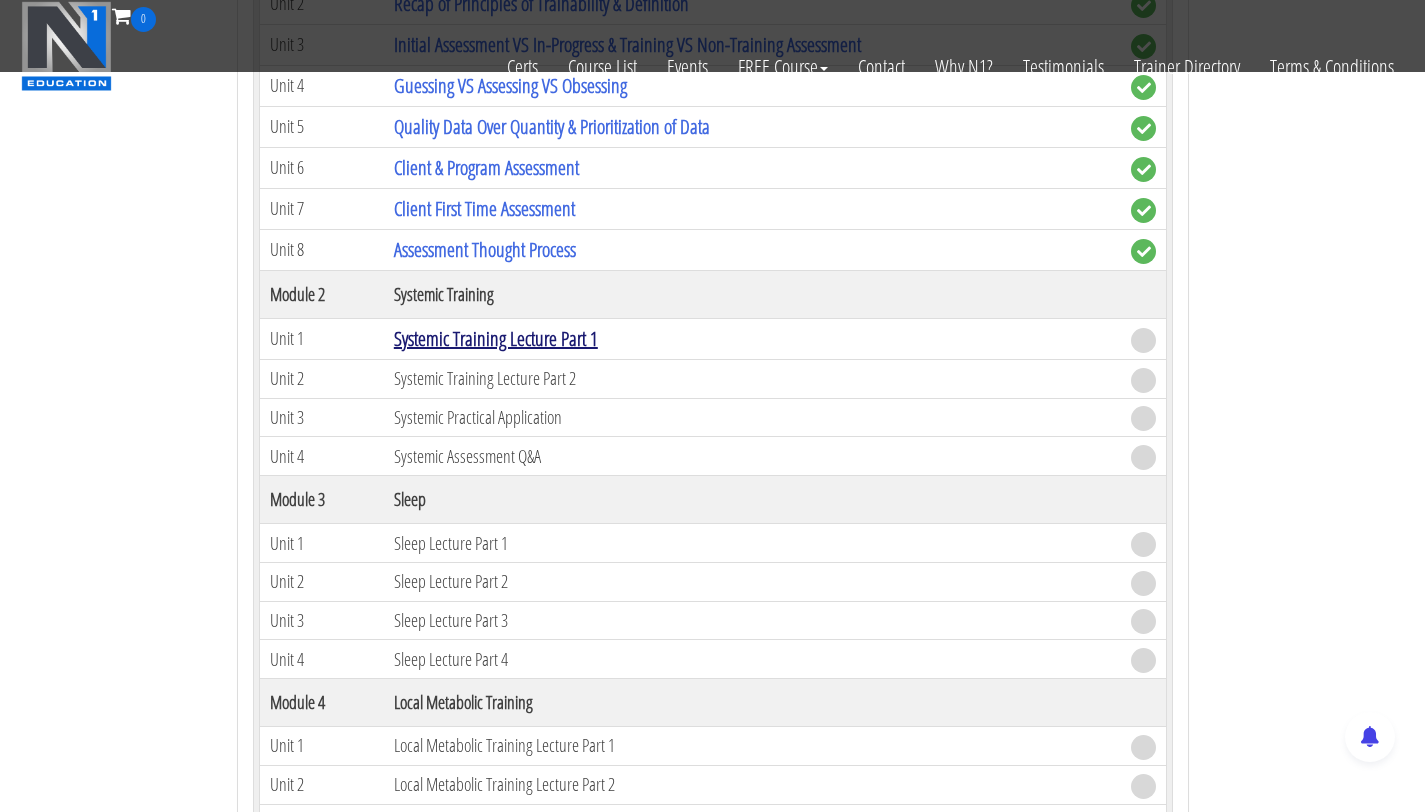 click on "Systemic Training Lecture Part 1" at bounding box center [496, 338] 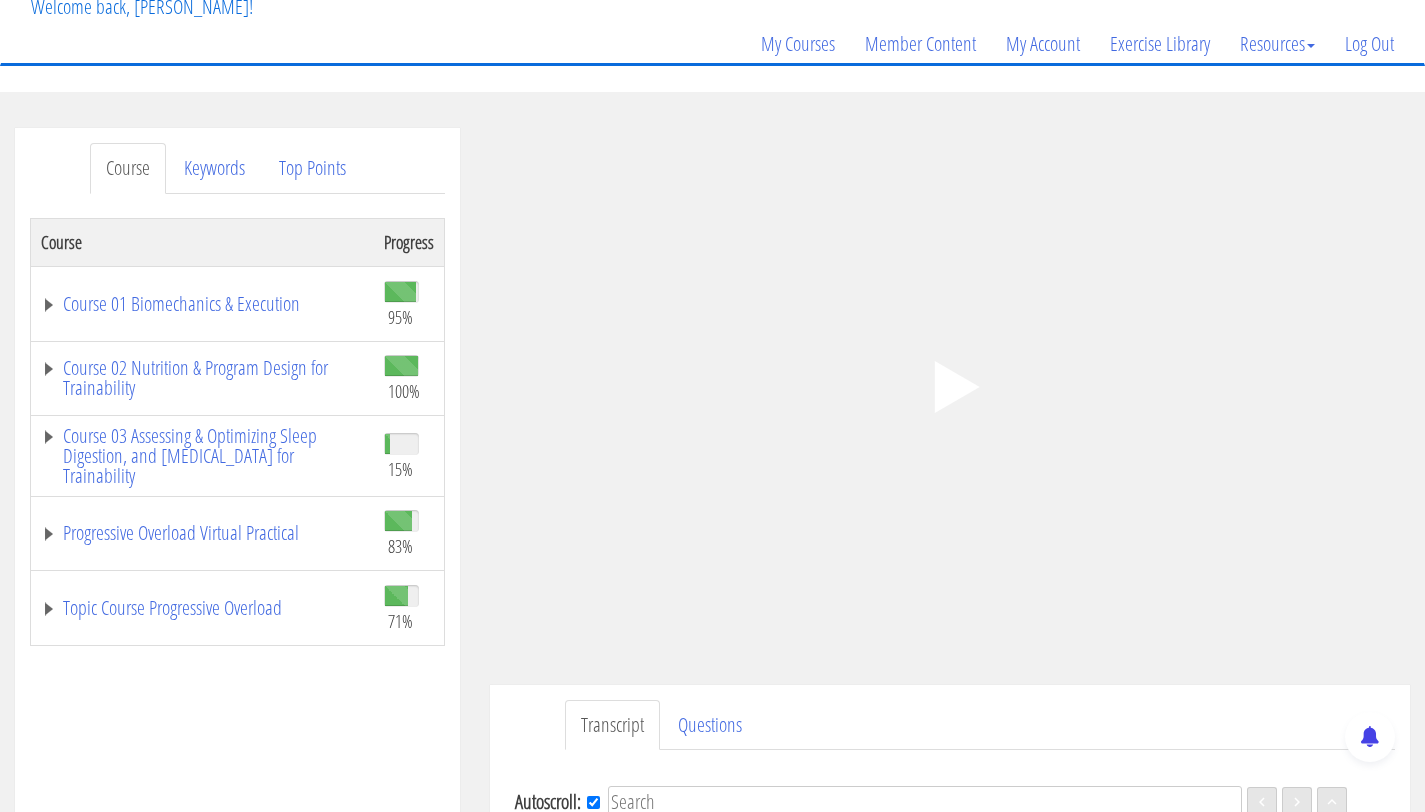 scroll, scrollTop: 142, scrollLeft: 0, axis: vertical 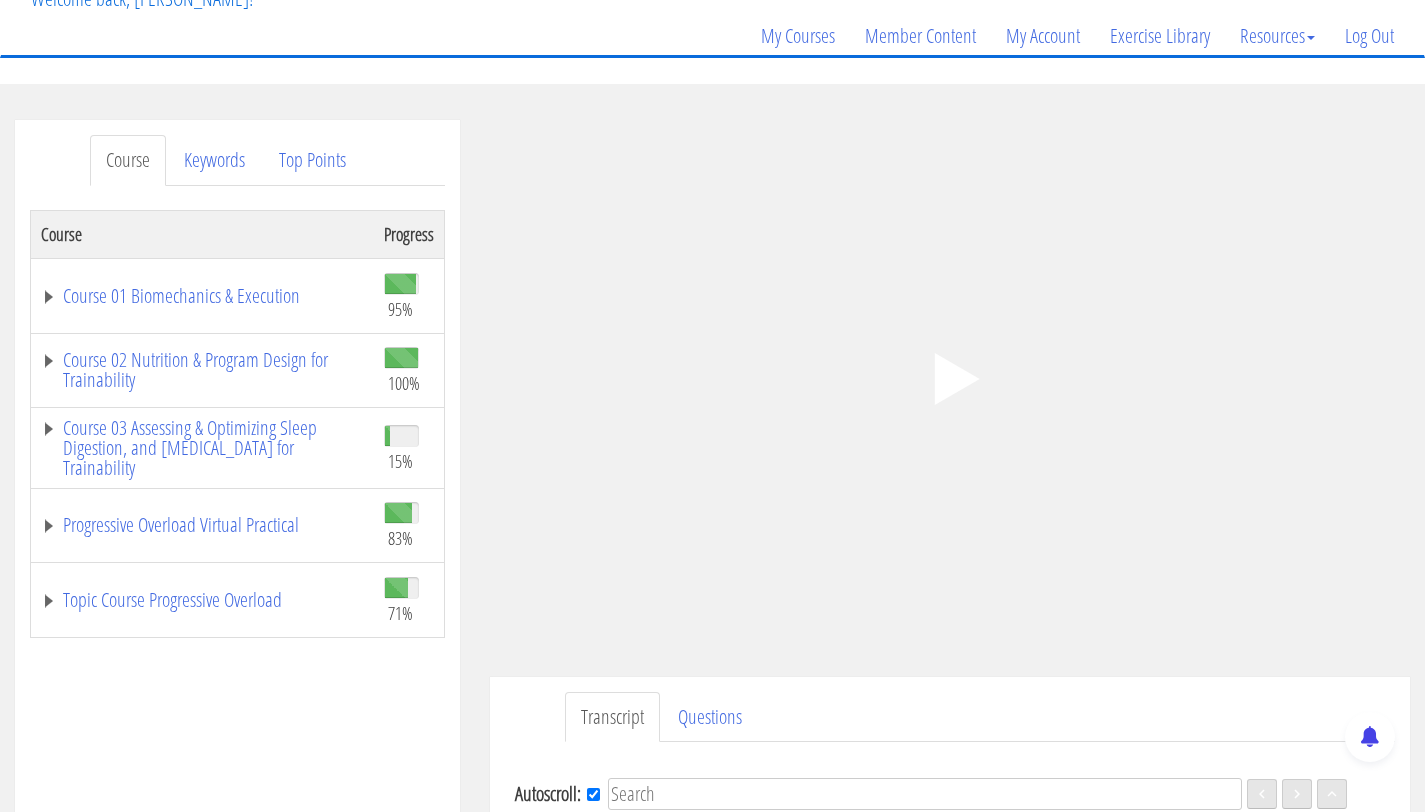 click on ".fp-color-play{opacity:0.65;}.controlbutton{fill:#fff;}" 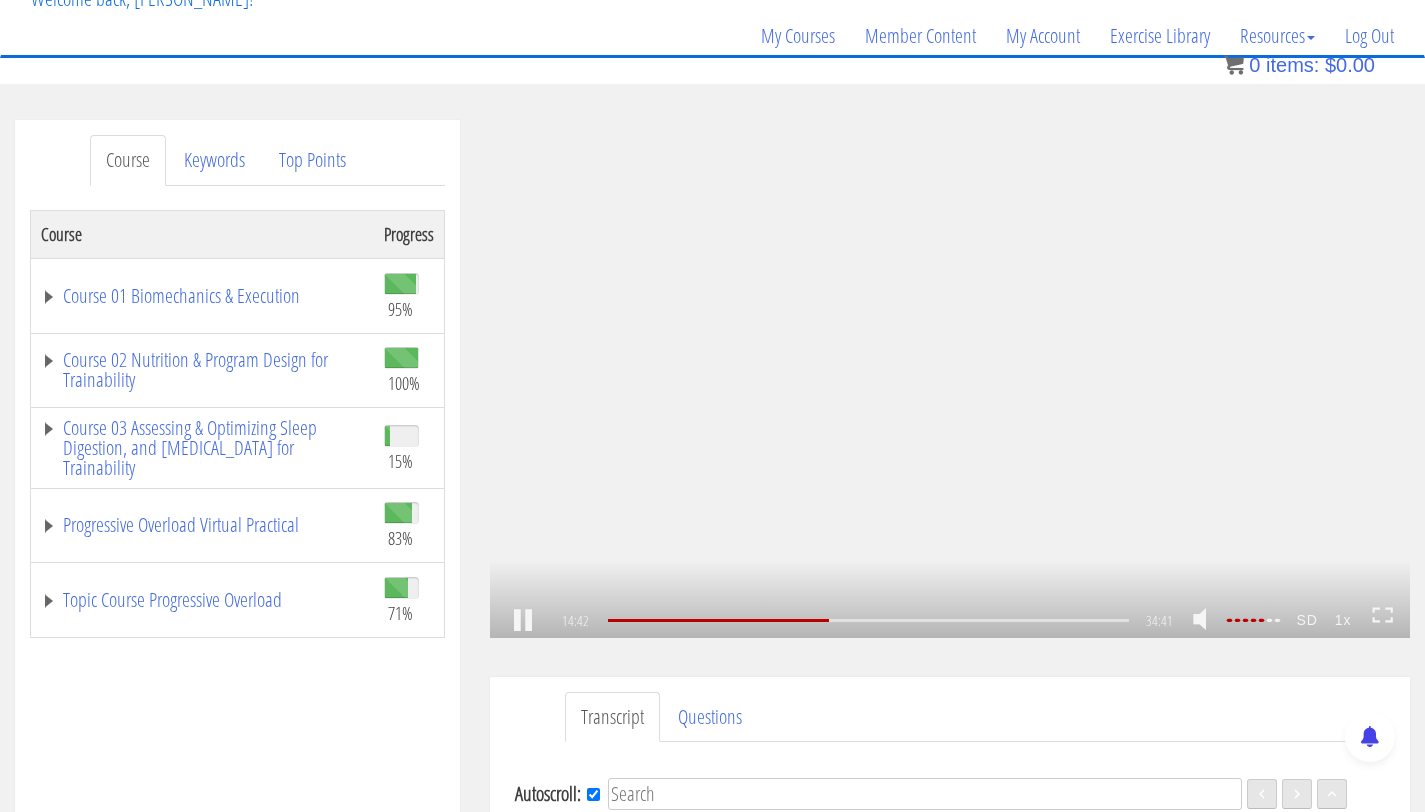 scroll, scrollTop: 3473, scrollLeft: 0, axis: vertical 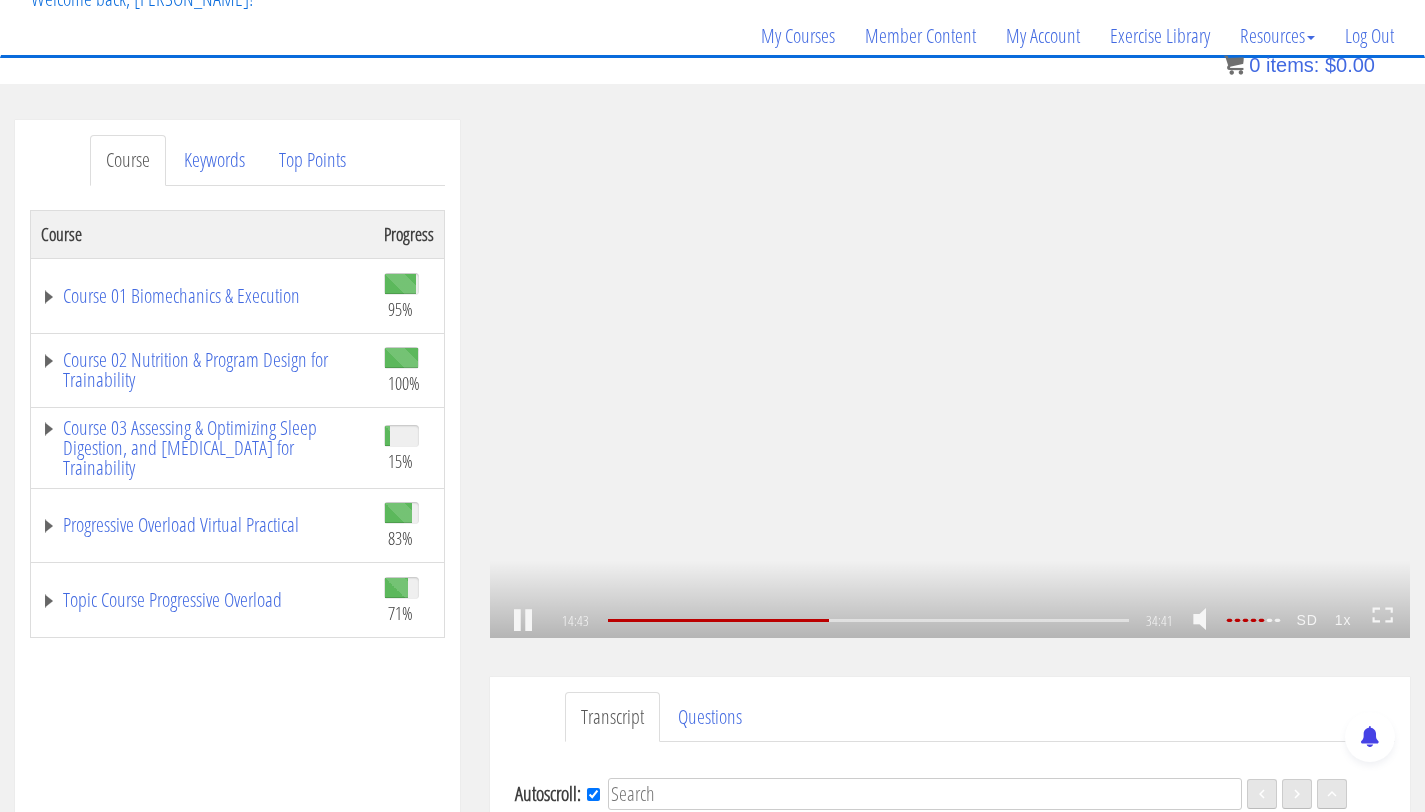 click on ".a{fill:#000;opacity:0.65;}.b{fill:#fff;opacity:1.0;}
.fp-color-play{opacity:0.65;}.controlbutton{fill:#fff;}
.fp-color-play{opacity:0.65;}.controlbutton{fill:#fff;}
.controlbuttonbg{opacity:0.65;}.controlbutton{fill:#fff;}
.fp-color-play{opacity:0.65;}.rect{fill:#fff;}
.fp-color-play{opacity:0.65;}.rect{fill:#fff;}
.fp-color-play{opacity:0.65;}.rect{fill:#fff;}
.fp-color-play{opacity:0.65;}.rect{fill:#fff;}
14:43                                                                        34:41              19:59                                                                                                                                                                                 CC SD" at bounding box center (950, 379) 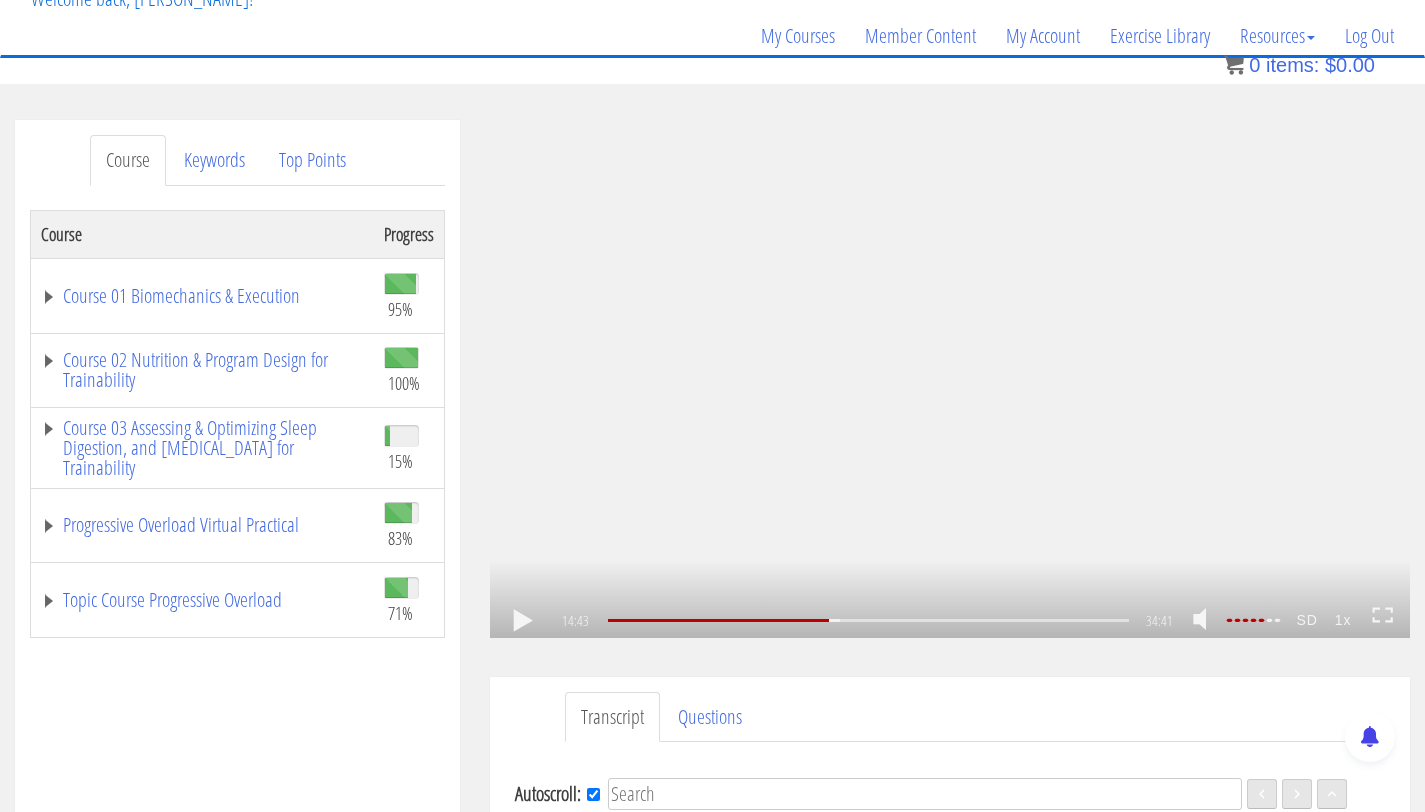 click on ".a{fill:#000;opacity:0.65;}.b{fill:#fff;opacity:1.0;}
.fp-color-play{opacity:0.65;}.controlbutton{fill:#fff;}
.fp-color-play{opacity:0.65;}.controlbutton{fill:#fff;}
.controlbuttonbg{opacity:0.65;}.controlbutton{fill:#fff;}
.fp-color-play{opacity:0.65;}.rect{fill:#fff;}
.fp-color-play{opacity:0.65;}.rect{fill:#fff;}
.fp-color-play{opacity:0.65;}.rect{fill:#fff;}
.fp-color-play{opacity:0.65;}.rect{fill:#fff;}
14:43                                                                        34:41              19:59                                                                                                                                                                                 CC SD" at bounding box center (950, 379) 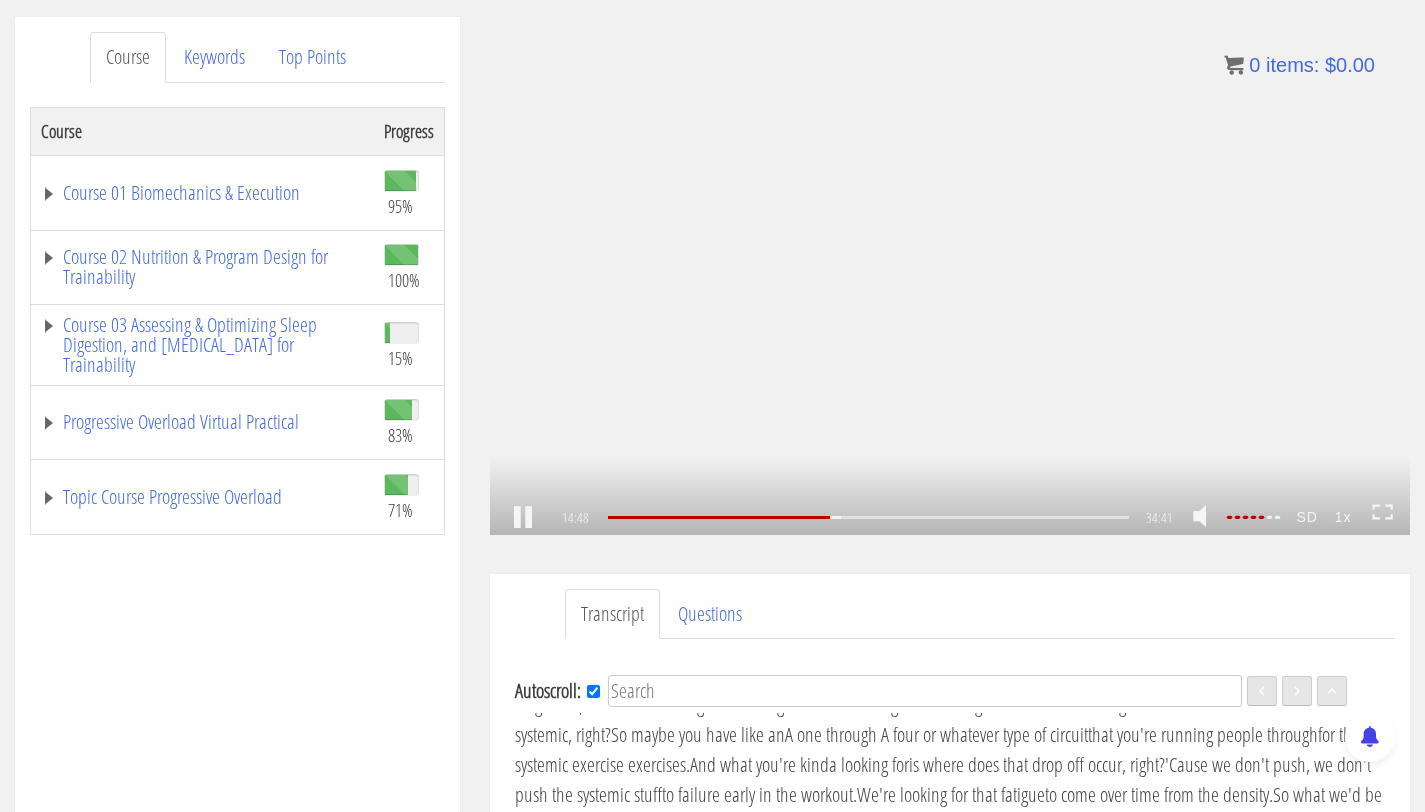 scroll, scrollTop: 246, scrollLeft: 0, axis: vertical 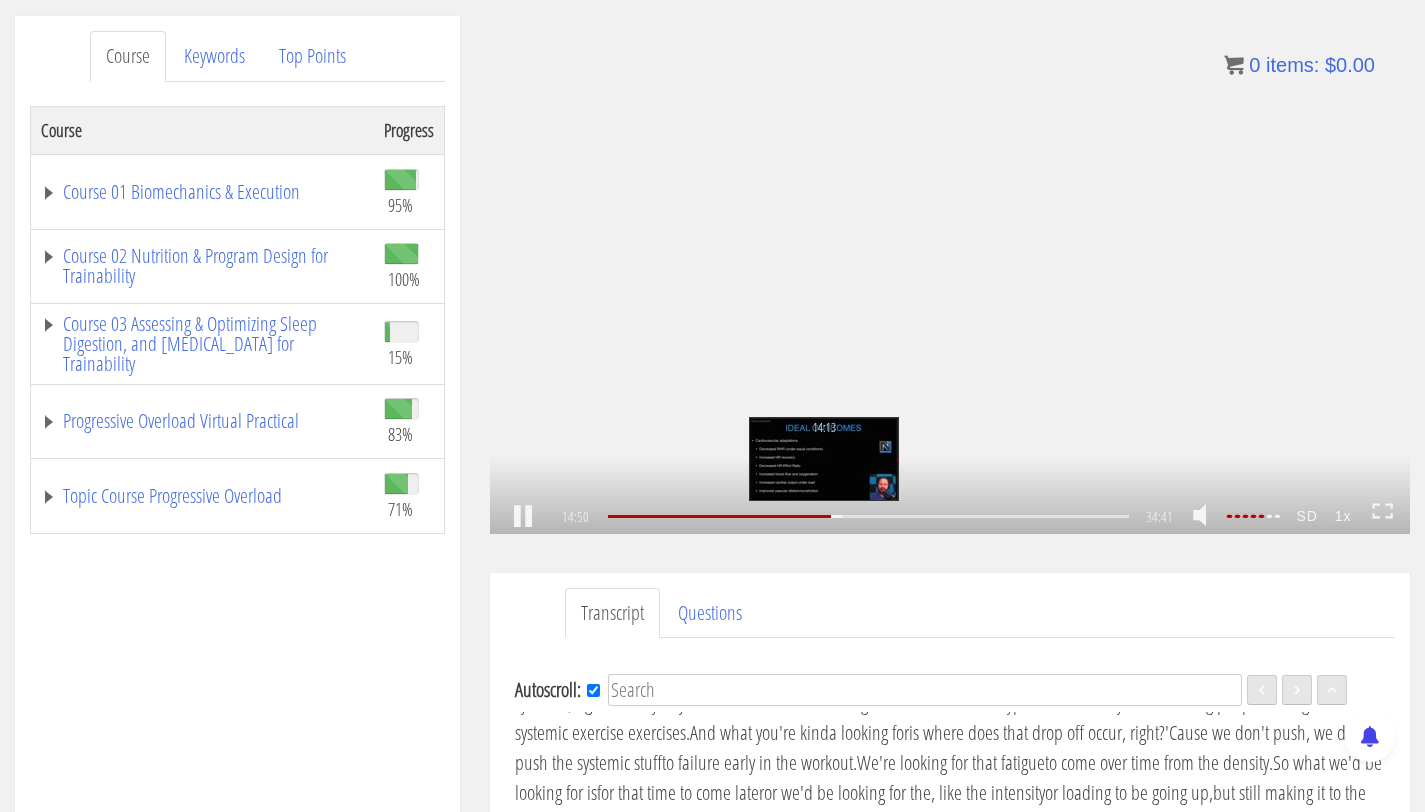 click on "14:13" at bounding box center [868, 516] 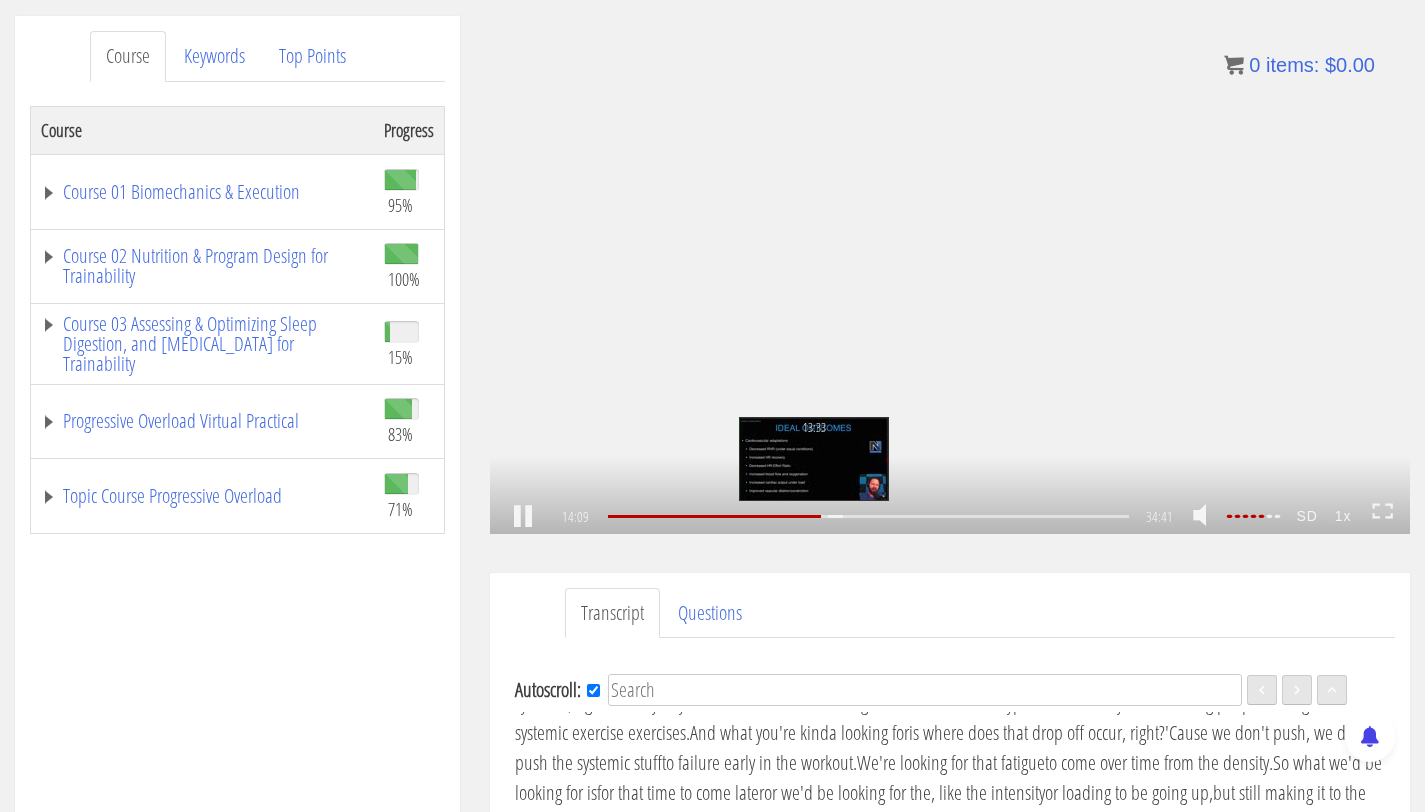 scroll, scrollTop: 3351, scrollLeft: 0, axis: vertical 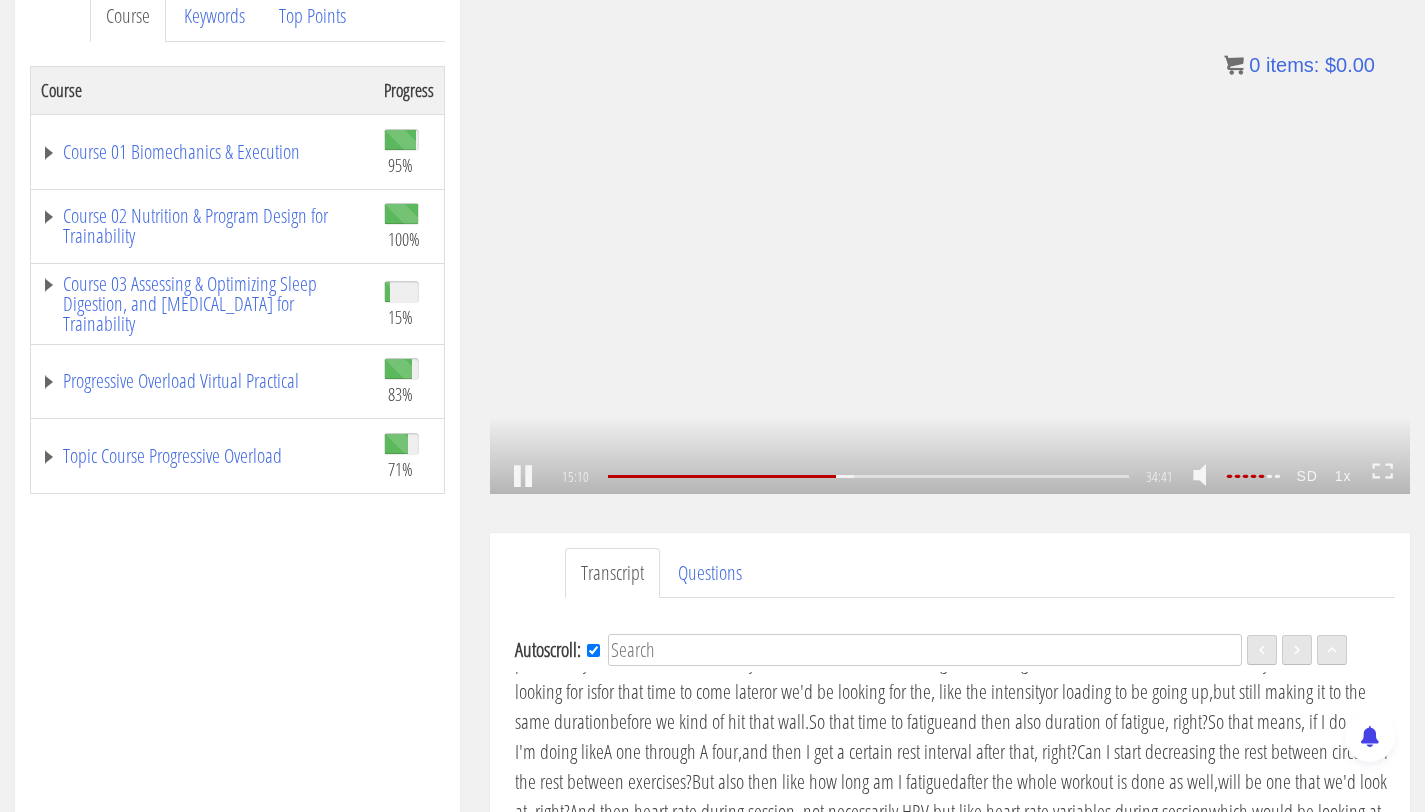 click on ".a{fill:#000;opacity:0.65;}.b{fill:#fff;opacity:1.0;}
.fp-color-play{opacity:0.65;}.controlbutton{fill:#fff;}
.fp-color-play{opacity:0.65;}.controlbutton{fill:#fff;}
.controlbuttonbg{opacity:0.65;}.controlbutton{fill:#fff;}
.fp-color-play{opacity:0.65;}.rect{fill:#fff;}
.fp-color-play{opacity:0.65;}.rect{fill:#fff;}
.fp-color-play{opacity:0.65;}.rect{fill:#fff;}
.fp-color-play{opacity:0.65;}.rect{fill:#fff;}
15:10                              23:34                                           34:41              19:32" at bounding box center [950, 235] 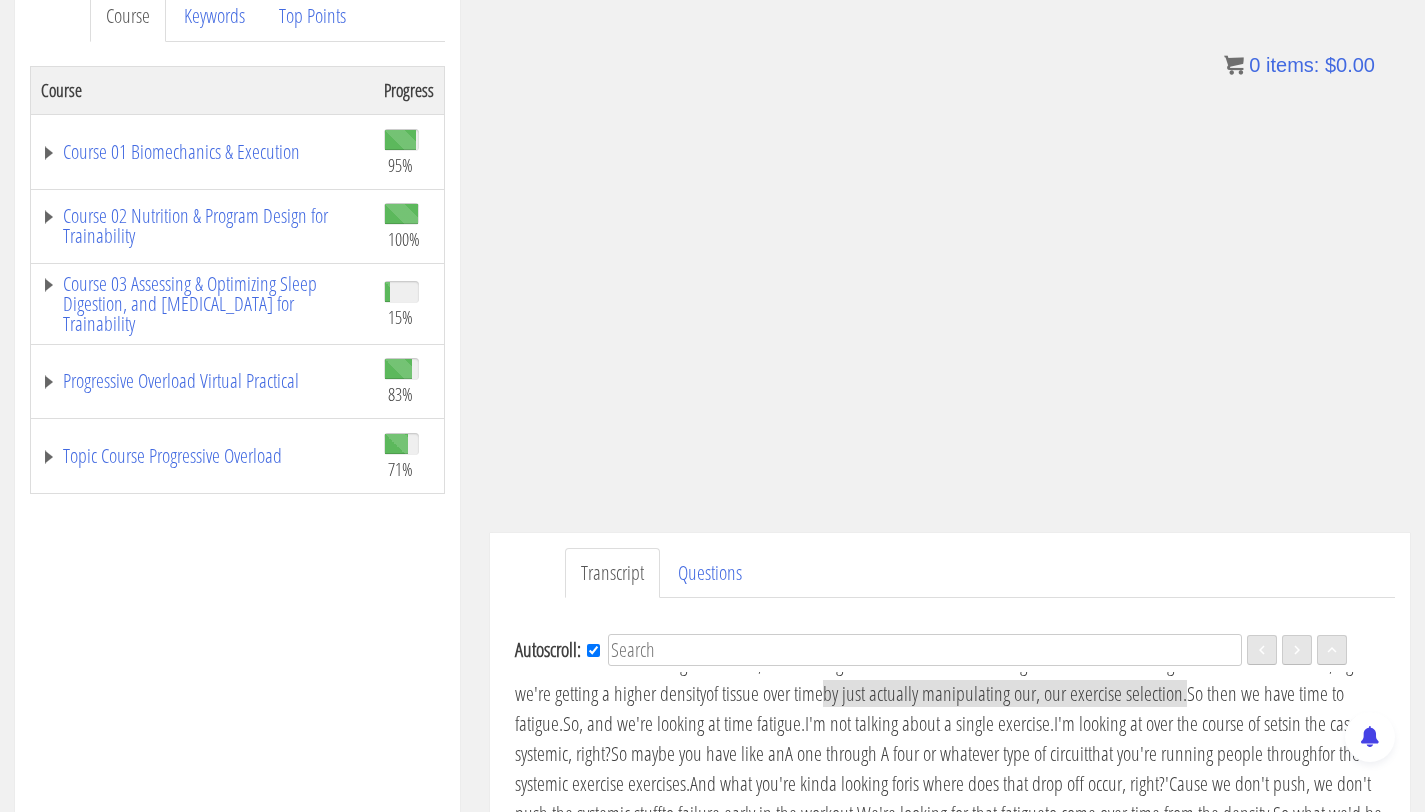 scroll, scrollTop: 3409, scrollLeft: 0, axis: vertical 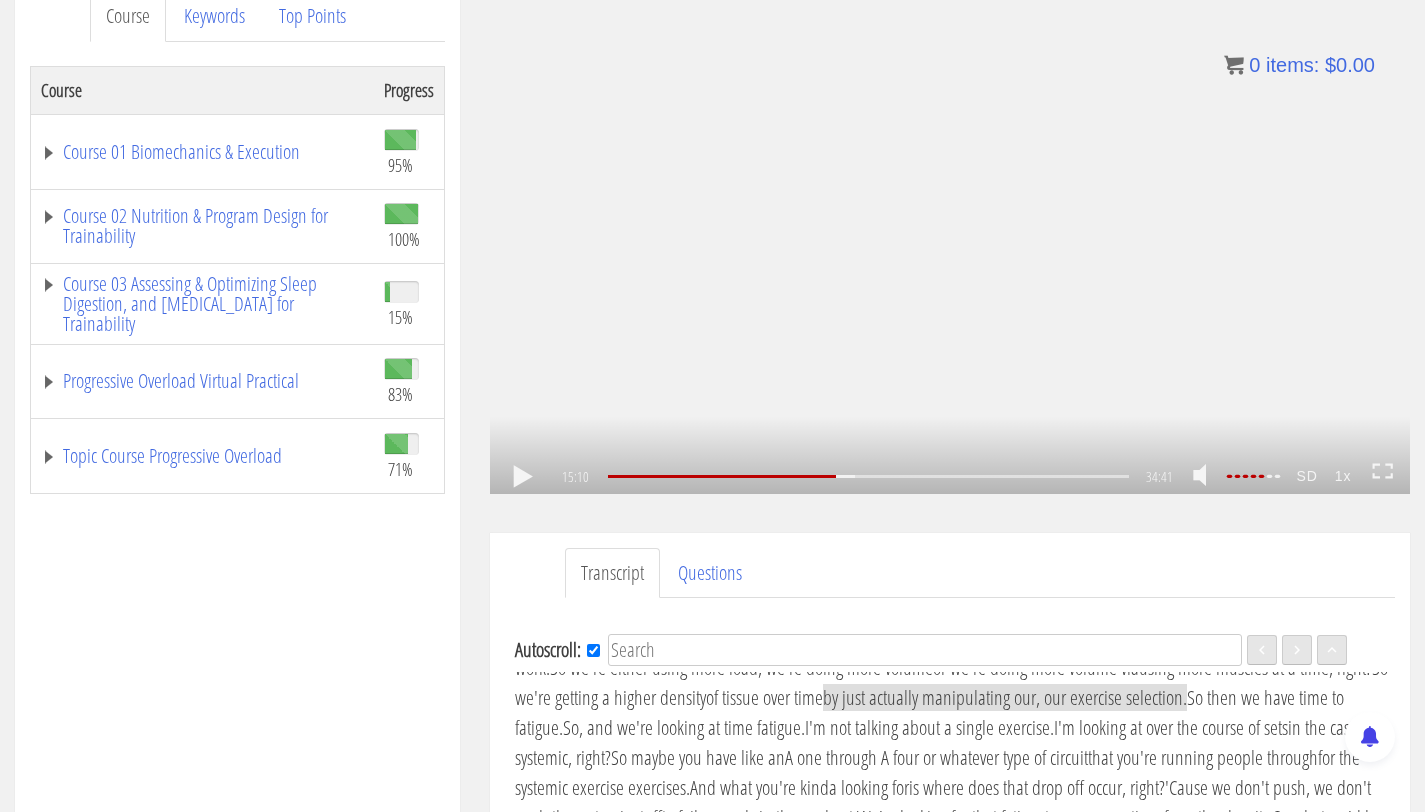 click on ".fp-color-play{opacity:0.65;}.rect{fill:#fff;}" 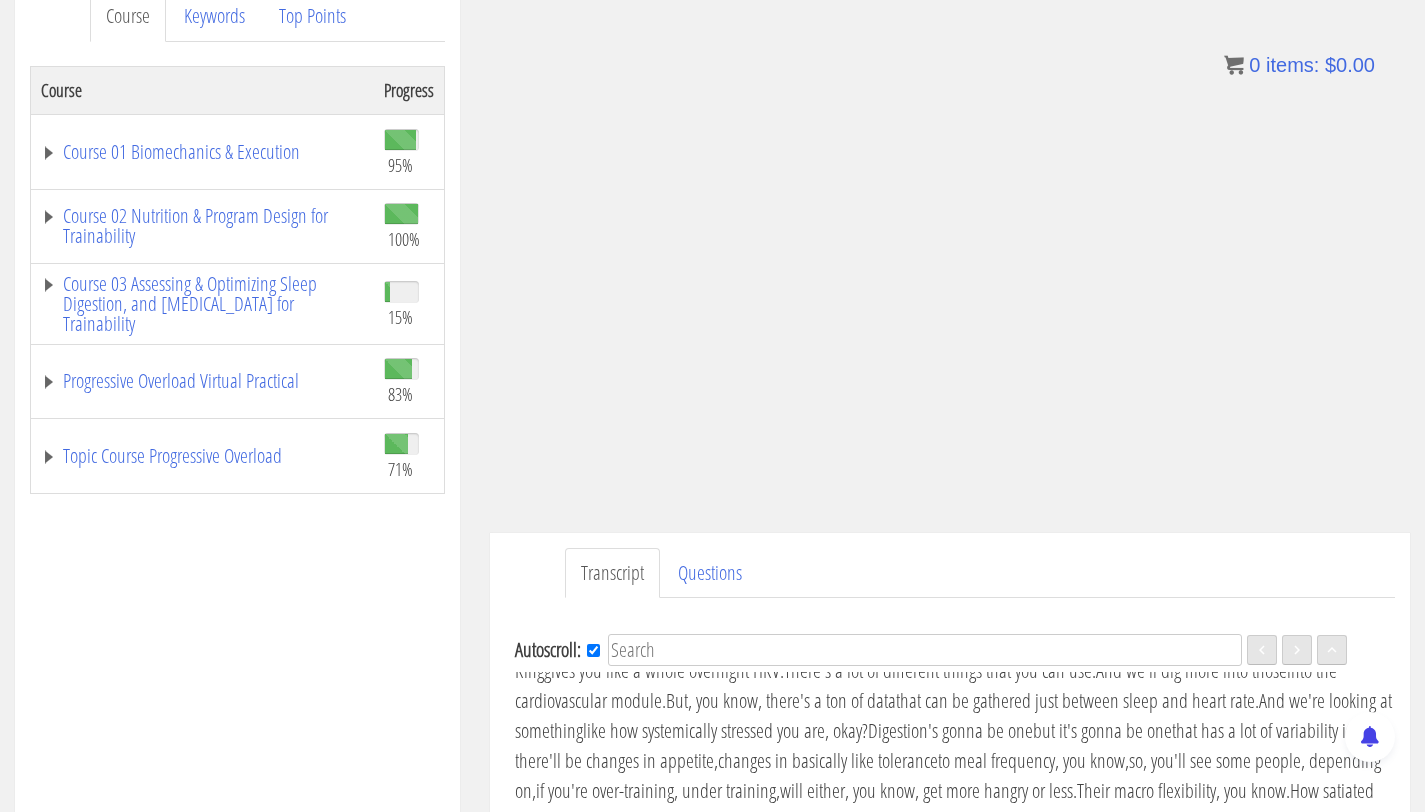 scroll, scrollTop: 3900, scrollLeft: 0, axis: vertical 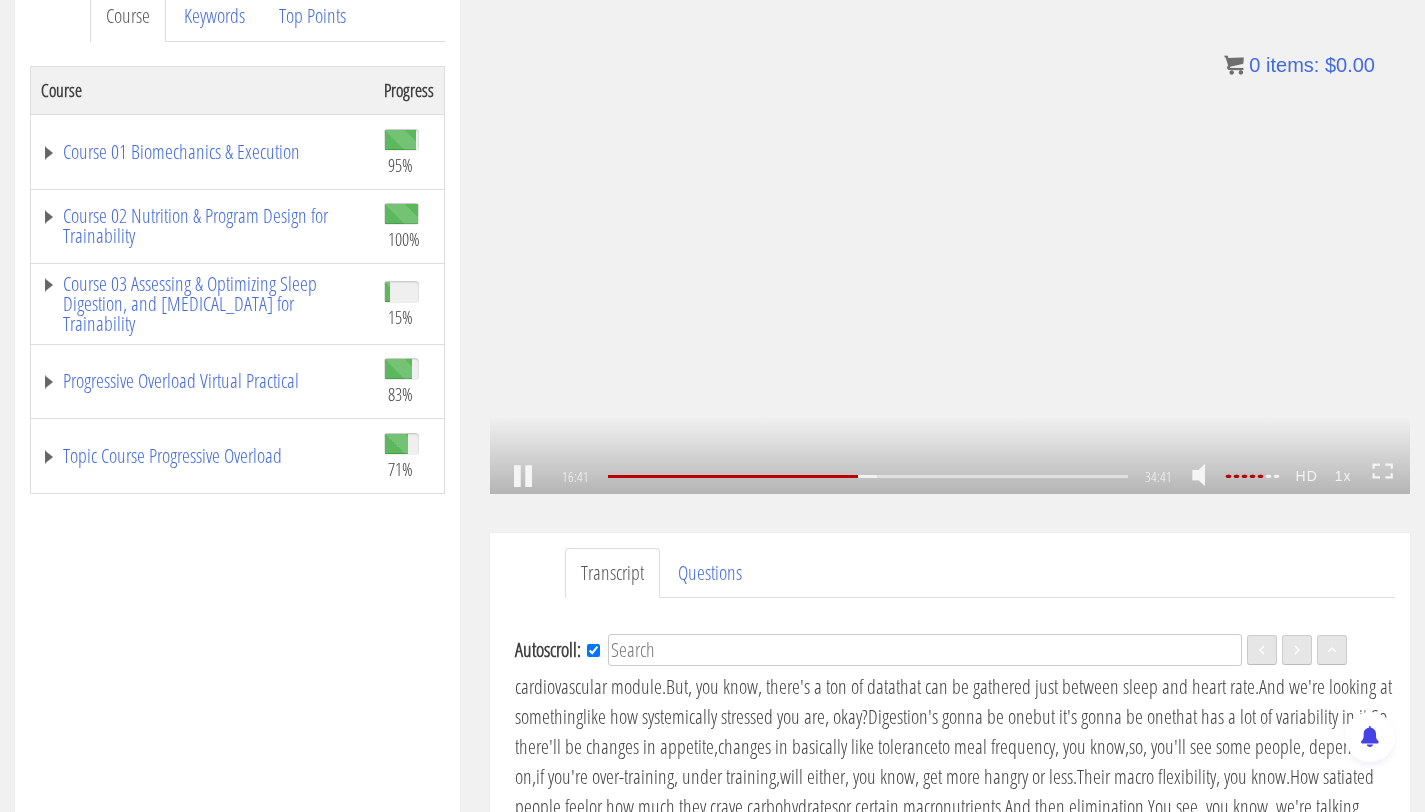 click on ".a{fill:#000;opacity:0.65;}.b{fill:#fff;opacity:1.0;}
.fp-color-play{opacity:0.65;}.controlbutton{fill:#fff;}
.fp-color-play{opacity:0.65;}.controlbutton{fill:#fff;}
.controlbuttonbg{opacity:0.65;}.controlbutton{fill:#fff;}
.fp-color-play{opacity:0.65;}.rect{fill:#fff;}
.fp-color-play{opacity:0.65;}.rect{fill:#fff;}
.fp-color-play{opacity:0.65;}.rect{fill:#fff;}
.fp-color-play{opacity:0.65;}.rect{fill:#fff;}
16:41                              23:34                                           34:41              18:01" at bounding box center [950, 235] 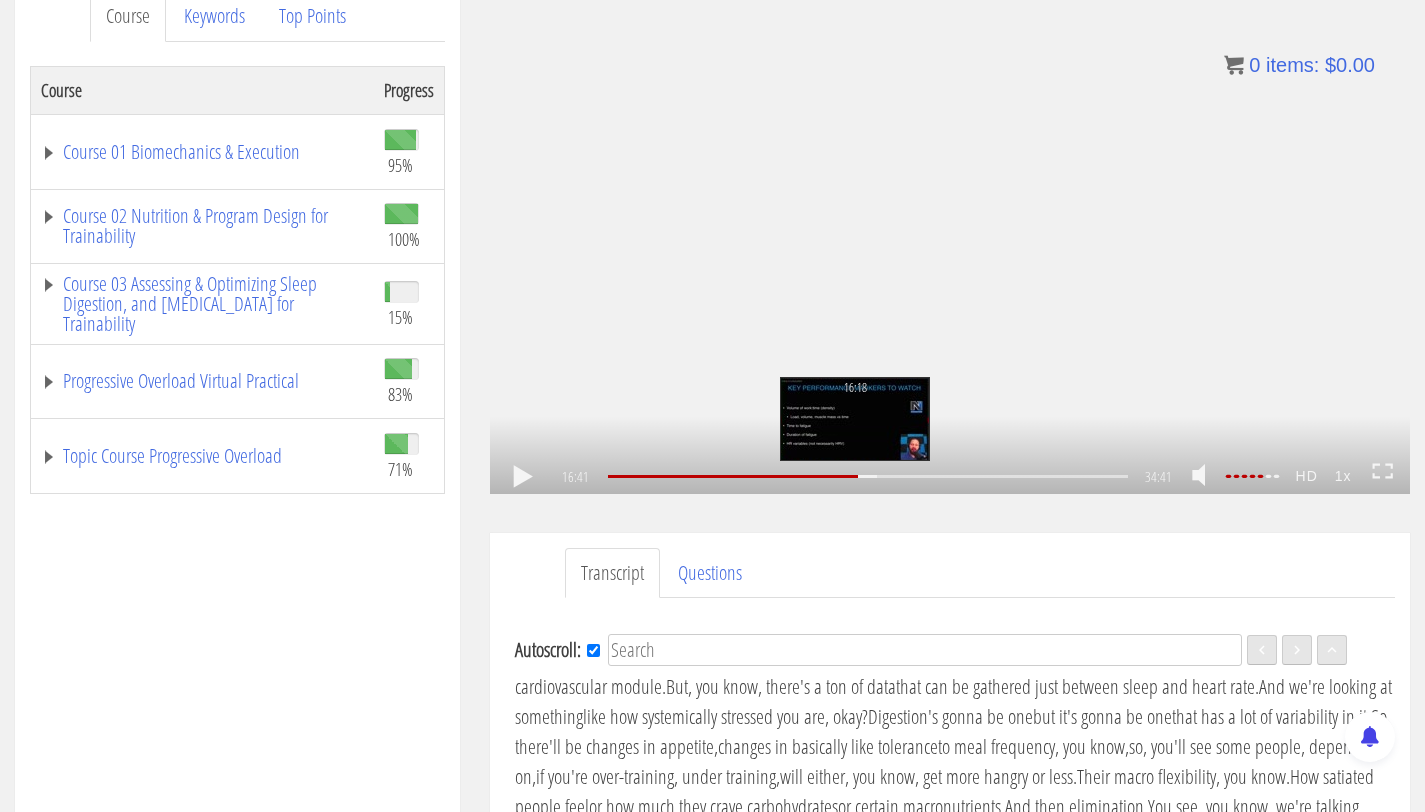 click on "16:18" at bounding box center (868, 476) 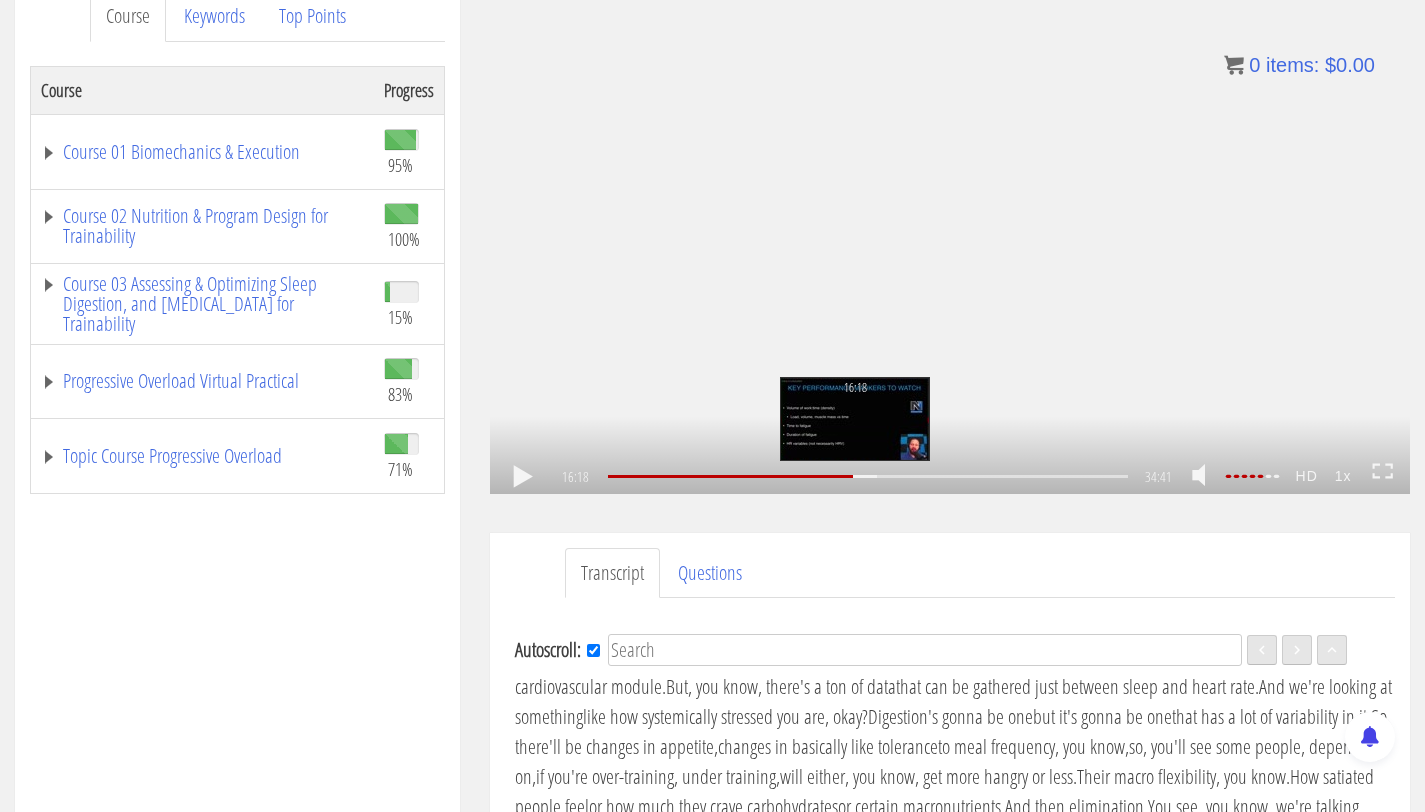 scroll, scrollTop: 3809, scrollLeft: 0, axis: vertical 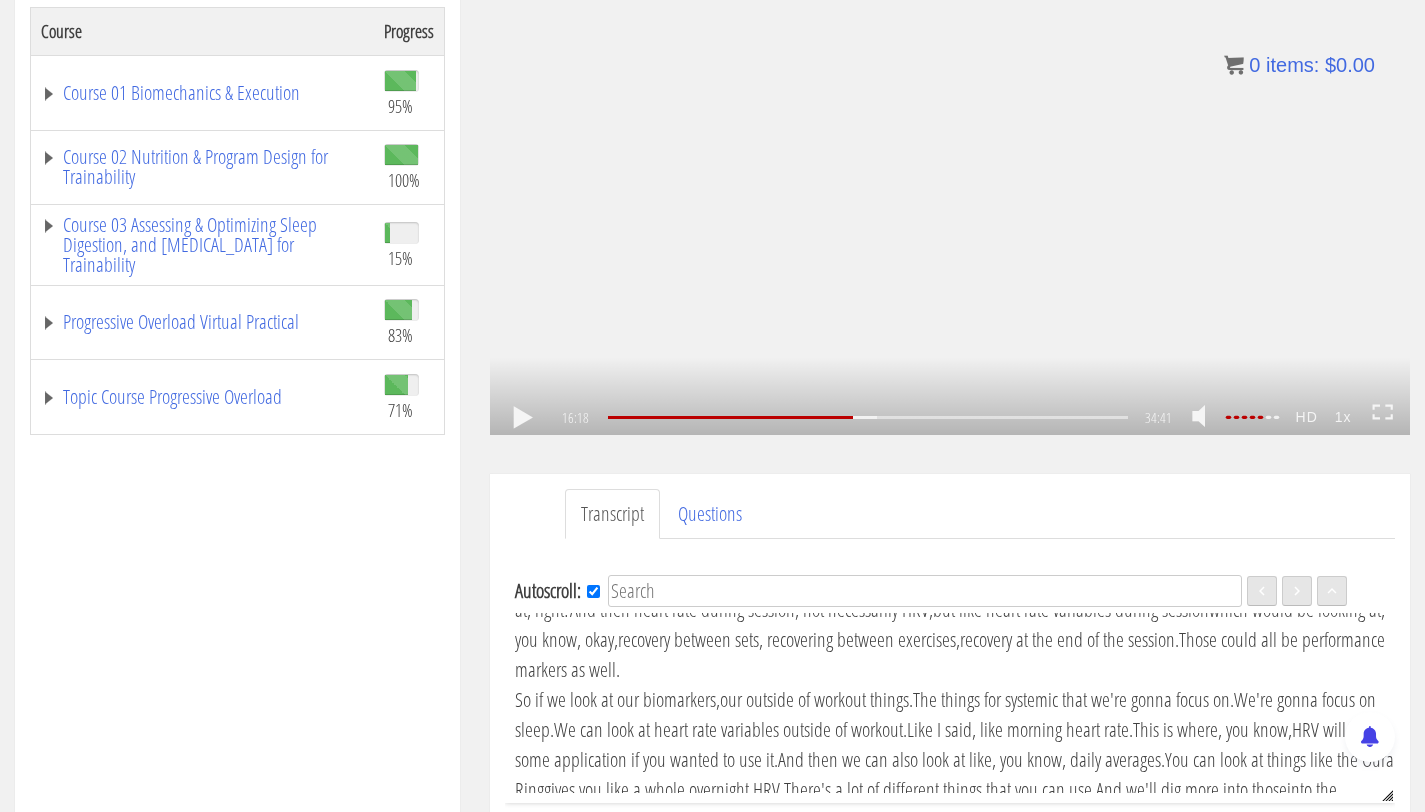 click on ".a{fill:#000;opacity:0.65;}.b{fill:#fff;opacity:1.0;}
.fp-color-play{opacity:0.65;}.controlbutton{fill:#fff;}
.fp-color-play{opacity:0.65;}.controlbutton{fill:#fff;}
.controlbuttonbg{opacity:0.65;}.controlbutton{fill:#fff;}
.fp-color-play{opacity:0.65;}.rect{fill:#fff;}
.fp-color-play{opacity:0.65;}.rect{fill:#fff;}
.fp-color-play{opacity:0.65;}.rect{fill:#fff;}
.fp-color-play{opacity:0.65;}.rect{fill:#fff;}
16:18                              18:45                                           34:41              18:23" at bounding box center [950, 176] 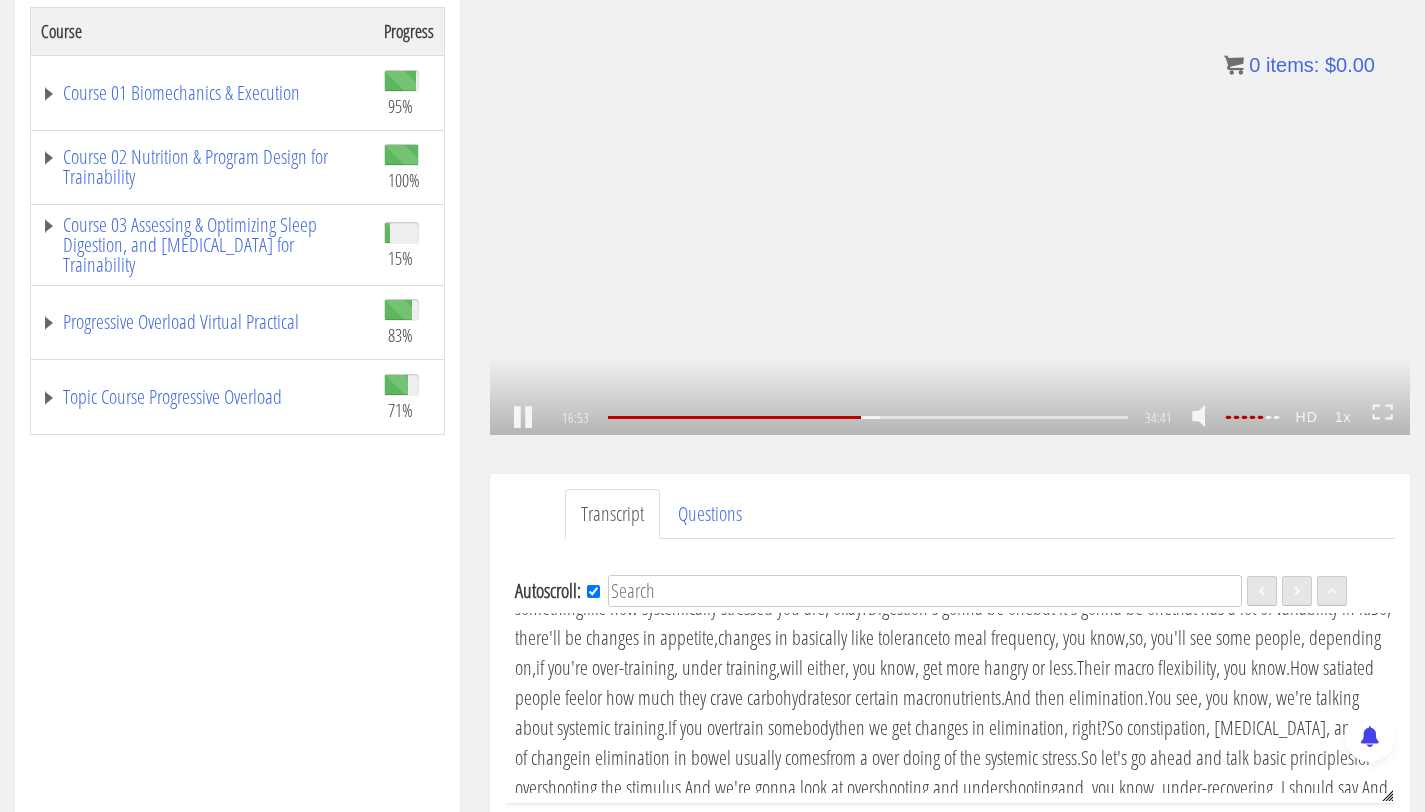 scroll, scrollTop: 3961, scrollLeft: 0, axis: vertical 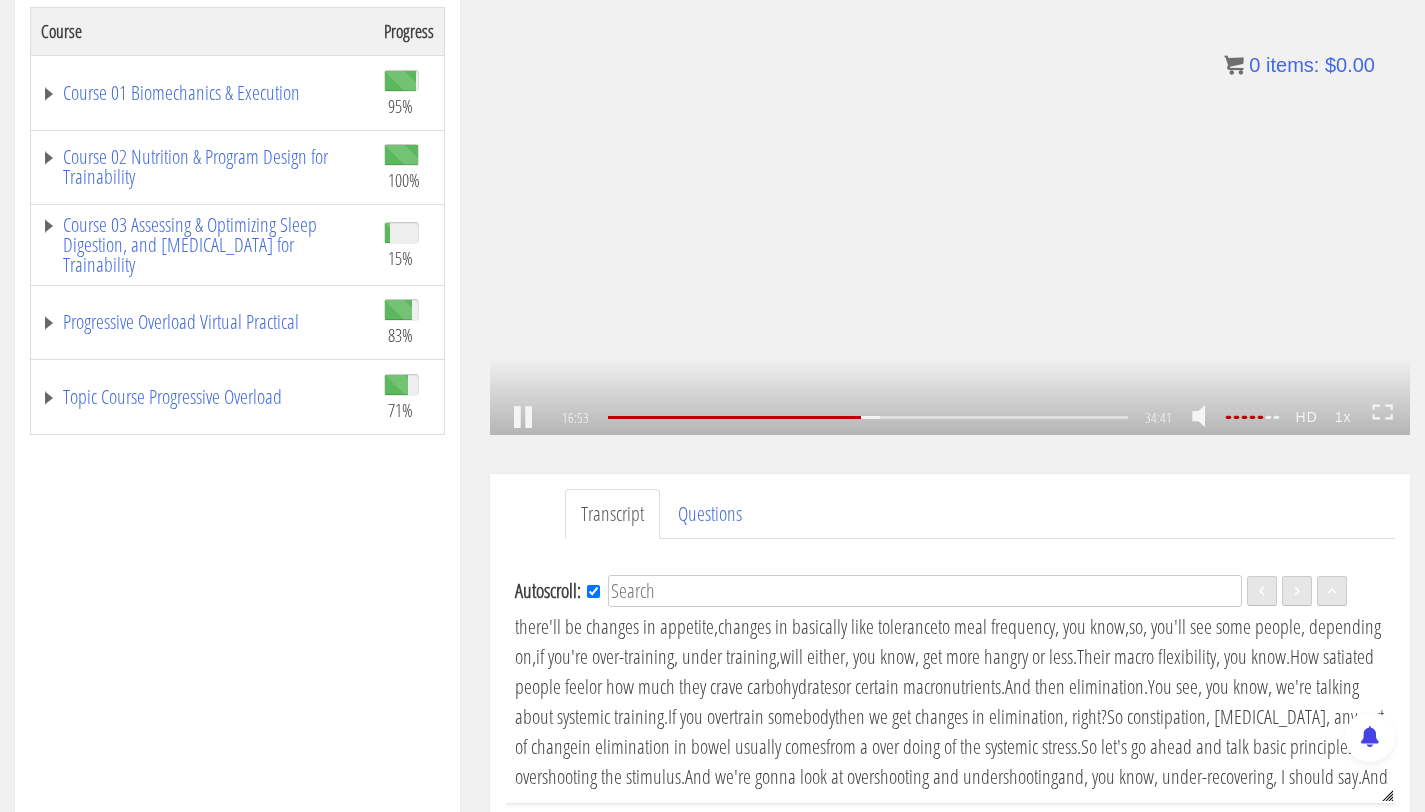 click on ".a{fill:#000;opacity:0.65;}.b{fill:#fff;opacity:1.0;}
.fp-color-play{opacity:0.65;}.controlbutton{fill:#fff;}
.fp-color-play{opacity:0.65;}.controlbutton{fill:#fff;}
.controlbuttonbg{opacity:0.65;}.controlbutton{fill:#fff;}
.fp-color-play{opacity:0.65;}.rect{fill:#fff;}
.fp-color-play{opacity:0.65;}.rect{fill:#fff;}
.fp-color-play{opacity:0.65;}.rect{fill:#fff;}
.fp-color-play{opacity:0.65;}.rect{fill:#fff;}
16:53                              18:45                                           34:41              17:49" at bounding box center [950, 176] 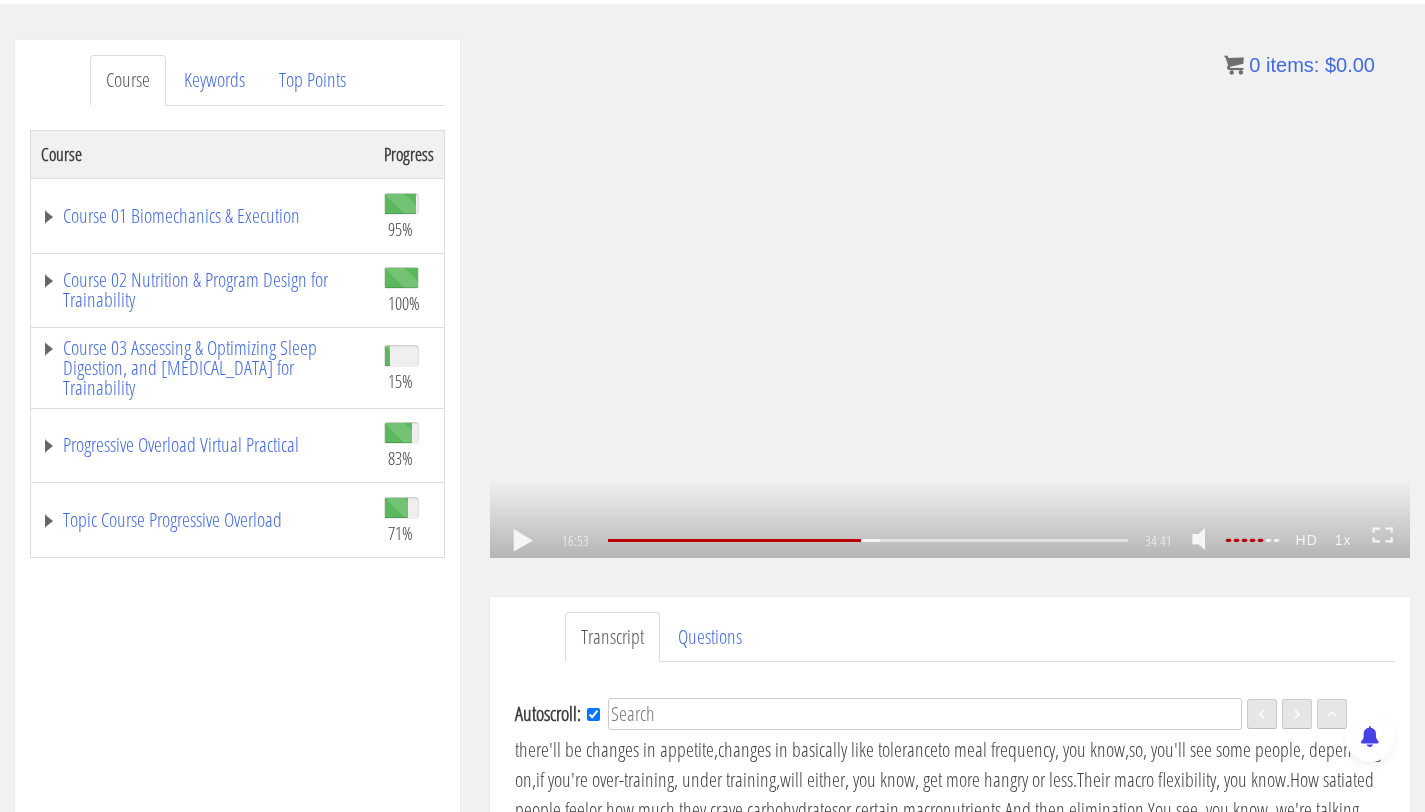 scroll, scrollTop: 325, scrollLeft: 0, axis: vertical 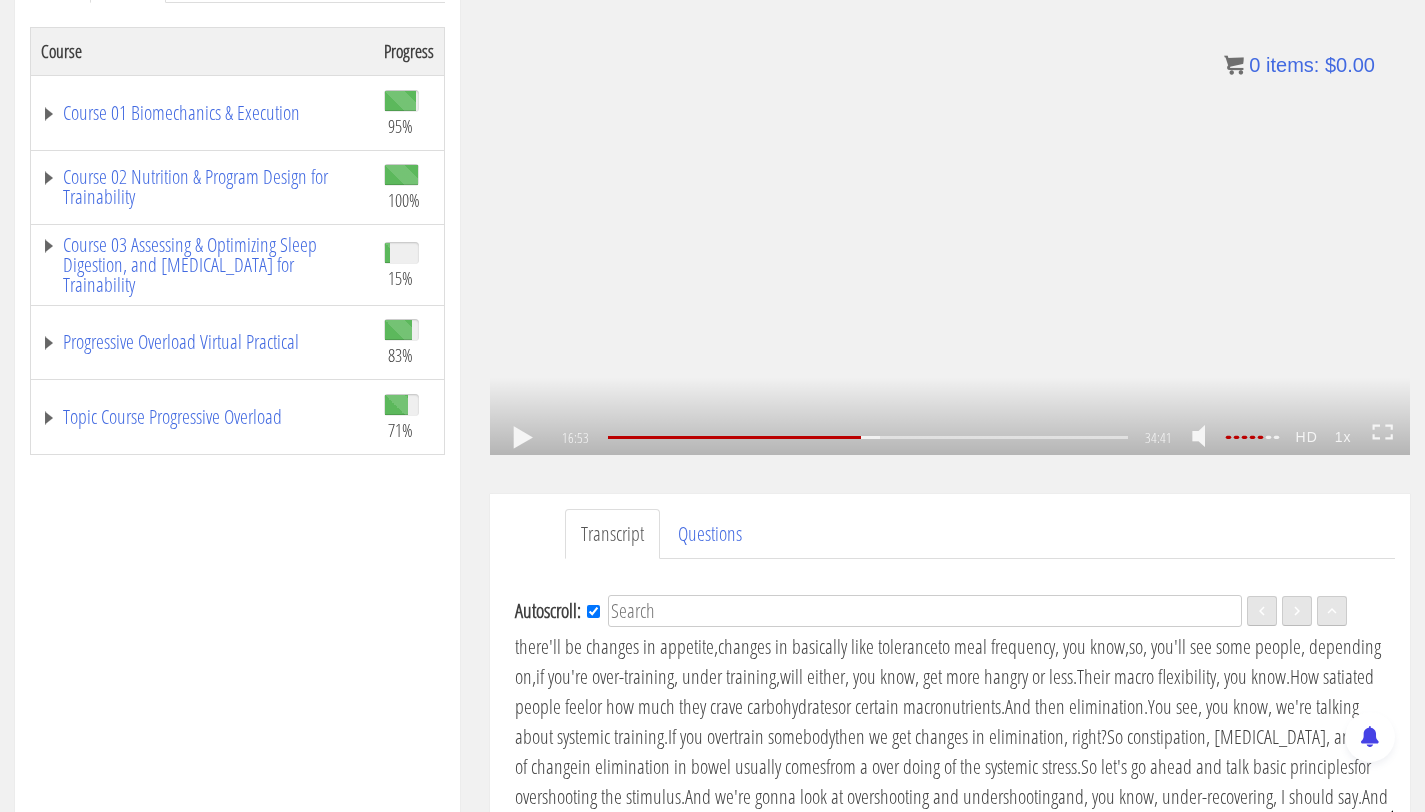 click on ".a{fill:#000;opacity:0.65;}.b{fill:#fff;opacity:1.0;}
.fp-color-play{opacity:0.65;}.controlbutton{fill:#fff;}
.fp-color-play{opacity:0.65;}.controlbutton{fill:#fff;}
.controlbuttonbg{opacity:0.65;}.controlbutton{fill:#fff;}
.fp-color-play{opacity:0.65;}.rect{fill:#fff;}
.fp-color-play{opacity:0.65;}.rect{fill:#fff;}
.fp-color-play{opacity:0.65;}.rect{fill:#fff;}
.fp-color-play{opacity:0.65;}.rect{fill:#fff;}
16:53                              18:45                                           34:41              17:48" at bounding box center [950, 196] 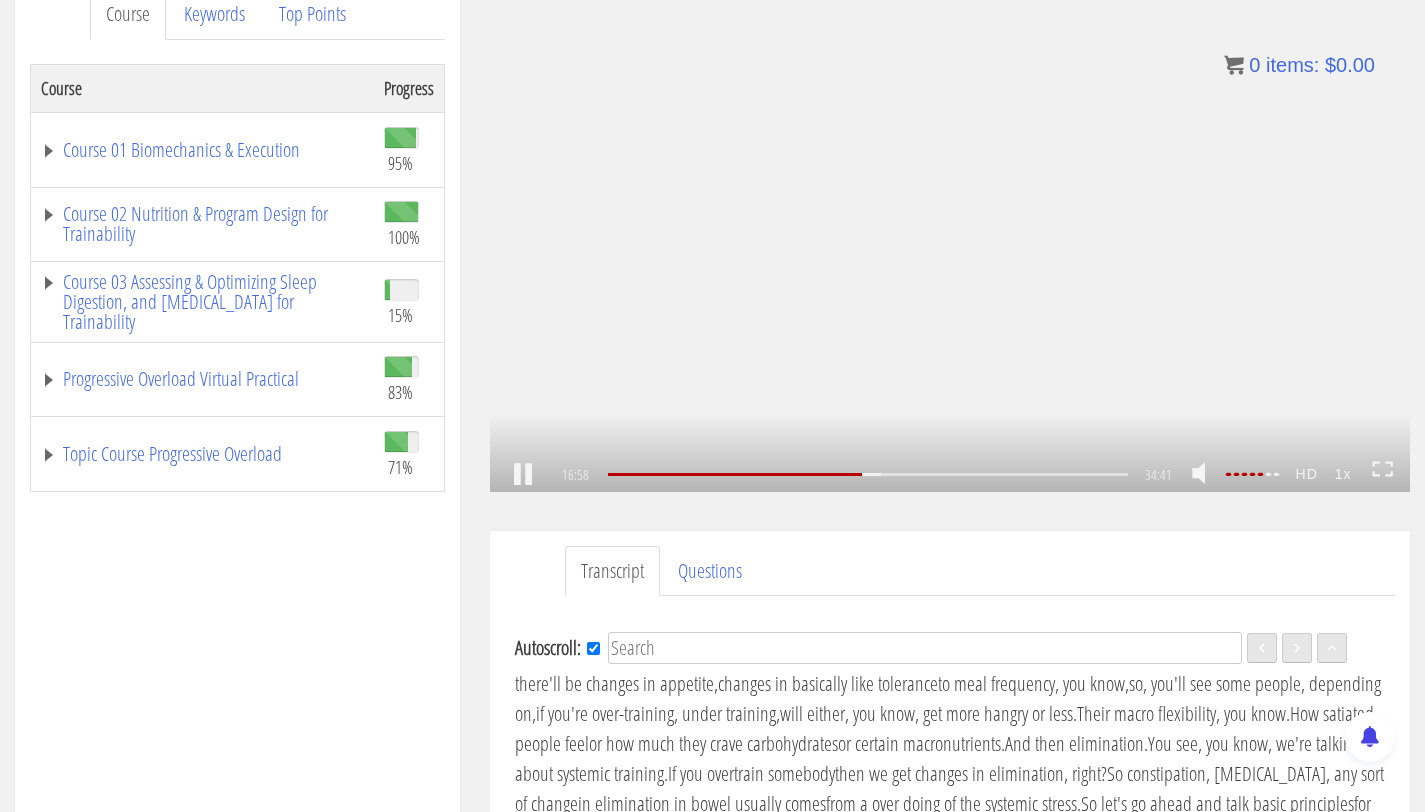 scroll, scrollTop: 316, scrollLeft: 0, axis: vertical 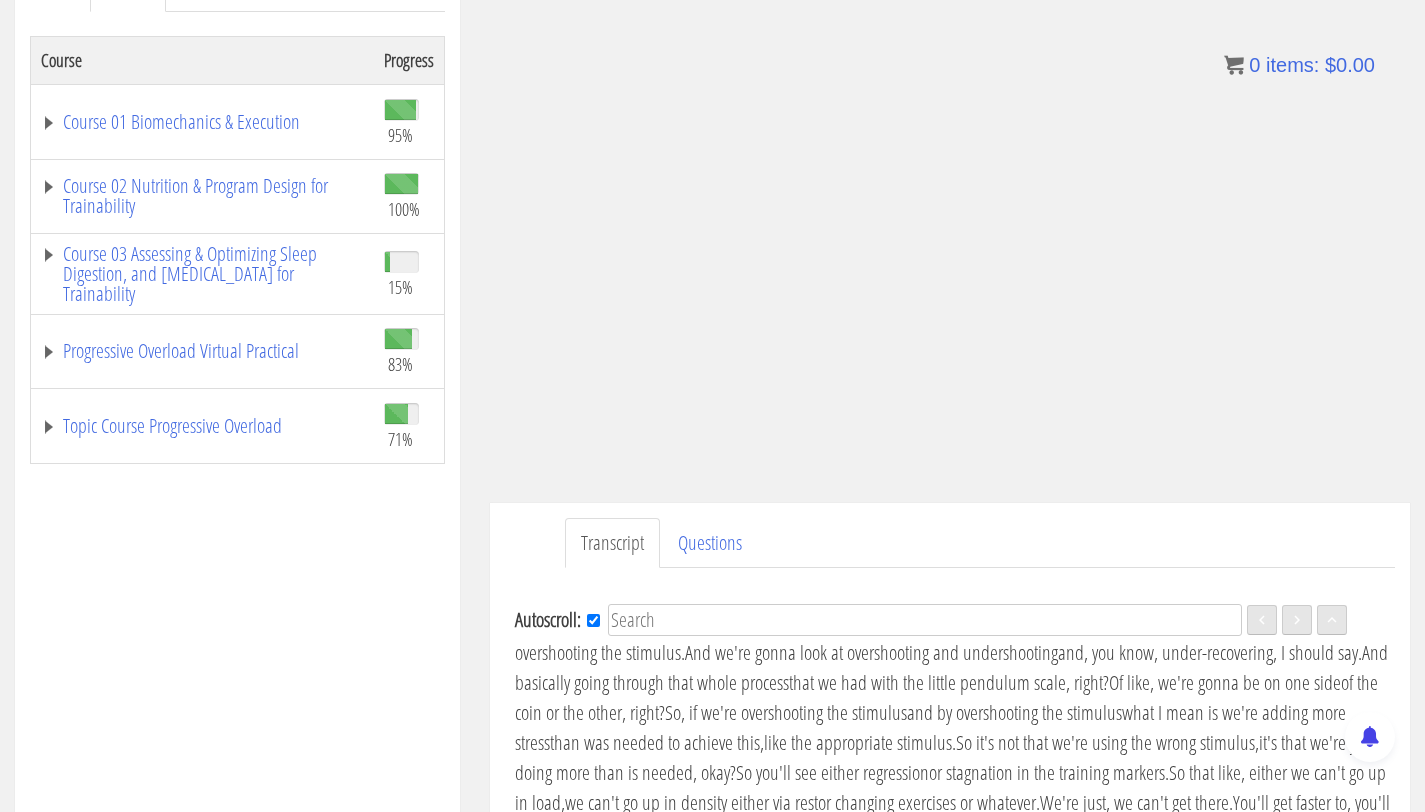click on ".a{fill:#000;opacity:0.65;}.b{fill:#fff;opacity:1.0;}
.fp-color-play{opacity:0.65;}.controlbutton{fill:#fff;}
.fp-color-play{opacity:0.65;}.controlbutton{fill:#fff;}
.controlbuttonbg{opacity:0.65;}.controlbutton{fill:#fff;}
.fp-color-play{opacity:0.65;}.rect{fill:#fff;}
.fp-color-play{opacity:0.65;}.rect{fill:#fff;}
.fp-color-play{opacity:0.65;}.rect{fill:#fff;}
.fp-color-play{opacity:0.65;}.rect{fill:#fff;}
17:36                              18:45                                           34:41              17:05" at bounding box center [950, 205] 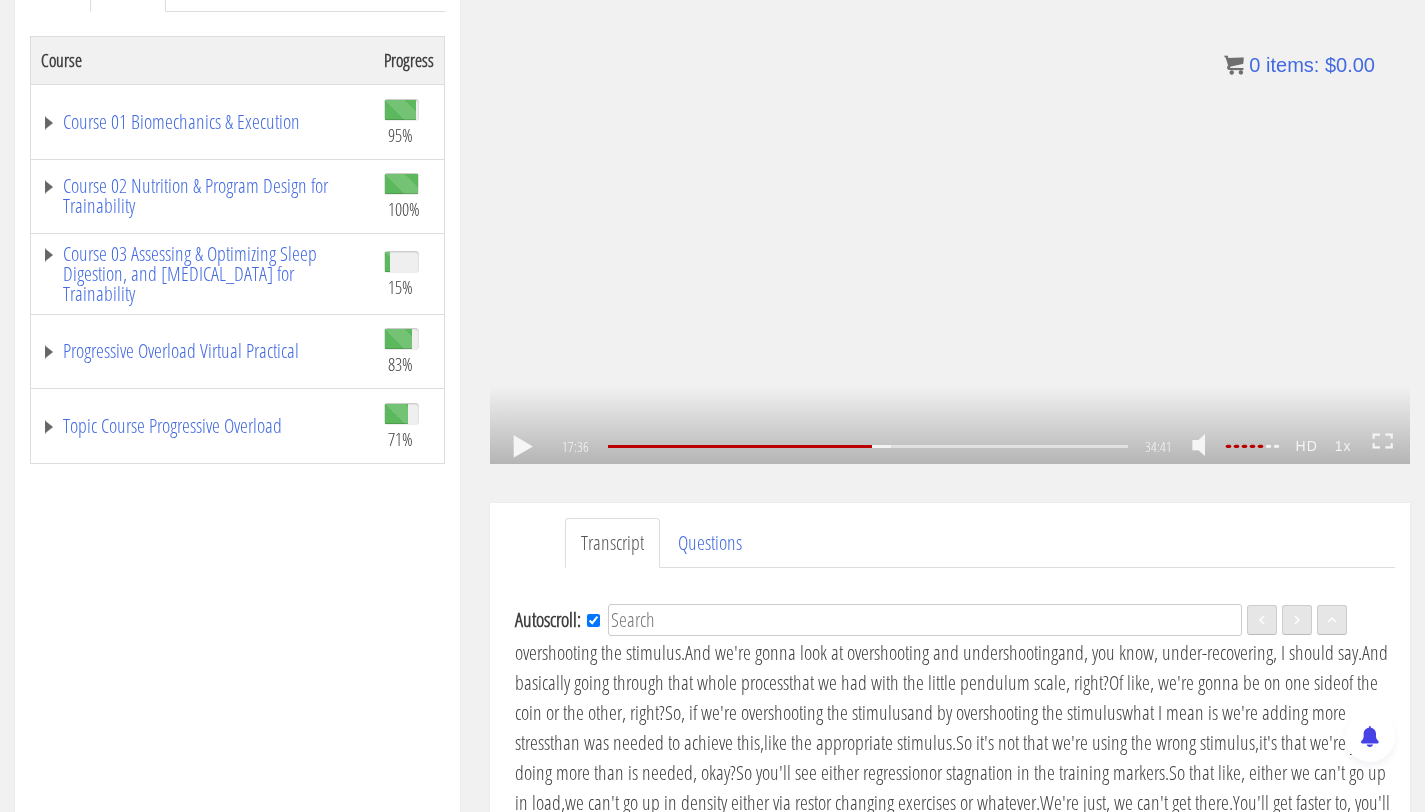 click on ".a{fill:#000;opacity:0.65;}.b{fill:#fff;opacity:1.0;}
.fp-color-play{opacity:0.65;}.controlbutton{fill:#fff;}
.fp-color-play{opacity:0.65;}.controlbutton{fill:#fff;}
.controlbuttonbg{opacity:0.65;}.controlbutton{fill:#fff;}
.fp-color-play{opacity:0.65;}.rect{fill:#fff;}
.fp-color-play{opacity:0.65;}.rect{fill:#fff;}
.fp-color-play{opacity:0.65;}.rect{fill:#fff;}
.fp-color-play{opacity:0.65;}.rect{fill:#fff;}
17:36                              18:45                                           34:41              17:05" at bounding box center [950, 205] 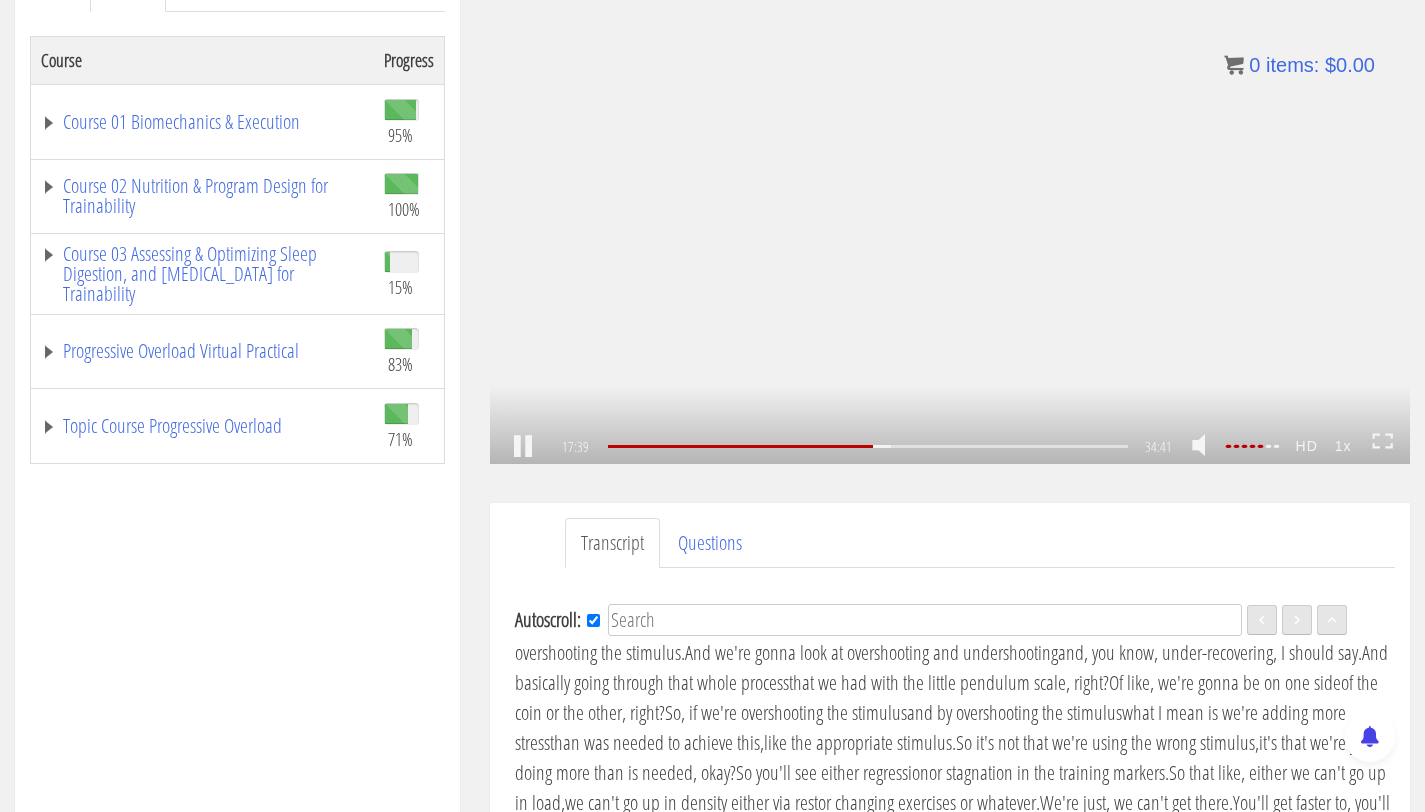 click on ".a{fill:#000;opacity:0.65;}.b{fill:#fff;opacity:1.0;}
.fp-color-play{opacity:0.65;}.controlbutton{fill:#fff;}
.fp-color-play{opacity:0.65;}.controlbutton{fill:#fff;}
.controlbuttonbg{opacity:0.65;}.controlbutton{fill:#fff;}
.fp-color-play{opacity:0.65;}.rect{fill:#fff;}
.fp-color-play{opacity:0.65;}.rect{fill:#fff;}
.fp-color-play{opacity:0.65;}.rect{fill:#fff;}
.fp-color-play{opacity:0.65;}.rect{fill:#fff;}
17:39                              18:45                                           34:41              17:03" at bounding box center (950, 205) 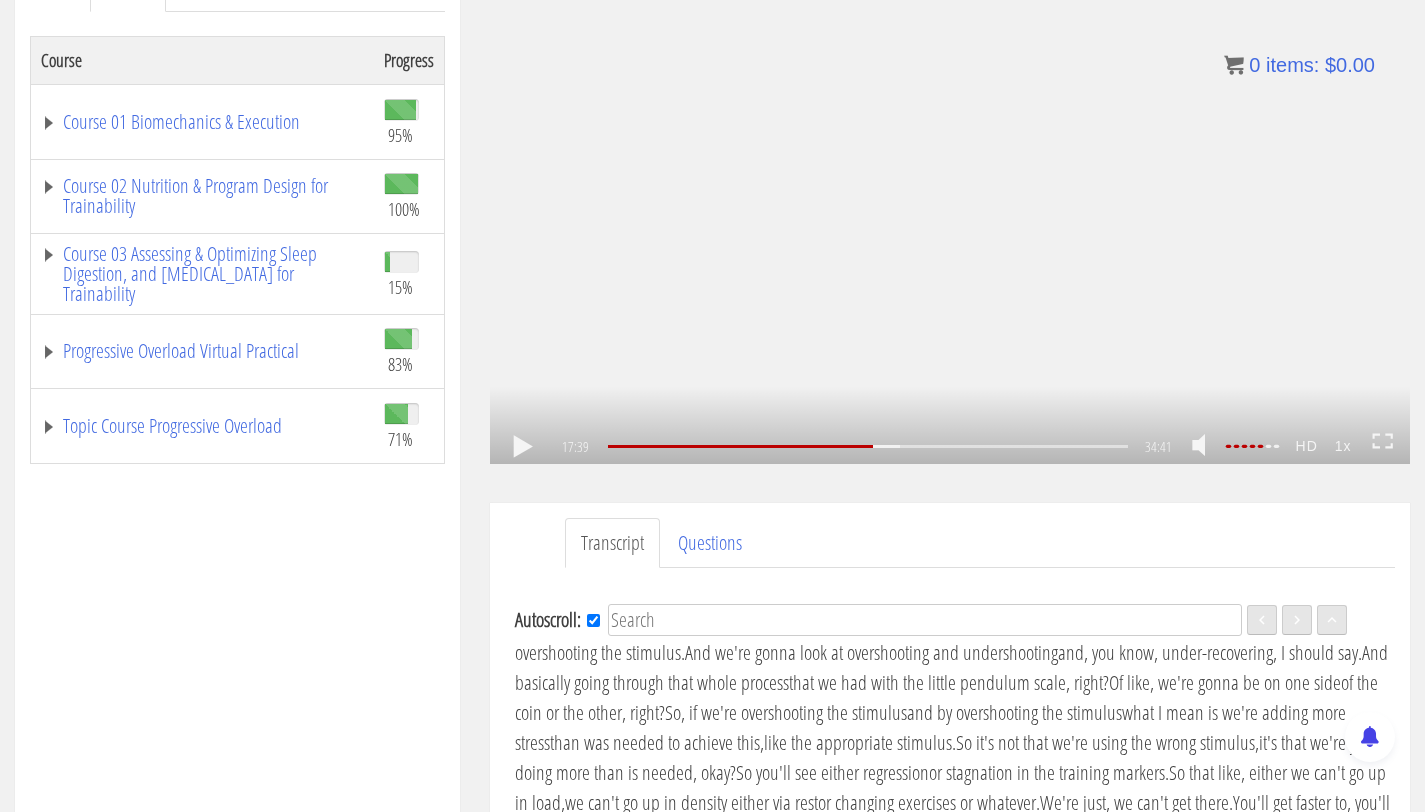 click on ".a{fill:#000;opacity:0.65;}.b{fill:#fff;opacity:1.0;}
.fp-color-play{opacity:0.65;}.controlbutton{fill:#fff;}
.fp-color-play{opacity:0.65;}.controlbutton{fill:#fff;}
.controlbuttonbg{opacity:0.65;}.controlbutton{fill:#fff;}
.fp-color-play{opacity:0.65;}.rect{fill:#fff;}
.fp-color-play{opacity:0.65;}.rect{fill:#fff;}
.fp-color-play{opacity:0.65;}.rect{fill:#fff;}
.fp-color-play{opacity:0.65;}.rect{fill:#fff;}
17:39                              02:46                                           34:41              17:03" at bounding box center (950, 205) 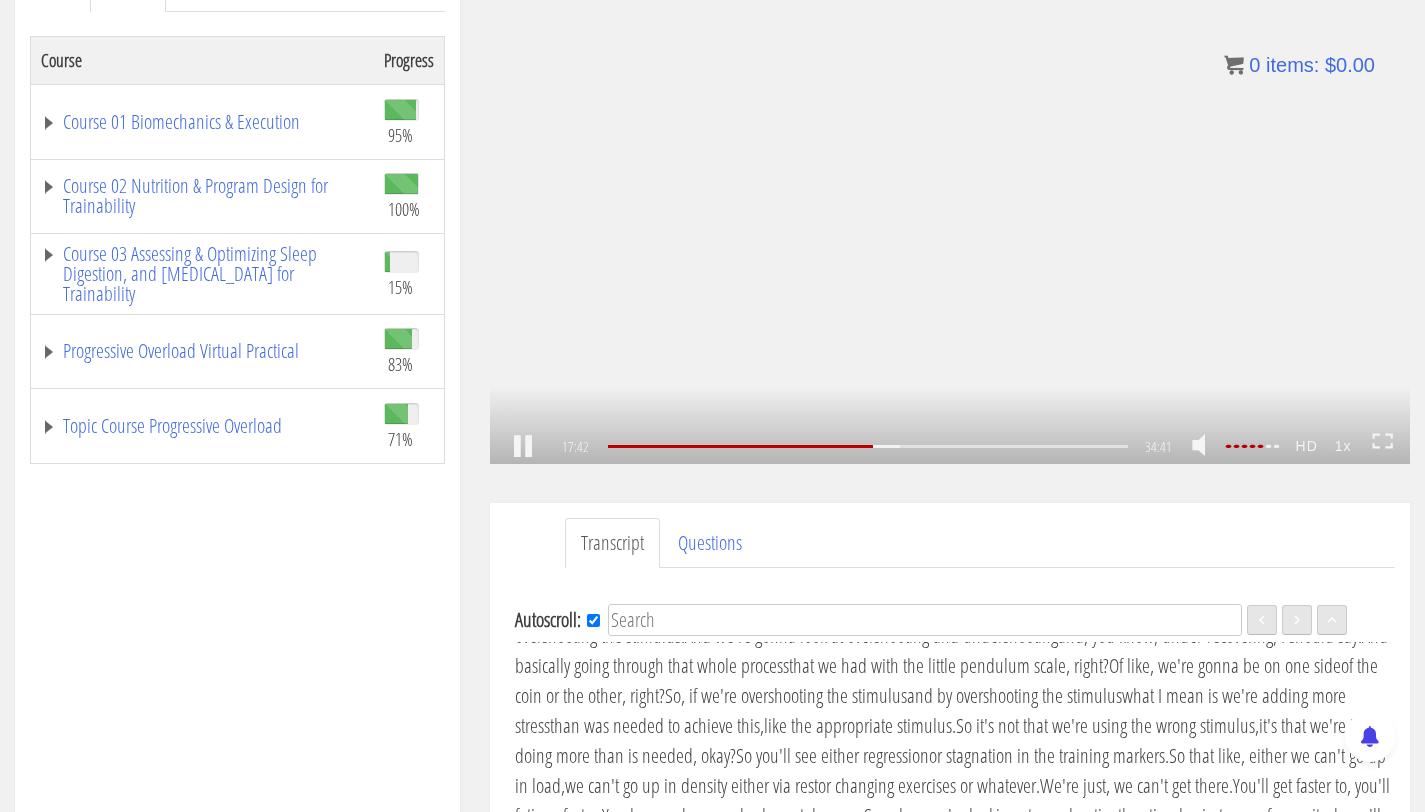scroll, scrollTop: 4144, scrollLeft: 0, axis: vertical 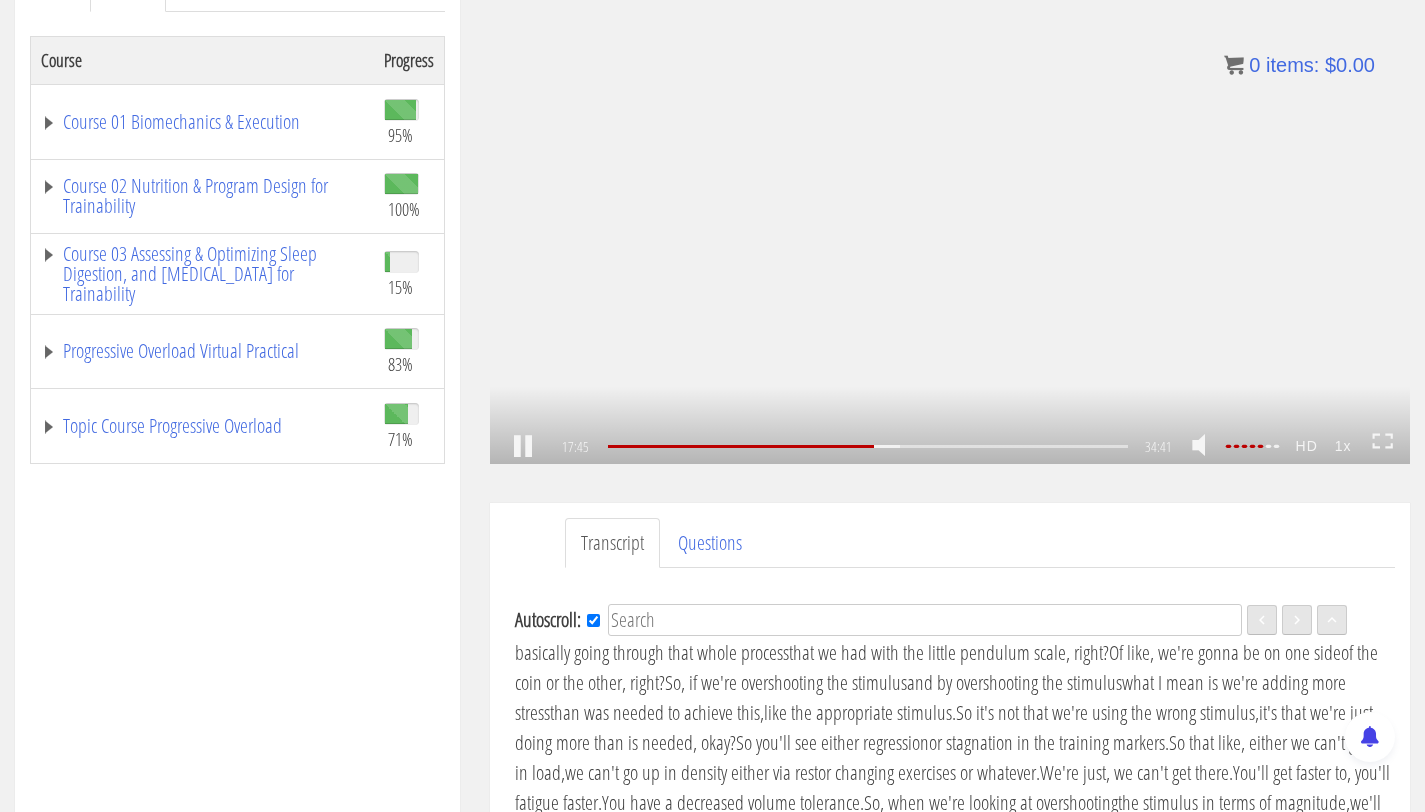 click on ".a{fill:#000;opacity:0.65;}.b{fill:#fff;opacity:1.0;}
.fp-color-play{opacity:0.65;}.controlbutton{fill:#fff;}
.fp-color-play{opacity:0.65;}.controlbutton{fill:#fff;}
.controlbuttonbg{opacity:0.65;}.controlbutton{fill:#fff;}
.fp-color-play{opacity:0.65;}.rect{fill:#fff;}
.fp-color-play{opacity:0.65;}.rect{fill:#fff;}
.fp-color-play{opacity:0.65;}.rect{fill:#fff;}
.fp-color-play{opacity:0.65;}.rect{fill:#fff;}
17:45                              02:46                                           34:41              16:56" at bounding box center (950, 205) 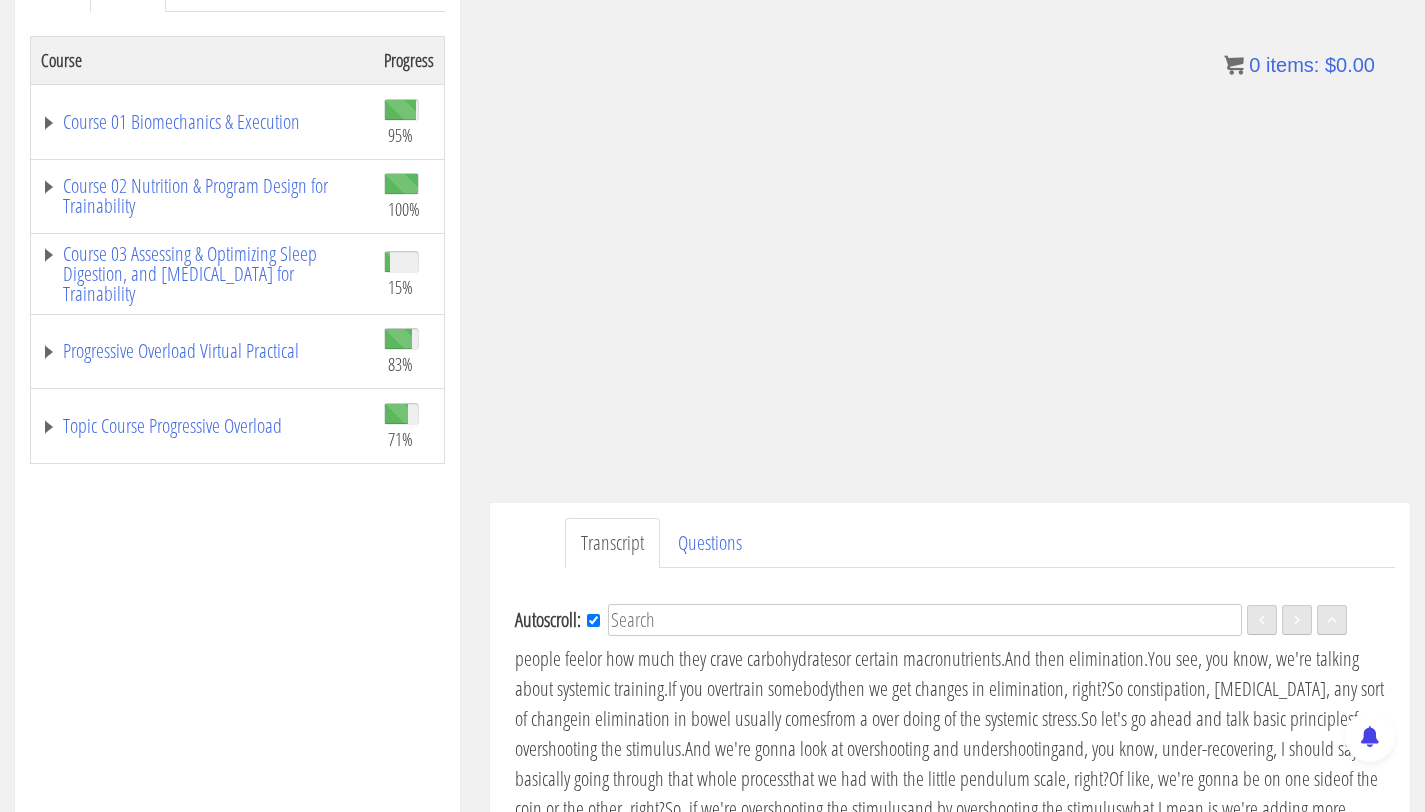 click on "Well, welcome back everybody.
I will go as long as needed today
and if we don't get into all the questions or whatever,
we'll find a way to make sure
that we get everything answered.
So, luckily it's not the longest presentation of the lot.
So, today we are gonna go through kind of
that logical thought process that we talked about
in the prior lecture
and we're gonna apply that specifically
to systemic program stimulus and recovery.
So, this will kind of be the format
that we go through with every stimulus.
The first thing is,
why did we choose that particular stimulus?
Because that's gonna affect how we assess it.
Because you could have chose a stimulus
for a variety of goals
and that means that you're likely gonna be looking
for different factors from a nutritional perspective,
from a recovery perspective,
from what performance factors that you're looking at.
So the goal, the purpose will dictate
in terms of importance." at bounding box center (955, 509) 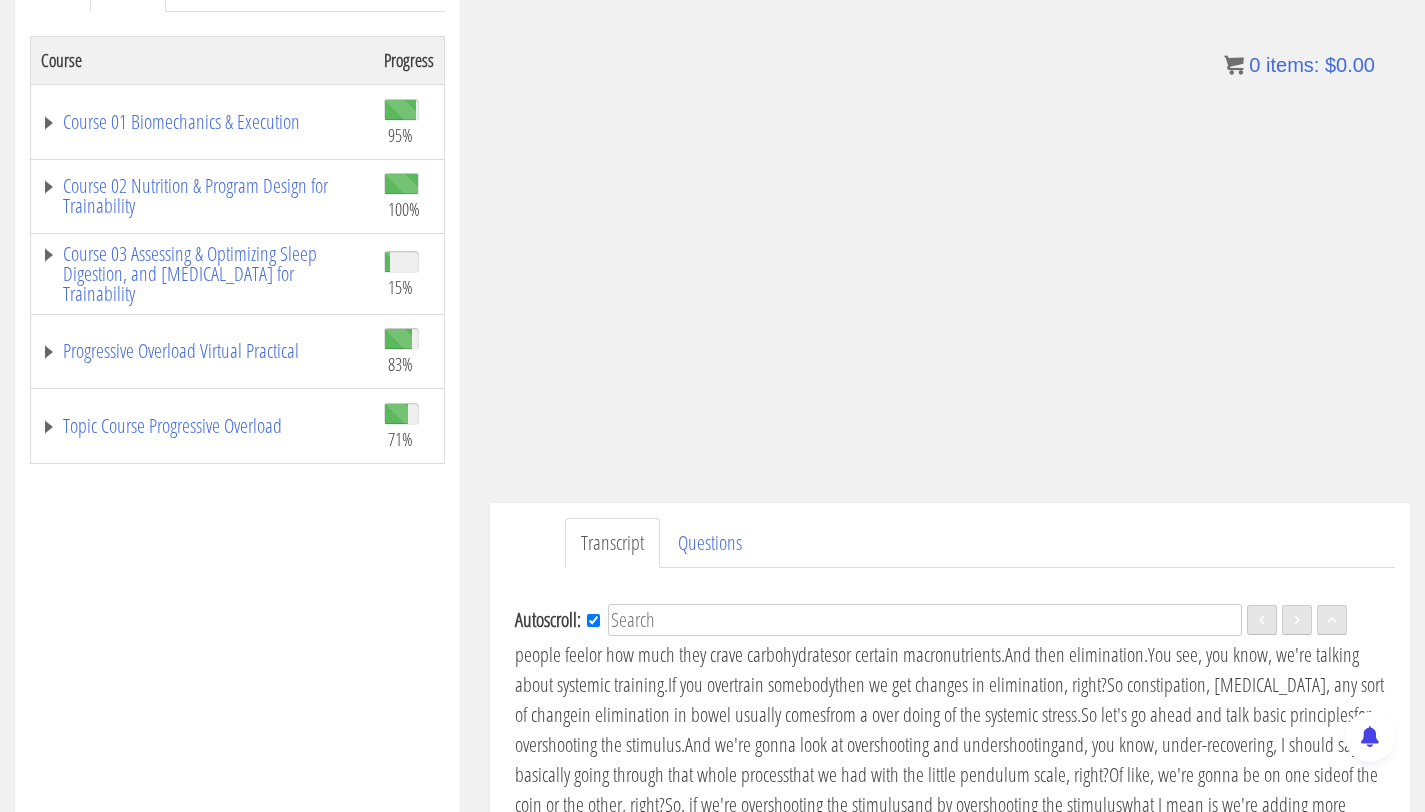scroll, scrollTop: 4022, scrollLeft: 0, axis: vertical 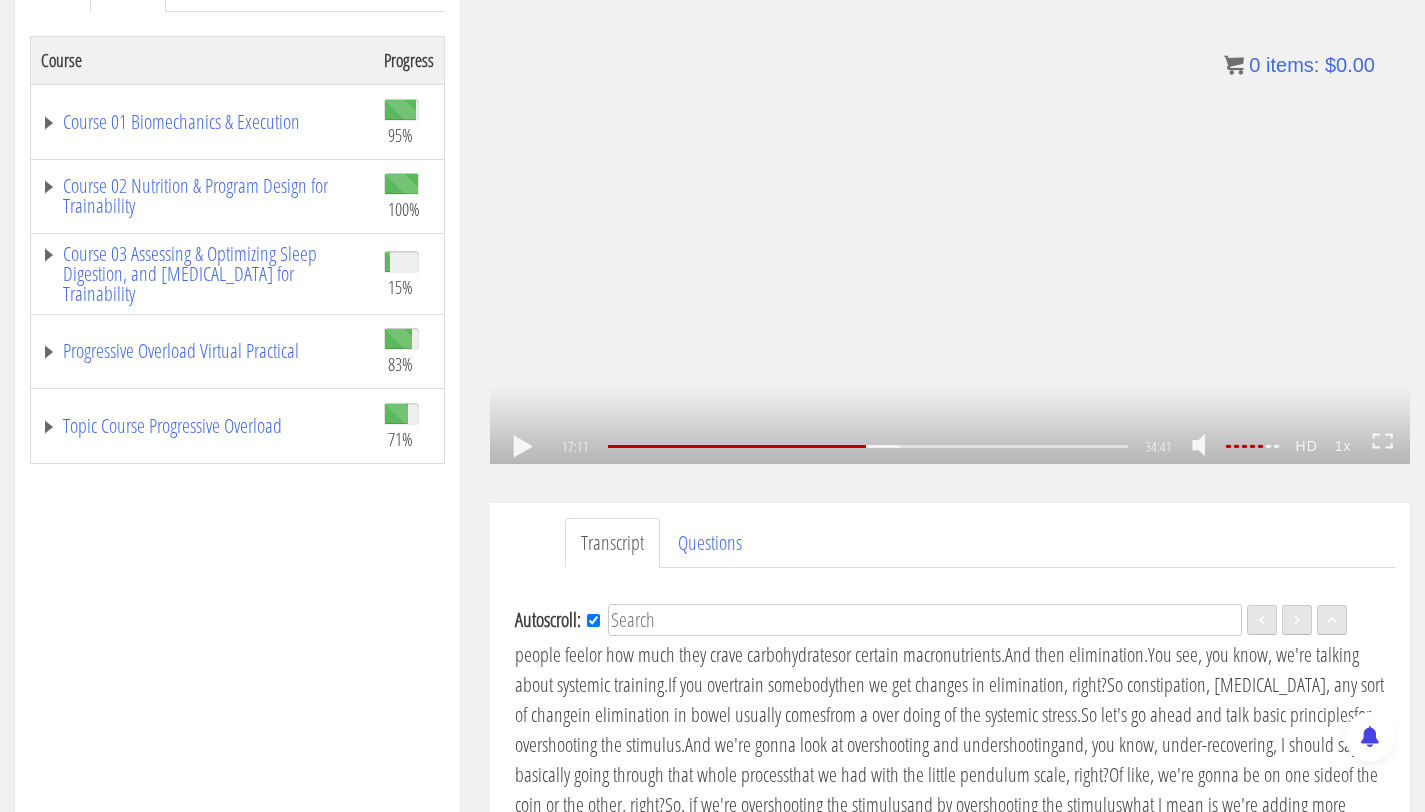 click on ".a{fill:#000;opacity:0.65;}.b{fill:#fff;opacity:1.0;}
.fp-color-play{opacity:0.65;}.controlbutton{fill:#fff;}
.fp-color-play{opacity:0.65;}.controlbutton{fill:#fff;}
.controlbuttonbg{opacity:0.65;}.controlbutton{fill:#fff;}
.fp-color-play{opacity:0.65;}.rect{fill:#fff;}
.fp-color-play{opacity:0.65;}.rect{fill:#fff;}
.fp-color-play{opacity:0.65;}.rect{fill:#fff;}
.fp-color-play{opacity:0.65;}.rect{fill:#fff;}
17:11                              02:46                                           34:41              17:31" at bounding box center [950, 205] 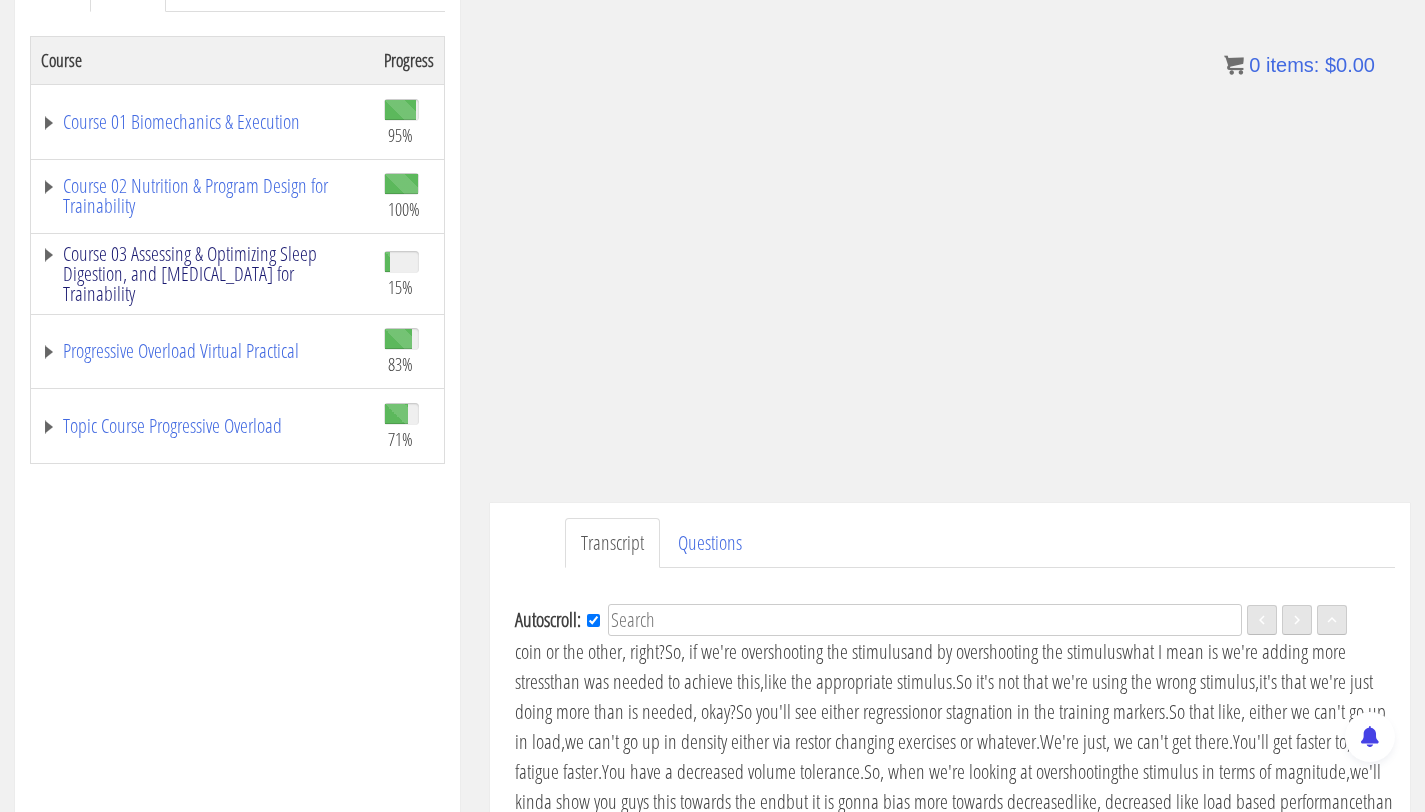scroll, scrollTop: 4205, scrollLeft: 0, axis: vertical 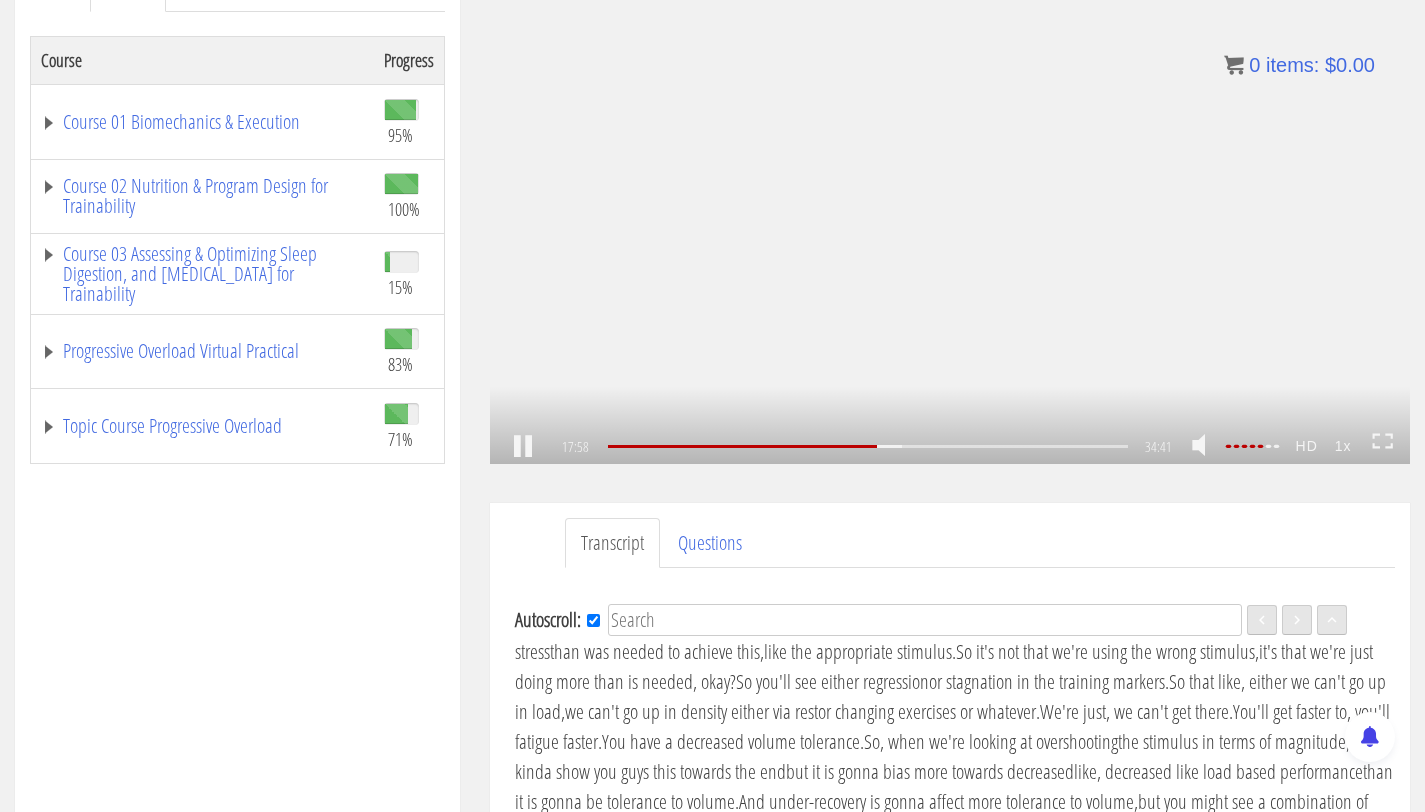 click on ".a{fill:#000;opacity:0.65;}.b{fill:#fff;opacity:1.0;}
.fp-color-play{opacity:0.65;}.controlbutton{fill:#fff;}
.fp-color-play{opacity:0.65;}.controlbutton{fill:#fff;}
.controlbuttonbg{opacity:0.65;}.controlbutton{fill:#fff;}
.fp-color-play{opacity:0.65;}.rect{fill:#fff;}
.fp-color-play{opacity:0.65;}.rect{fill:#fff;}
.fp-color-play{opacity:0.65;}.rect{fill:#fff;}
.fp-color-play{opacity:0.65;}.rect{fill:#fff;}
17:58                              07:59                                           34:41              16:43" at bounding box center [950, 205] 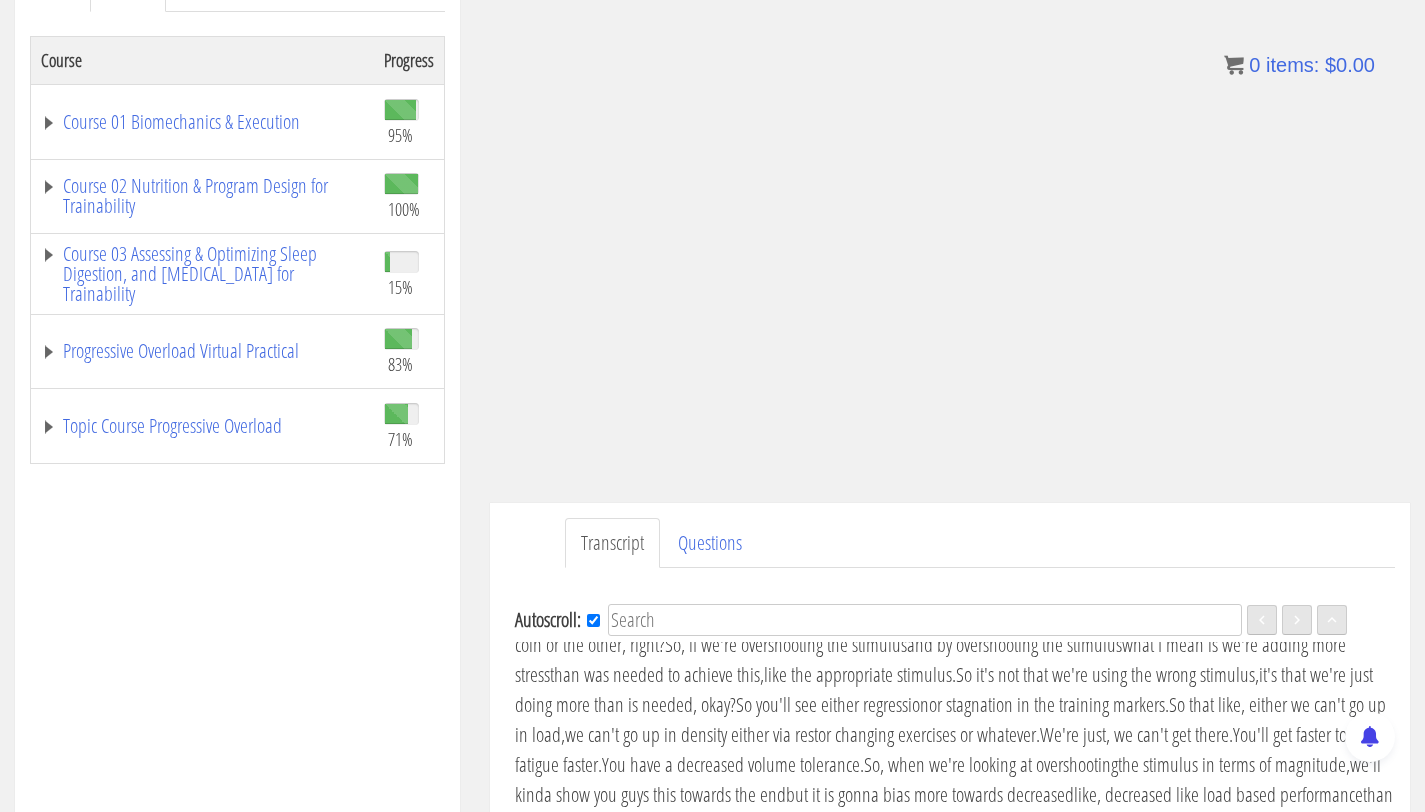 scroll, scrollTop: 4181, scrollLeft: 0, axis: vertical 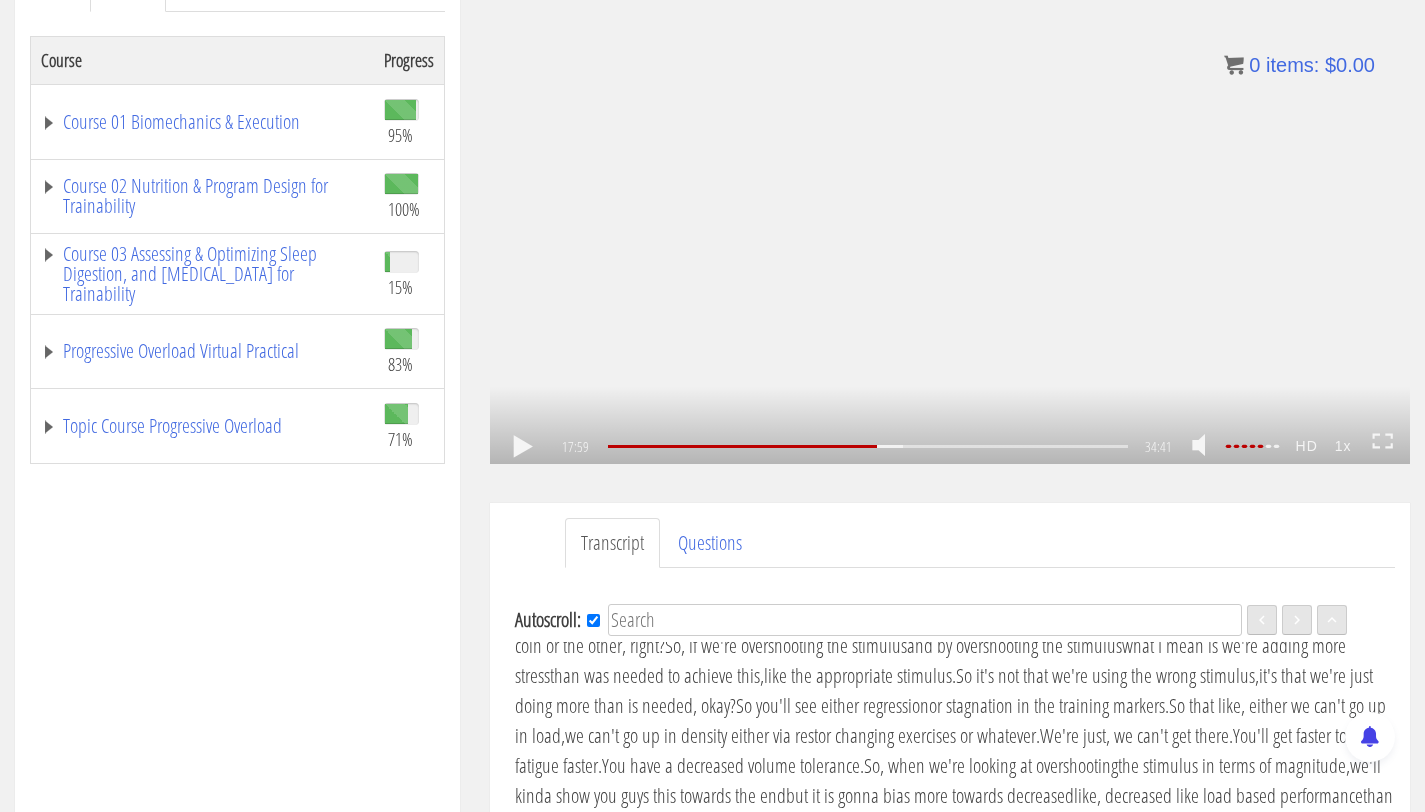 click on ".a{fill:#000;opacity:0.65;}.b{fill:#fff;opacity:1.0;}
.fp-color-play{opacity:0.65;}.controlbutton{fill:#fff;}
.fp-color-play{opacity:0.65;}.controlbutton{fill:#fff;}
.controlbuttonbg{opacity:0.65;}.controlbutton{fill:#fff;}
.fp-color-play{opacity:0.65;}.rect{fill:#fff;}
.fp-color-play{opacity:0.65;}.rect{fill:#fff;}
.fp-color-play{opacity:0.65;}.rect{fill:#fff;}
.fp-color-play{opacity:0.65;}.rect{fill:#fff;}
17:59                              12:40                                           34:41              16:43" at bounding box center [950, 205] 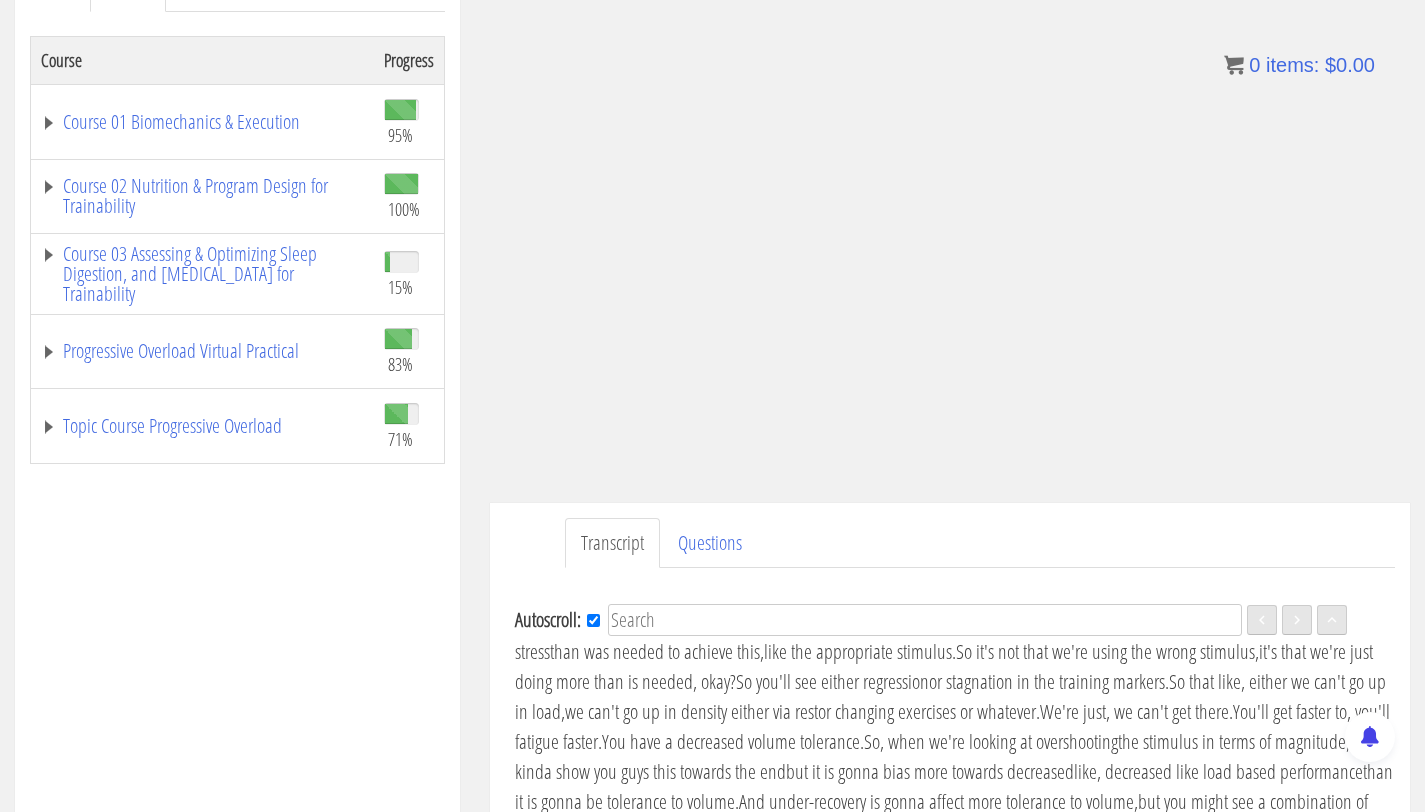scroll, scrollTop: 4236, scrollLeft: 0, axis: vertical 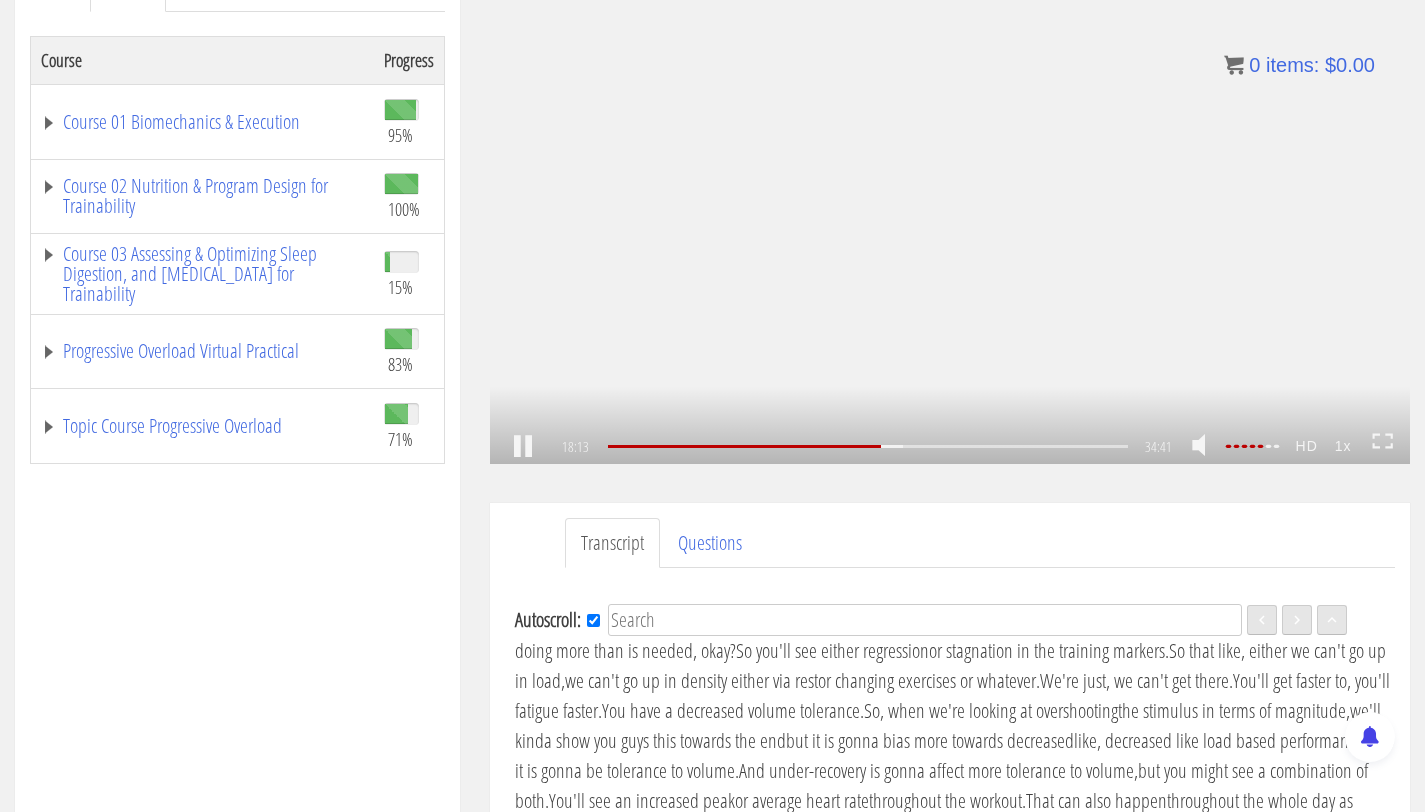 click on ".a{fill:#000;opacity:0.65;}.b{fill:#fff;opacity:1.0;}
.fp-color-play{opacity:0.65;}.controlbutton{fill:#fff;}
.fp-color-play{opacity:0.65;}.controlbutton{fill:#fff;}
.controlbuttonbg{opacity:0.65;}.controlbutton{fill:#fff;}
.fp-color-play{opacity:0.65;}.rect{fill:#fff;}
.fp-color-play{opacity:0.65;}.rect{fill:#fff;}
.fp-color-play{opacity:0.65;}.rect{fill:#fff;}
.fp-color-play{opacity:0.65;}.rect{fill:#fff;}
18:13                              12:40                                           34:41              16:29" at bounding box center [950, 205] 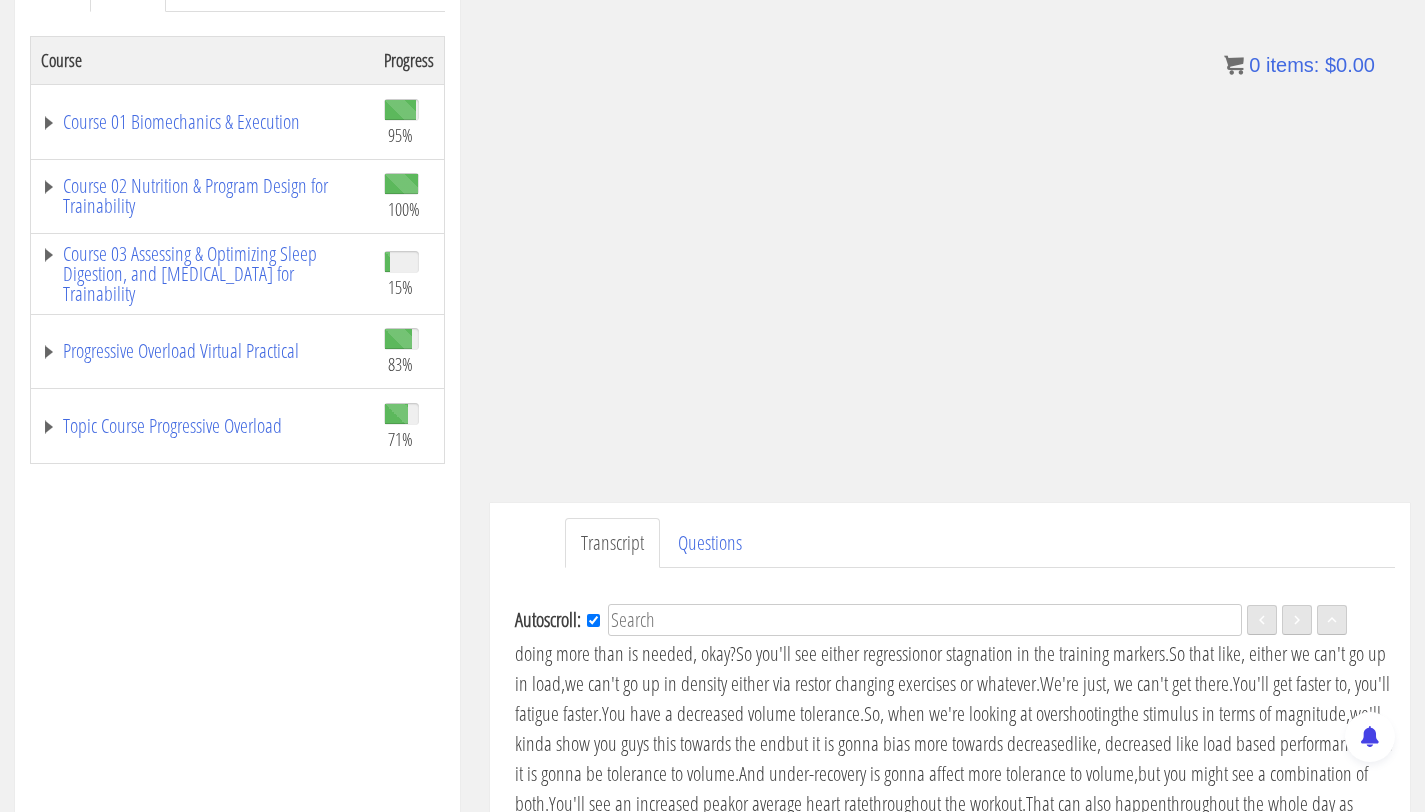 scroll, scrollTop: 4232, scrollLeft: 0, axis: vertical 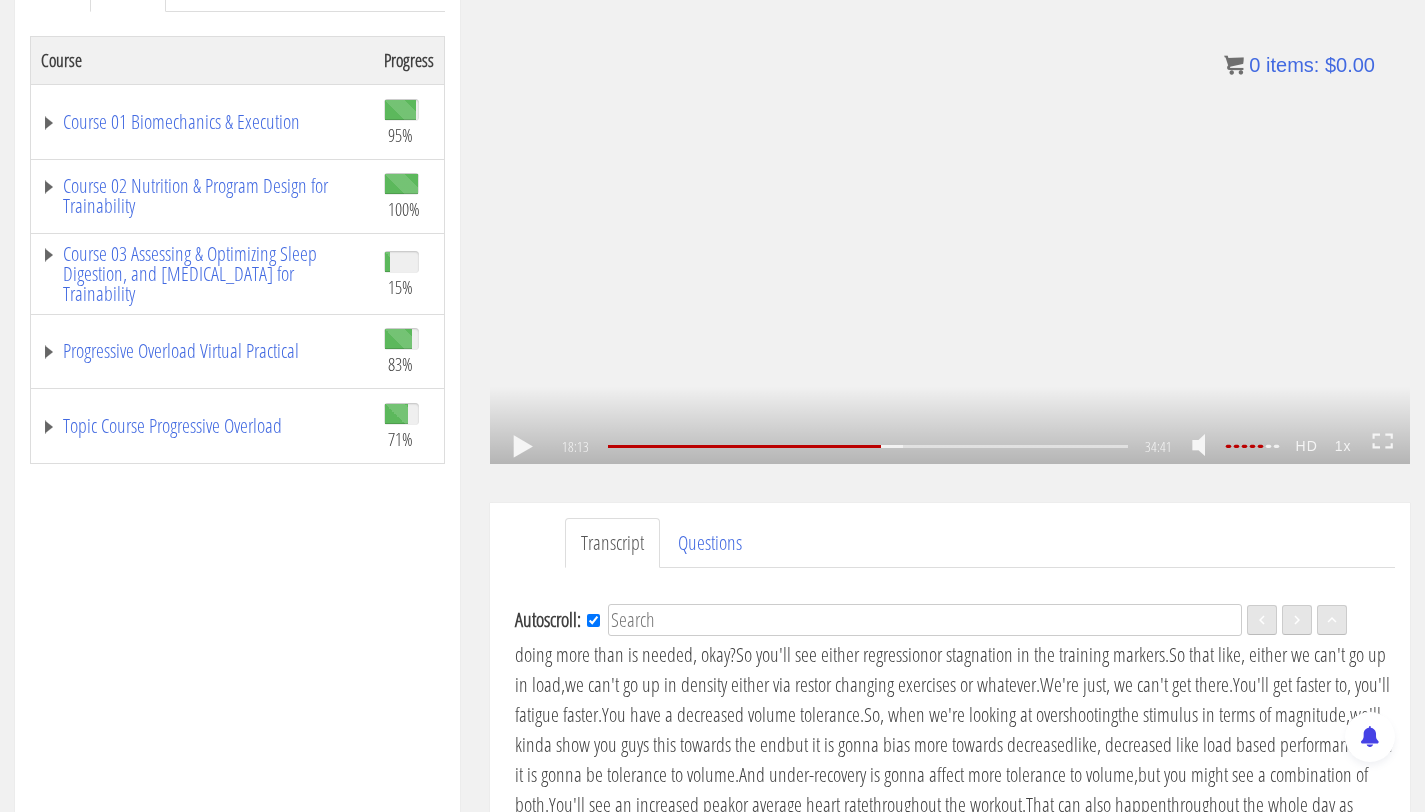 click on ".a{fill:#000;opacity:0.65;}.b{fill:#fff;opacity:1.0;}
.fp-color-play{opacity:0.65;}.controlbutton{fill:#fff;}
.fp-color-play{opacity:0.65;}.controlbutton{fill:#fff;}
.controlbuttonbg{opacity:0.65;}.controlbutton{fill:#fff;}
.fp-color-play{opacity:0.65;}.rect{fill:#fff;}
.fp-color-play{opacity:0.65;}.rect{fill:#fff;}
.fp-color-play{opacity:0.65;}.rect{fill:#fff;}
.fp-color-play{opacity:0.65;}.rect{fill:#fff;}
18:13                              12:40                                           34:41              16:29" at bounding box center [950, 205] 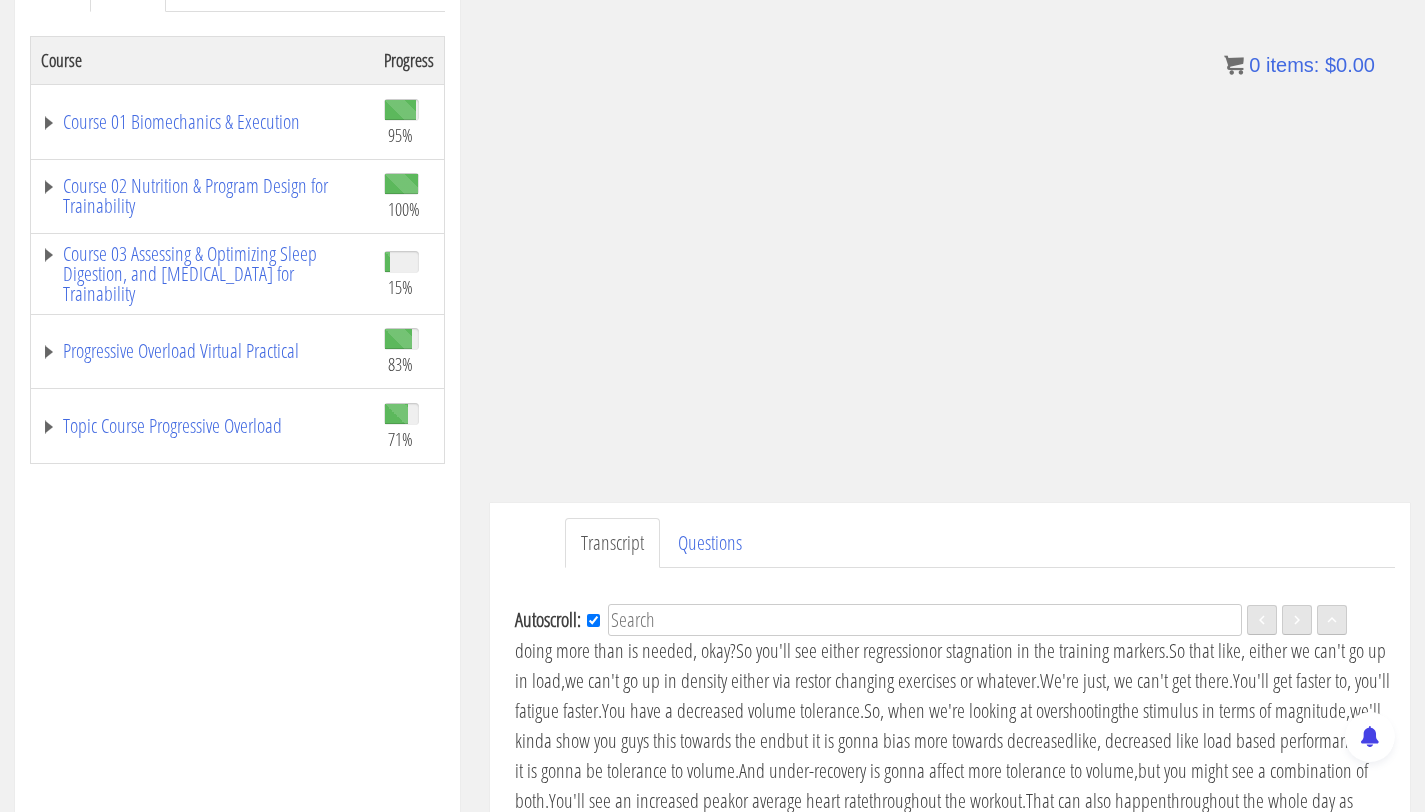 scroll, scrollTop: 4266, scrollLeft: 0, axis: vertical 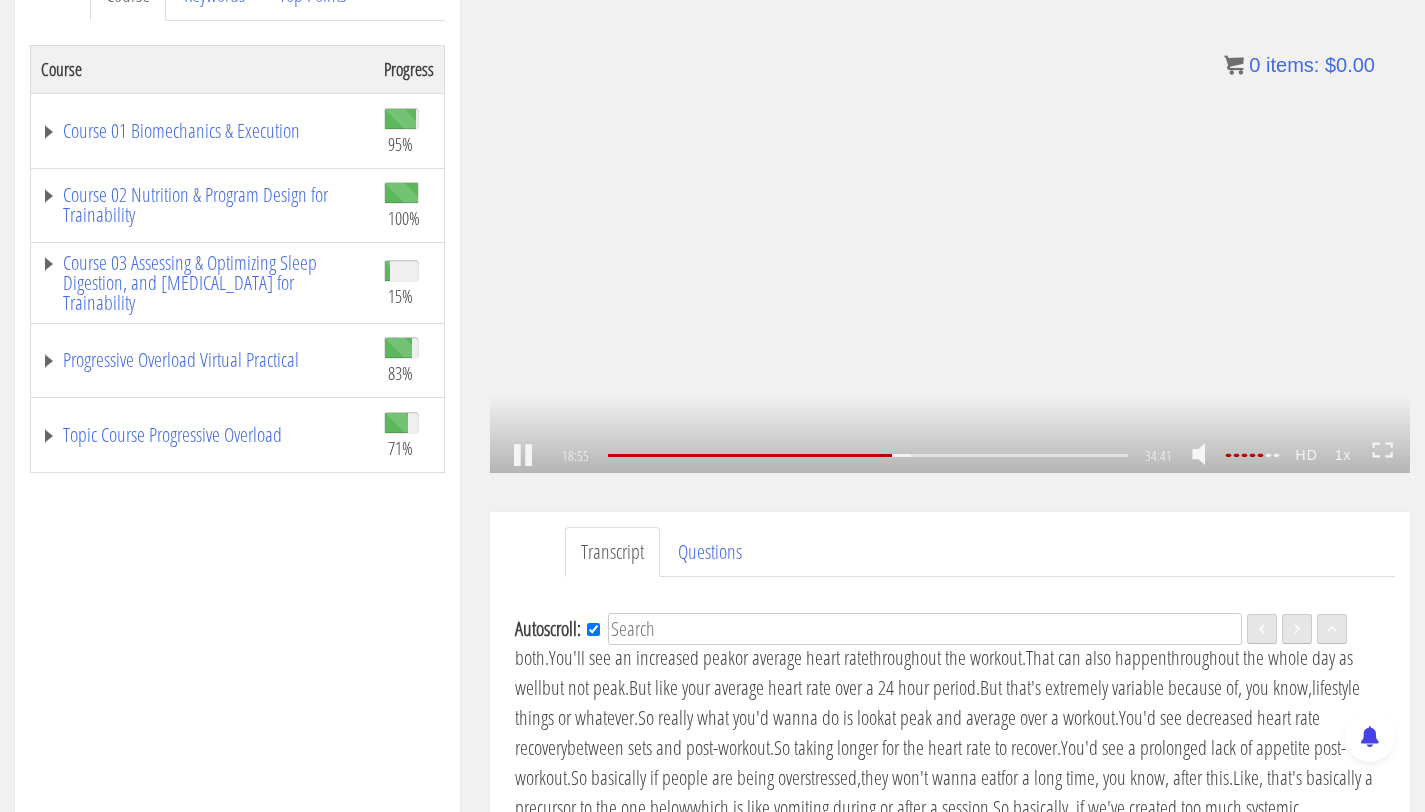 click on ".fp-color-play{opacity:0.65;}.rect{fill:#fff;}" 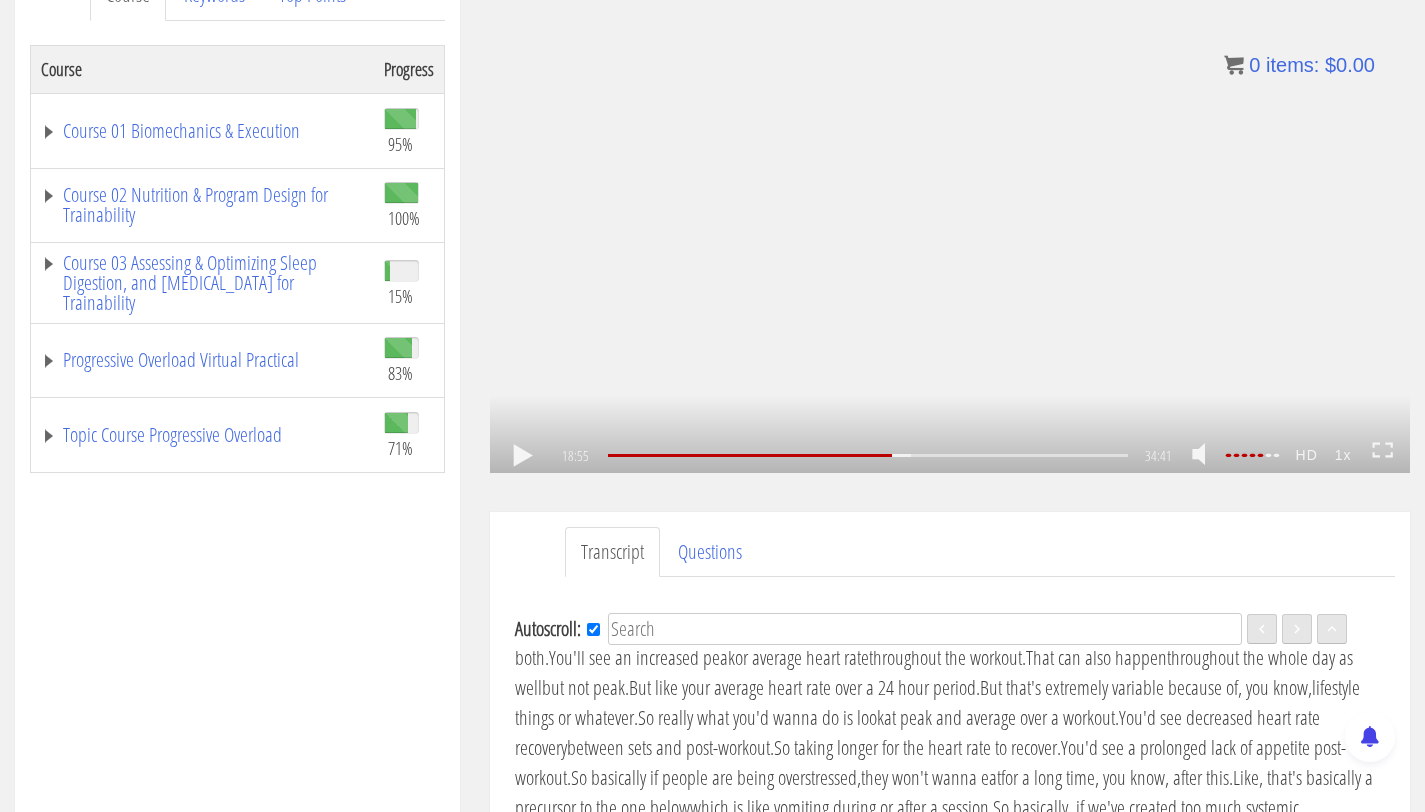 click on ".a{fill:#000;opacity:0.65;}.b{fill:#fff;opacity:1.0;}
.fp-color-play{opacity:0.65;}.controlbutton{fill:#fff;}
.fp-color-play{opacity:0.65;}.controlbutton{fill:#fff;}
.controlbuttonbg{opacity:0.65;}.controlbutton{fill:#fff;}
.fp-color-play{opacity:0.65;}.rect{fill:#fff;}
.fp-color-play{opacity:0.65;}.rect{fill:#fff;}
.fp-color-play{opacity:0.65;}.rect{fill:#fff;}
.fp-color-play{opacity:0.65;}.rect{fill:#fff;}
18:55                              12:40                                           34:41              15:47" at bounding box center (950, 214) 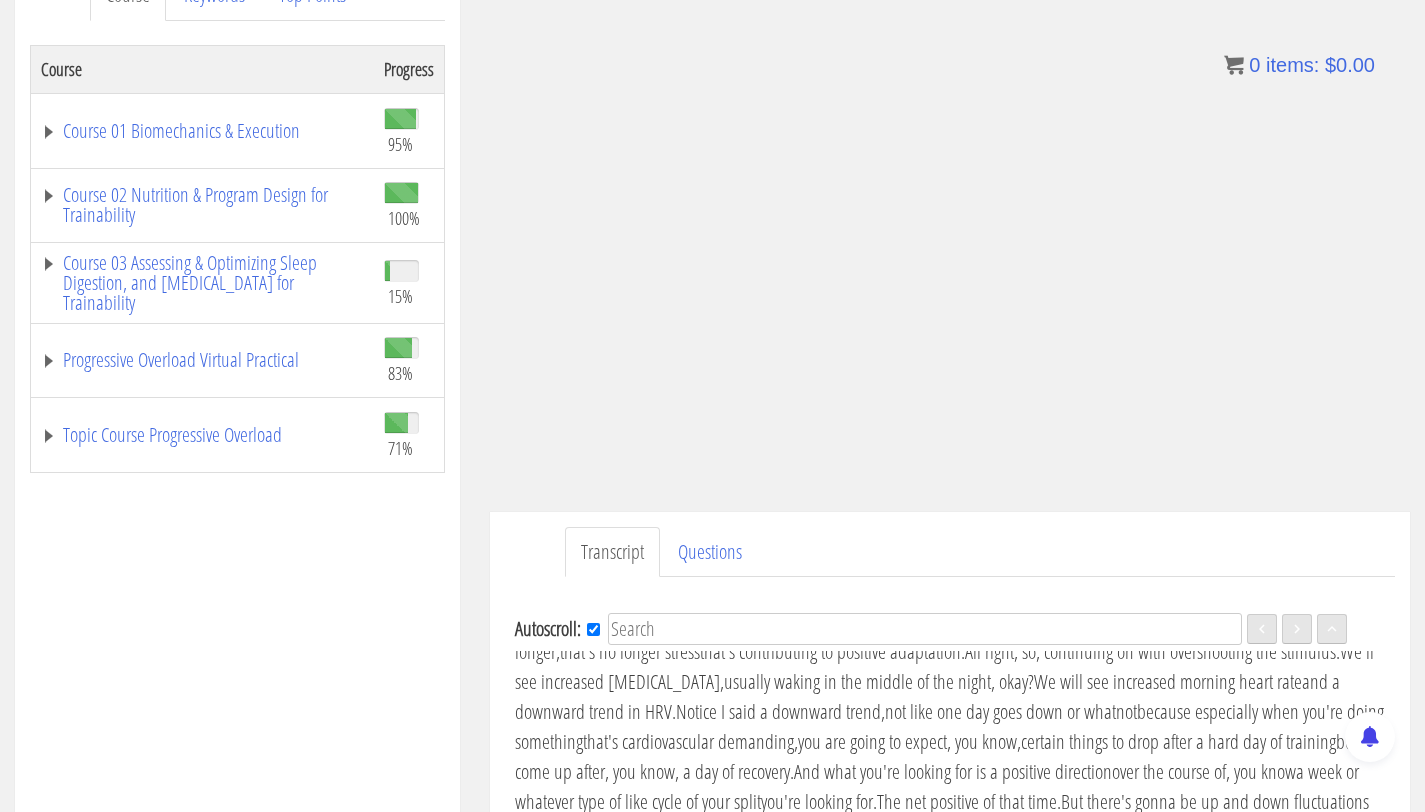 scroll, scrollTop: 4754, scrollLeft: 0, axis: vertical 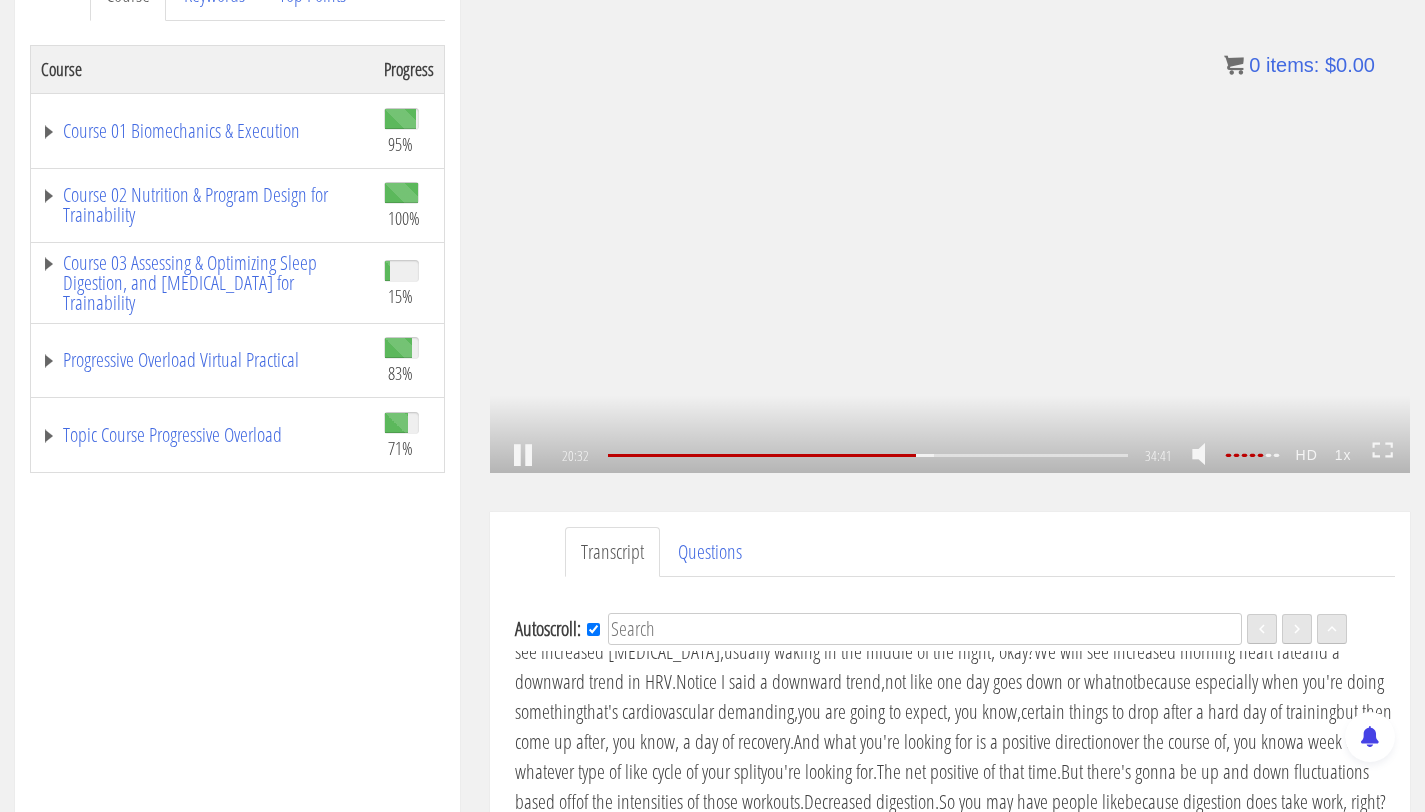 click on ".a{fill:#000;opacity:0.65;}.b{fill:#fff;opacity:1.0;}
.fp-color-play{opacity:0.65;}.controlbutton{fill:#fff;}
.fp-color-play{opacity:0.65;}.controlbutton{fill:#fff;}
.controlbuttonbg{opacity:0.65;}.controlbutton{fill:#fff;}
.fp-color-play{opacity:0.65;}.rect{fill:#fff;}
.fp-color-play{opacity:0.65;}.rect{fill:#fff;}
.fp-color-play{opacity:0.65;}.rect{fill:#fff;}
.fp-color-play{opacity:0.65;}.rect{fill:#fff;}
20:32                              12:40                                           34:41              14:09" at bounding box center [950, 214] 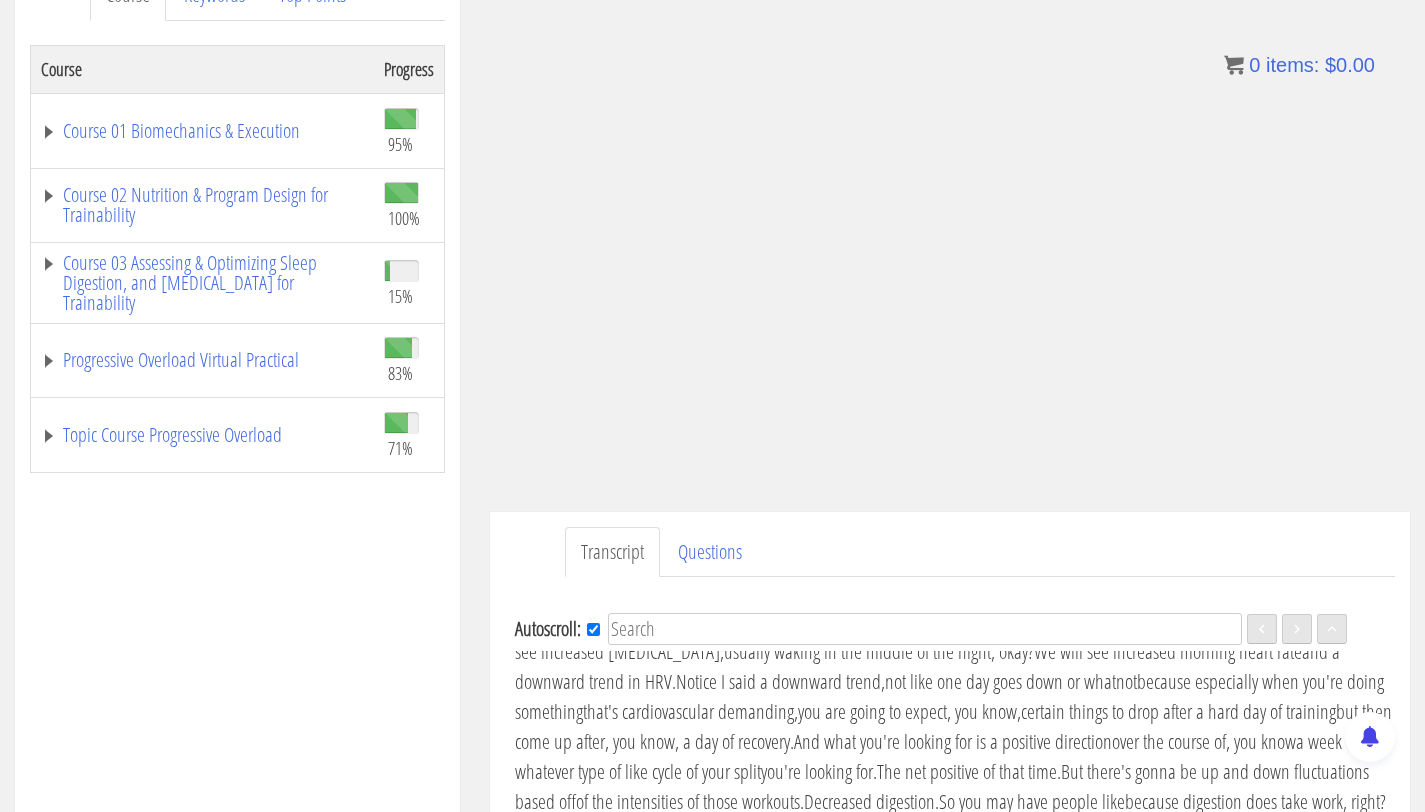 click on ".a{fill:#000;opacity:0.65;}.b{fill:#fff;opacity:1.0;}
.fp-color-play{opacity:0.65;}.controlbutton{fill:#fff;}
.fp-color-play{opacity:0.65;}.controlbutton{fill:#fff;}
.controlbuttonbg{opacity:0.65;}.controlbutton{fill:#fff;}
.fp-color-play{opacity:0.65;}.rect{fill:#fff;}
.fp-color-play{opacity:0.65;}.rect{fill:#fff;}
.fp-color-play{opacity:0.65;}.rect{fill:#fff;}
.fp-color-play{opacity:0.65;}.rect{fill:#fff;}
20:33                              12:40                                           34:41              14:09" at bounding box center [950, 214] 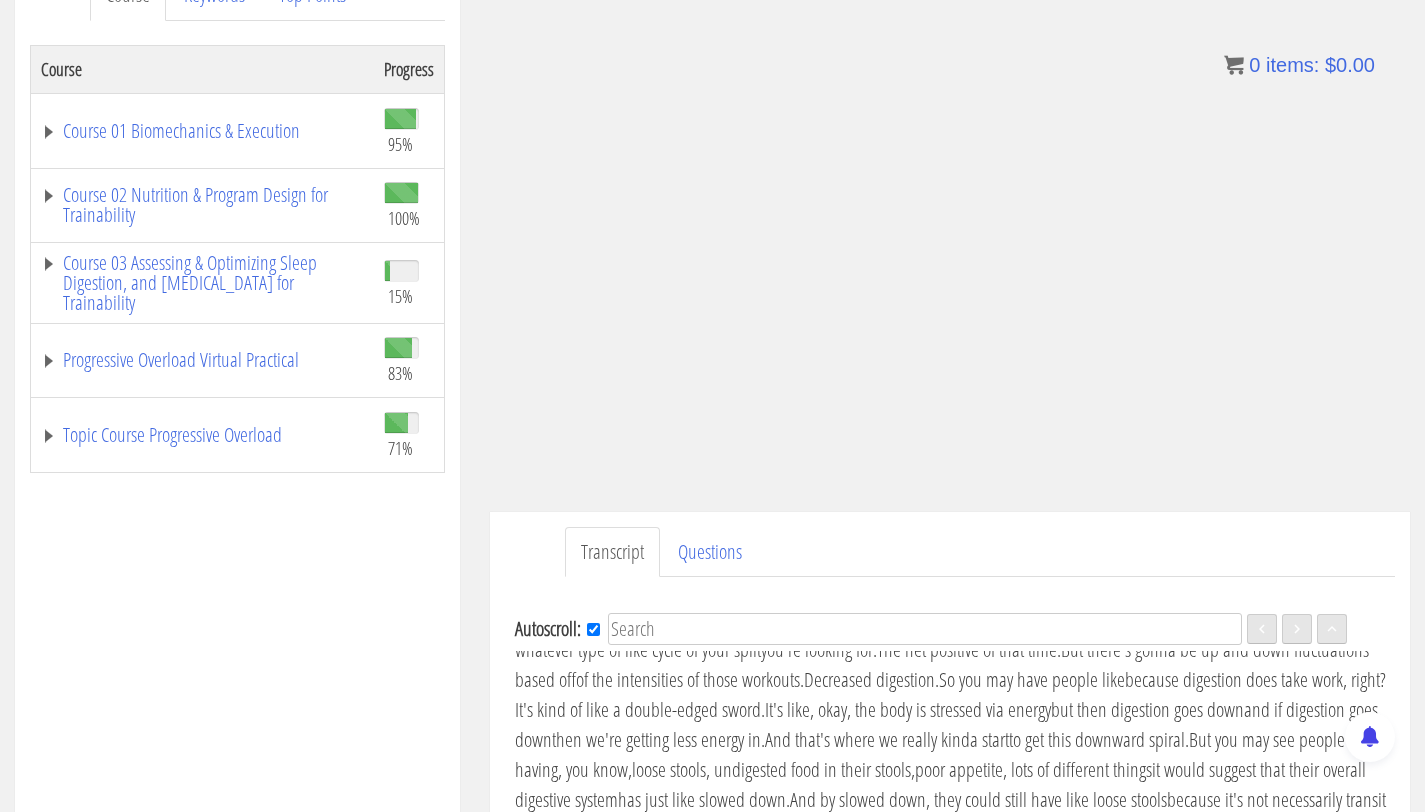 scroll, scrollTop: 4907, scrollLeft: 0, axis: vertical 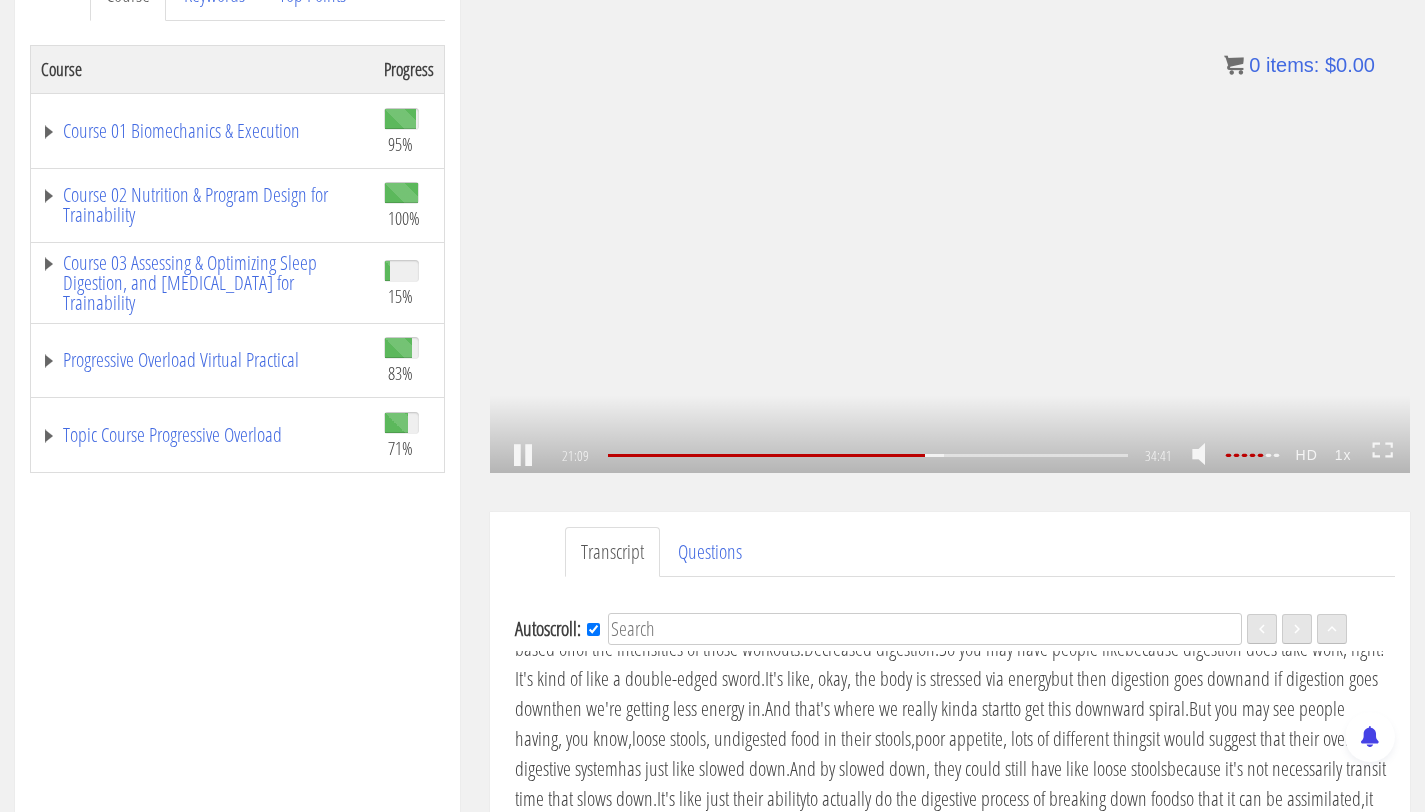 click on ".fp-color-play{opacity:0.65;}.rect{fill:#fff;}" 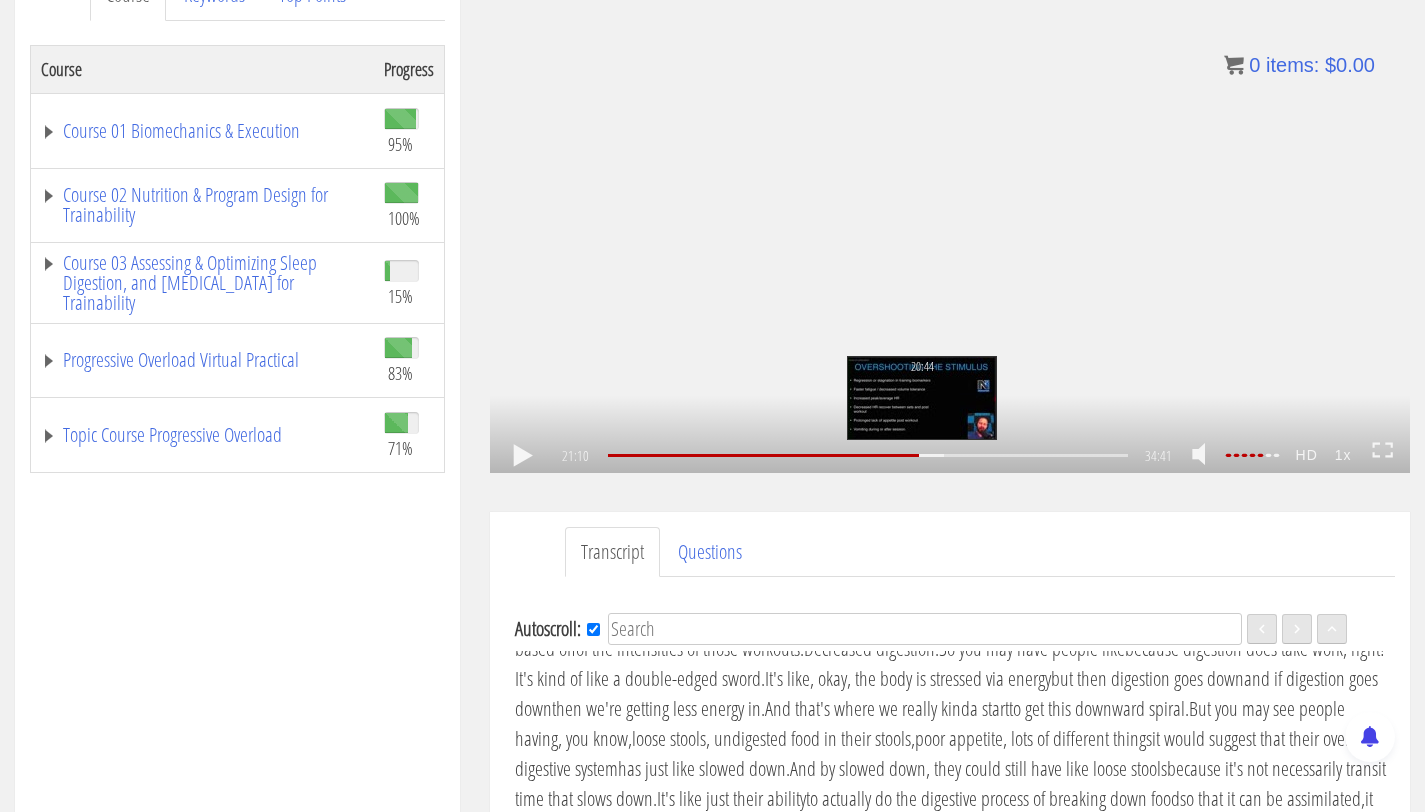click on "20:44" at bounding box center [868, 455] 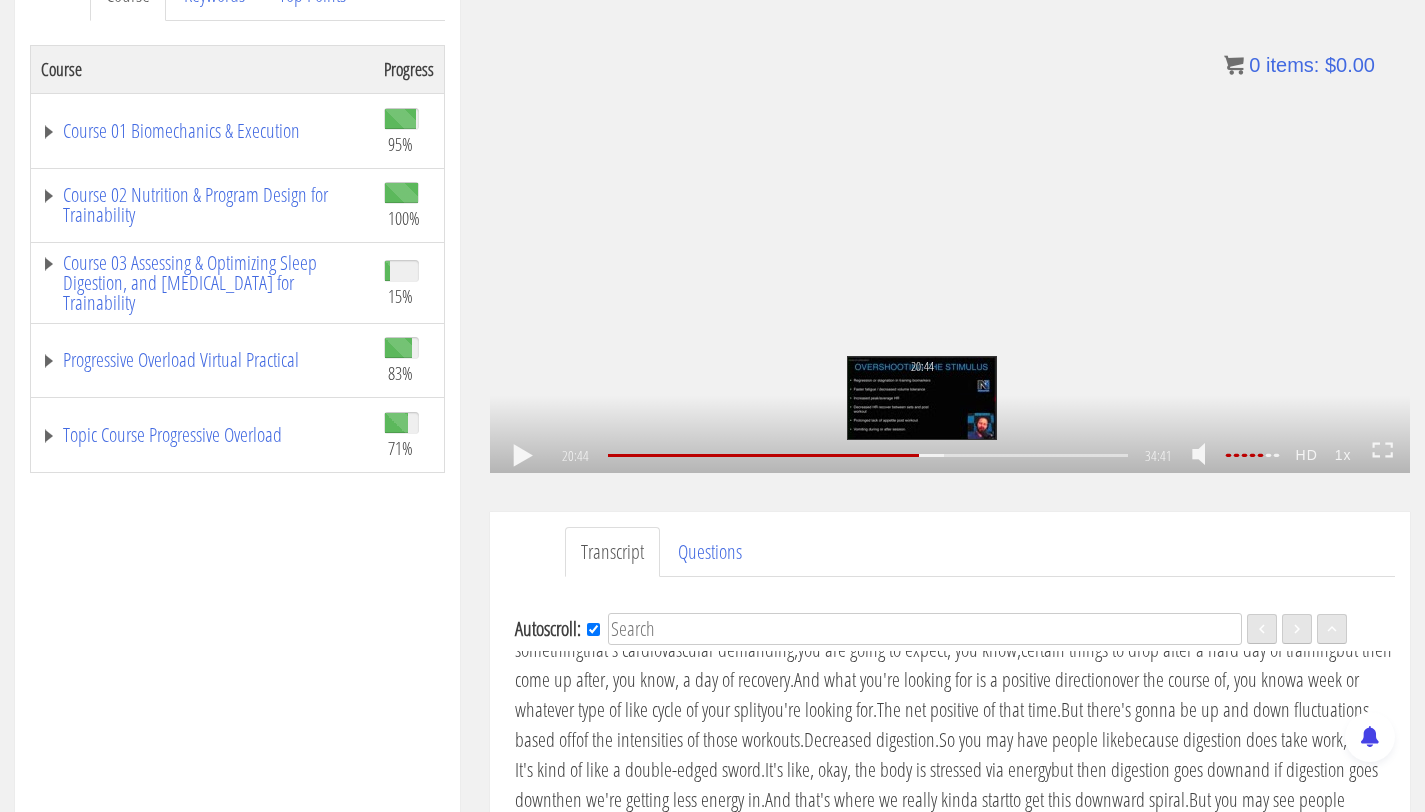scroll, scrollTop: 4785, scrollLeft: 0, axis: vertical 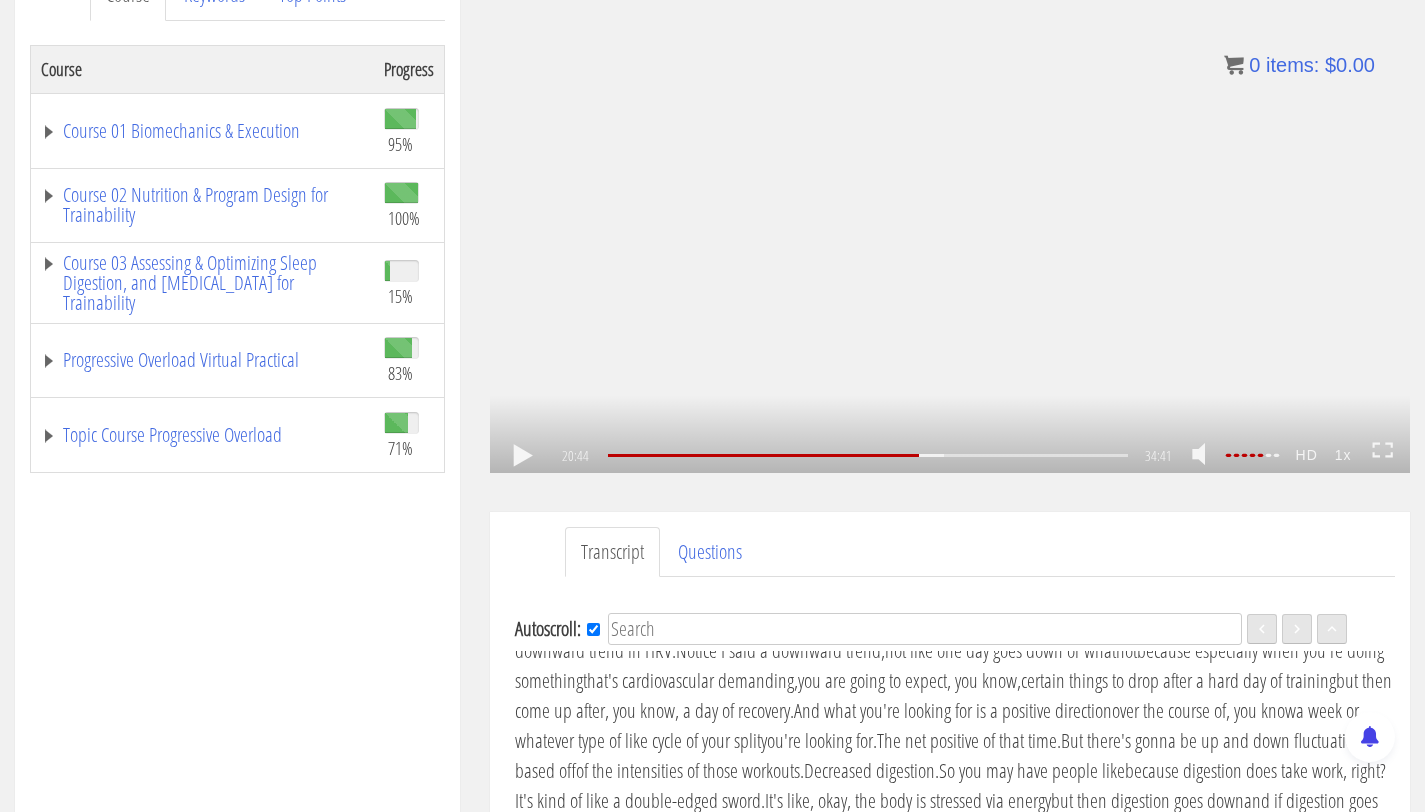 click on ".a{fill:#000;opacity:0.65;}.b{fill:#fff;opacity:1.0;}
.fp-color-play{opacity:0.65;}.controlbutton{fill:#fff;}
.fp-color-play{opacity:0.65;}.controlbutton{fill:#fff;}
.controlbuttonbg{opacity:0.65;}.controlbutton{fill:#fff;}
.fp-color-play{opacity:0.65;}.rect{fill:#fff;}
.fp-color-play{opacity:0.65;}.rect{fill:#fff;}
.fp-color-play{opacity:0.65;}.rect{fill:#fff;}
.fp-color-play{opacity:0.65;}.rect{fill:#fff;}
20:44                              32:41                                           34:41              13:58" at bounding box center [950, 214] 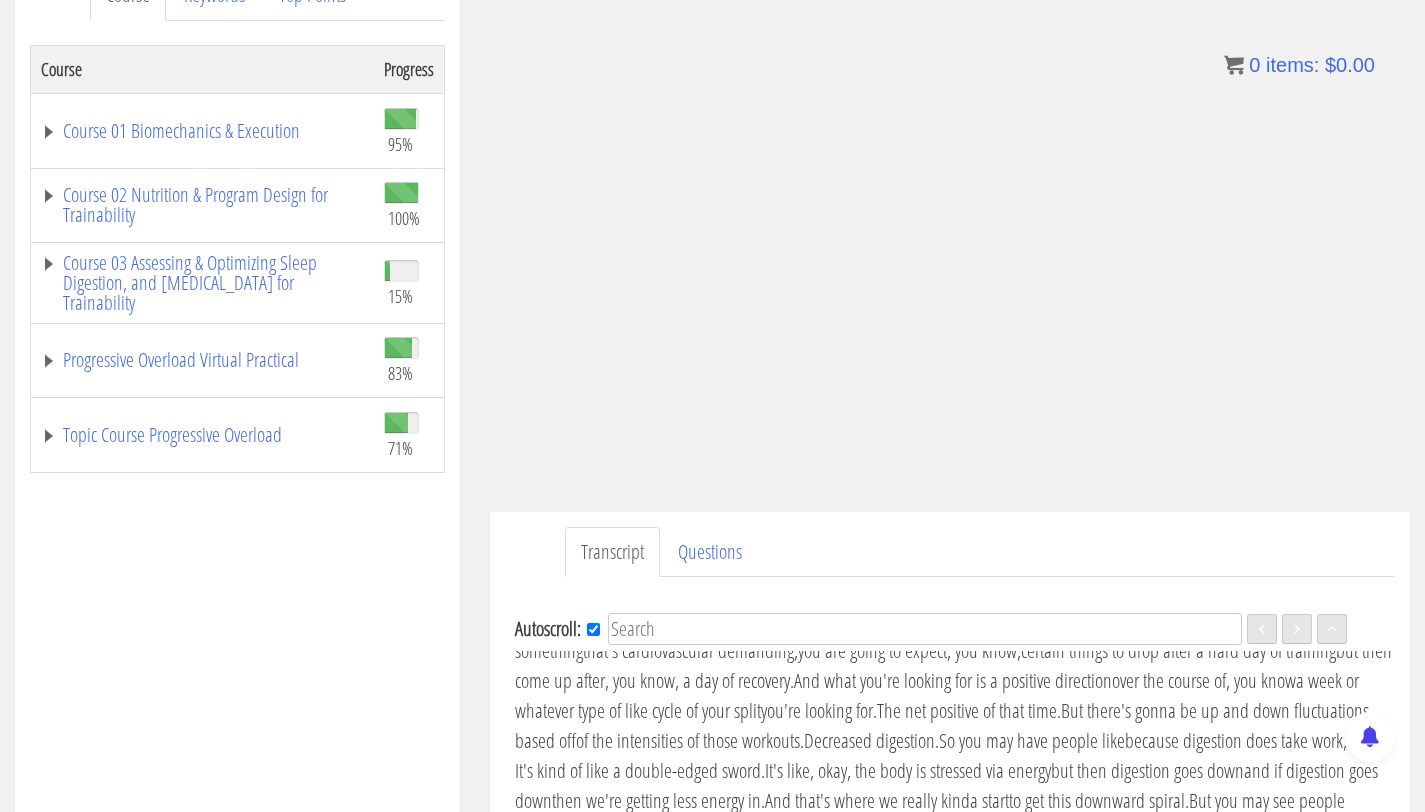 scroll, scrollTop: 4846, scrollLeft: 0, axis: vertical 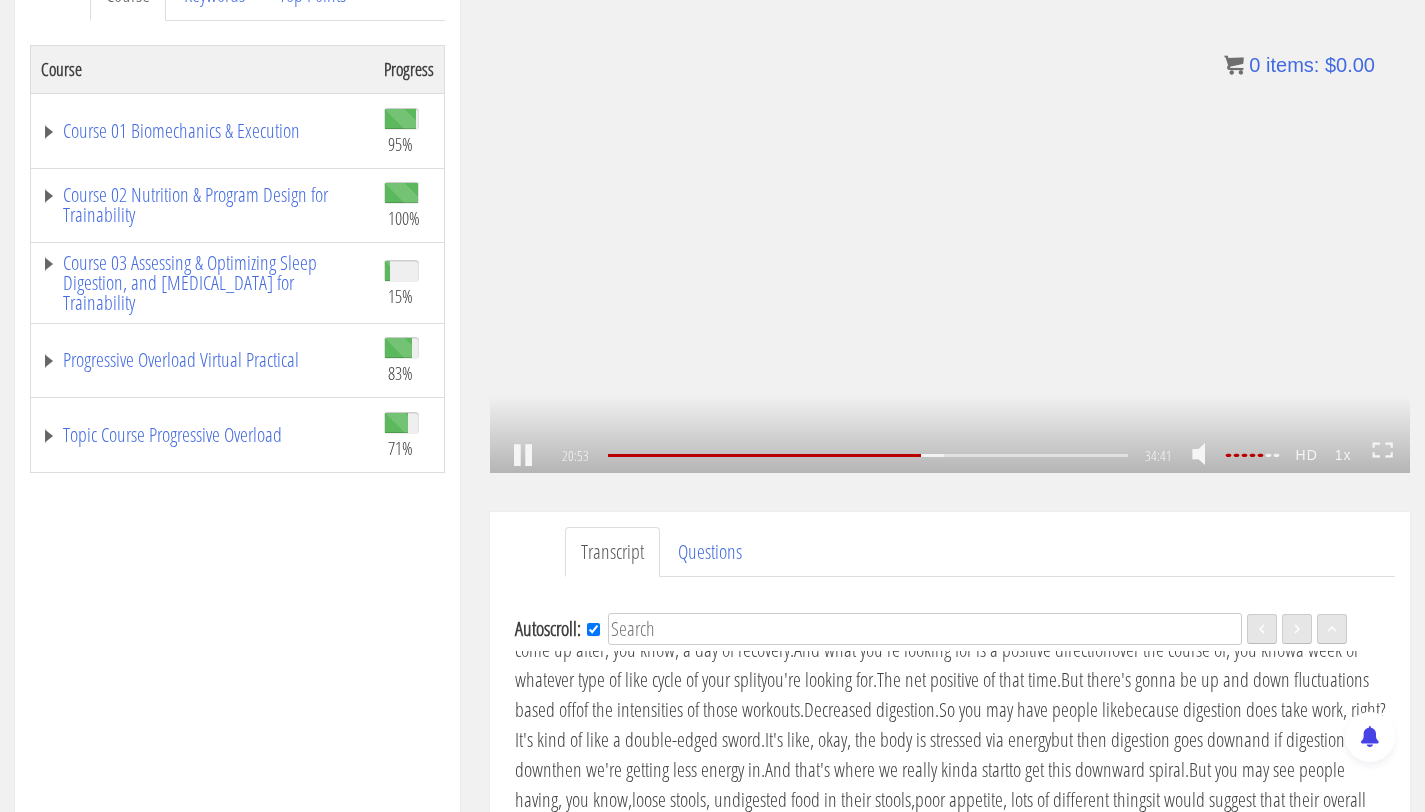 click on ".a{fill:#000;opacity:0.65;}.b{fill:#fff;opacity:1.0;}
.fp-color-play{opacity:0.65;}.controlbutton{fill:#fff;}
.fp-color-play{opacity:0.65;}.controlbutton{fill:#fff;}
.controlbuttonbg{opacity:0.65;}.controlbutton{fill:#fff;}
.fp-color-play{opacity:0.65;}.rect{fill:#fff;}
.fp-color-play{opacity:0.65;}.rect{fill:#fff;}
.fp-color-play{opacity:0.65;}.rect{fill:#fff;}
.fp-color-play{opacity:0.65;}.rect{fill:#fff;}
20:53                              31:25                                           34:41              13:48" at bounding box center (950, 214) 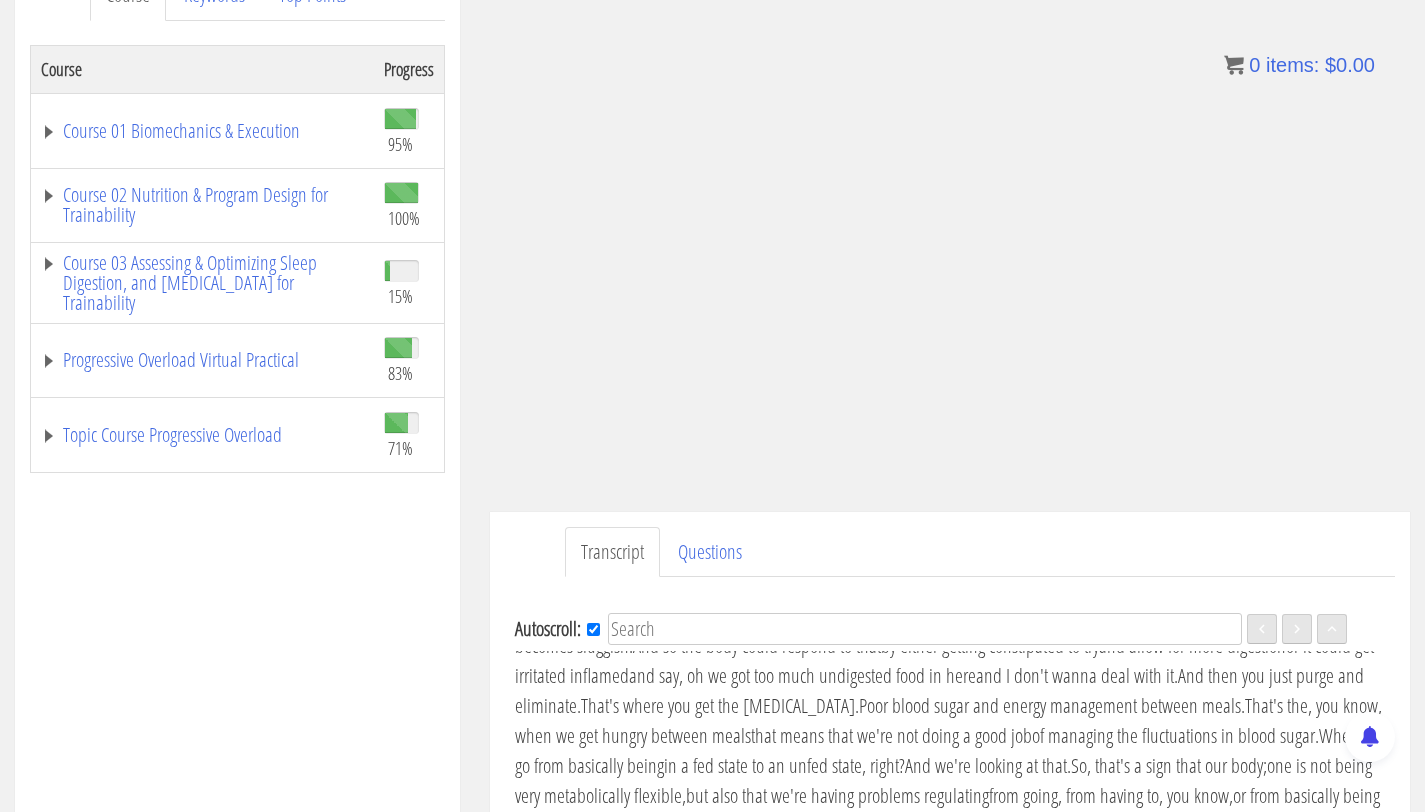 scroll, scrollTop: 5120, scrollLeft: 0, axis: vertical 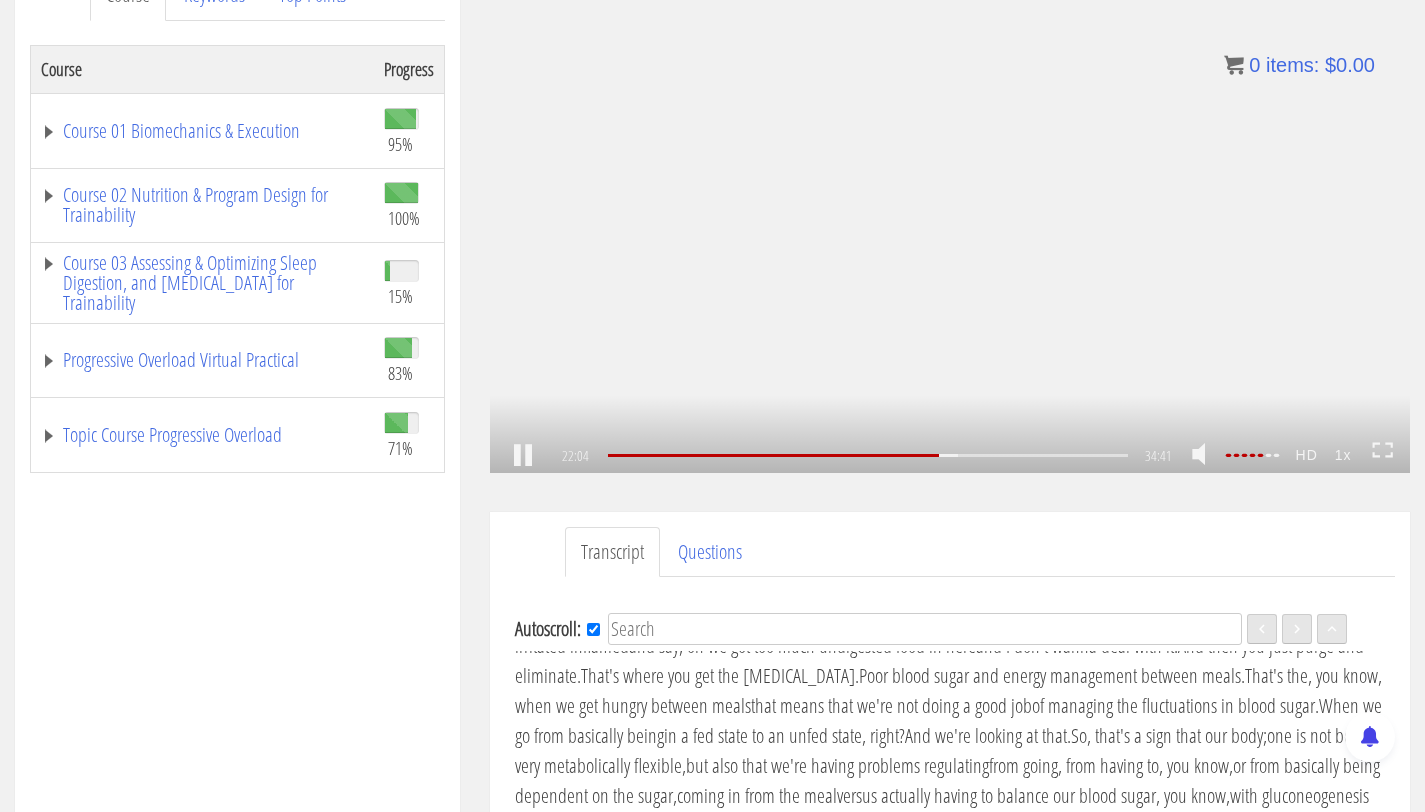 click on ".a{fill:#000;opacity:0.65;}.b{fill:#fff;opacity:1.0;}
.fp-color-play{opacity:0.65;}.controlbutton{fill:#fff;}
.fp-color-play{opacity:0.65;}.controlbutton{fill:#fff;}
.controlbuttonbg{opacity:0.65;}.controlbutton{fill:#fff;}
.fp-color-play{opacity:0.65;}.rect{fill:#fff;}
.fp-color-play{opacity:0.65;}.rect{fill:#fff;}
.fp-color-play{opacity:0.65;}.rect{fill:#fff;}
.fp-color-play{opacity:0.65;}.rect{fill:#fff;}
22:04                              31:25                                           34:41              12:38" at bounding box center (950, 214) 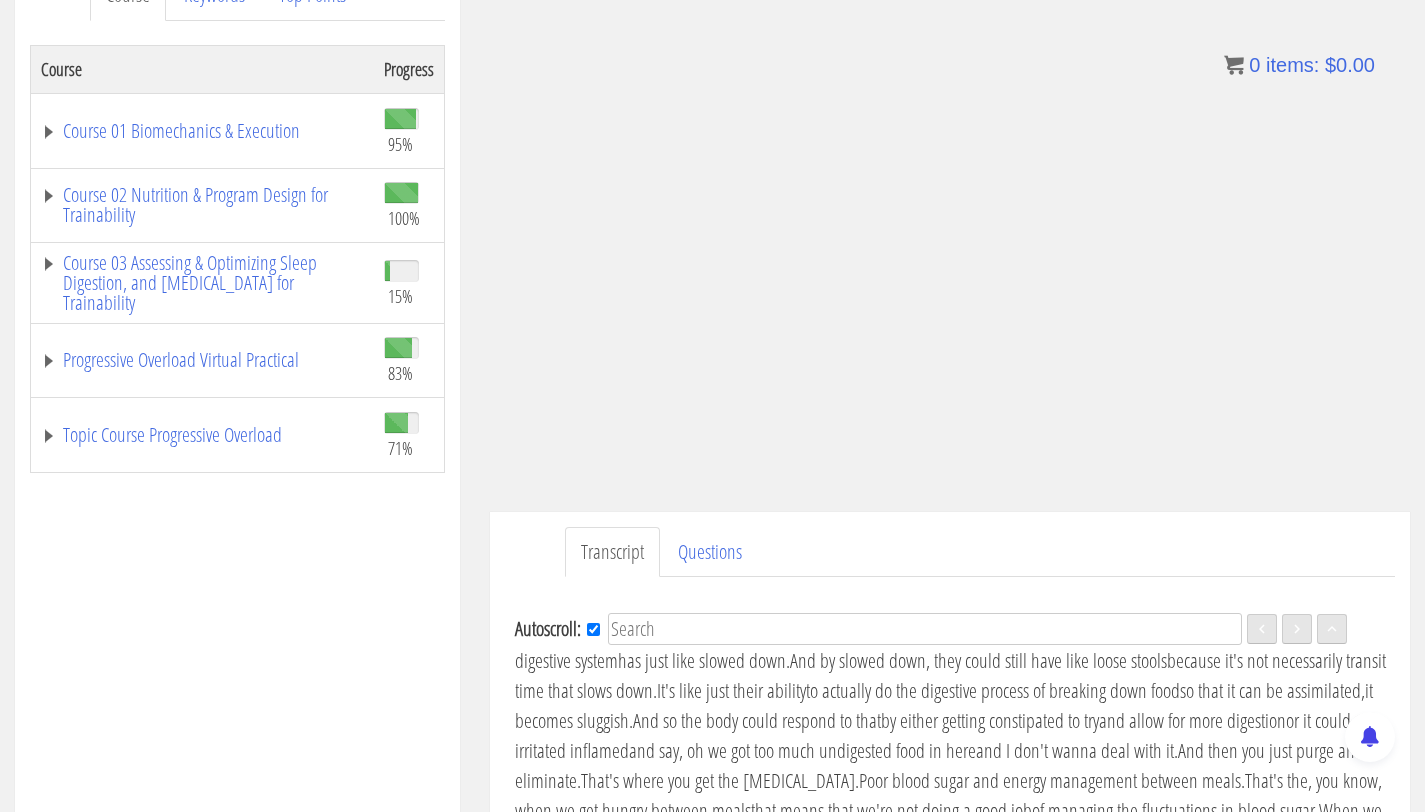 scroll, scrollTop: 5008, scrollLeft: 0, axis: vertical 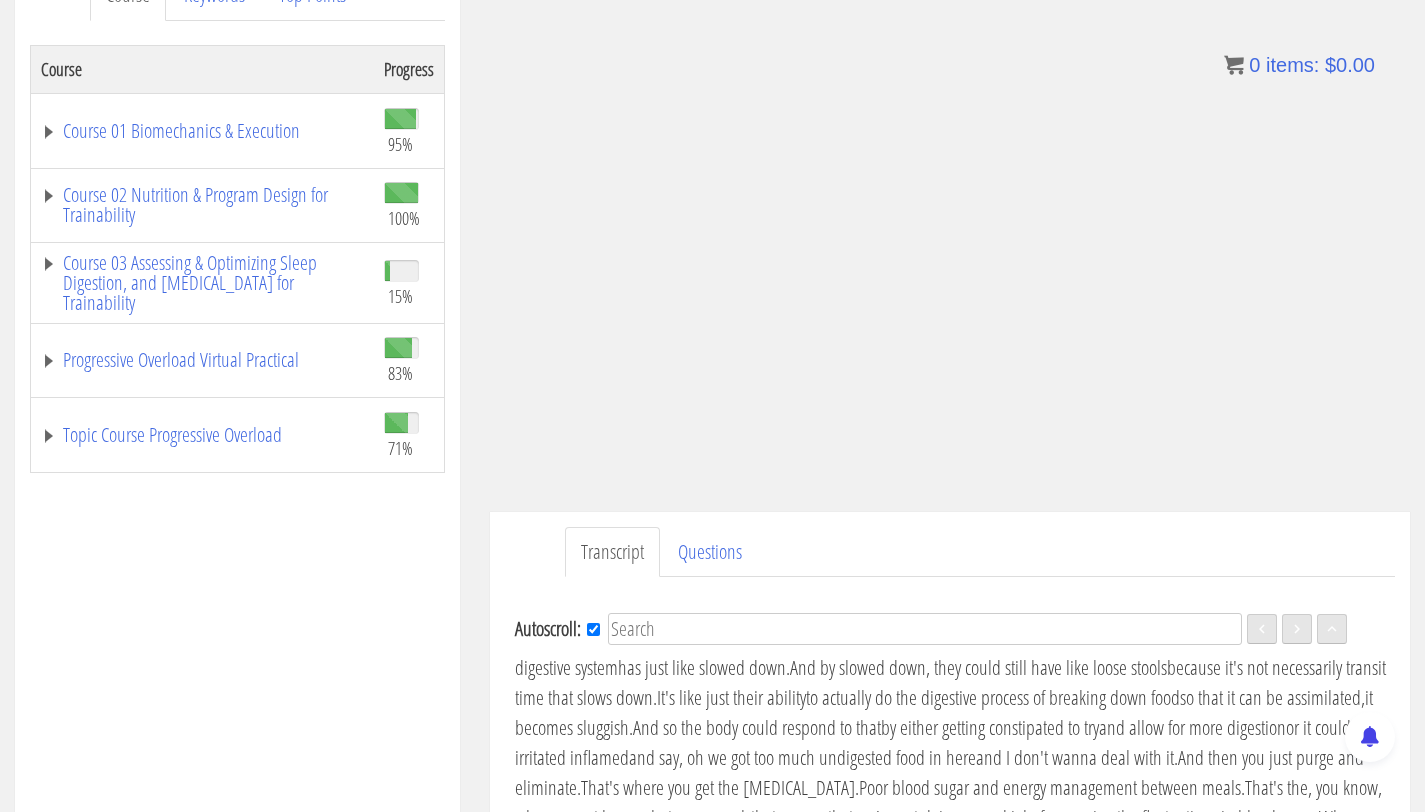 click on "not like one day goes down or whatnot" at bounding box center [1011, 427] 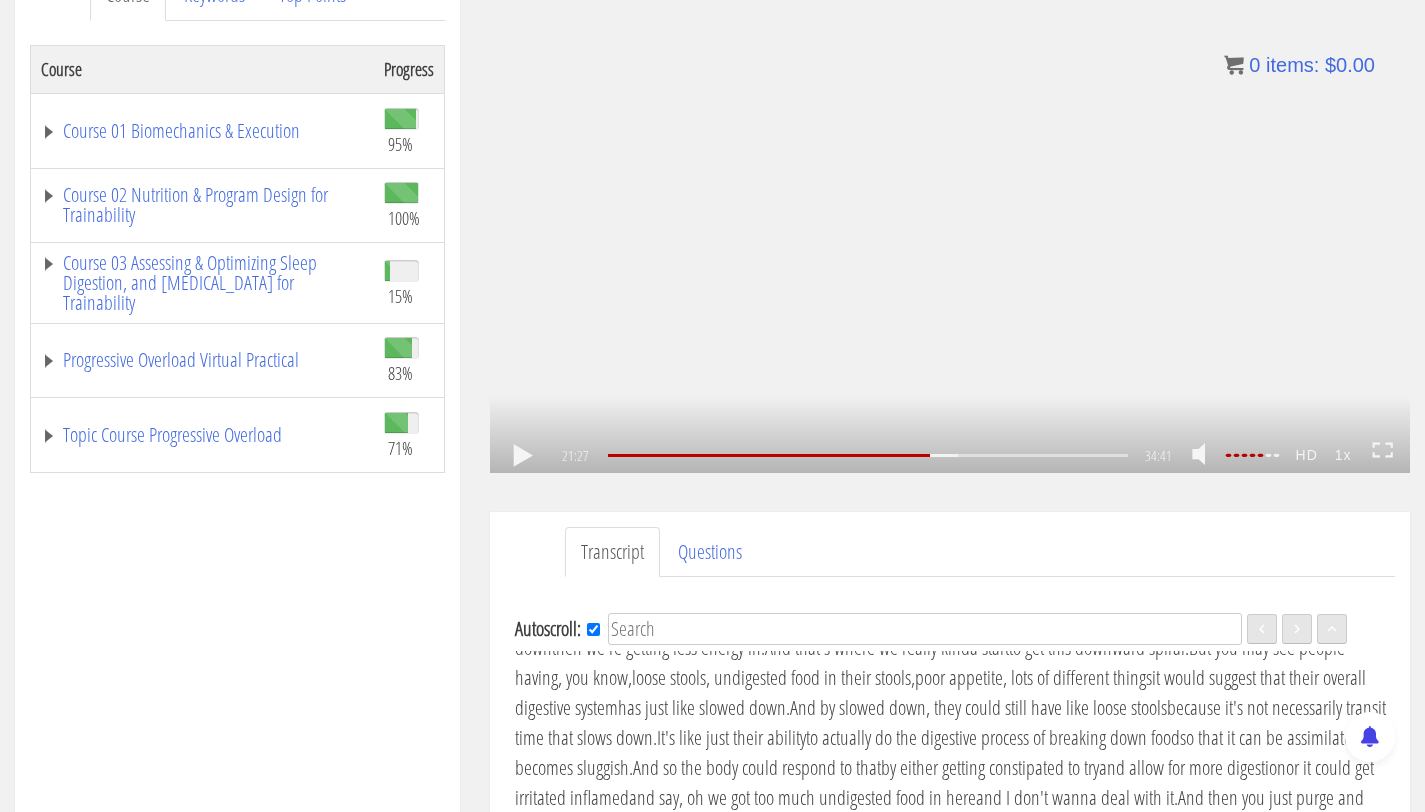 scroll, scrollTop: 4968, scrollLeft: 0, axis: vertical 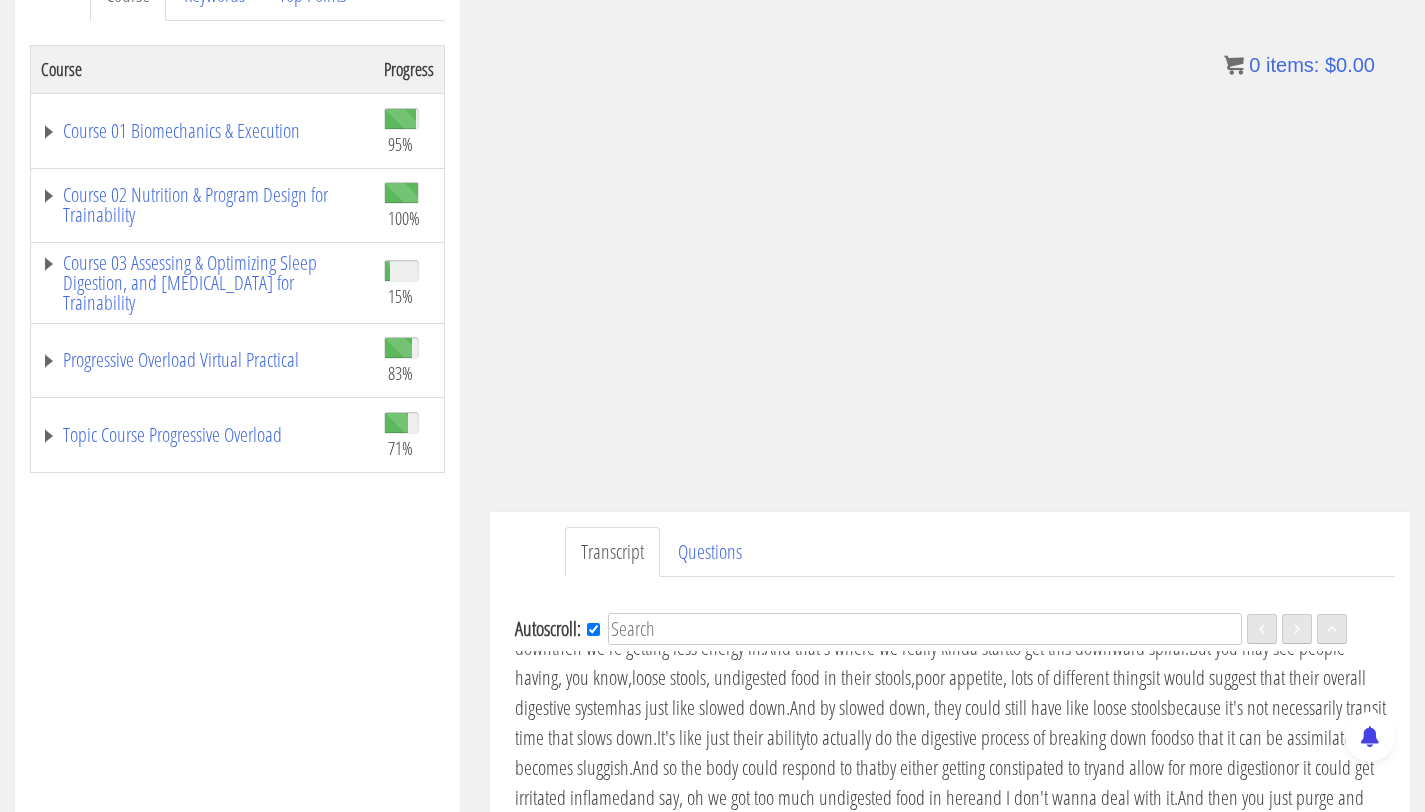 click on "Notice I said a downward trend," at bounding box center (780, 467) 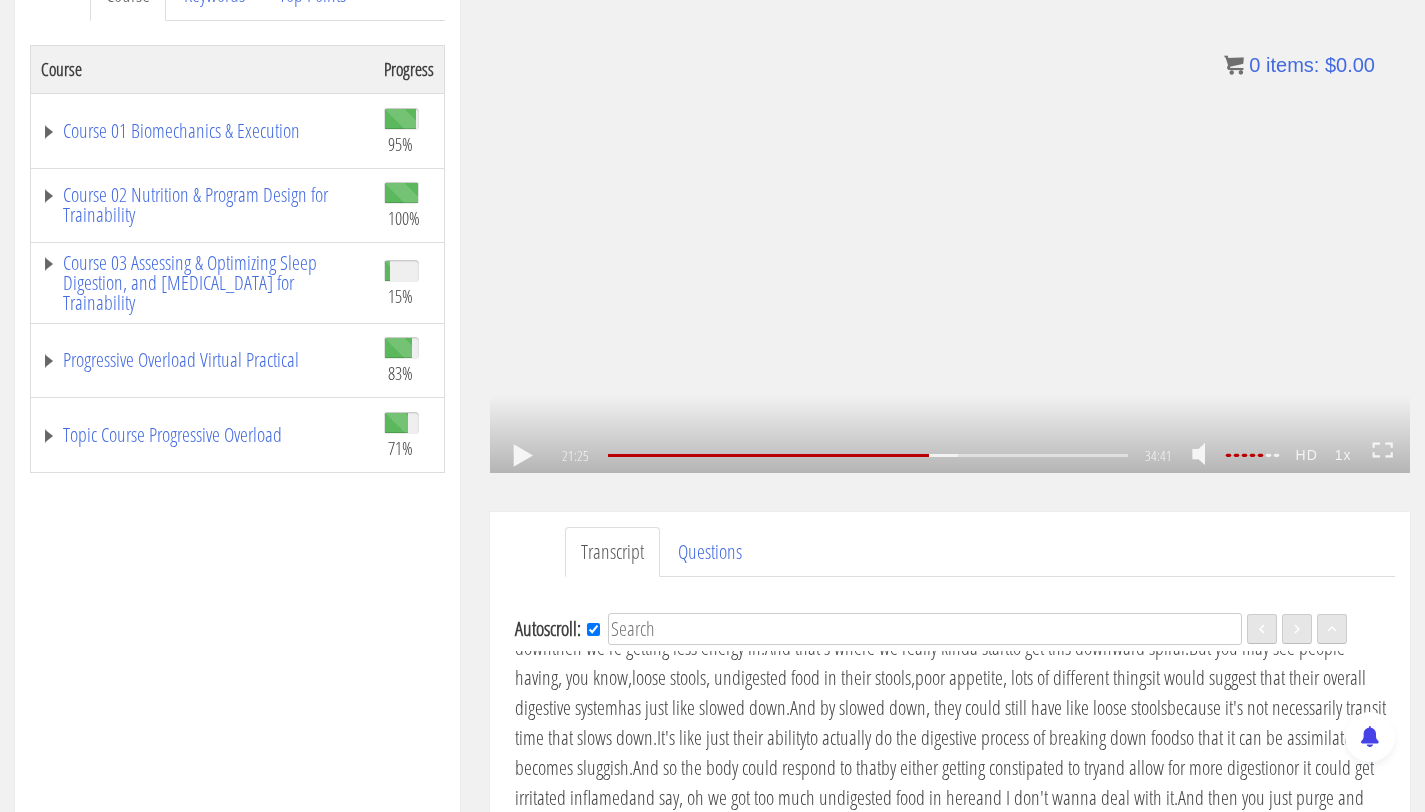 click on ".a{fill:#000;opacity:0.65;}.b{fill:#fff;opacity:1.0;}
.fp-color-play{opacity:0.65;}.controlbutton{fill:#fff;}
.fp-color-play{opacity:0.65;}.controlbutton{fill:#fff;}
.controlbuttonbg{opacity:0.65;}.controlbutton{fill:#fff;}
.fp-color-play{opacity:0.65;}.rect{fill:#fff;}
.fp-color-play{opacity:0.65;}.rect{fill:#fff;}
.fp-color-play{opacity:0.65;}.rect{fill:#fff;}
.fp-color-play{opacity:0.65;}.rect{fill:#fff;}
21:25                              27:44                                           34:41              13:17" at bounding box center (950, 214) 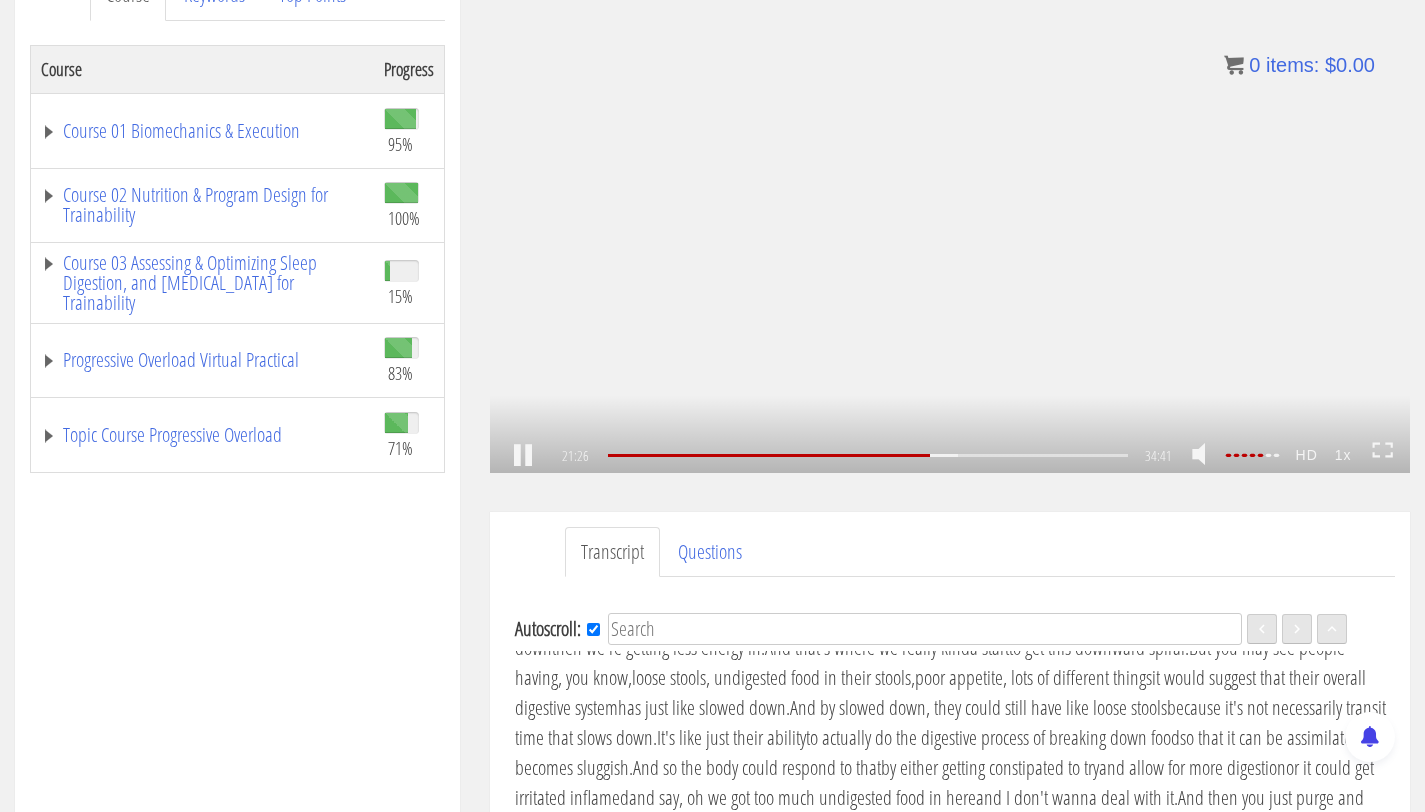 click on ".a{fill:#000;opacity:0.65;}.b{fill:#fff;opacity:1.0;}
.fp-color-play{opacity:0.65;}.controlbutton{fill:#fff;}
.fp-color-play{opacity:0.65;}.controlbutton{fill:#fff;}
.controlbuttonbg{opacity:0.65;}.controlbutton{fill:#fff;}
.fp-color-play{opacity:0.65;}.rect{fill:#fff;}
.fp-color-play{opacity:0.65;}.rect{fill:#fff;}
.fp-color-play{opacity:0.65;}.rect{fill:#fff;}
.fp-color-play{opacity:0.65;}.rect{fill:#fff;}
21:26                              27:44                                           34:41              13:16" at bounding box center (950, 214) 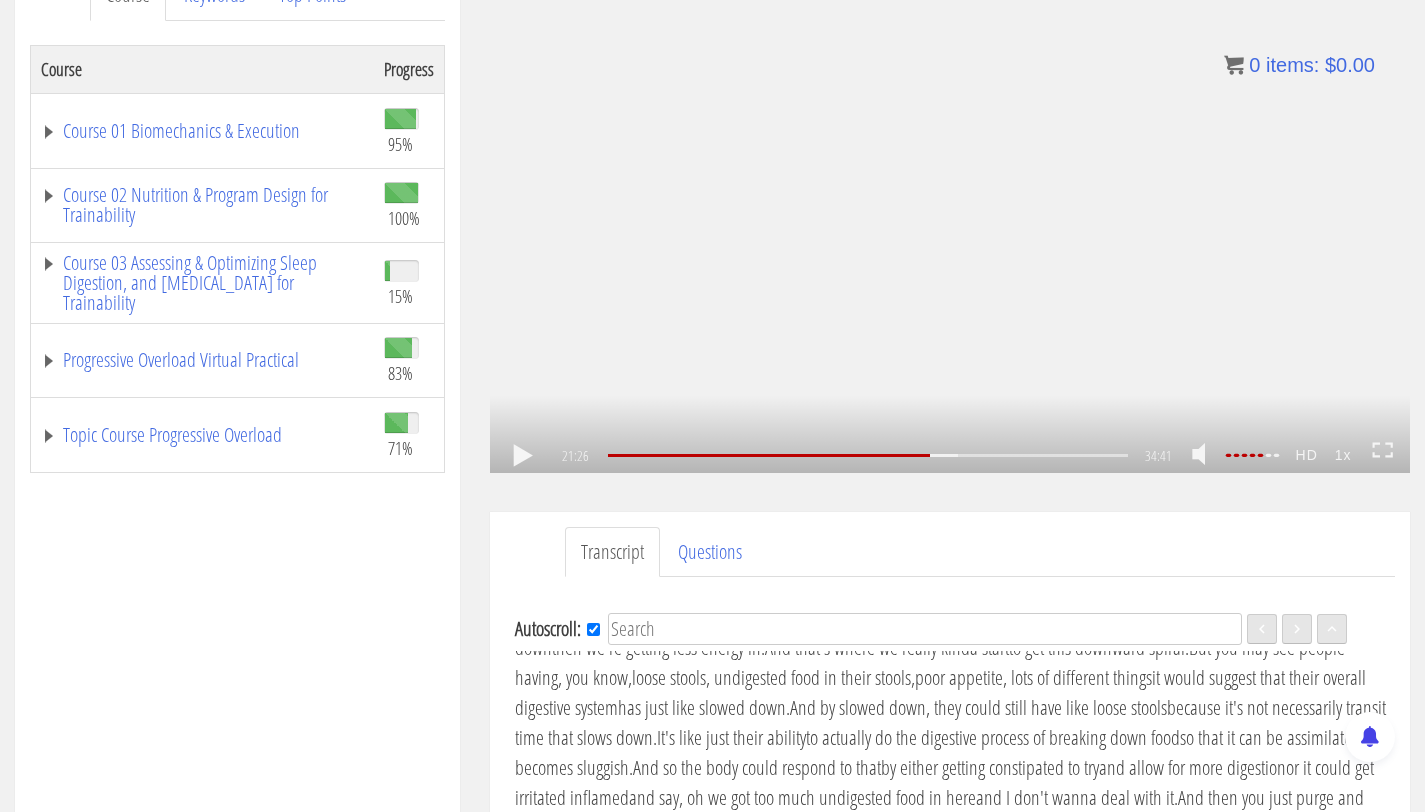 click on ".a{fill:#000;opacity:0.65;}.b{fill:#fff;opacity:1.0;}
.fp-color-play{opacity:0.65;}.controlbutton{fill:#fff;}
.fp-color-play{opacity:0.65;}.controlbutton{fill:#fff;}
.controlbuttonbg{opacity:0.65;}.controlbutton{fill:#fff;}
.fp-color-play{opacity:0.65;}.rect{fill:#fff;}
.fp-color-play{opacity:0.65;}.rect{fill:#fff;}
.fp-color-play{opacity:0.65;}.rect{fill:#fff;}
.fp-color-play{opacity:0.65;}.rect{fill:#fff;}
21:26                              27:44                                           34:41              13:16" at bounding box center (950, 214) 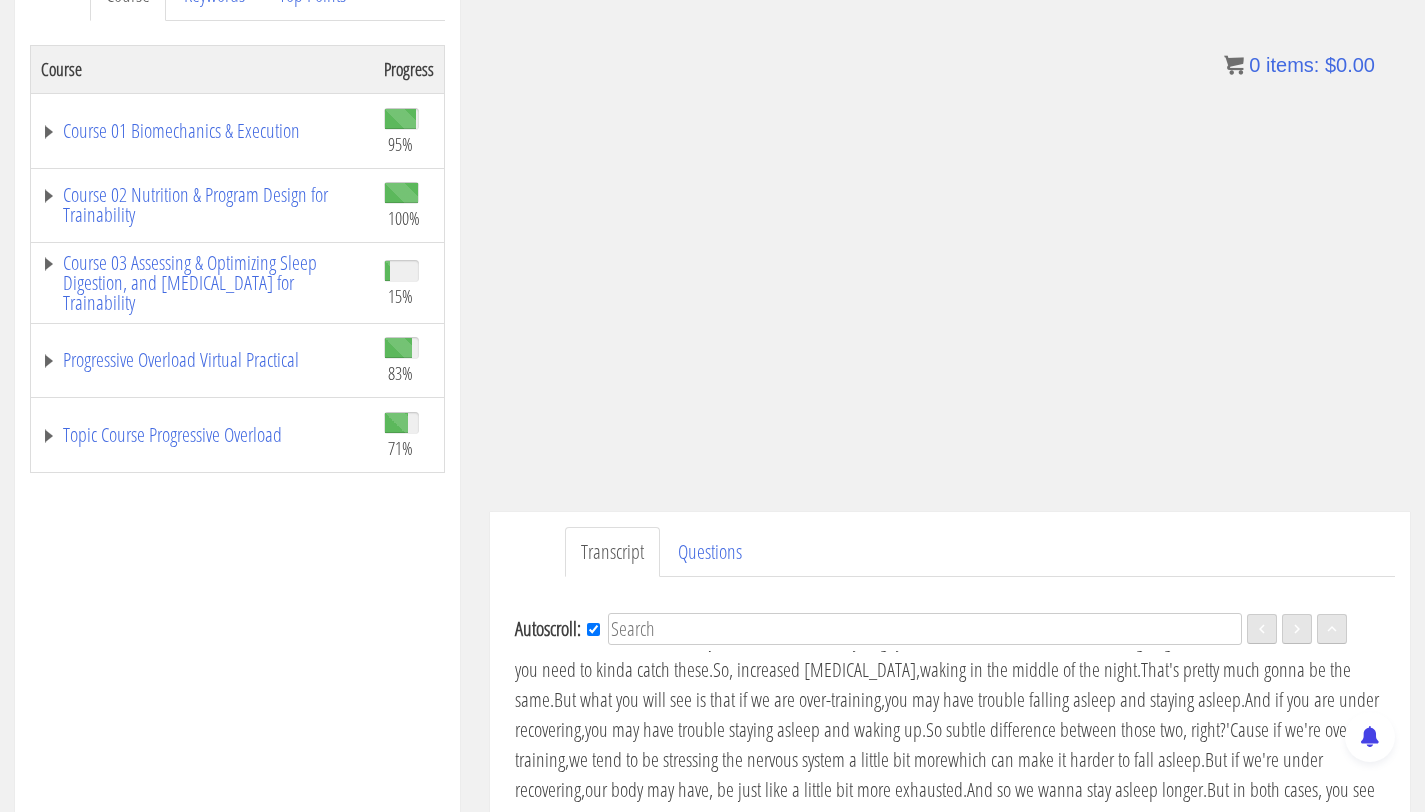 scroll, scrollTop: 5486, scrollLeft: 0, axis: vertical 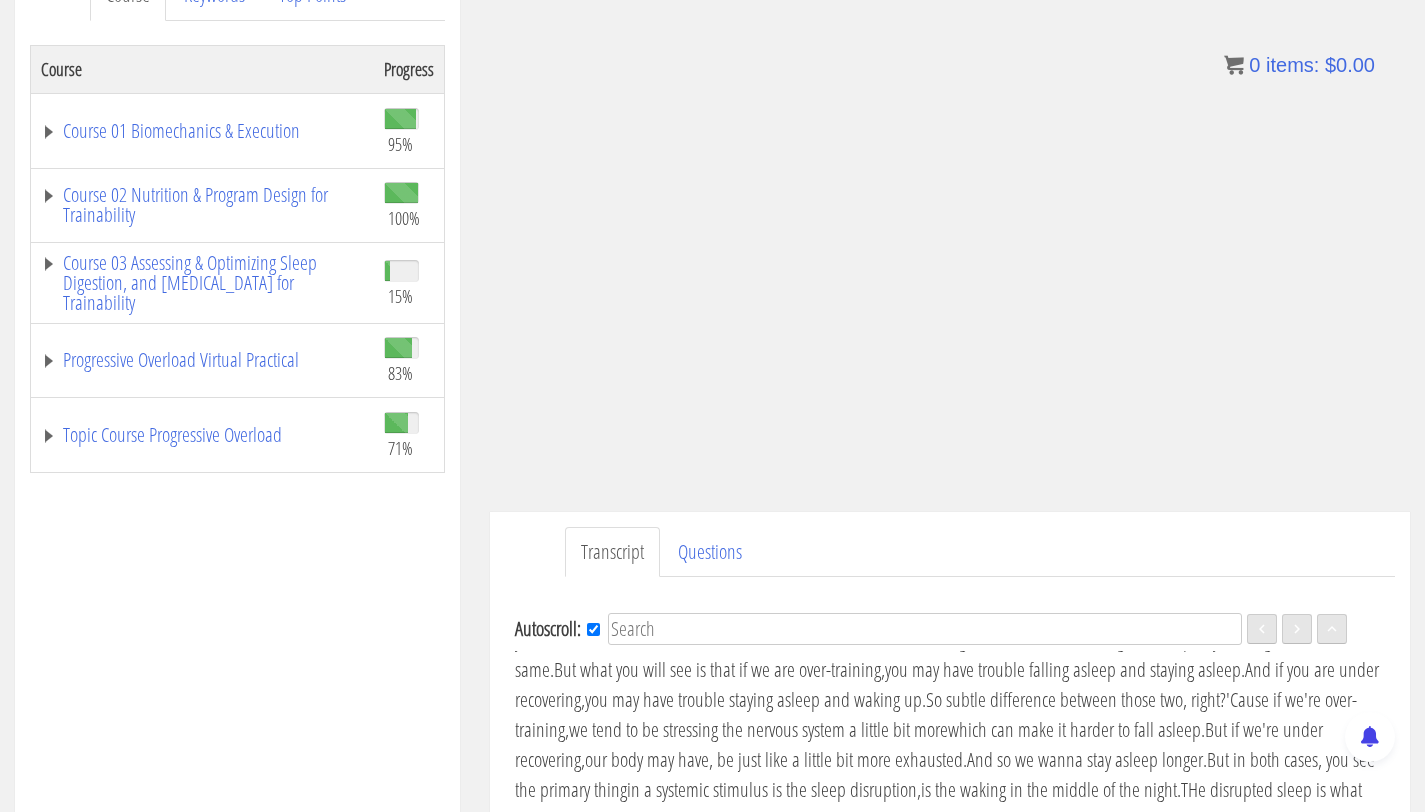 click on "or from basically being dependent on the sugar," at bounding box center (947, 414) 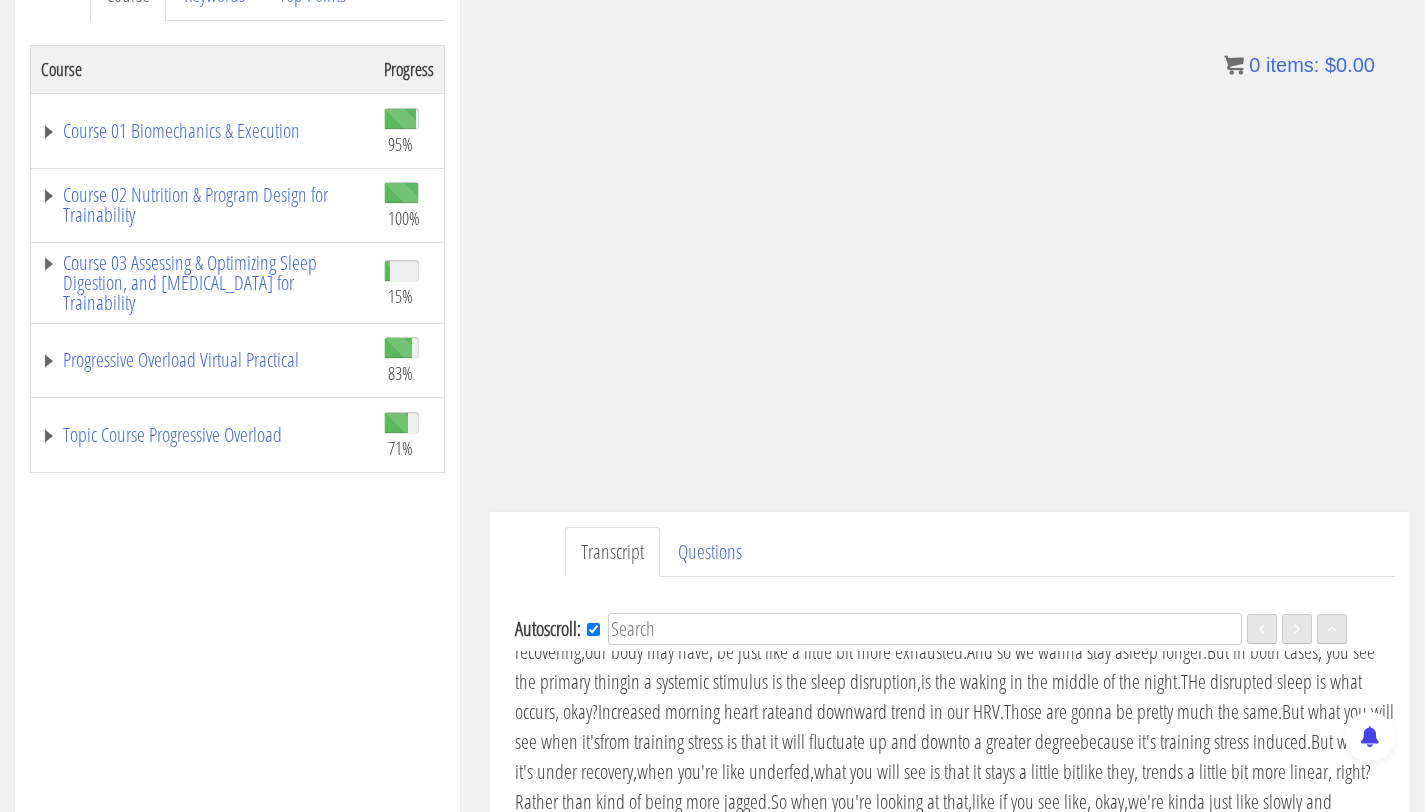 scroll, scrollTop: 5608, scrollLeft: 0, axis: vertical 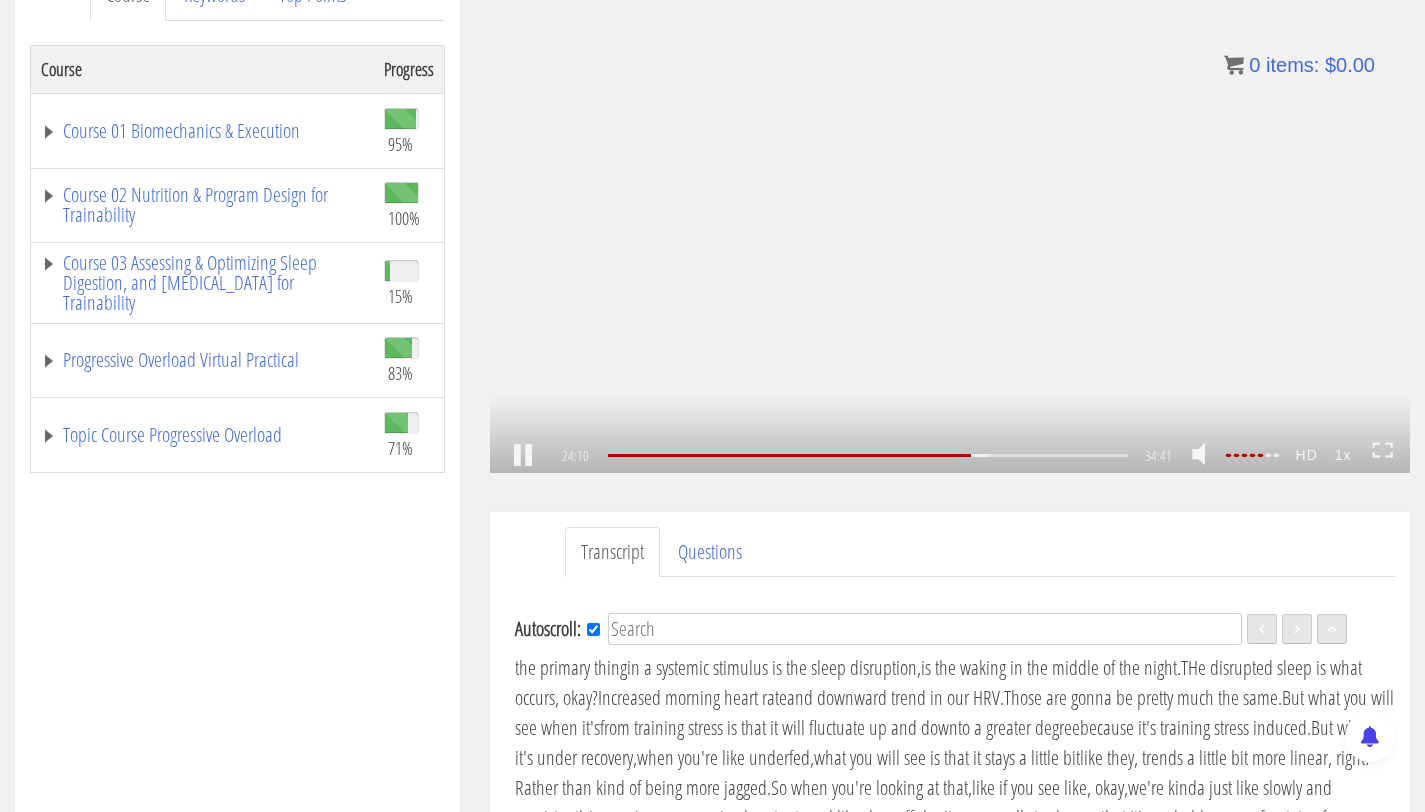 click on ".a{fill:#000;opacity:0.65;}.b{fill:#fff;opacity:1.0;}
.fp-color-play{opacity:0.65;}.controlbutton{fill:#fff;}
.fp-color-play{opacity:0.65;}.controlbutton{fill:#fff;}
.controlbuttonbg{opacity:0.65;}.controlbutton{fill:#fff;}
.fp-color-play{opacity:0.65;}.rect{fill:#fff;}
.fp-color-play{opacity:0.65;}.rect{fill:#fff;}
.fp-color-play{opacity:0.65;}.rect{fill:#fff;}
.fp-color-play{opacity:0.65;}.rect{fill:#fff;}
24:10                              30:34                                           34:41              10:32" at bounding box center (950, 214) 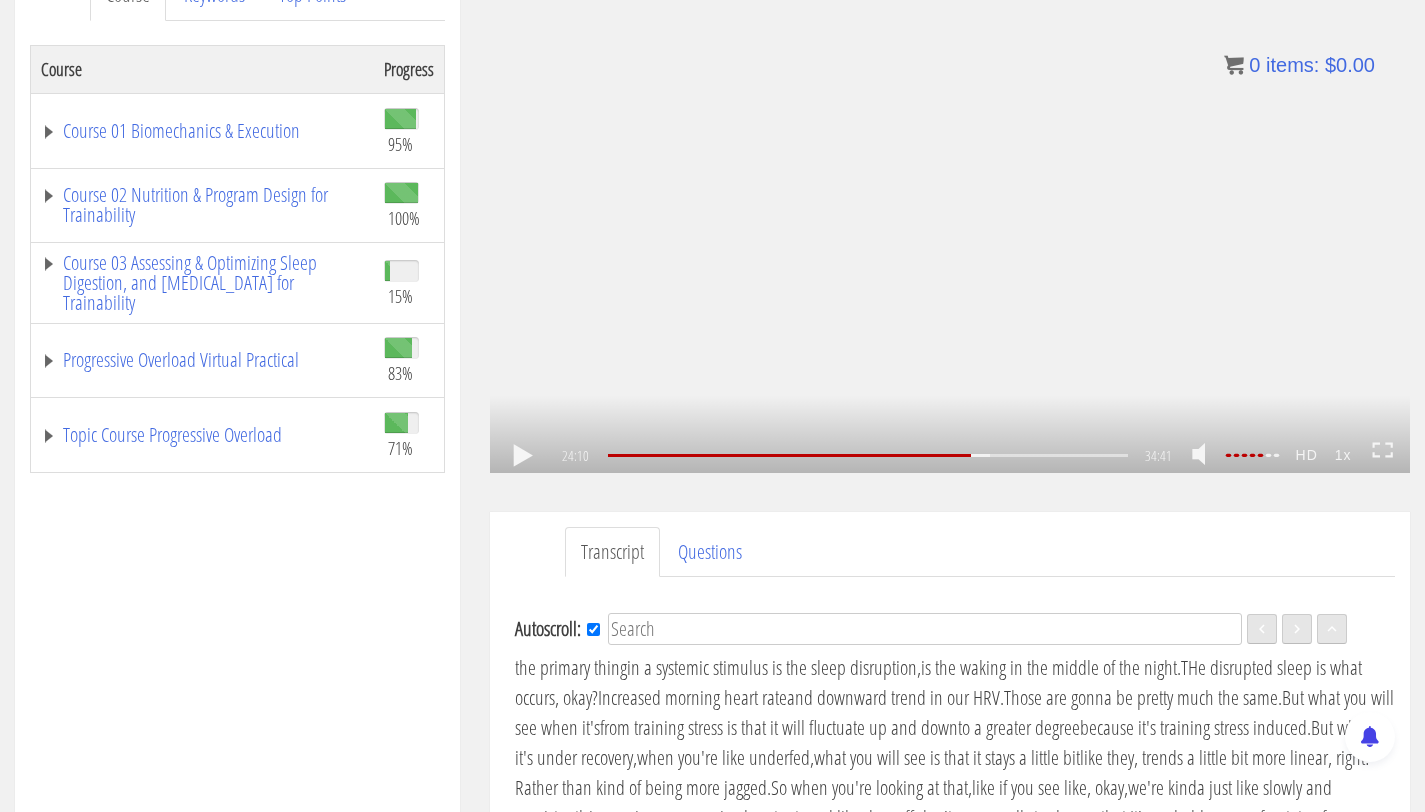 click on ".a{fill:#000;opacity:0.65;}.b{fill:#fff;opacity:1.0;}
.fp-color-play{opacity:0.65;}.controlbutton{fill:#fff;}
.fp-color-play{opacity:0.65;}.controlbutton{fill:#fff;}
.controlbuttonbg{opacity:0.65;}.controlbutton{fill:#fff;}
.fp-color-play{opacity:0.65;}.rect{fill:#fff;}
.fp-color-play{opacity:0.65;}.rect{fill:#fff;}
.fp-color-play{opacity:0.65;}.rect{fill:#fff;}
.fp-color-play{opacity:0.65;}.rect{fill:#fff;}
24:10                              30:34                                           34:41              10:31" at bounding box center [950, 214] 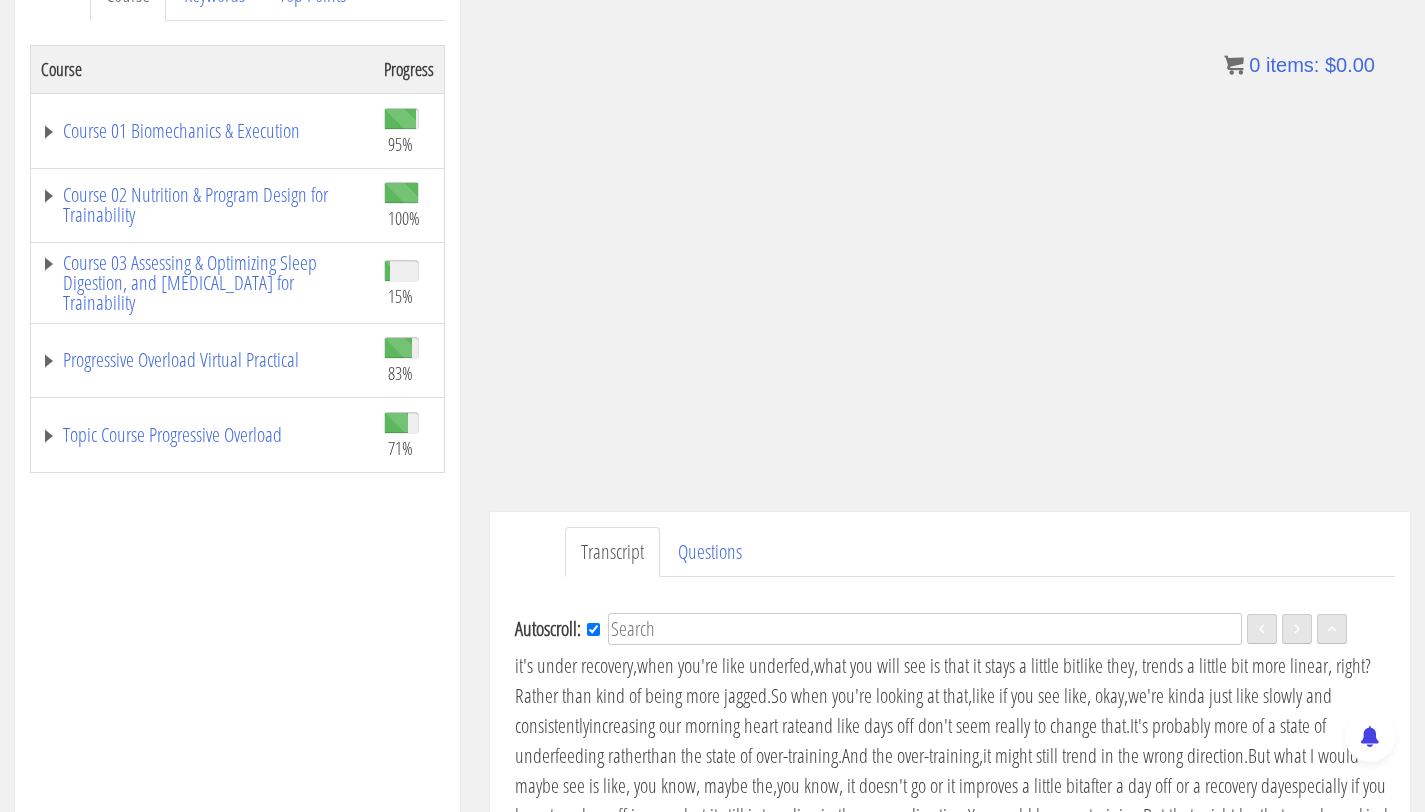 scroll, scrollTop: 5730, scrollLeft: 0, axis: vertical 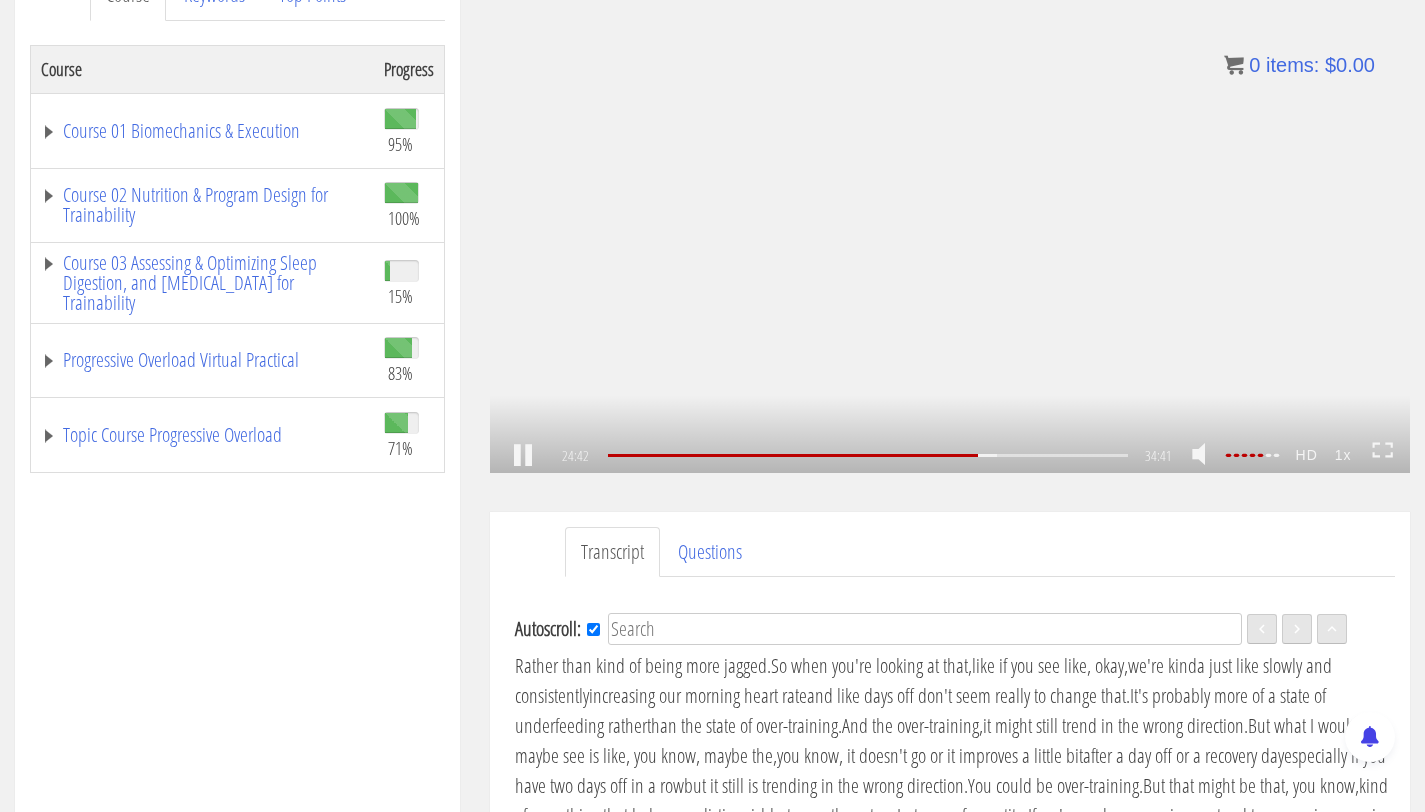 click 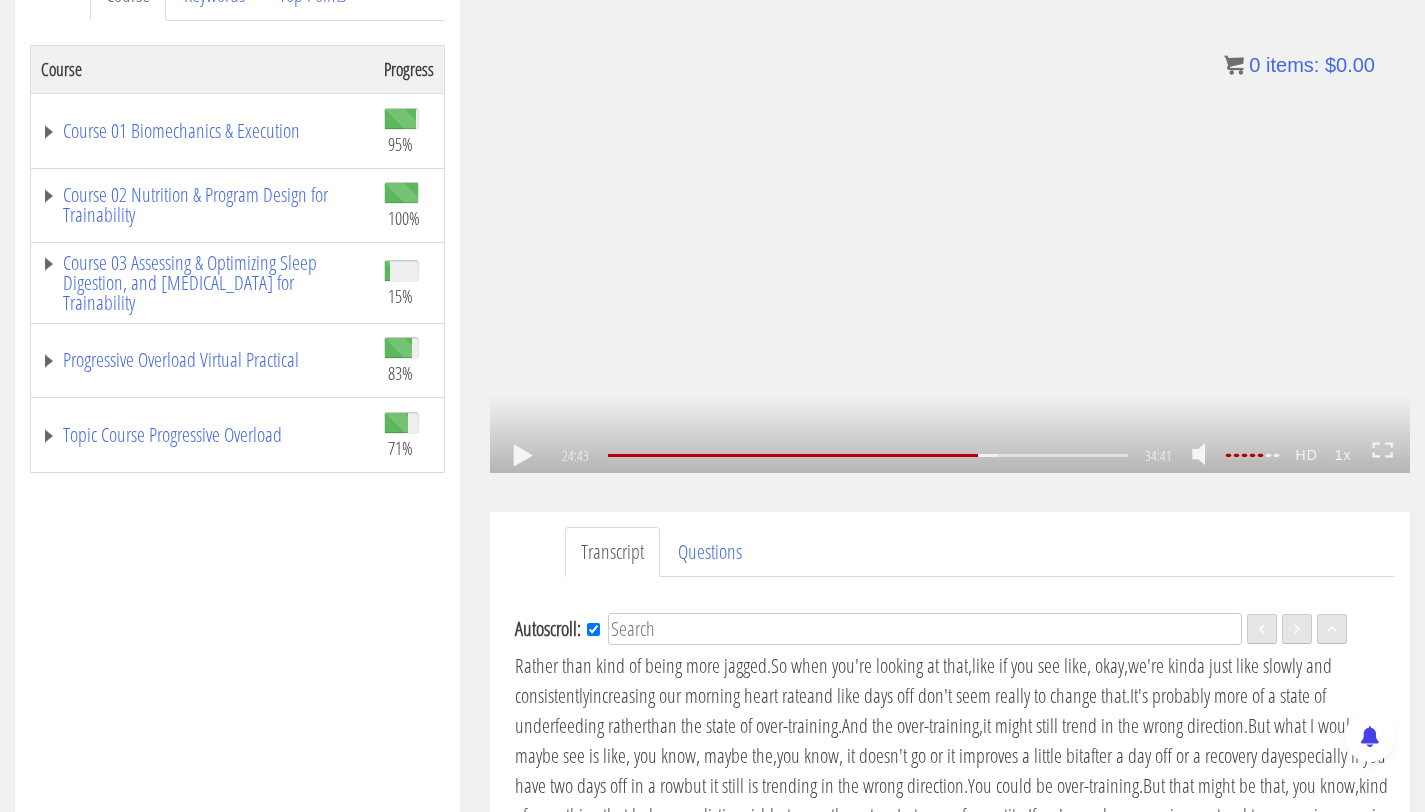 click on ".a{fill:#000;opacity:0.65;}.b{fill:#fff;opacity:1.0;}
.fp-color-play{opacity:0.65;}.controlbutton{fill:#fff;}
.fp-color-play{opacity:0.65;}.controlbutton{fill:#fff;}
.controlbuttonbg{opacity:0.65;}.controlbutton{fill:#fff;}
.fp-color-play{opacity:0.65;}.rect{fill:#fff;}
.fp-color-play{opacity:0.65;}.rect{fill:#fff;}
.fp-color-play{opacity:0.65;}.rect{fill:#fff;}
.fp-color-play{opacity:0.65;}.rect{fill:#fff;}
24:43                              30:34                                           34:41              09:59" at bounding box center (950, 214) 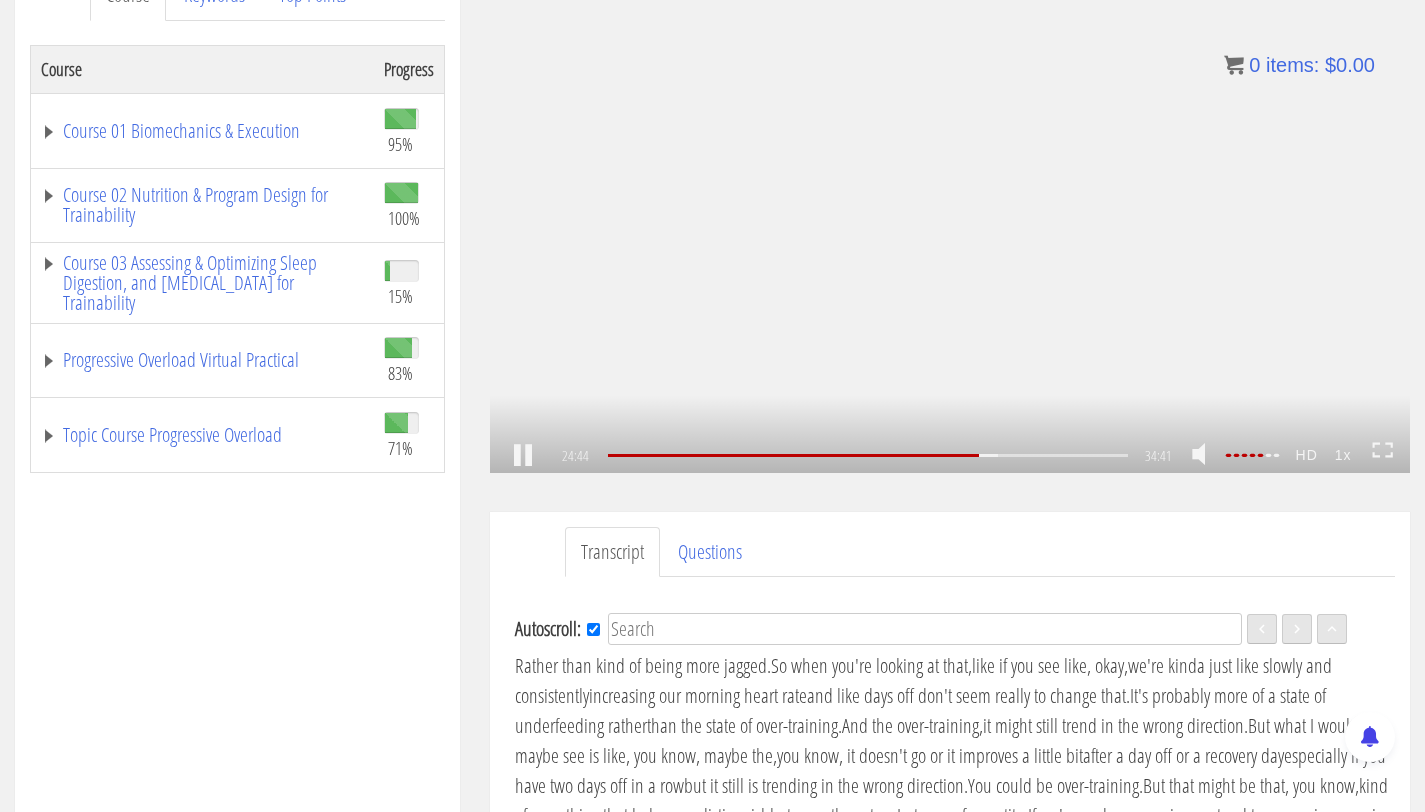 scroll, scrollTop: 5761, scrollLeft: 0, axis: vertical 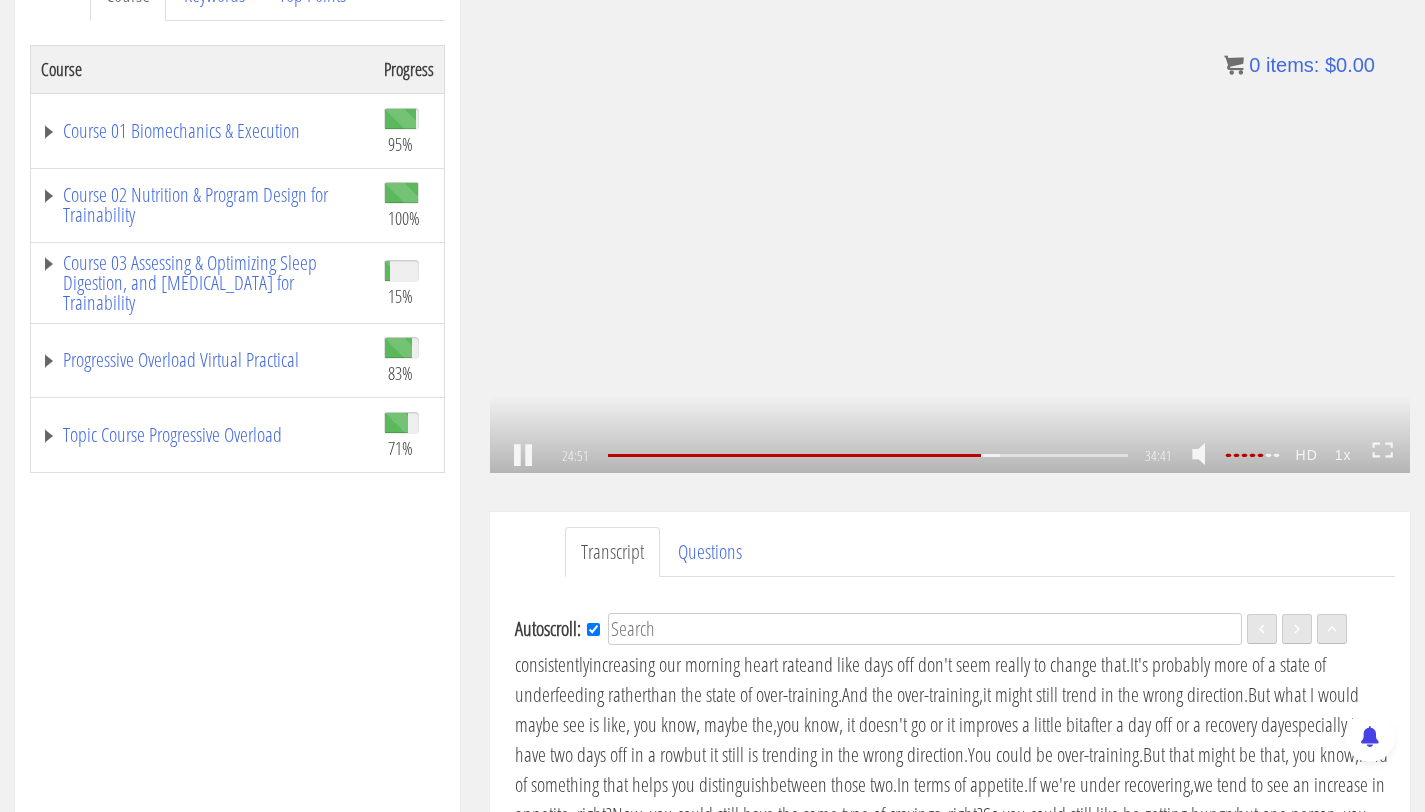 click on ".a{fill:#000;opacity:0.65;}.b{fill:#fff;opacity:1.0;}
.fp-color-play{opacity:0.65;}.controlbutton{fill:#fff;}
.fp-color-play{opacity:0.65;}.controlbutton{fill:#fff;}
.controlbuttonbg{opacity:0.65;}.controlbutton{fill:#fff;}
.fp-color-play{opacity:0.65;}.rect{fill:#fff;}
.fp-color-play{opacity:0.65;}.rect{fill:#fff;}
.fp-color-play{opacity:0.65;}.rect{fill:#fff;}
.fp-color-play{opacity:0.65;}.rect{fill:#fff;}
24:51                              30:34                                           34:41              09:50" at bounding box center [950, 214] 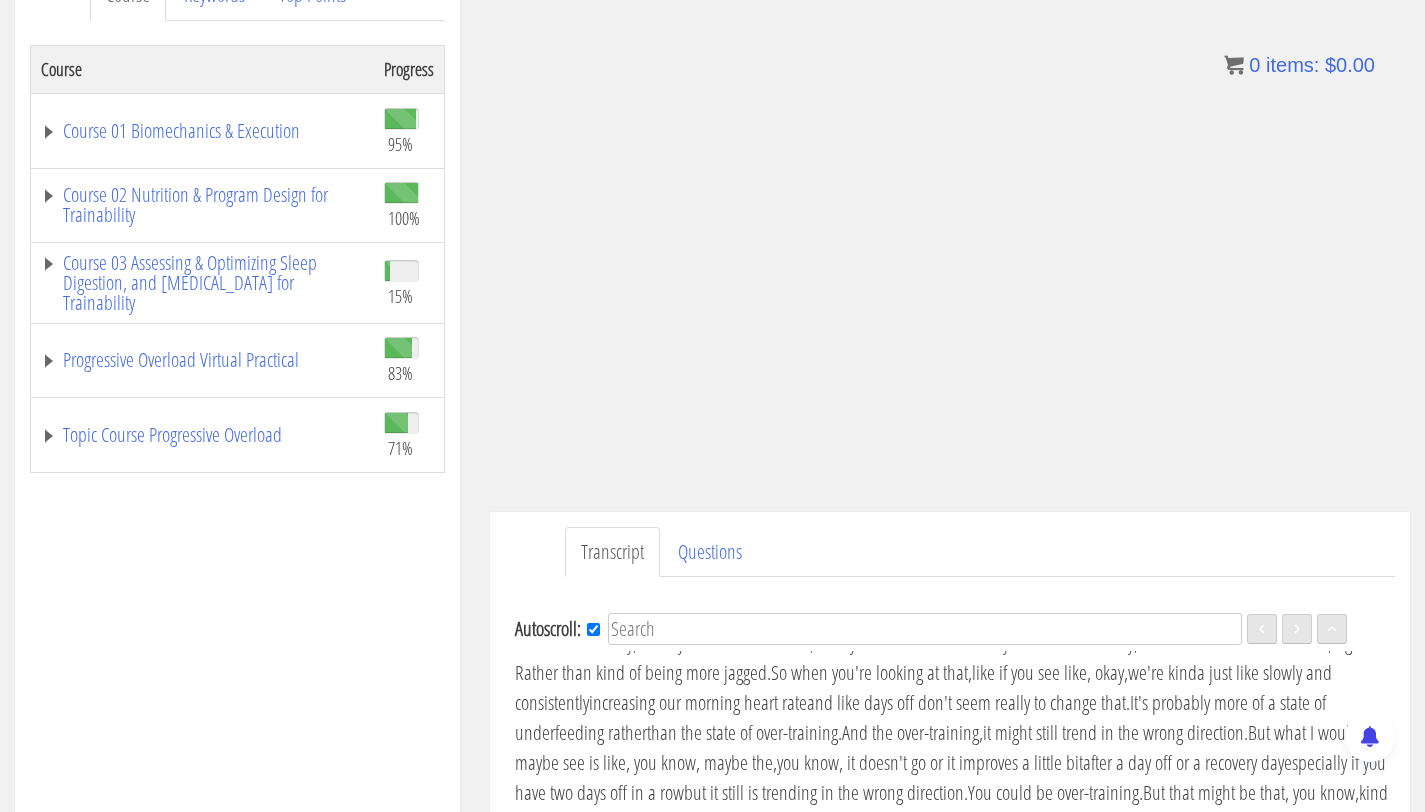 scroll, scrollTop: 5722, scrollLeft: 0, axis: vertical 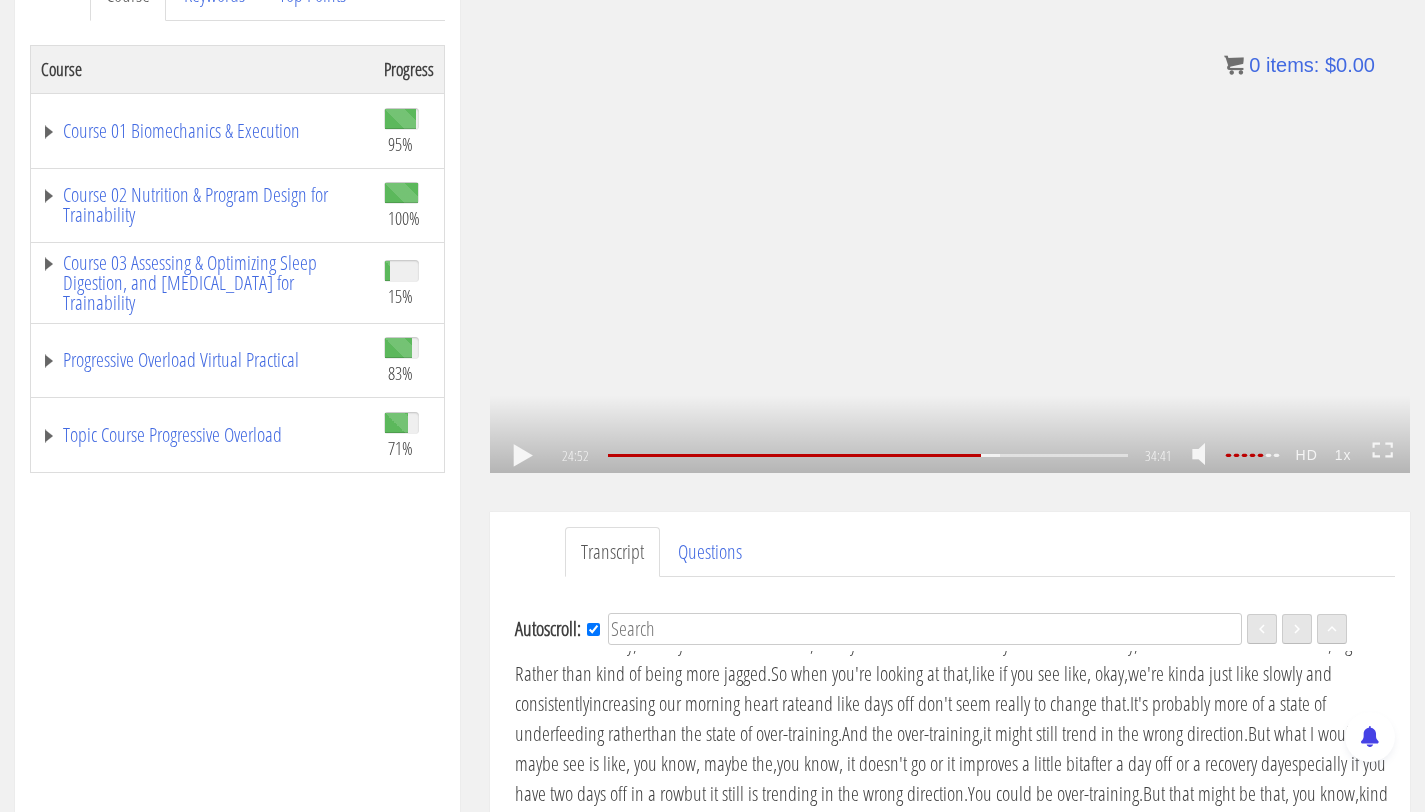 click on ".a{fill:#000;opacity:0.65;}.b{fill:#fff;opacity:1.0;}
.fp-color-play{opacity:0.65;}.controlbutton{fill:#fff;}
.fp-color-play{opacity:0.65;}.controlbutton{fill:#fff;}
.controlbuttonbg{opacity:0.65;}.controlbutton{fill:#fff;}
.fp-color-play{opacity:0.65;}.rect{fill:#fff;}
.fp-color-play{opacity:0.65;}.rect{fill:#fff;}
.fp-color-play{opacity:0.65;}.rect{fill:#fff;}
.fp-color-play{opacity:0.65;}.rect{fill:#fff;}
24:52                              29:15                                           34:41              09:50" at bounding box center (950, 214) 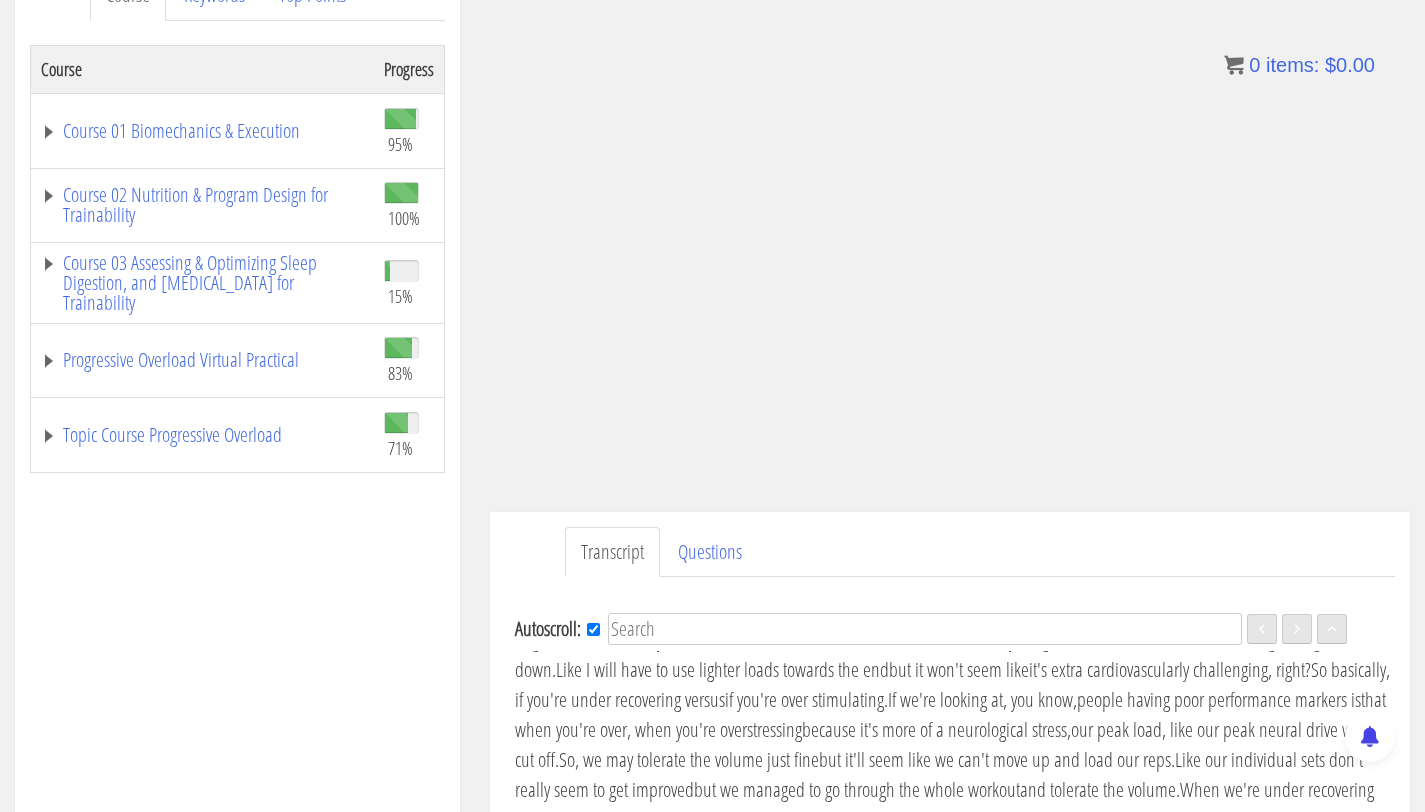 scroll, scrollTop: 6127, scrollLeft: 0, axis: vertical 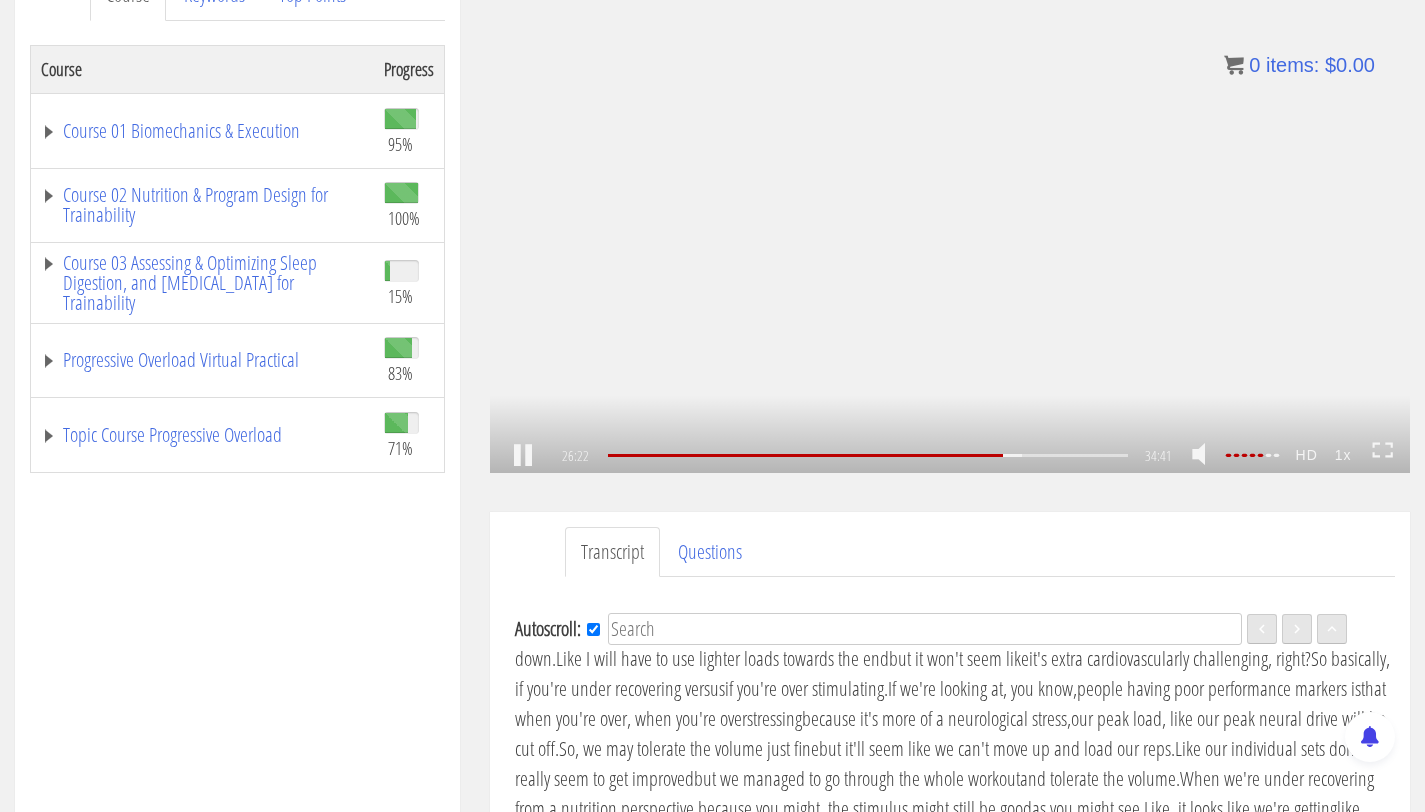 click on ".a{fill:#000;opacity:0.65;}.b{fill:#fff;opacity:1.0;}
.fp-color-play{opacity:0.65;}.controlbutton{fill:#fff;}
.fp-color-play{opacity:0.65;}.controlbutton{fill:#fff;}
.controlbuttonbg{opacity:0.65;}.controlbutton{fill:#fff;}
.fp-color-play{opacity:0.65;}.rect{fill:#fff;}
.fp-color-play{opacity:0.65;}.rect{fill:#fff;}
.fp-color-play{opacity:0.65;}.rect{fill:#fff;}
.fp-color-play{opacity:0.65;}.rect{fill:#fff;}
26:22                              29:15                                           34:41              08:20" at bounding box center [950, 214] 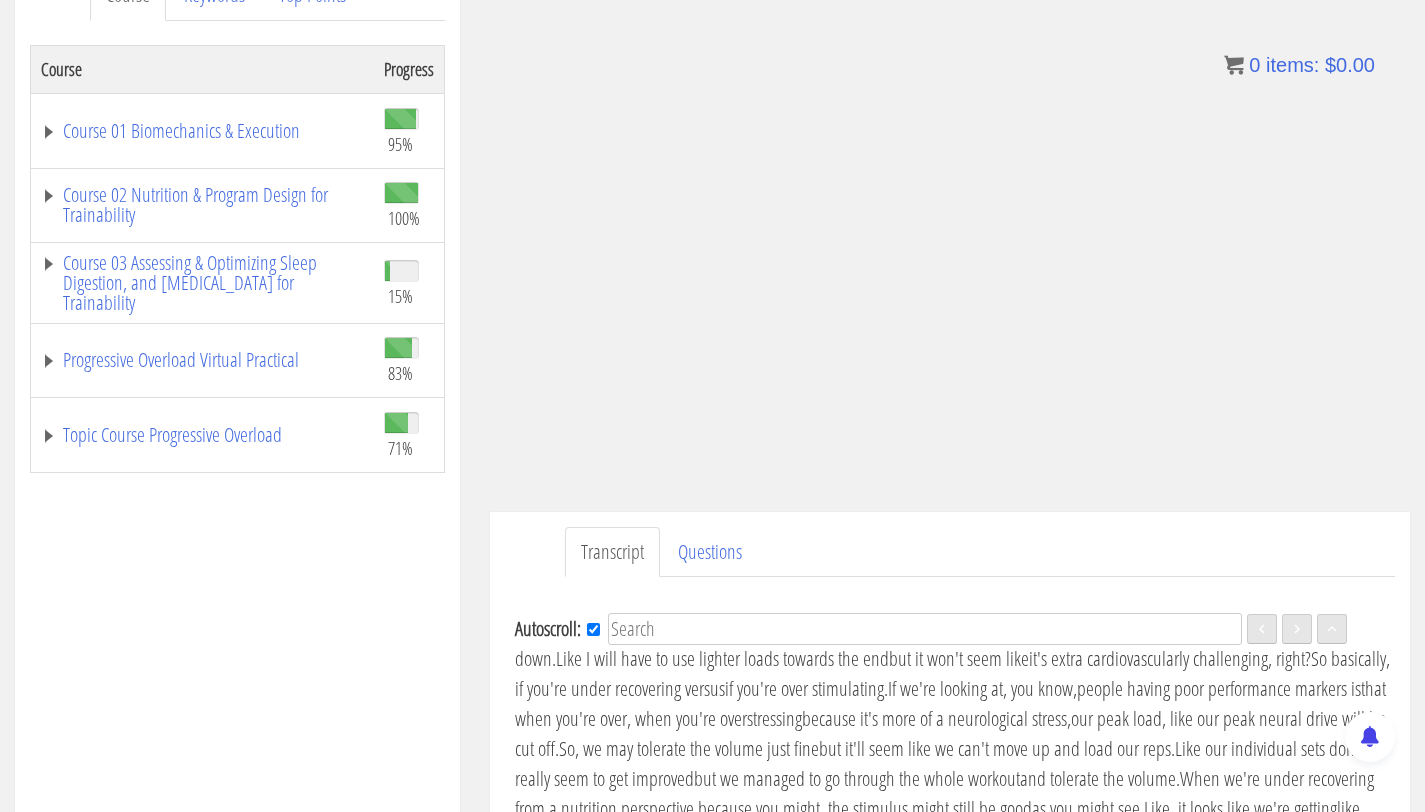 click on "Language" at bounding box center (1308, 683) 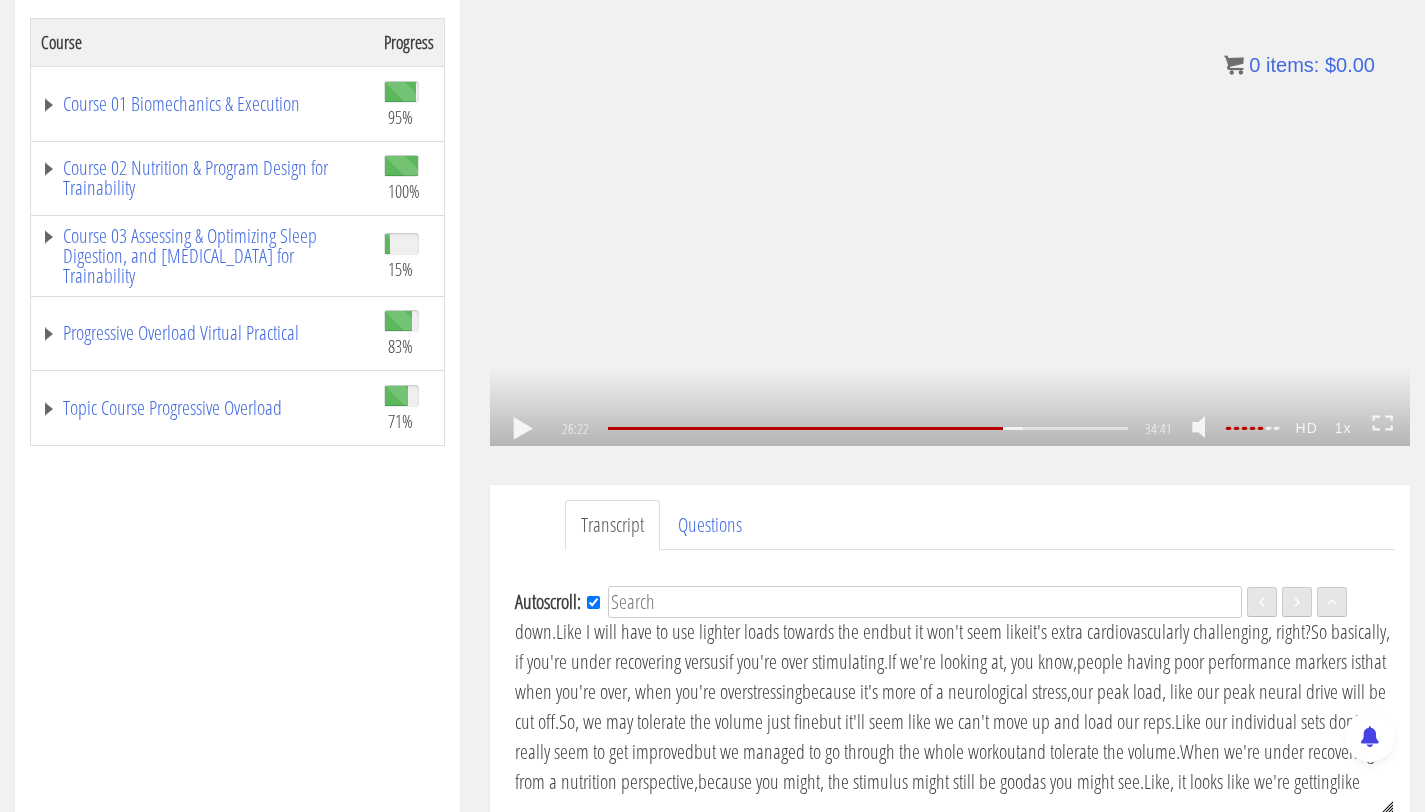 scroll, scrollTop: 345, scrollLeft: 0, axis: vertical 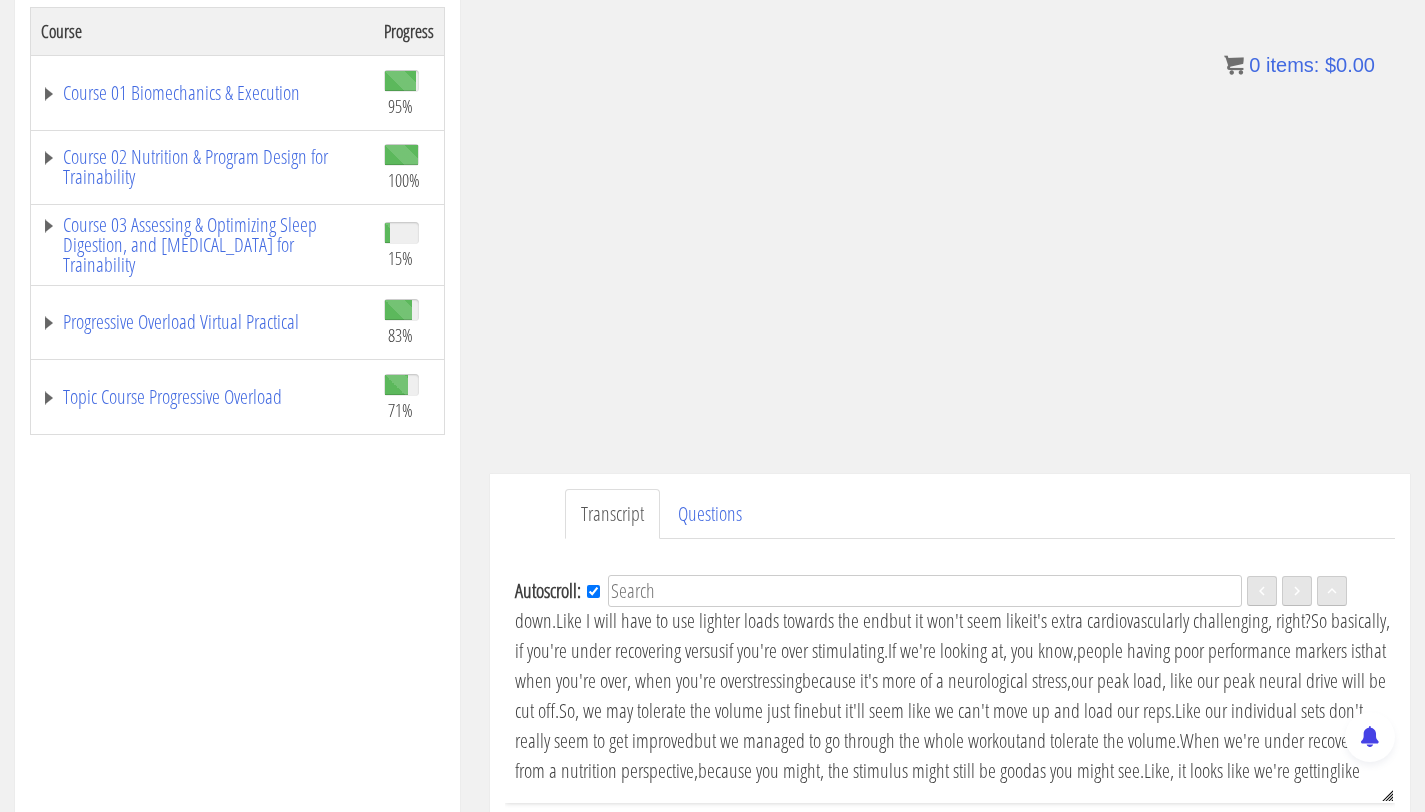 click on "but it still is trending in the wrong direction." at bounding box center (826, 350) 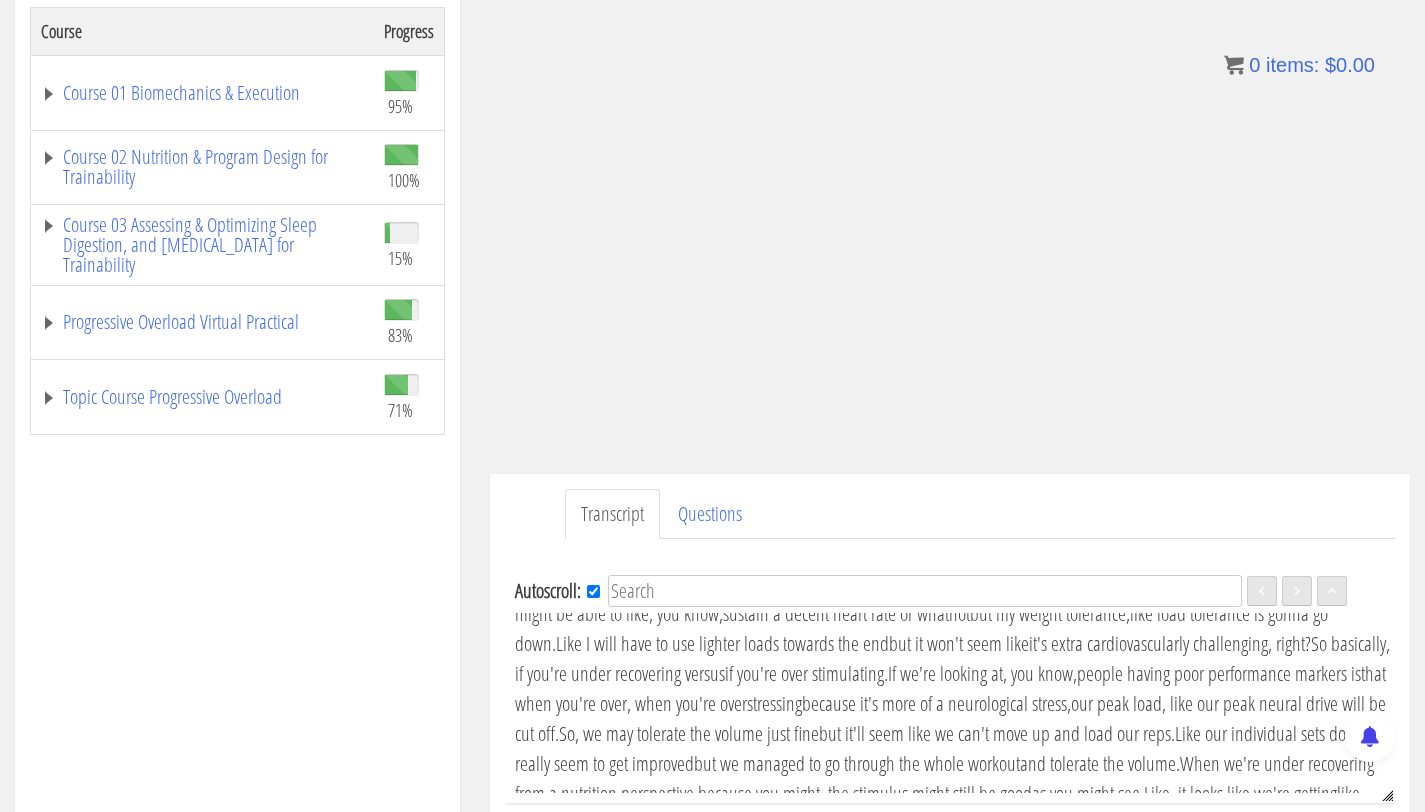 scroll, scrollTop: 6096, scrollLeft: 0, axis: vertical 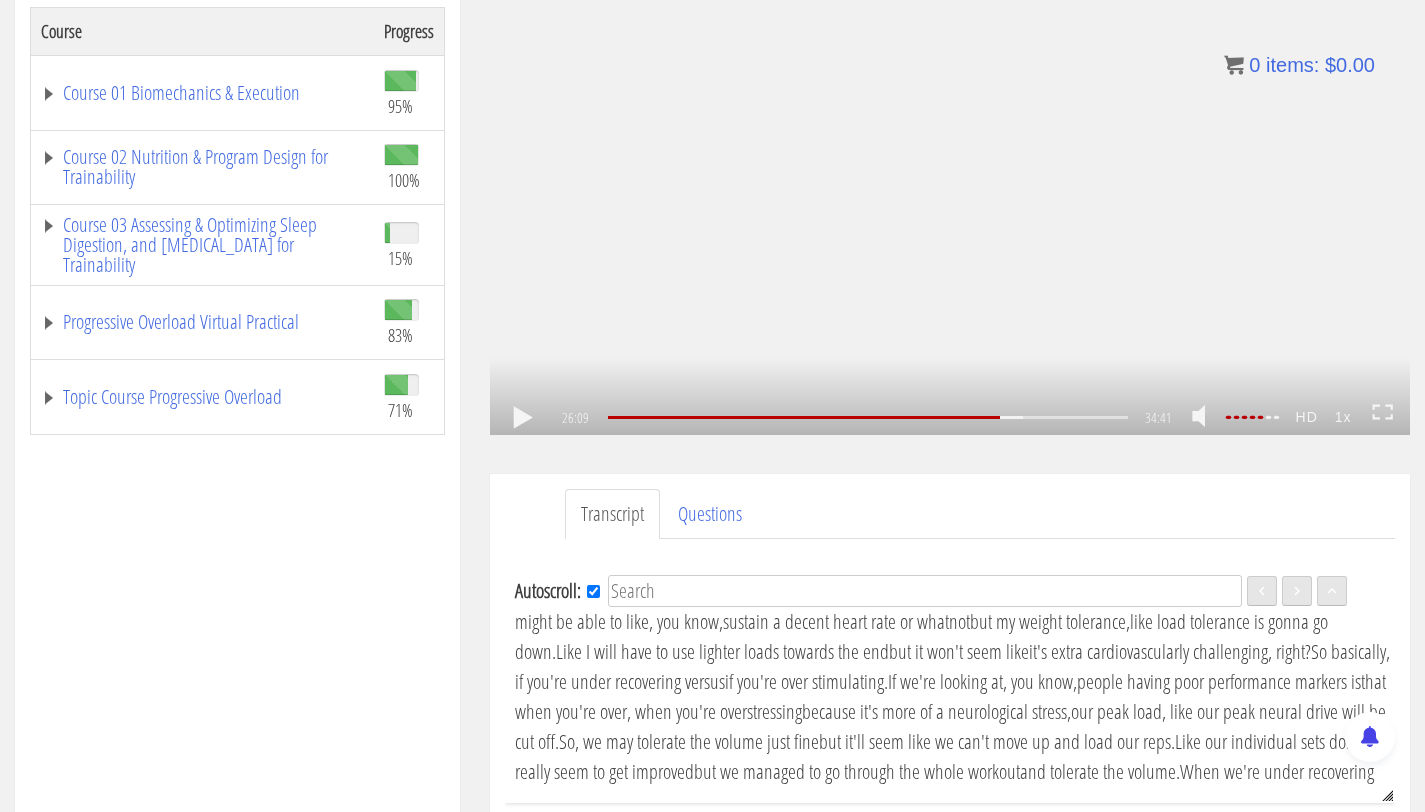 click on ".a{fill:#000;opacity:0.65;}.b{fill:#fff;opacity:1.0;}
.fp-color-play{opacity:0.65;}.controlbutton{fill:#fff;}
.fp-color-play{opacity:0.65;}.controlbutton{fill:#fff;}
.controlbuttonbg{opacity:0.65;}.controlbutton{fill:#fff;}
.fp-color-play{opacity:0.65;}.rect{fill:#fff;}
.fp-color-play{opacity:0.65;}.rect{fill:#fff;}
.fp-color-play{opacity:0.65;}.rect{fill:#fff;}
.fp-color-play{opacity:0.65;}.rect{fill:#fff;}
26:09                              24:41                                           34:41              08:32" at bounding box center (950, 176) 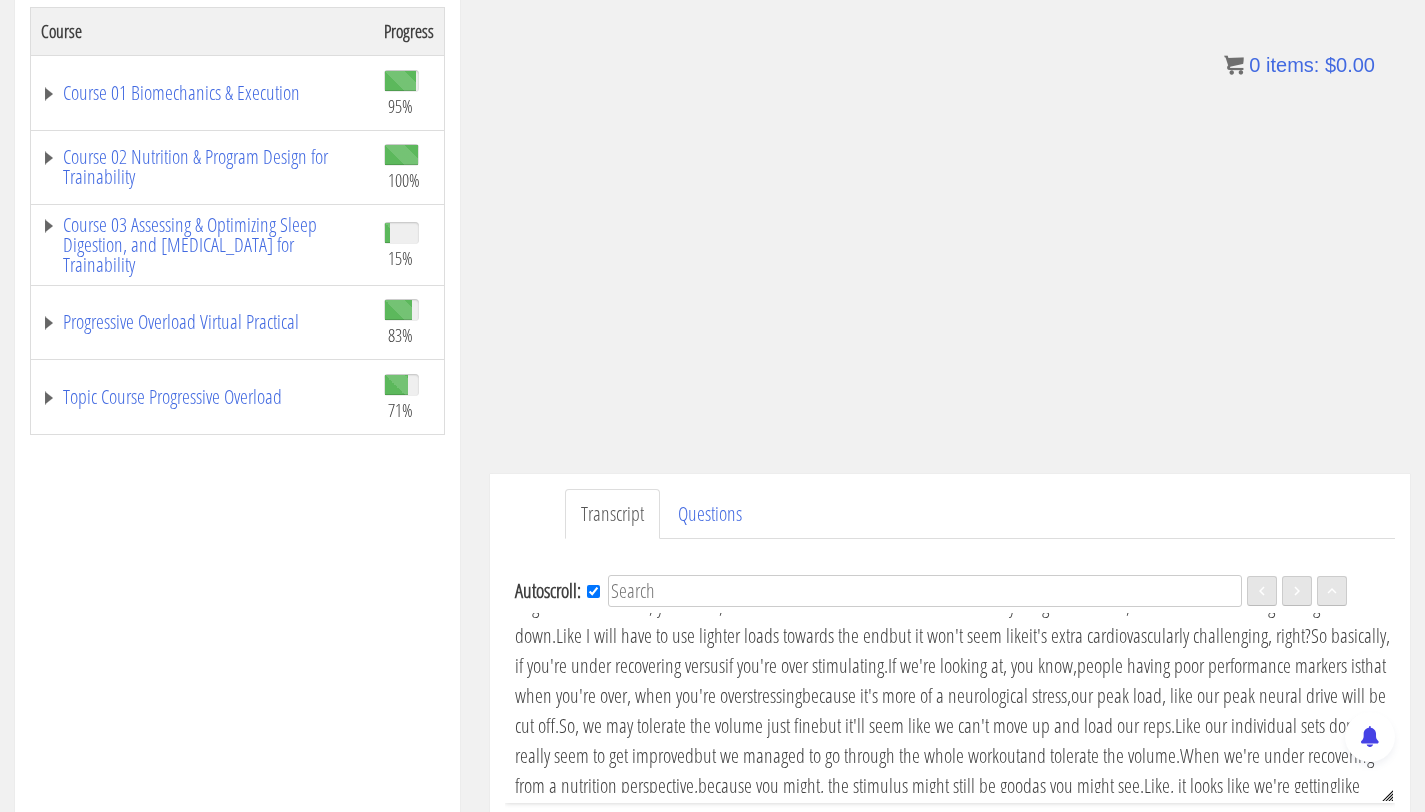 scroll, scrollTop: 6127, scrollLeft: 0, axis: vertical 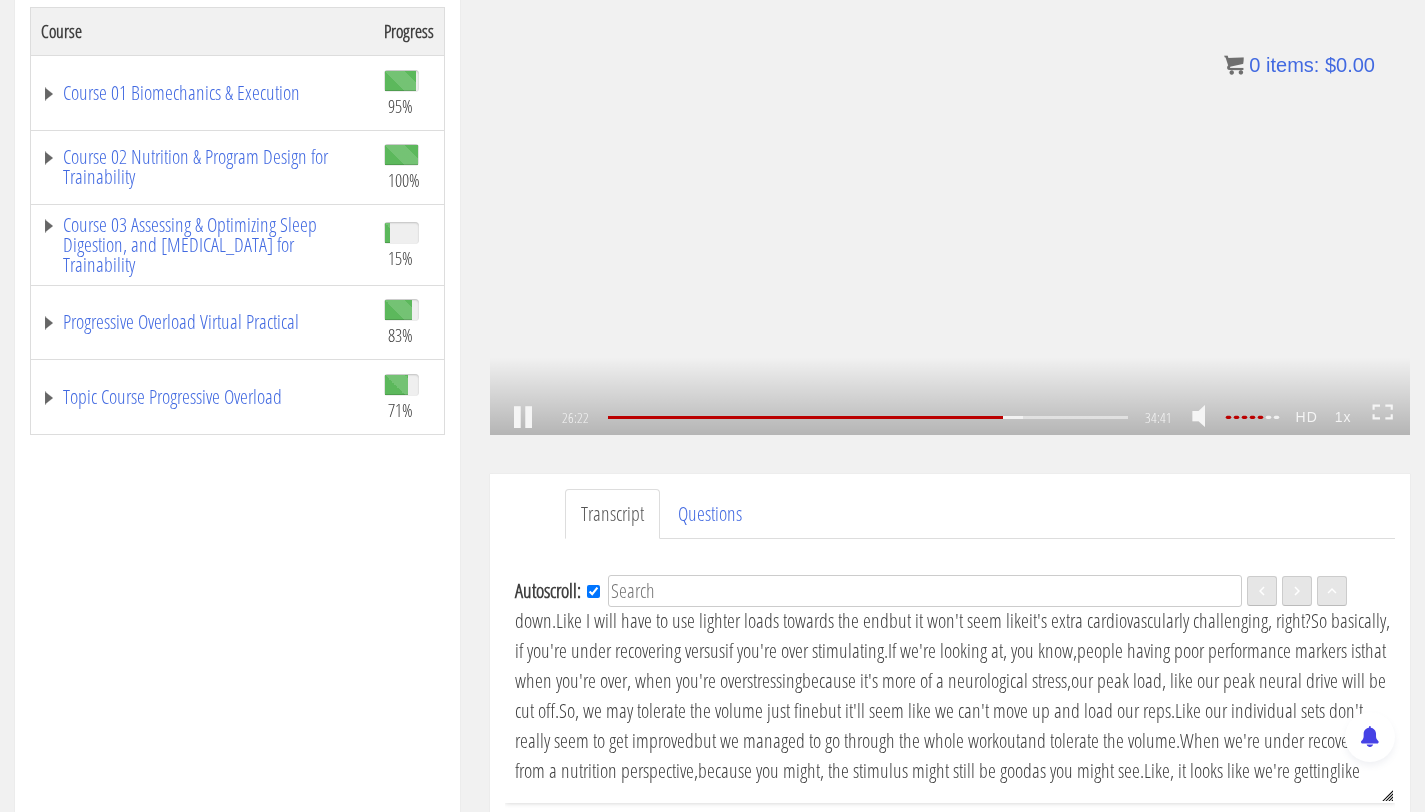 click on ".a{fill:#000;opacity:0.65;}.b{fill:#fff;opacity:1.0;}
.fp-color-play{opacity:0.65;}.controlbutton{fill:#fff;}
.fp-color-play{opacity:0.65;}.controlbutton{fill:#fff;}
.controlbuttonbg{opacity:0.65;}.controlbutton{fill:#fff;}
.fp-color-play{opacity:0.65;}.rect{fill:#fff;}
.fp-color-play{opacity:0.65;}.rect{fill:#fff;}
.fp-color-play{opacity:0.65;}.rect{fill:#fff;}
.fp-color-play{opacity:0.65;}.rect{fill:#fff;}
26:22                              24:41                                           34:41              08:19" at bounding box center [950, 176] 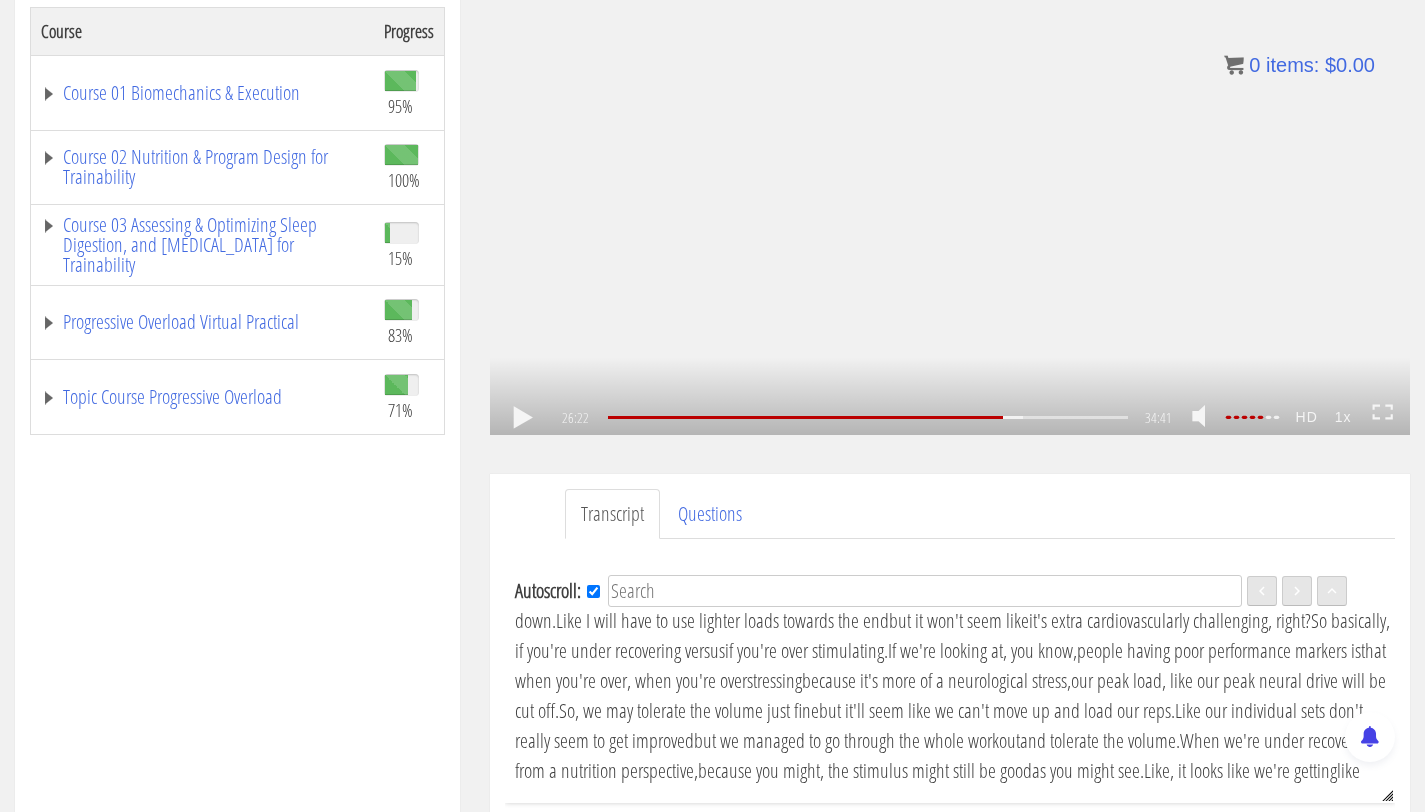 click on ".a{fill:#000;opacity:0.65;}.b{fill:#fff;opacity:1.0;}
.fp-color-play{opacity:0.65;}.controlbutton{fill:#fff;}
.fp-color-play{opacity:0.65;}.controlbutton{fill:#fff;}
.controlbuttonbg{opacity:0.65;}.controlbutton{fill:#fff;}
.fp-color-play{opacity:0.65;}.rect{fill:#fff;}
.fp-color-play{opacity:0.65;}.rect{fill:#fff;}
.fp-color-play{opacity:0.65;}.rect{fill:#fff;}
.fp-color-play{opacity:0.65;}.rect{fill:#fff;}
26:22                              24:41                                           34:41              08:19" at bounding box center [950, 176] 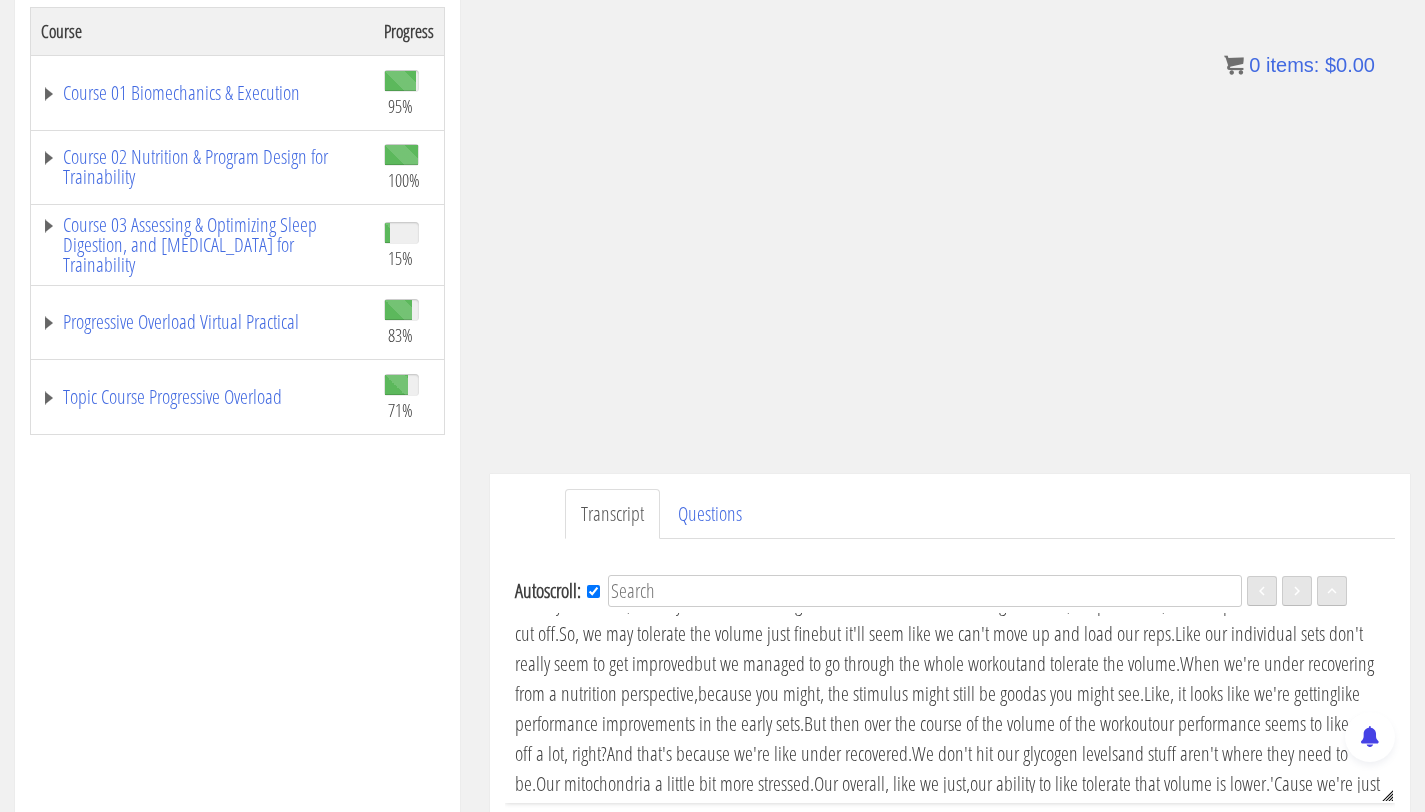scroll, scrollTop: 6218, scrollLeft: 0, axis: vertical 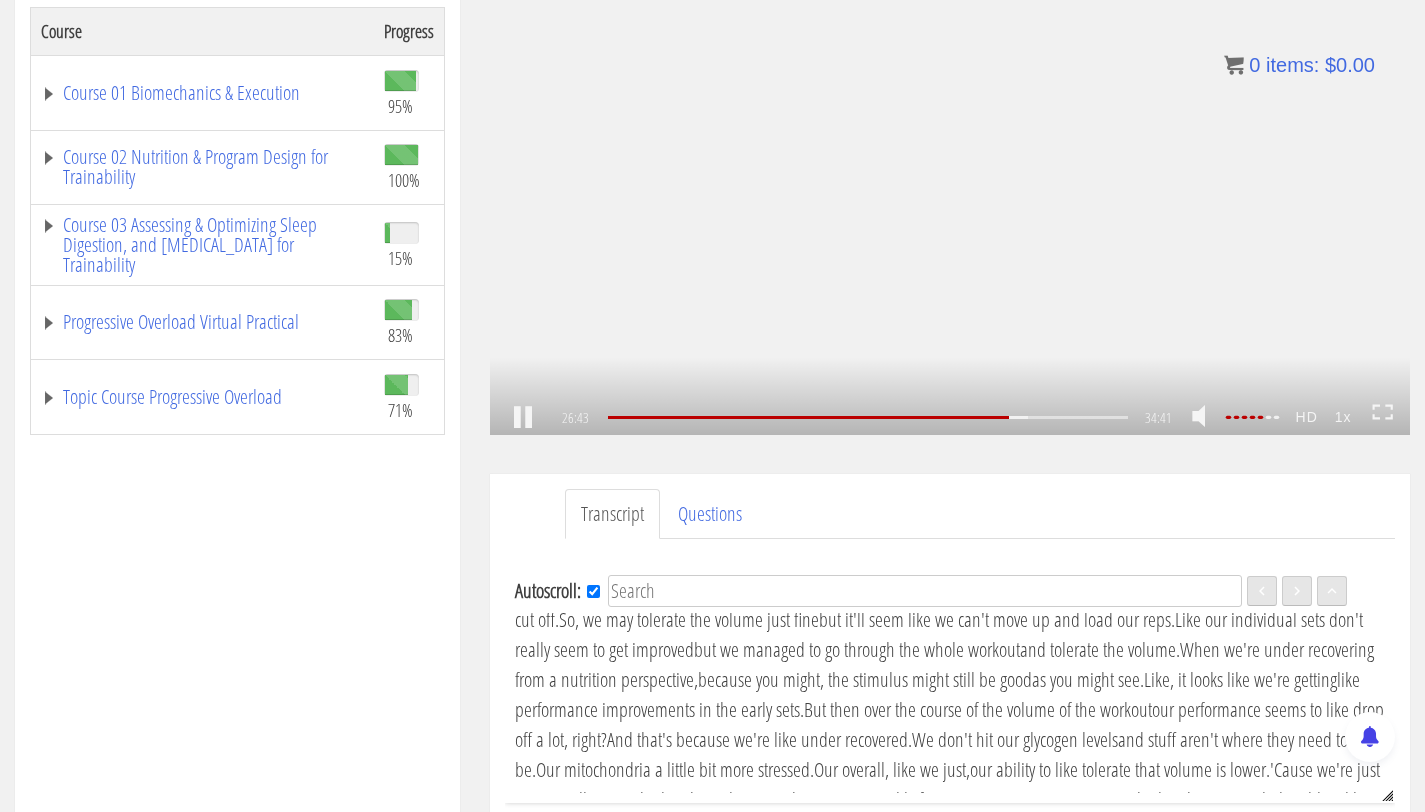 click on ".a{fill:#000;opacity:0.65;}.b{fill:#fff;opacity:1.0;}
.fp-color-play{opacity:0.65;}.controlbutton{fill:#fff;}
.fp-color-play{opacity:0.65;}.controlbutton{fill:#fff;}
.controlbuttonbg{opacity:0.65;}.controlbutton{fill:#fff;}
.fp-color-play{opacity:0.65;}.rect{fill:#fff;}
.fp-color-play{opacity:0.65;}.rect{fill:#fff;}
.fp-color-play{opacity:0.65;}.rect{fill:#fff;}
.fp-color-play{opacity:0.65;}.rect{fill:#fff;}
26:43                              24:41                                           34:41              07:58" at bounding box center [950, 176] 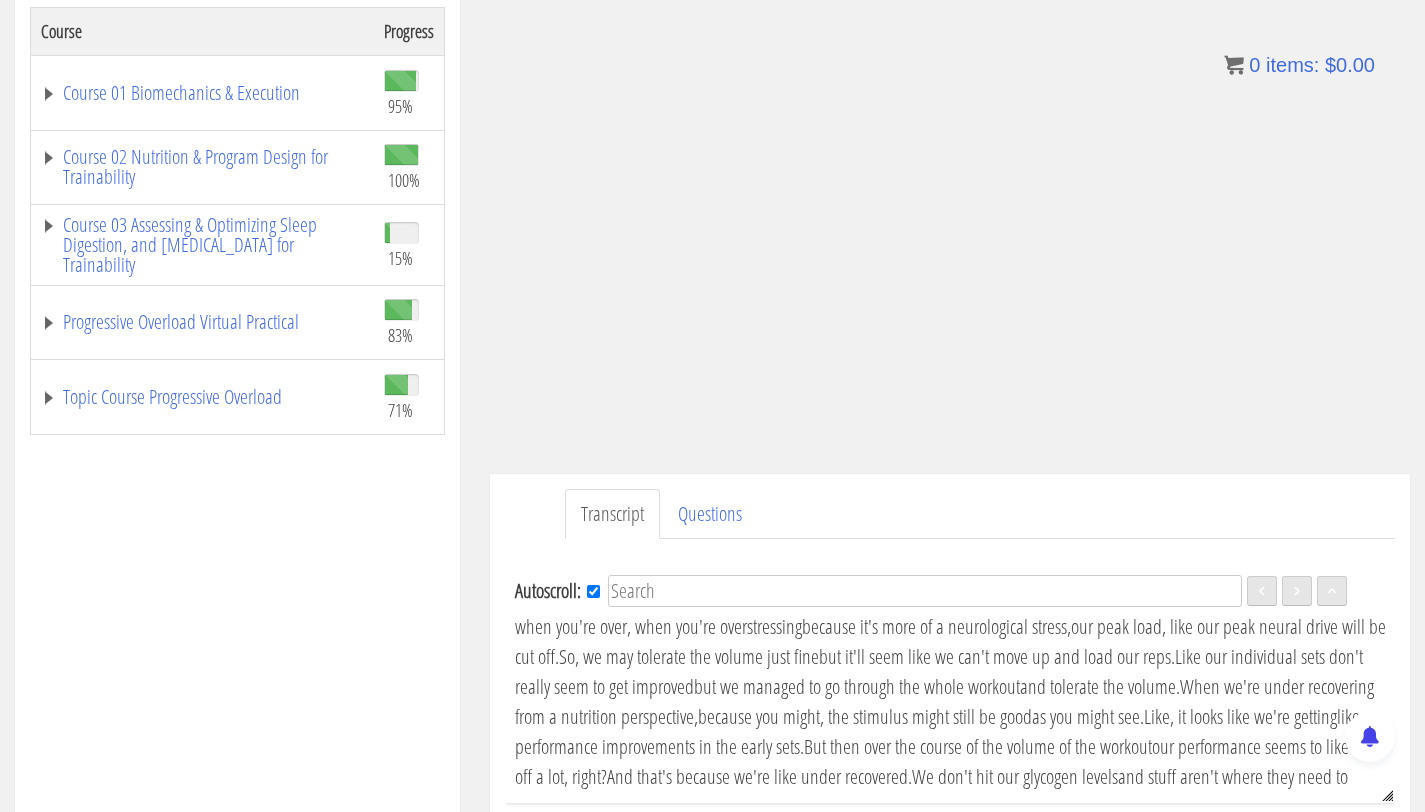 scroll, scrollTop: 6162, scrollLeft: 0, axis: vertical 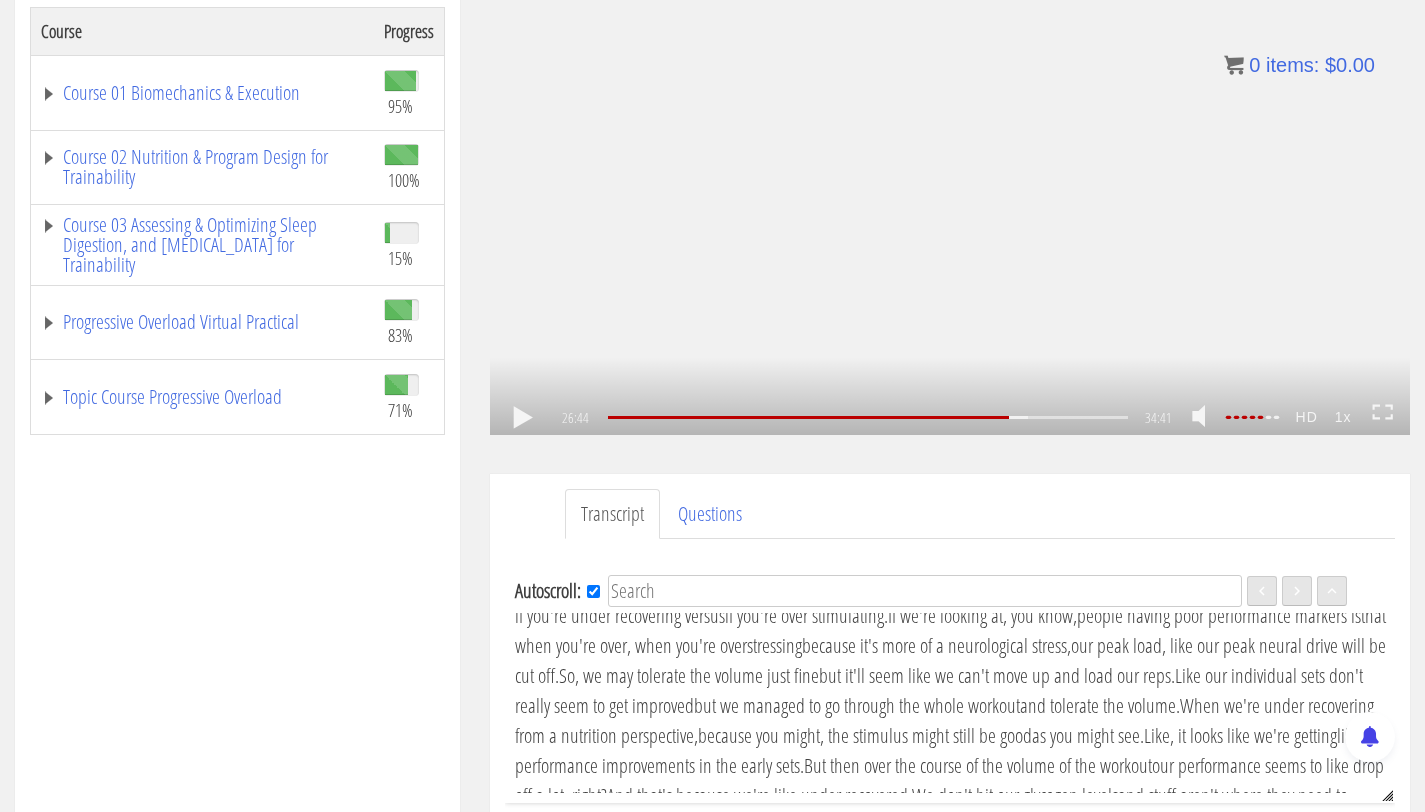 click on ".a{fill:#000;opacity:0.65;}.b{fill:#fff;opacity:1.0;}
.fp-color-play{opacity:0.65;}.controlbutton{fill:#fff;}
.fp-color-play{opacity:0.65;}.controlbutton{fill:#fff;}
.controlbuttonbg{opacity:0.65;}.controlbutton{fill:#fff;}
.fp-color-play{opacity:0.65;}.rect{fill:#fff;}
.fp-color-play{opacity:0.65;}.rect{fill:#fff;}
.fp-color-play{opacity:0.65;}.rect{fill:#fff;}
.fp-color-play{opacity:0.65;}.rect{fill:#fff;}
26:44                              24:41                                           34:41              07:58" at bounding box center (950, 176) 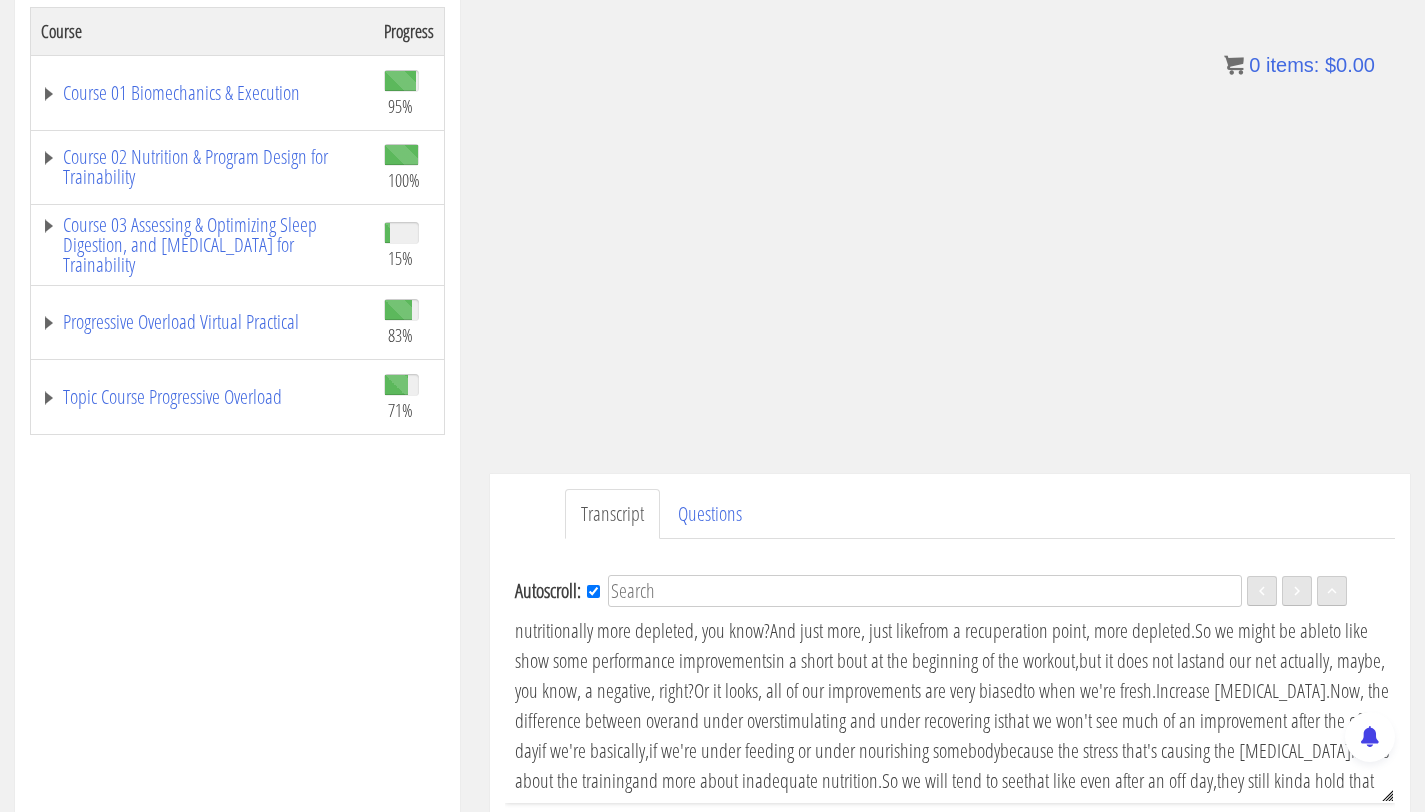 scroll, scrollTop: 6401, scrollLeft: 0, axis: vertical 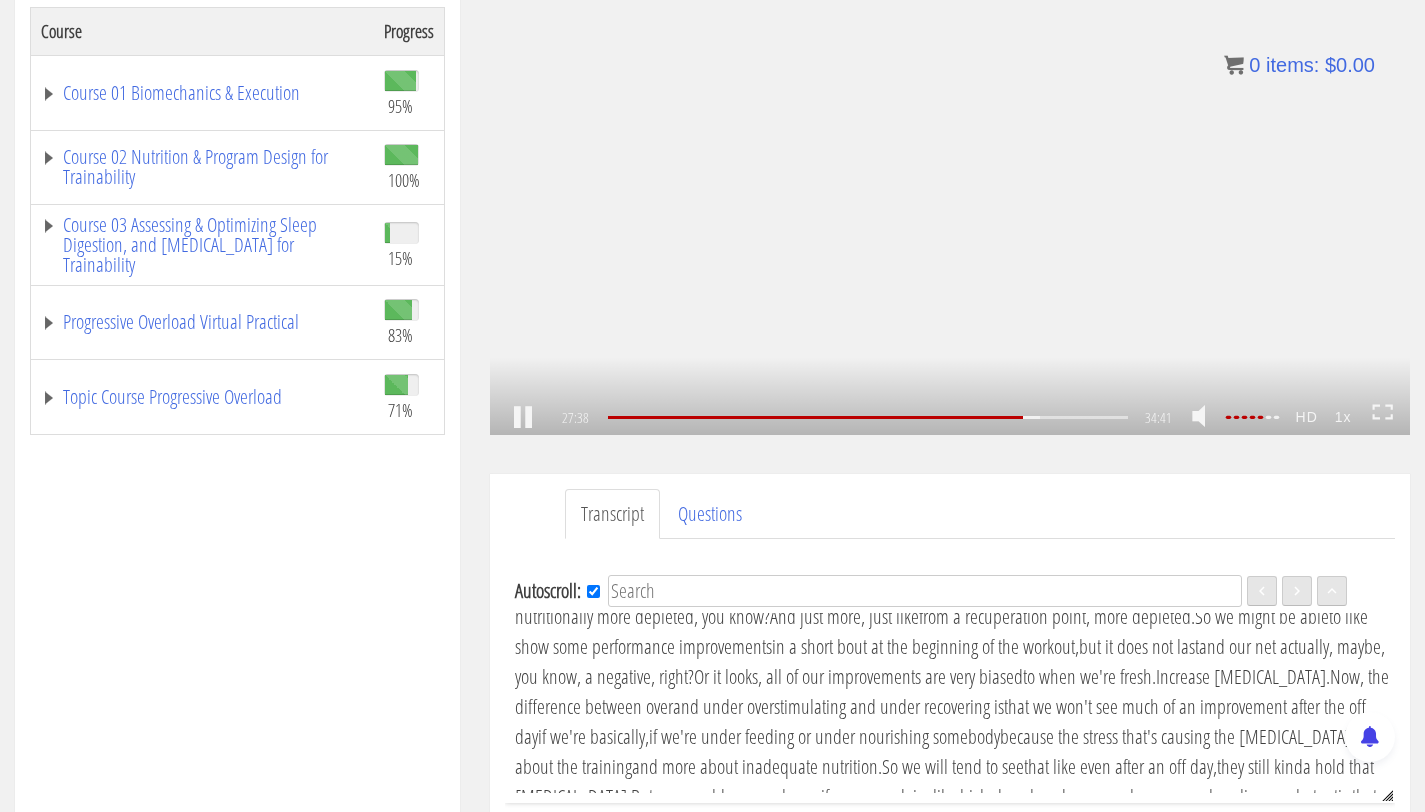 click on ".a{fill:#000;opacity:0.65;}.b{fill:#fff;opacity:1.0;}
.fp-color-play{opacity:0.65;}.controlbutton{fill:#fff;}
.fp-color-play{opacity:0.65;}.controlbutton{fill:#fff;}
.controlbuttonbg{opacity:0.65;}.controlbutton{fill:#fff;}
.fp-color-play{opacity:0.65;}.rect{fill:#fff;}
.fp-color-play{opacity:0.65;}.rect{fill:#fff;}
.fp-color-play{opacity:0.65;}.rect{fill:#fff;}
.fp-color-play{opacity:0.65;}.rect{fill:#fff;}
27:38                              24:41                                           34:41              07:04" at bounding box center (950, 176) 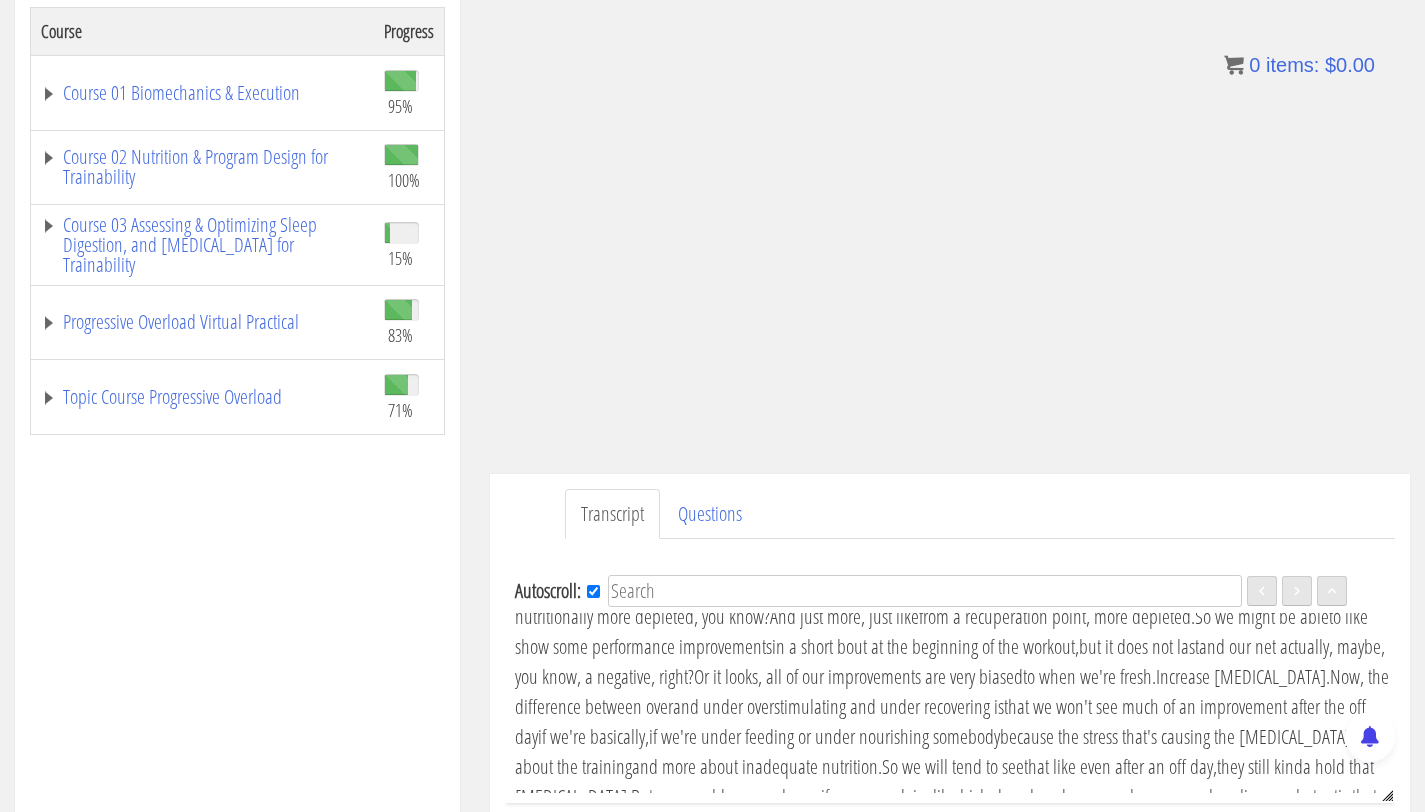 click on ".a{fill:#000;opacity:0.65;}.b{fill:#fff;opacity:1.0;}
.fp-color-play{opacity:0.65;}.controlbutton{fill:#fff;}
.fp-color-play{opacity:0.65;}.controlbutton{fill:#fff;}
.controlbuttonbg{opacity:0.65;}.controlbutton{fill:#fff;}
.fp-color-play{opacity:0.65;}.rect{fill:#fff;}
.fp-color-play{opacity:0.65;}.rect{fill:#fff;}
.fp-color-play{opacity:0.65;}.rect{fill:#fff;}
.fp-color-play{opacity:0.65;}.rect{fill:#fff;}
27:38                              24:41                                           34:41              07:03" at bounding box center [950, 176] 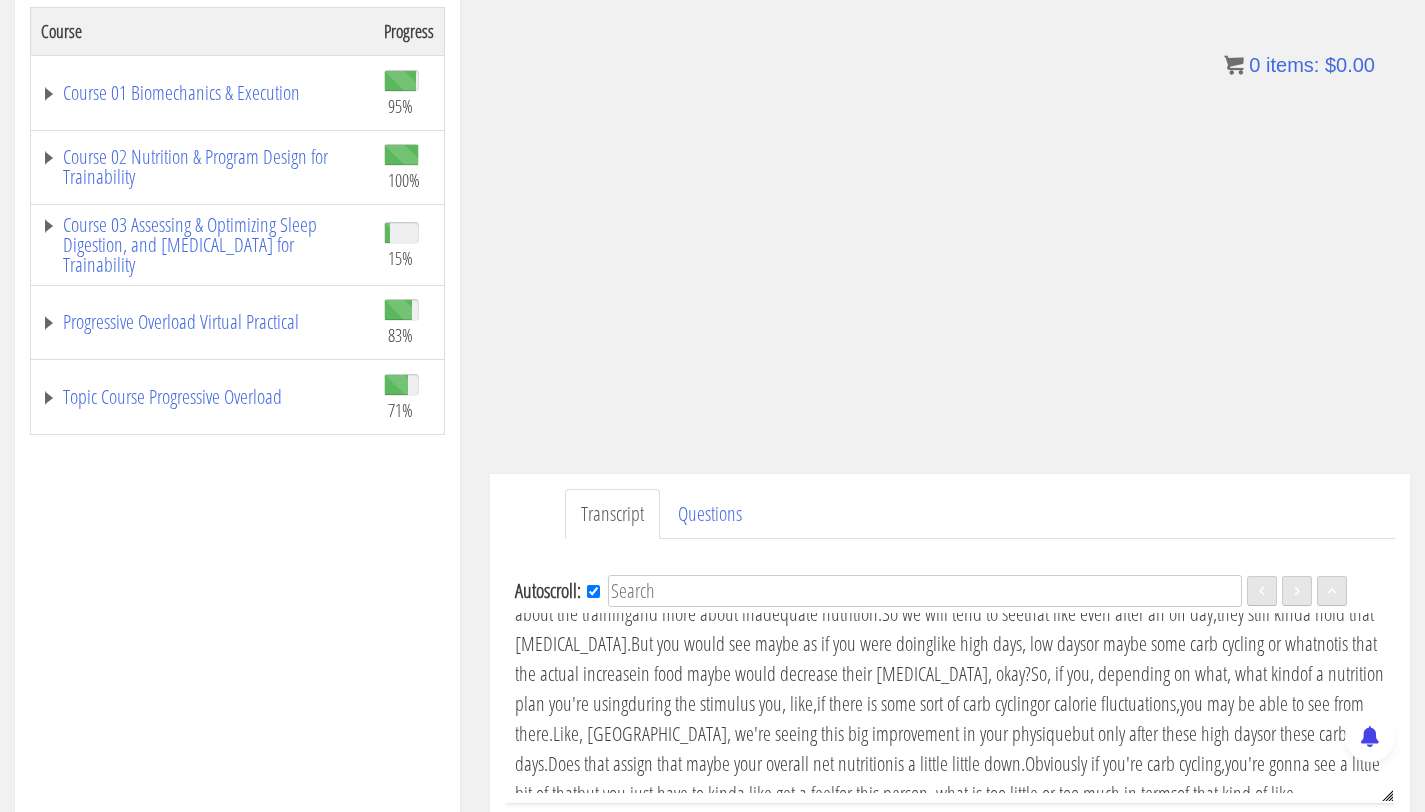 scroll, scrollTop: 6584, scrollLeft: 0, axis: vertical 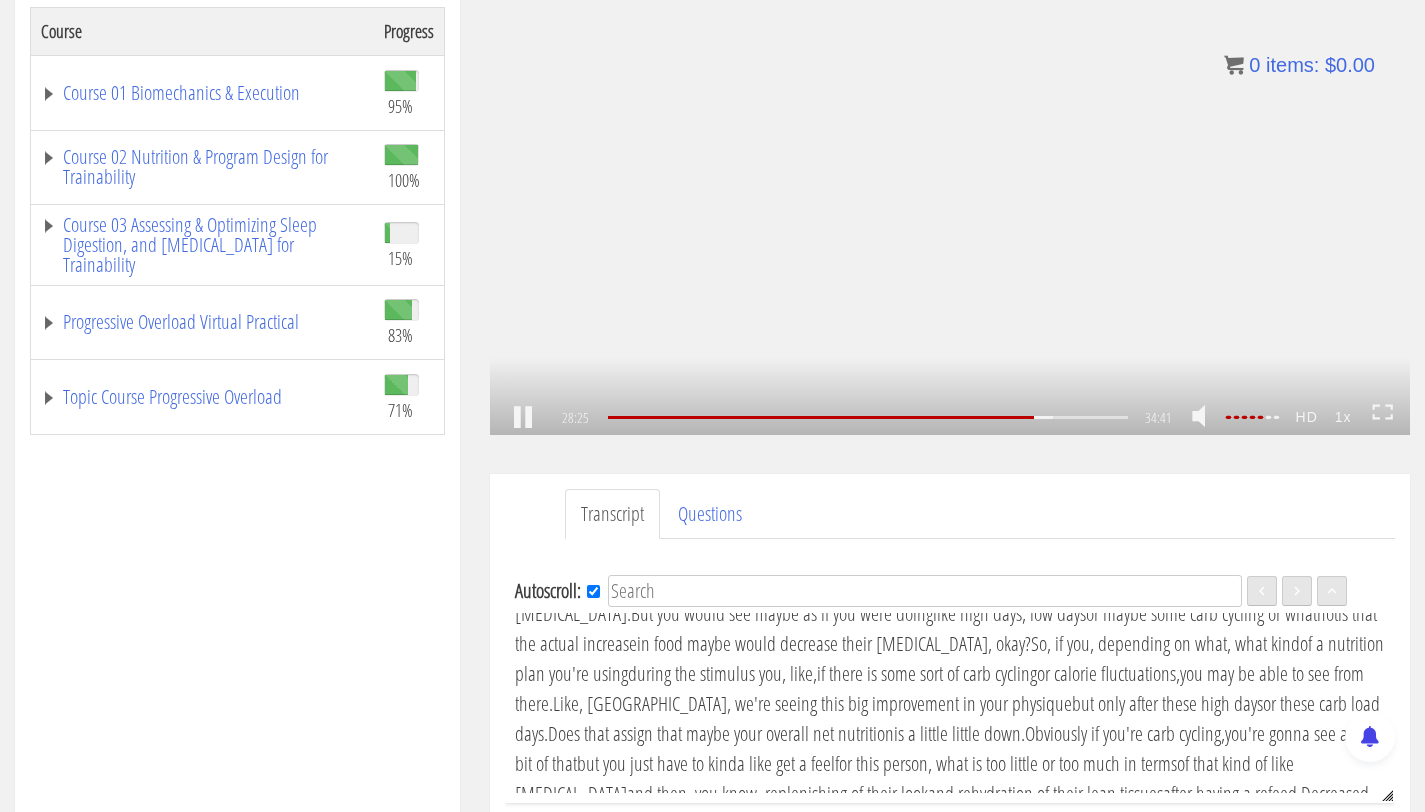 click on ".a{fill:#000;opacity:0.65;}.b{fill:#fff;opacity:1.0;}
.fp-color-play{opacity:0.65;}.controlbutton{fill:#fff;}
.fp-color-play{opacity:0.65;}.controlbutton{fill:#fff;}
.controlbuttonbg{opacity:0.65;}.controlbutton{fill:#fff;}
.fp-color-play{opacity:0.65;}.rect{fill:#fff;}
.fp-color-play{opacity:0.65;}.rect{fill:#fff;}
.fp-color-play{opacity:0.65;}.rect{fill:#fff;}
.fp-color-play{opacity:0.65;}.rect{fill:#fff;}
28:25                              24:41                                           34:41              06:17" at bounding box center [950, 176] 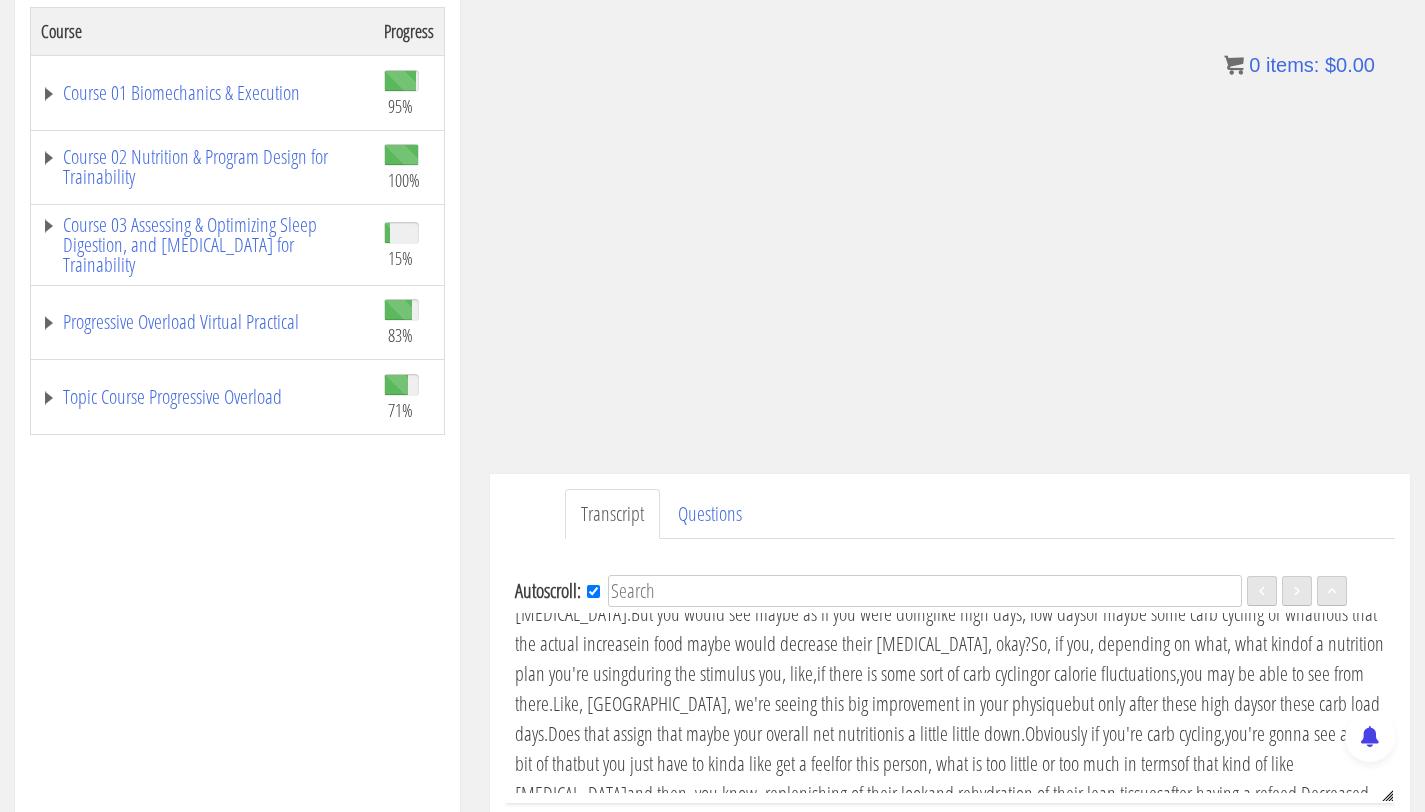 click on ".a{fill:#000;opacity:0.65;}.b{fill:#fff;opacity:1.0;}
.fp-color-play{opacity:0.65;}.controlbutton{fill:#fff;}
.fp-color-play{opacity:0.65;}.controlbutton{fill:#fff;}
.controlbuttonbg{opacity:0.65;}.controlbutton{fill:#fff;}
.fp-color-play{opacity:0.65;}.rect{fill:#fff;}
.fp-color-play{opacity:0.65;}.rect{fill:#fff;}
.fp-color-play{opacity:0.65;}.rect{fill:#fff;}
.fp-color-play{opacity:0.65;}.rect{fill:#fff;}
28:25                              24:41                                           34:41              06:16" at bounding box center (950, 176) 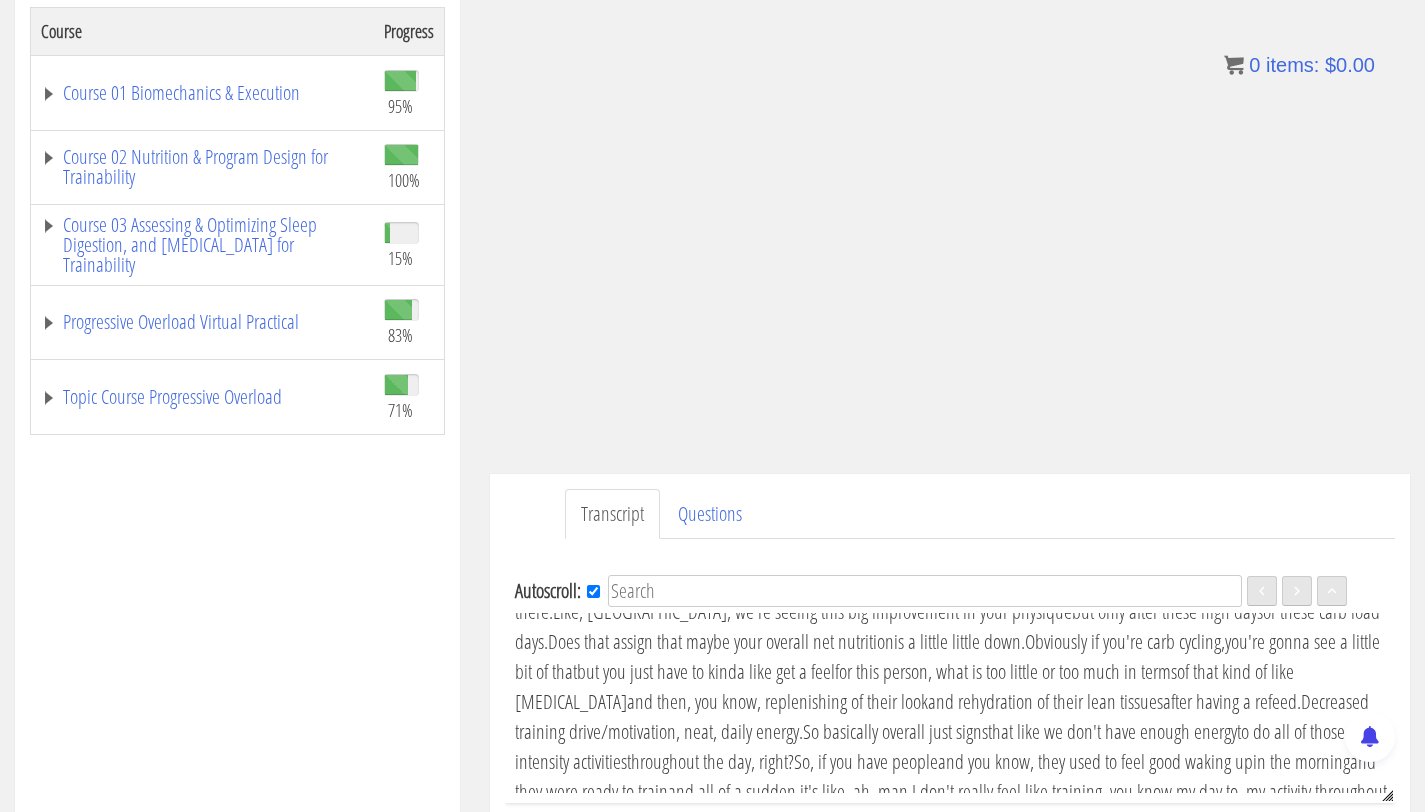 scroll, scrollTop: 6706, scrollLeft: 0, axis: vertical 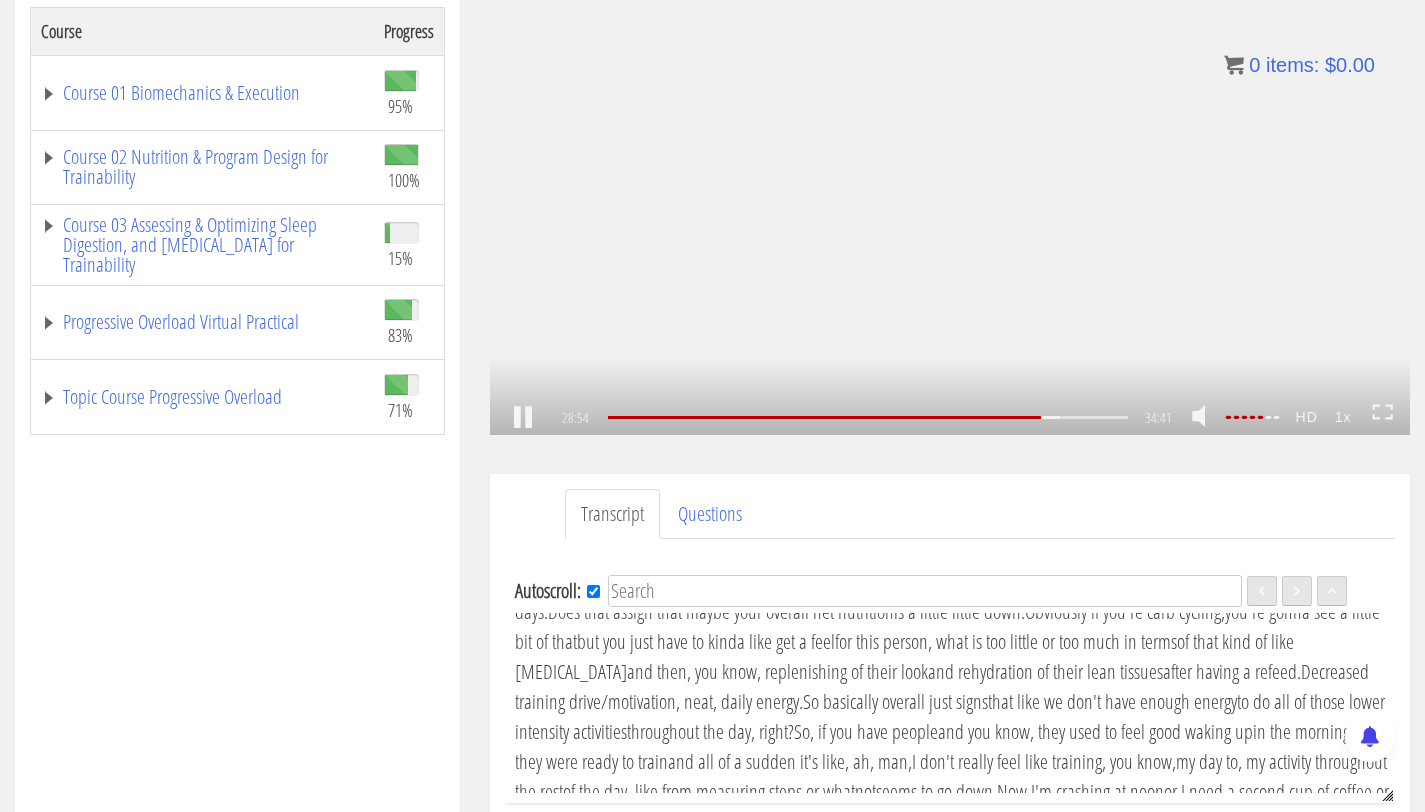 click on ".a{fill:#000;opacity:0.65;}.b{fill:#fff;opacity:1.0;}
.fp-color-play{opacity:0.65;}.controlbutton{fill:#fff;}
.fp-color-play{opacity:0.65;}.controlbutton{fill:#fff;}
.controlbuttonbg{opacity:0.65;}.controlbutton{fill:#fff;}
.fp-color-play{opacity:0.65;}.rect{fill:#fff;}
.fp-color-play{opacity:0.65;}.rect{fill:#fff;}
.fp-color-play{opacity:0.65;}.rect{fill:#fff;}
.fp-color-play{opacity:0.65;}.rect{fill:#fff;}
28:54                              24:41                                           34:41              05:48" at bounding box center [950, 176] 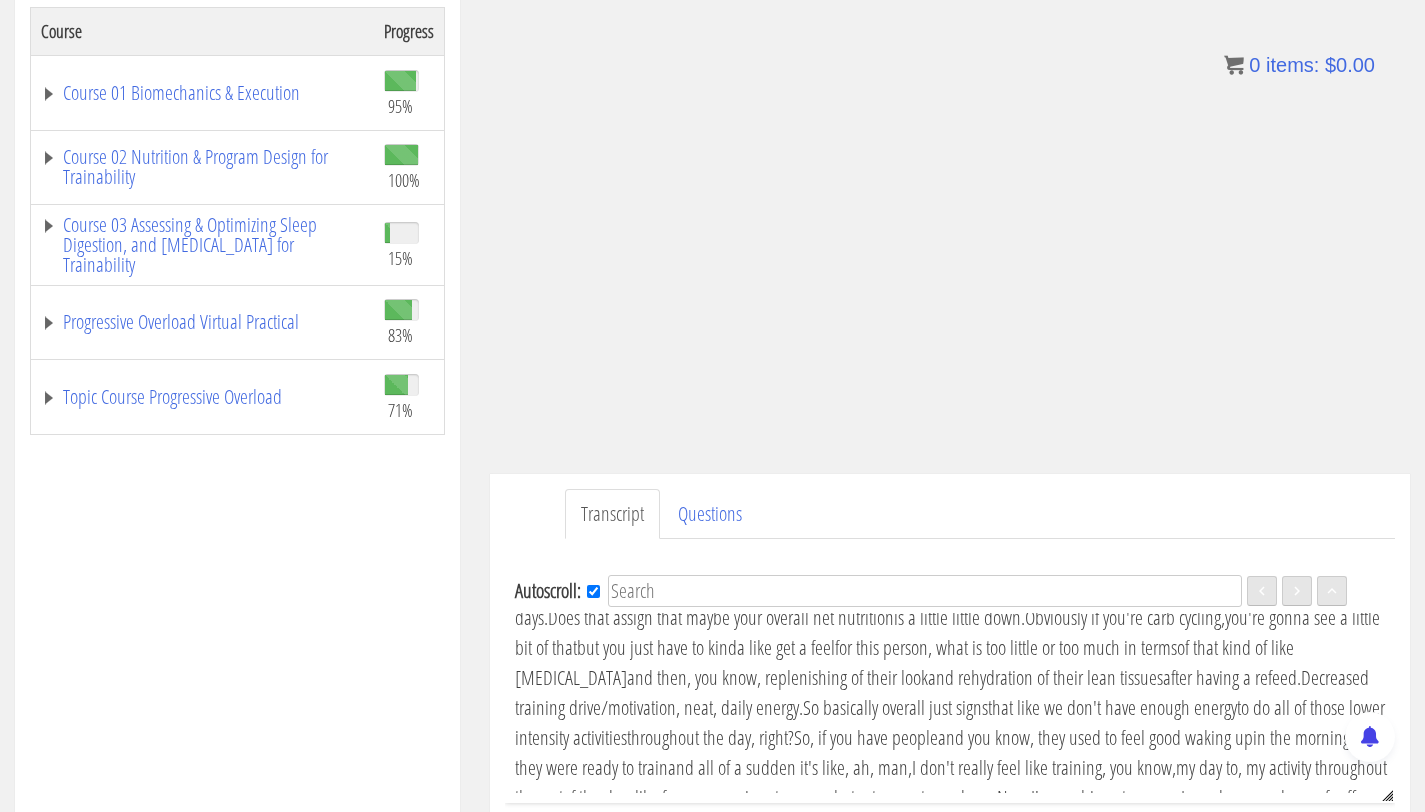 scroll, scrollTop: 6696, scrollLeft: 0, axis: vertical 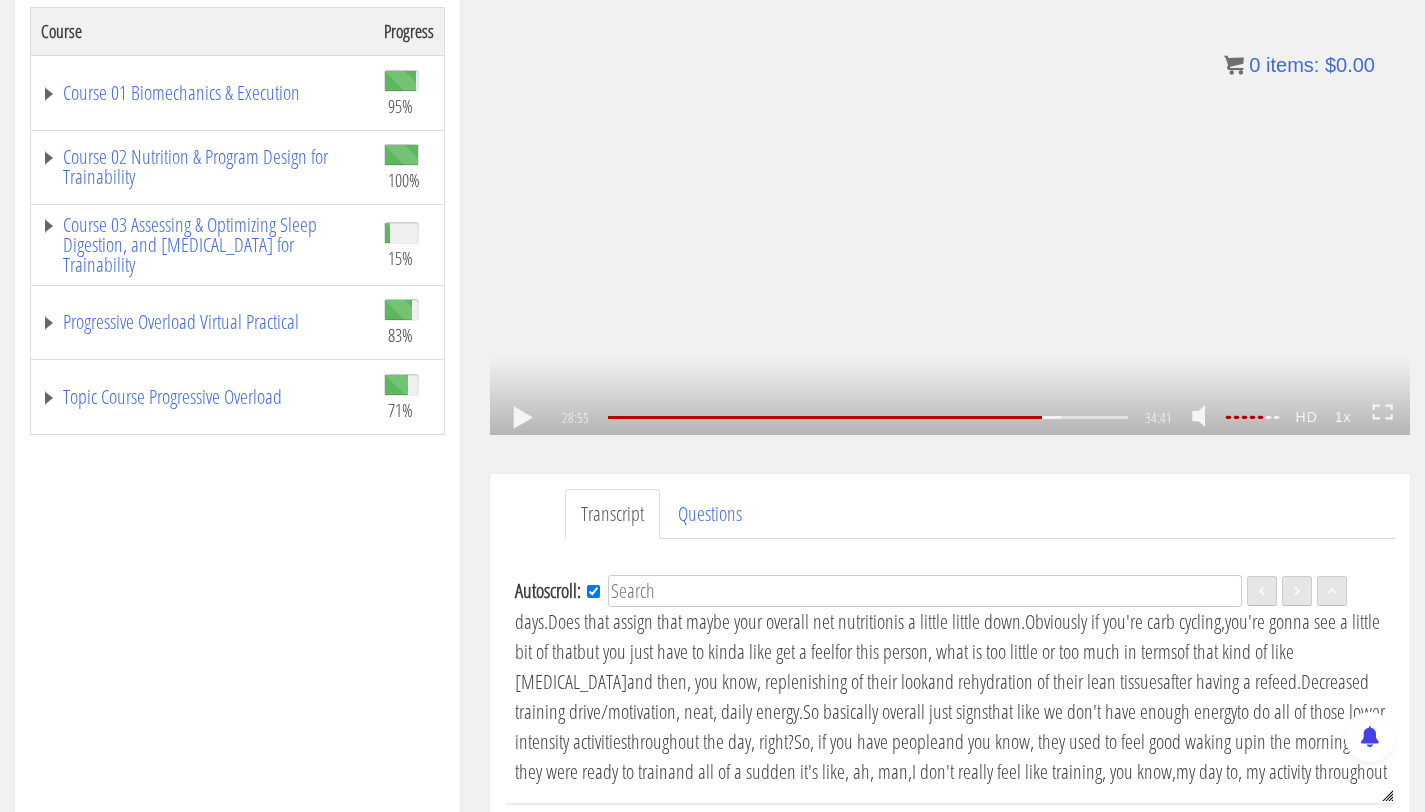 click on ".a{fill:#000;opacity:0.65;}.b{fill:#fff;opacity:1.0;}
.fp-color-play{opacity:0.65;}.controlbutton{fill:#fff;}
.fp-color-play{opacity:0.65;}.controlbutton{fill:#fff;}
.controlbuttonbg{opacity:0.65;}.controlbutton{fill:#fff;}
.fp-color-play{opacity:0.65;}.rect{fill:#fff;}
.fp-color-play{opacity:0.65;}.rect{fill:#fff;}
.fp-color-play{opacity:0.65;}.rect{fill:#fff;}
.fp-color-play{opacity:0.65;}.rect{fill:#fff;}
28:55                              09:50                                           34:41              05:47" at bounding box center [950, 176] 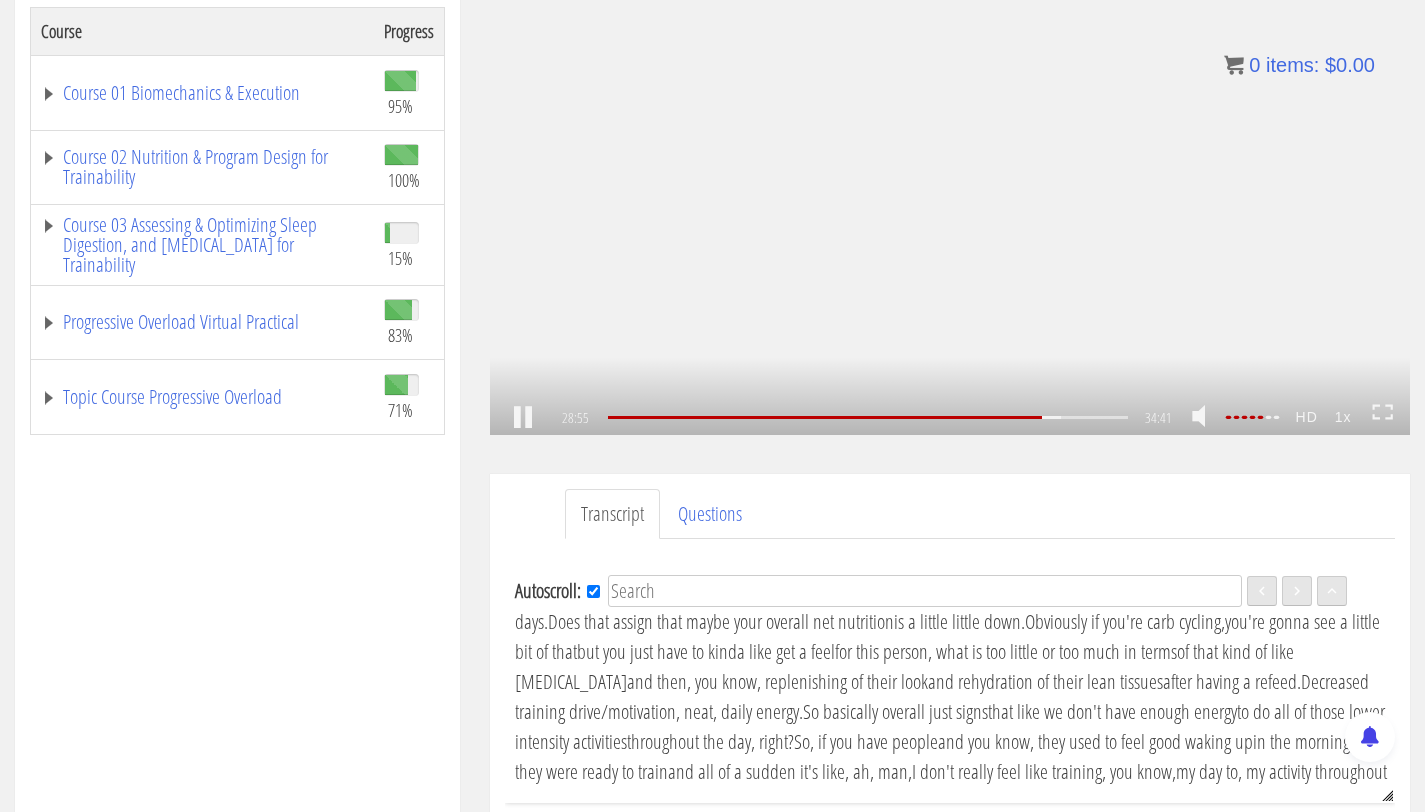 scroll, scrollTop: 6737, scrollLeft: 0, axis: vertical 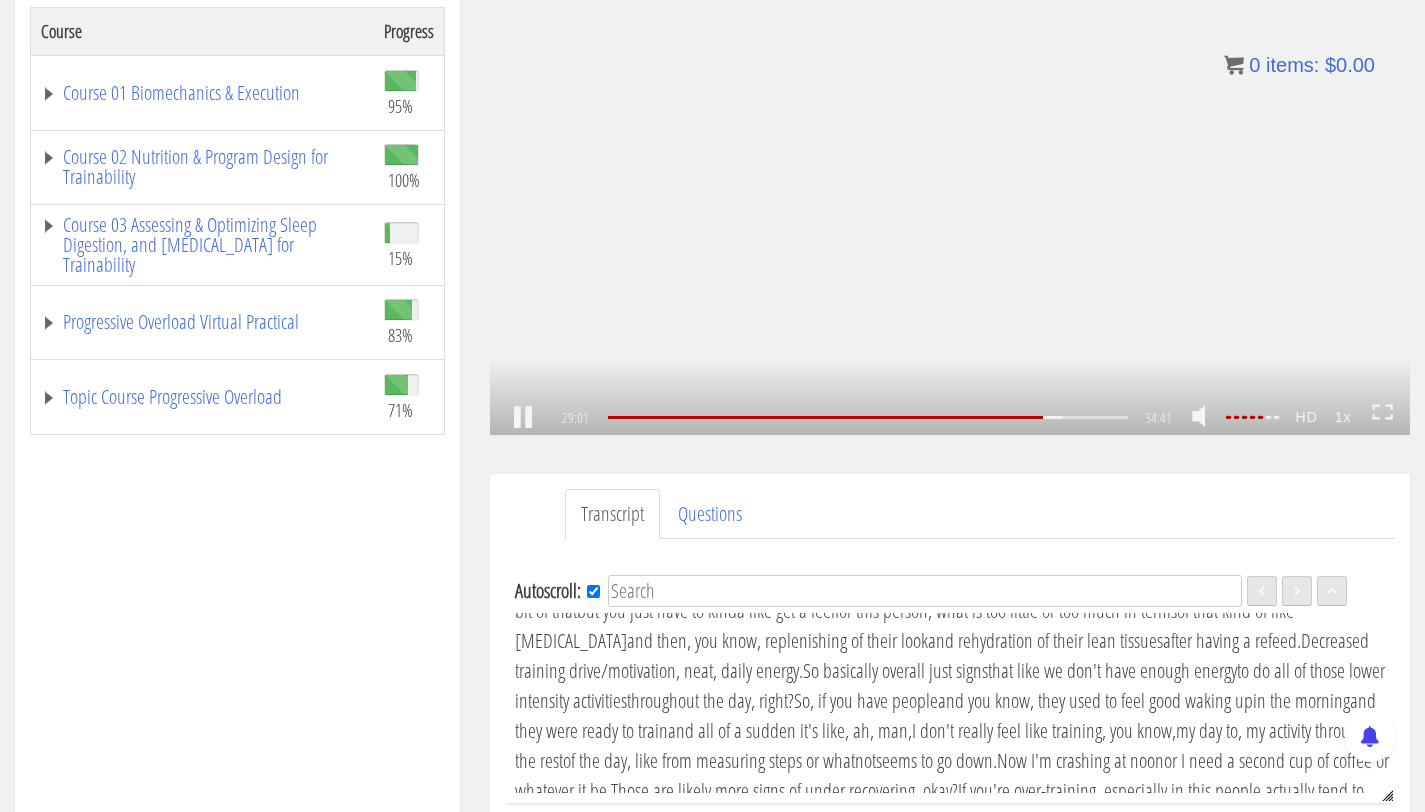 click on ".a{fill:#000;opacity:0.65;}.b{fill:#fff;opacity:1.0;}
.fp-color-play{opacity:0.65;}.controlbutton{fill:#fff;}
.fp-color-play{opacity:0.65;}.controlbutton{fill:#fff;}
.controlbuttonbg{opacity:0.65;}.controlbutton{fill:#fff;}
.fp-color-play{opacity:0.65;}.rect{fill:#fff;}
.fp-color-play{opacity:0.65;}.rect{fill:#fff;}
.fp-color-play{opacity:0.65;}.rect{fill:#fff;}
.fp-color-play{opacity:0.65;}.rect{fill:#fff;}
29:01                              09:50                                           34:41              05:40" at bounding box center (950, 176) 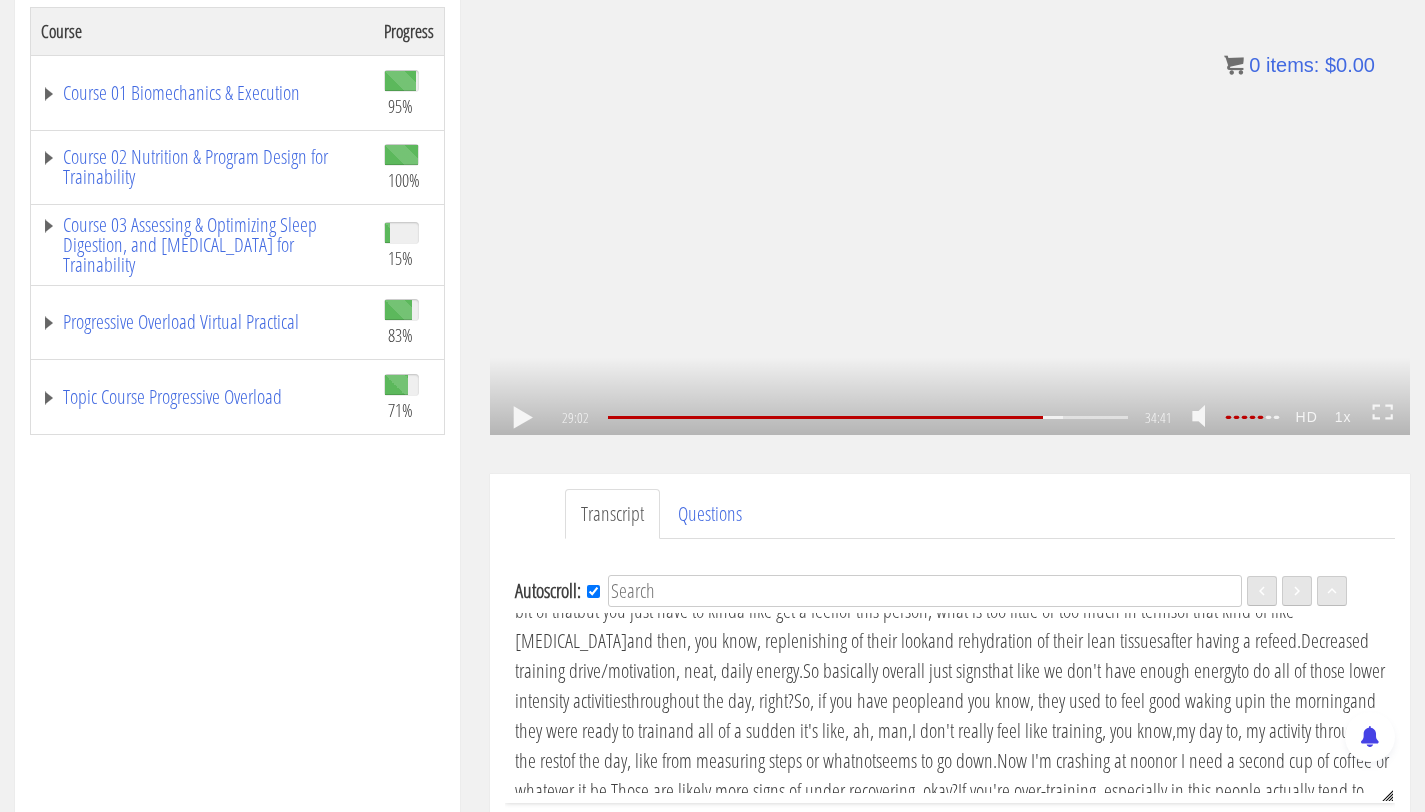 click on ".a{fill:#000;opacity:0.65;}.b{fill:#fff;opacity:1.0;}
.fp-color-play{opacity:0.65;}.controlbutton{fill:#fff;}
.fp-color-play{opacity:0.65;}.controlbutton{fill:#fff;}
.controlbuttonbg{opacity:0.65;}.controlbutton{fill:#fff;}
.fp-color-play{opacity:0.65;}.rect{fill:#fff;}
.fp-color-play{opacity:0.65;}.rect{fill:#fff;}
.fp-color-play{opacity:0.65;}.rect{fill:#fff;}
.fp-color-play{opacity:0.65;}.rect{fill:#fff;}
29:02                              09:50                                           34:41              05:40" at bounding box center [950, 176] 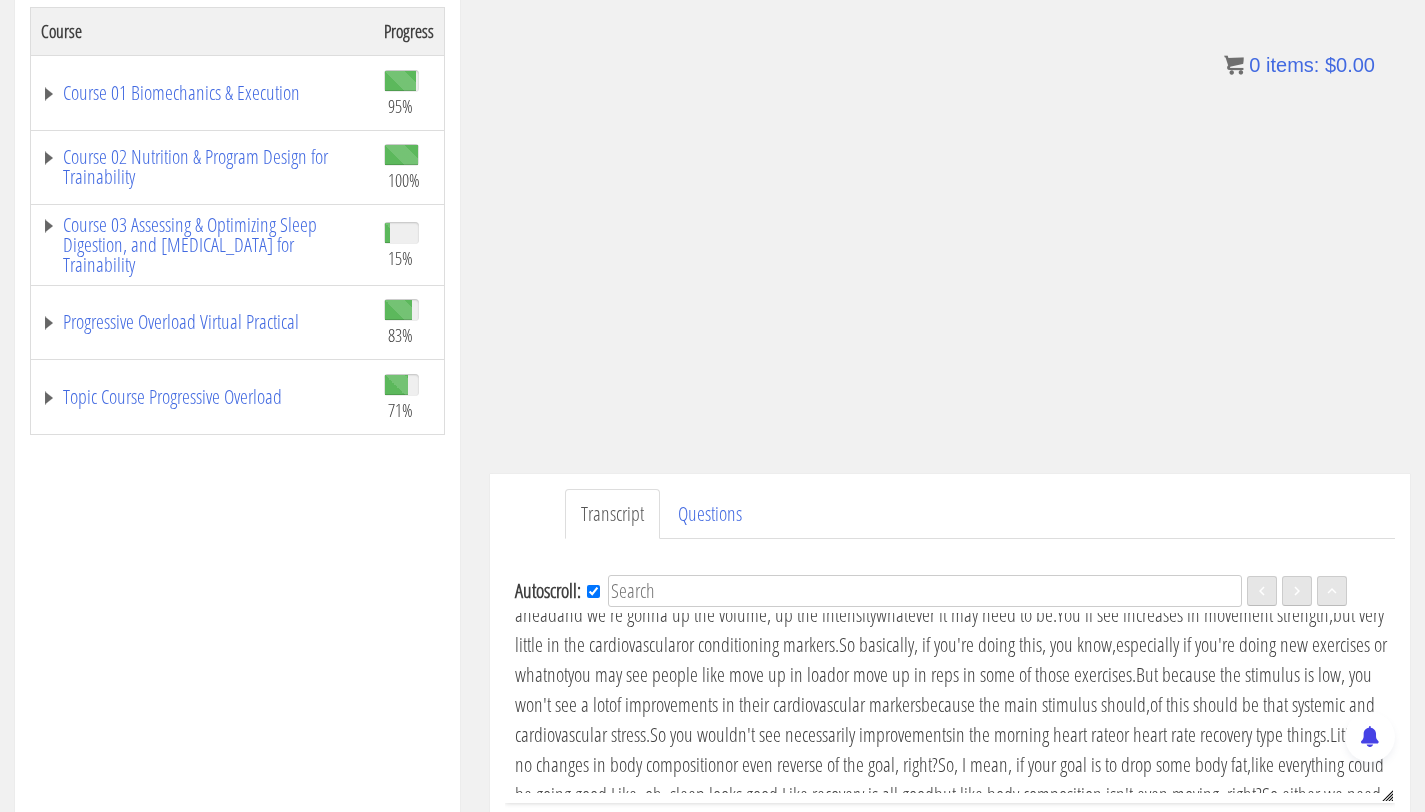 scroll, scrollTop: 7347, scrollLeft: 0, axis: vertical 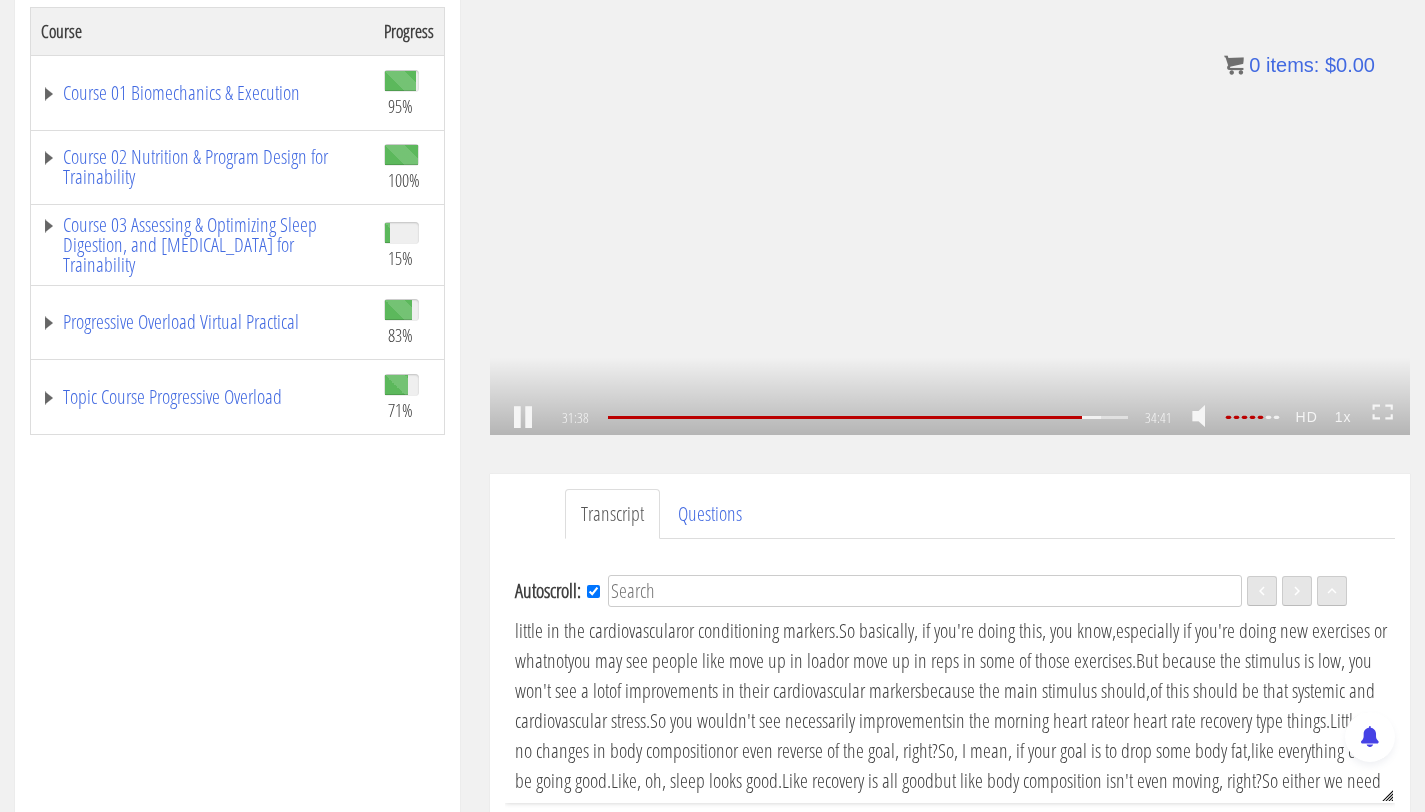 click on ".fp-color-play{opacity:0.65;}.rect{fill:#fff;}" 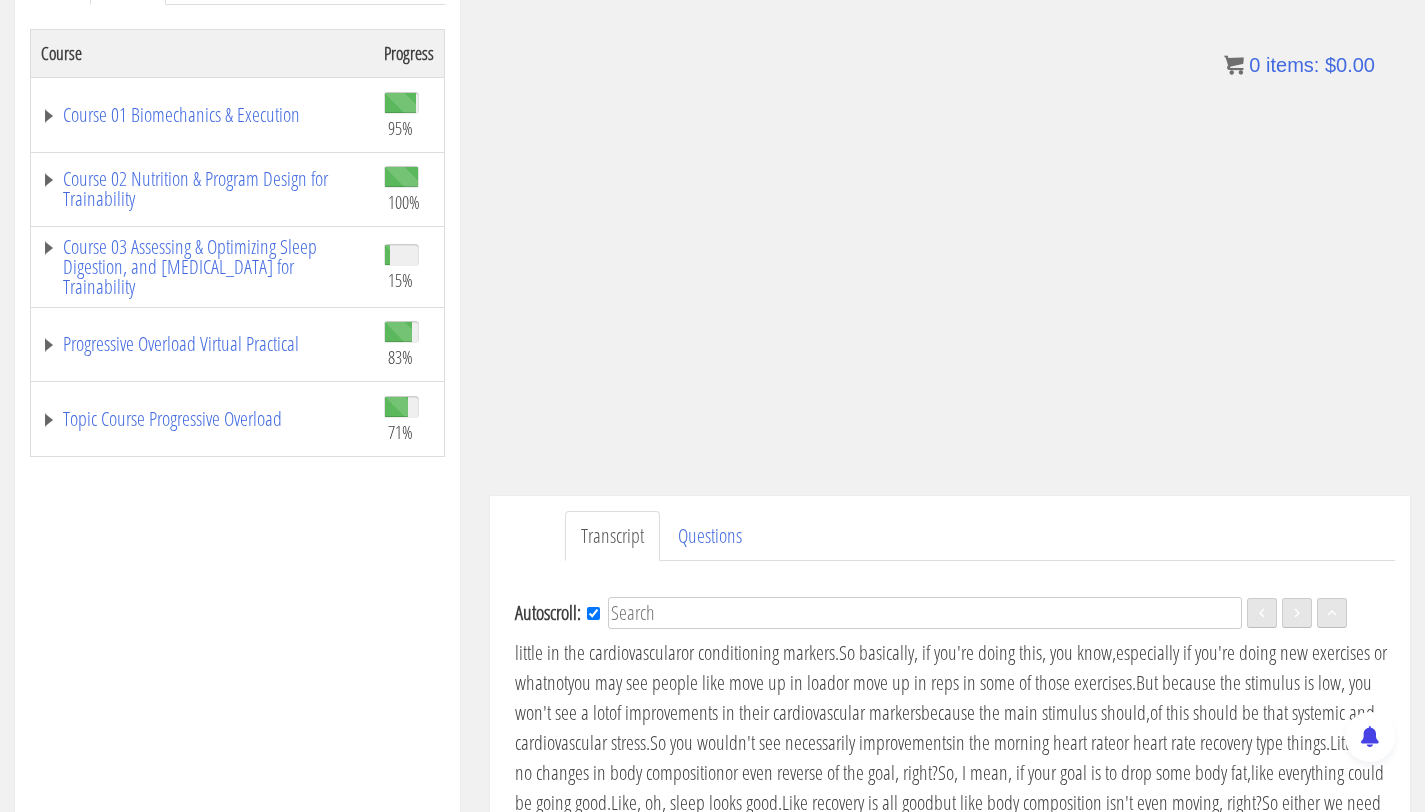 scroll, scrollTop: 227, scrollLeft: 0, axis: vertical 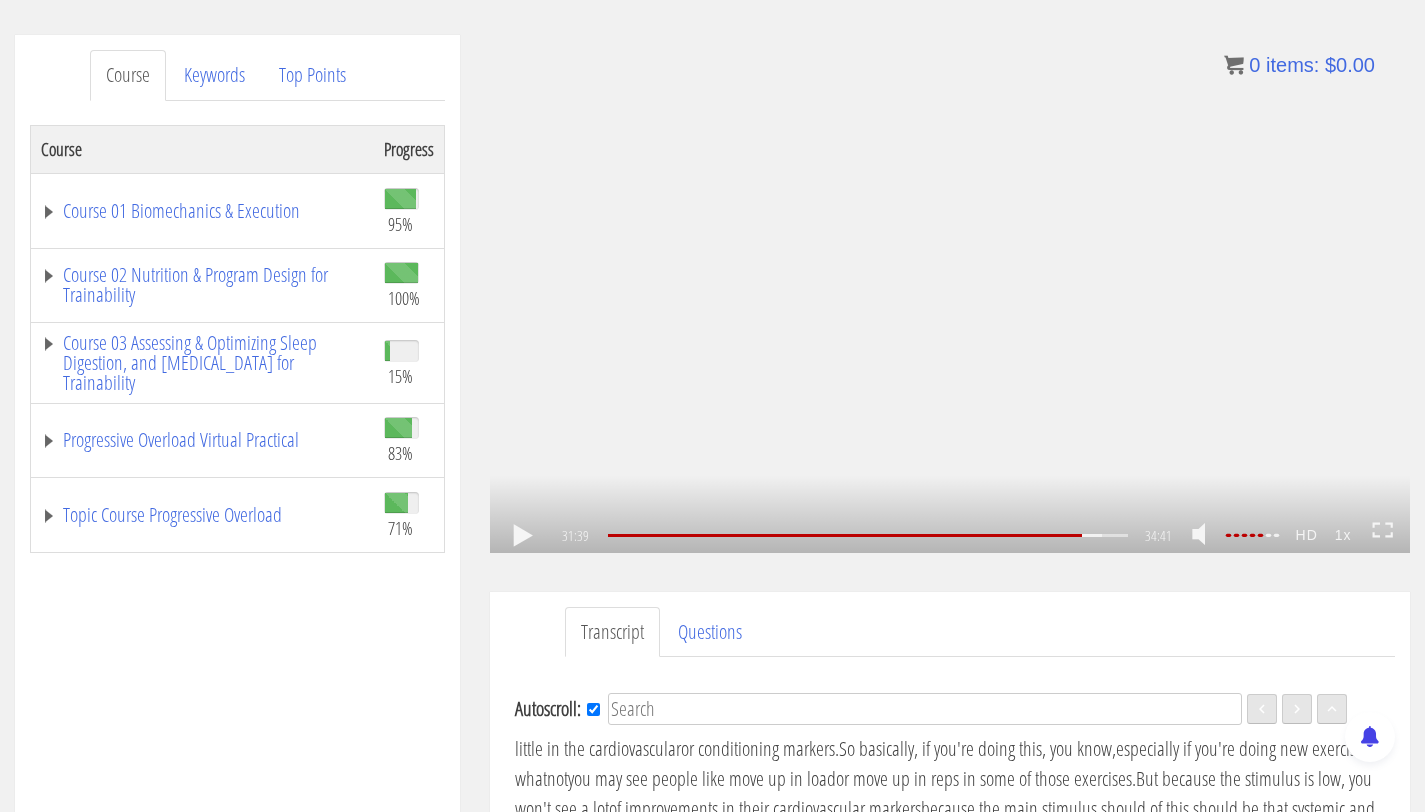 click on ".a{fill:#000;opacity:0.65;}.b{fill:#fff;opacity:1.0;}
.fp-color-play{opacity:0.65;}.controlbutton{fill:#fff;}
.fp-color-play{opacity:0.65;}.controlbutton{fill:#fff;}
.controlbuttonbg{opacity:0.65;}.controlbutton{fill:#fff;}
.fp-color-play{opacity:0.65;}.rect{fill:#fff;}
.fp-color-play{opacity:0.65;}.rect{fill:#fff;}
.fp-color-play{opacity:0.65;}.rect{fill:#fff;}
.fp-color-play{opacity:0.65;}.rect{fill:#fff;}
31:39                              09:50                                           34:41              03:03" at bounding box center (950, 294) 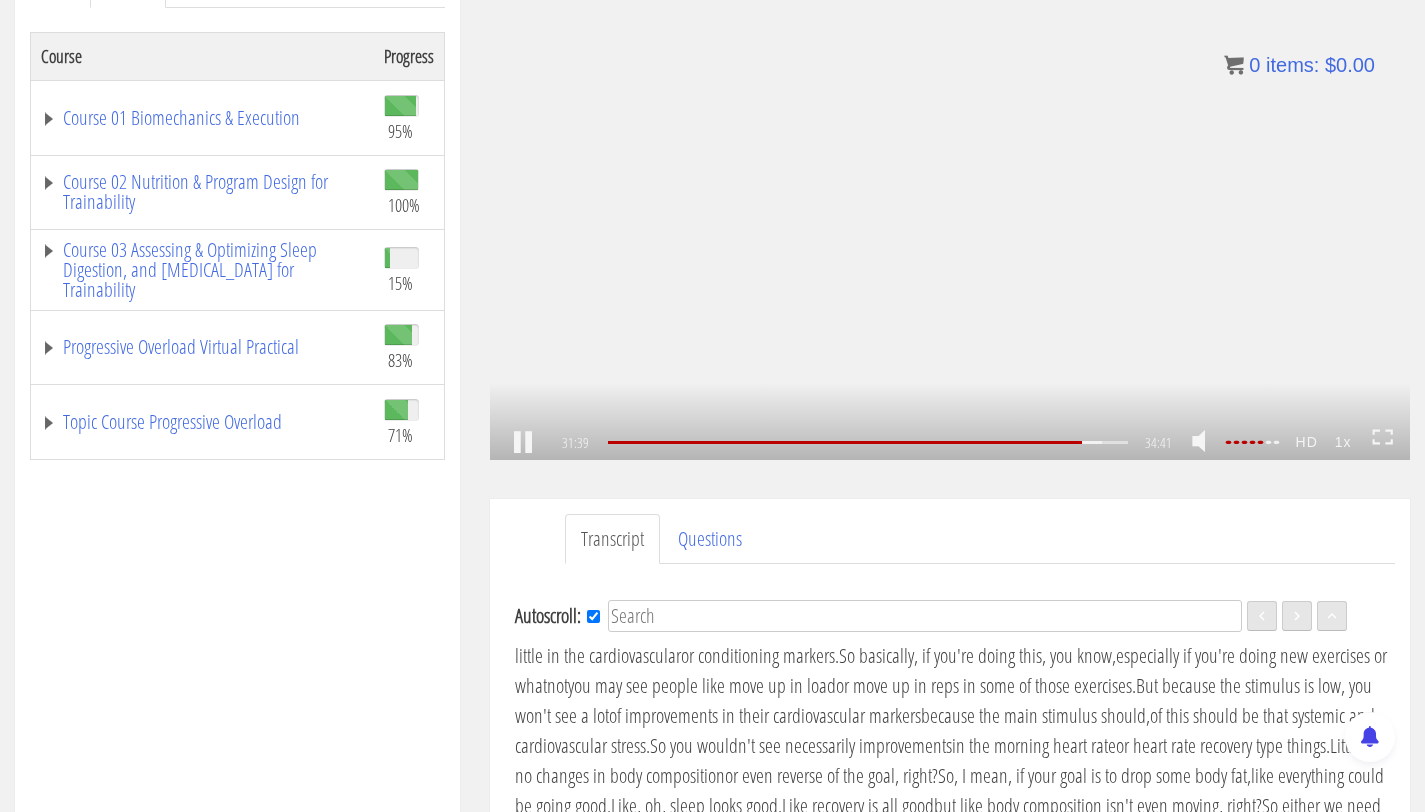 scroll, scrollTop: 317, scrollLeft: 0, axis: vertical 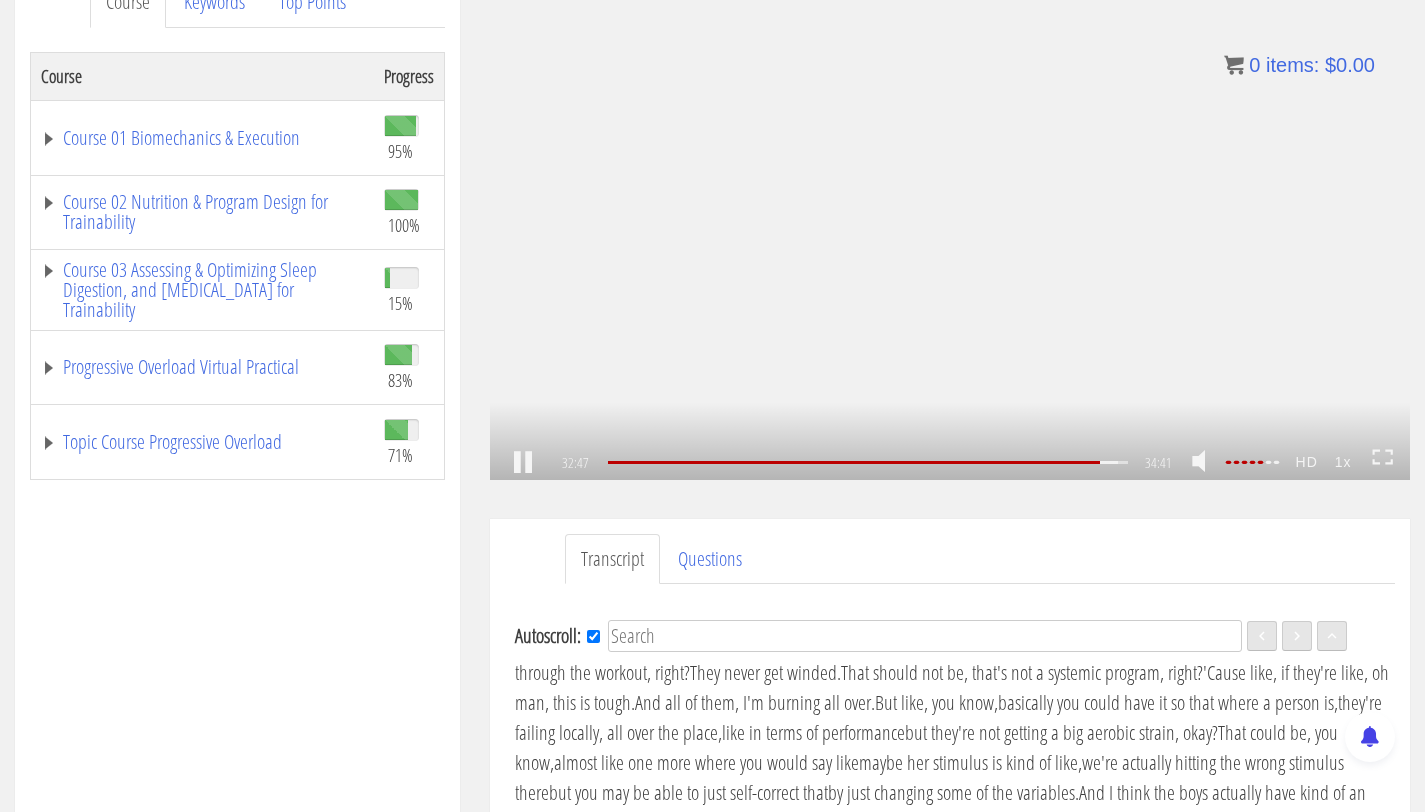 click on ".a{fill:#000;opacity:0.65;}.b{fill:#fff;opacity:1.0;}
.fp-color-play{opacity:0.65;}.controlbutton{fill:#fff;}
.fp-color-play{opacity:0.65;}.controlbutton{fill:#fff;}
.controlbuttonbg{opacity:0.65;}.controlbutton{fill:#fff;}
.fp-color-play{opacity:0.65;}.rect{fill:#fff;}
.fp-color-play{opacity:0.65;}.rect{fill:#fff;}
.fp-color-play{opacity:0.65;}.rect{fill:#fff;}
.fp-color-play{opacity:0.65;}.rect{fill:#fff;}
32:47                              23:42                                           34:41              01:55" at bounding box center [950, 221] 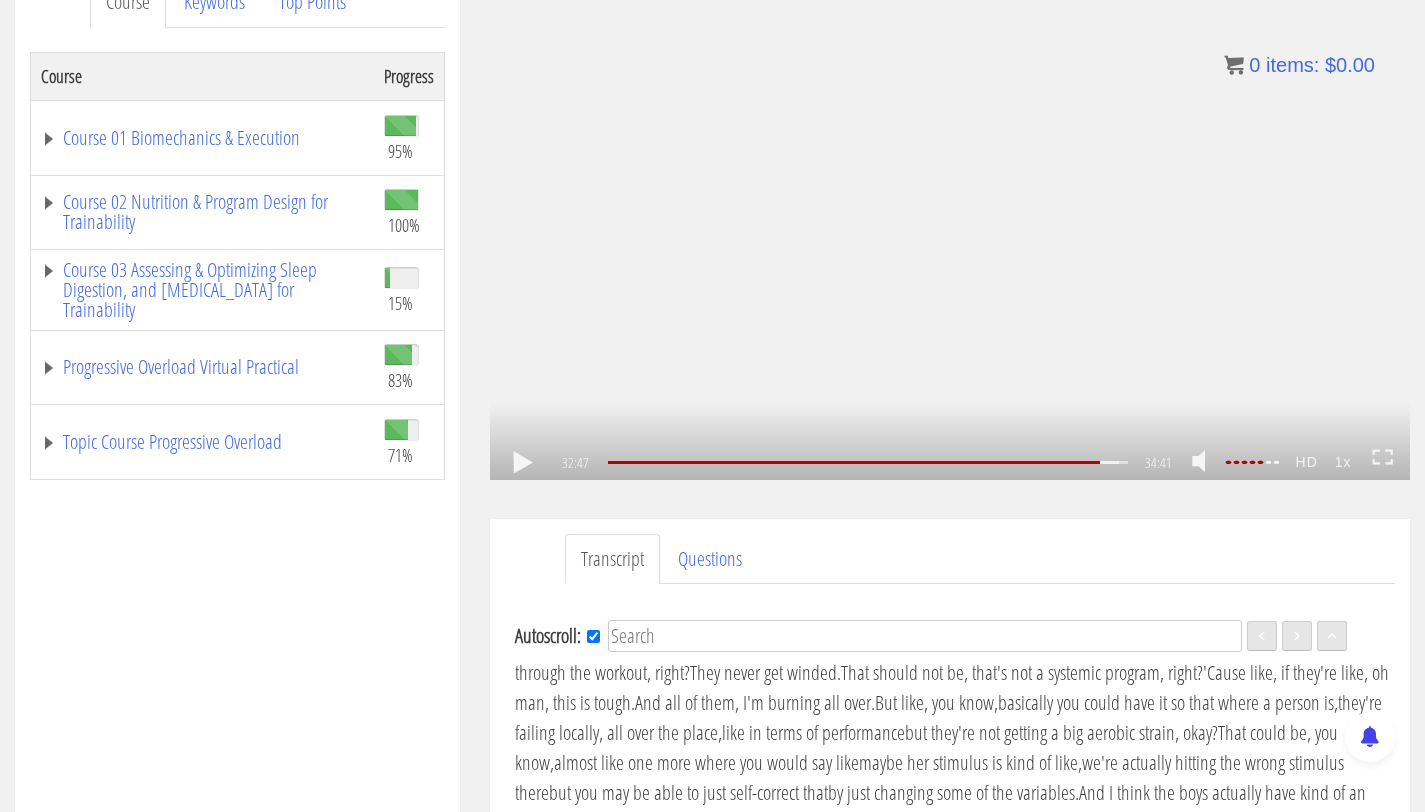 click on ".fp-color-play{opacity:0.65;}.rect{fill:#fff;}" 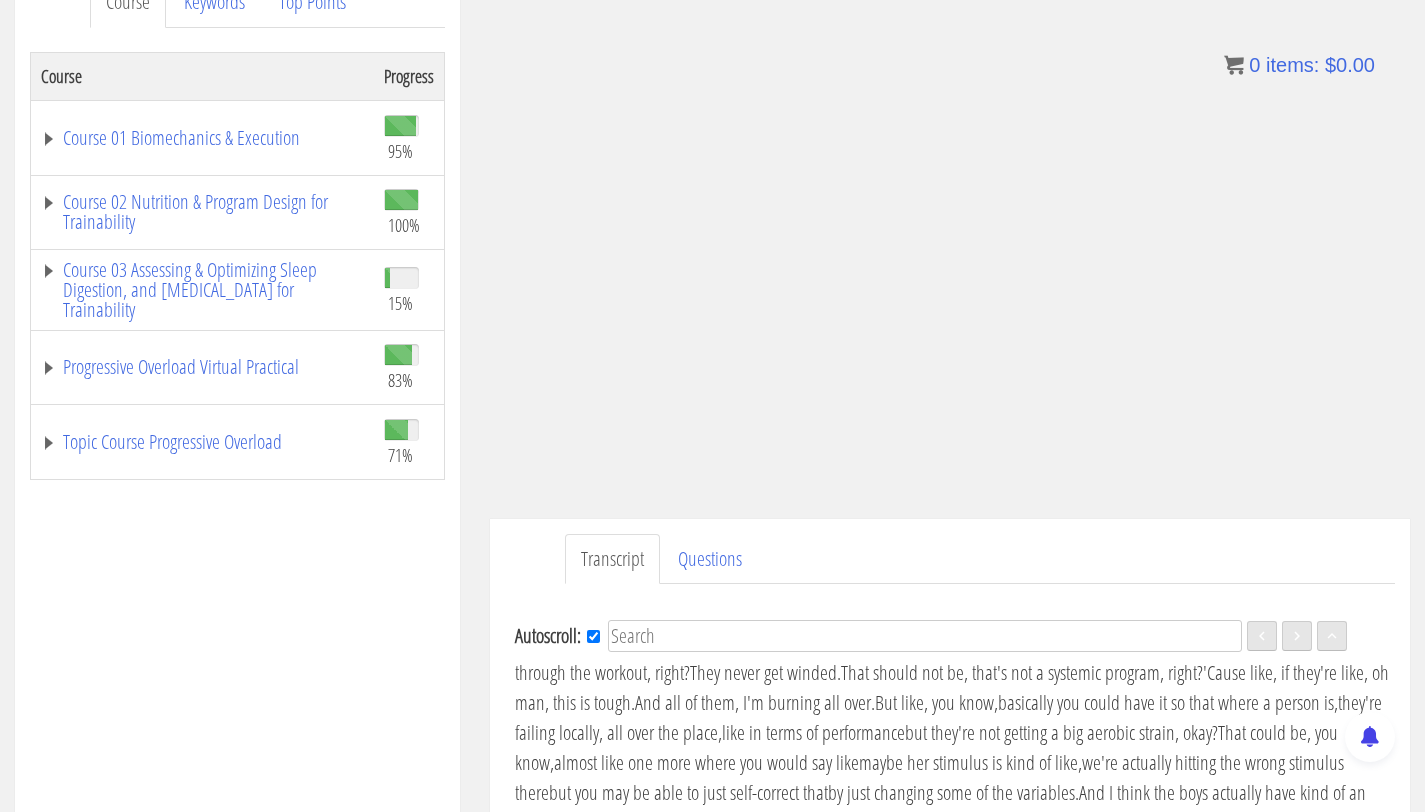 scroll, scrollTop: 7774, scrollLeft: 0, axis: vertical 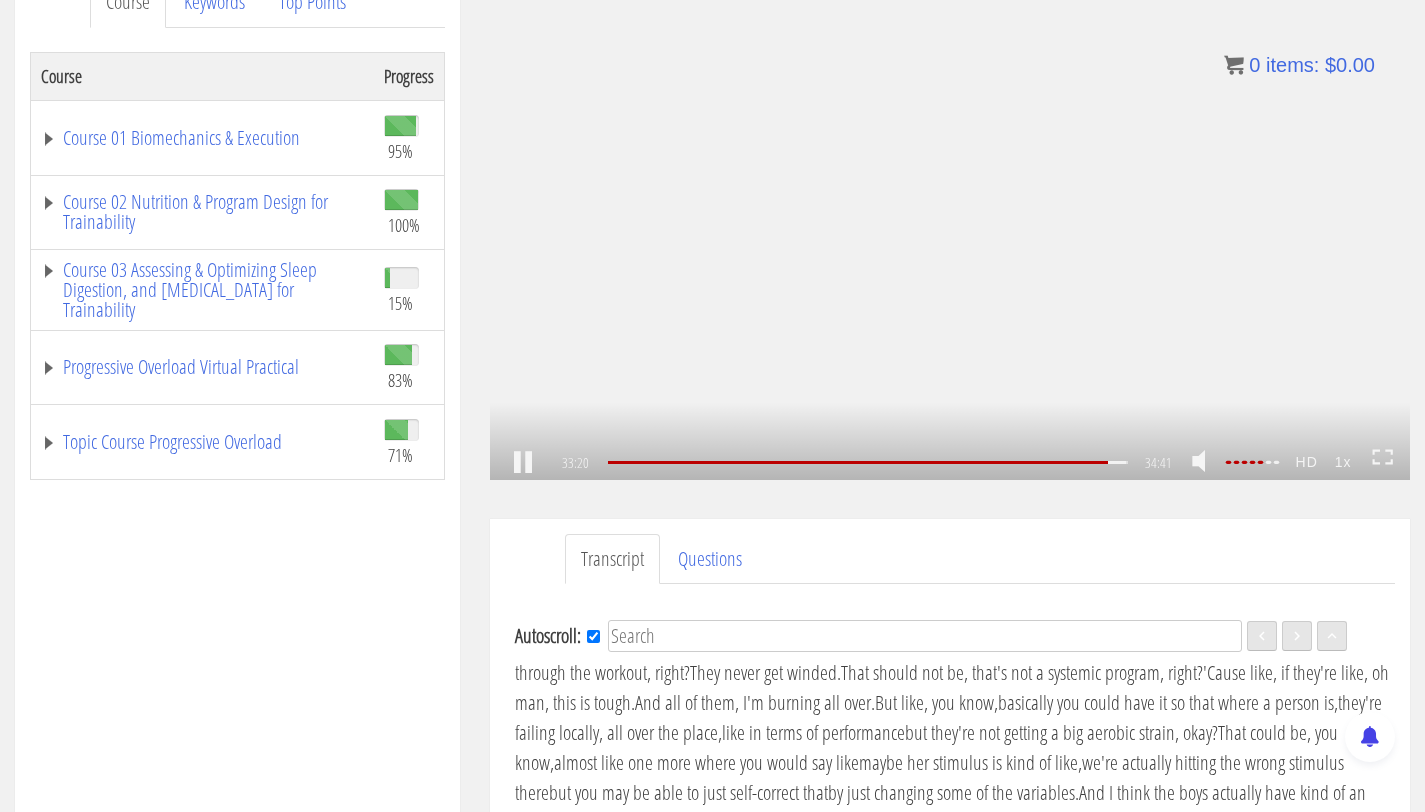 click on ".a{fill:#000;opacity:0.65;}.b{fill:#fff;opacity:1.0;}
.fp-color-play{opacity:0.65;}.controlbutton{fill:#fff;}
.fp-color-play{opacity:0.65;}.controlbutton{fill:#fff;}
.controlbuttonbg{opacity:0.65;}.controlbutton{fill:#fff;}
.fp-color-play{opacity:0.65;}.rect{fill:#fff;}
.fp-color-play{opacity:0.65;}.rect{fill:#fff;}
.fp-color-play{opacity:0.65;}.rect{fill:#fff;}
.fp-color-play{opacity:0.65;}.rect{fill:#fff;}
33:20                              23:42                                           34:41              01:22" at bounding box center (950, 221) 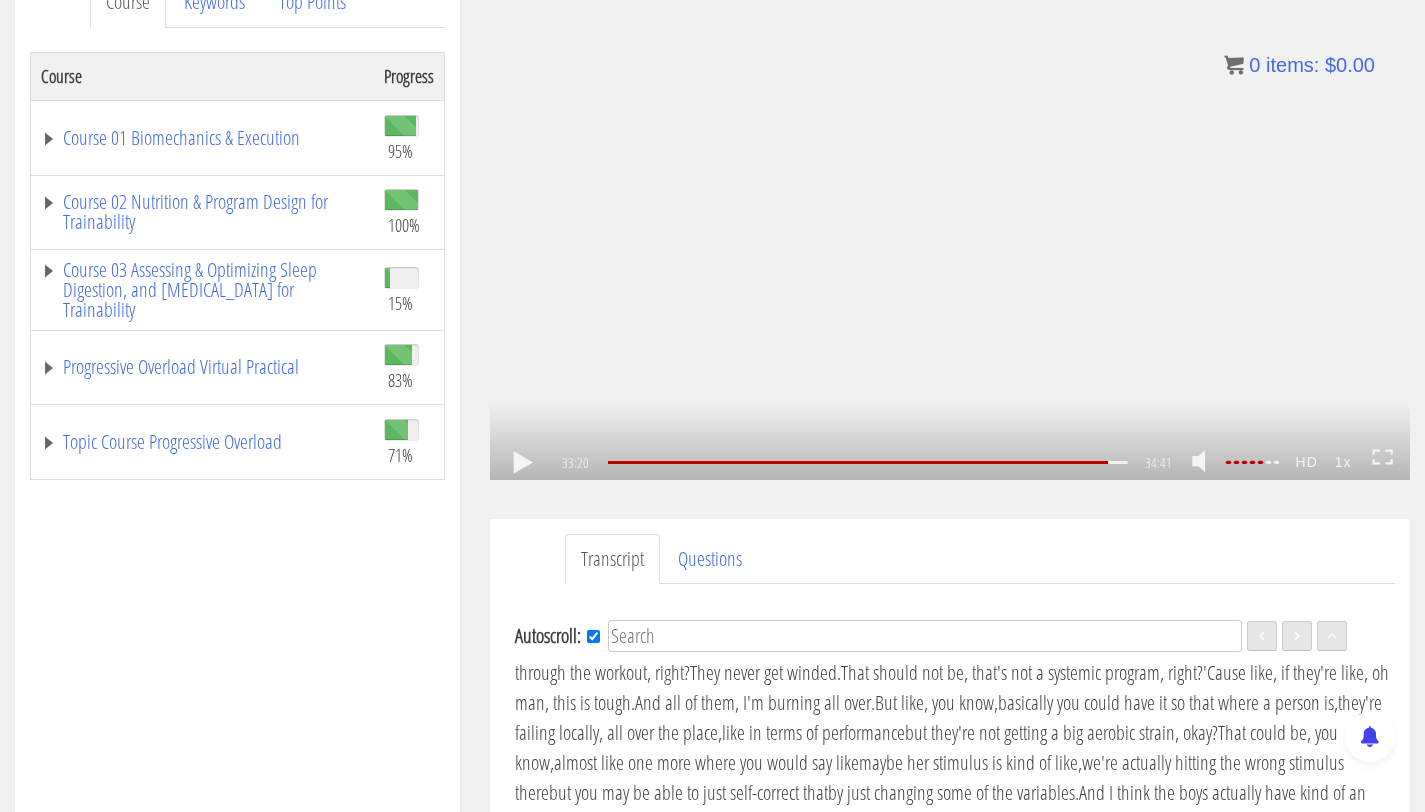 click on ".fp-color-play{opacity:0.65;}.rect{fill:#fff;}" 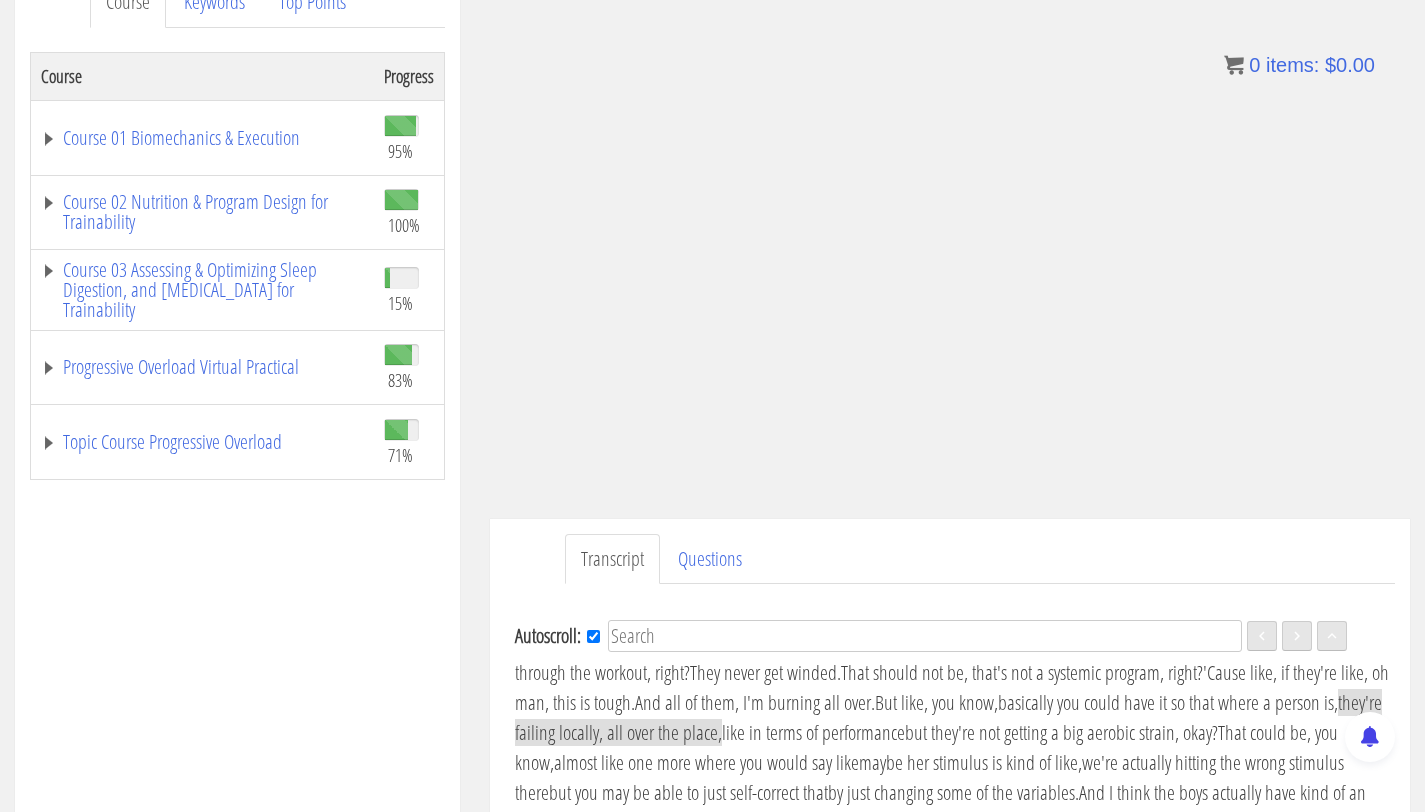 scroll, scrollTop: 7963, scrollLeft: 0, axis: vertical 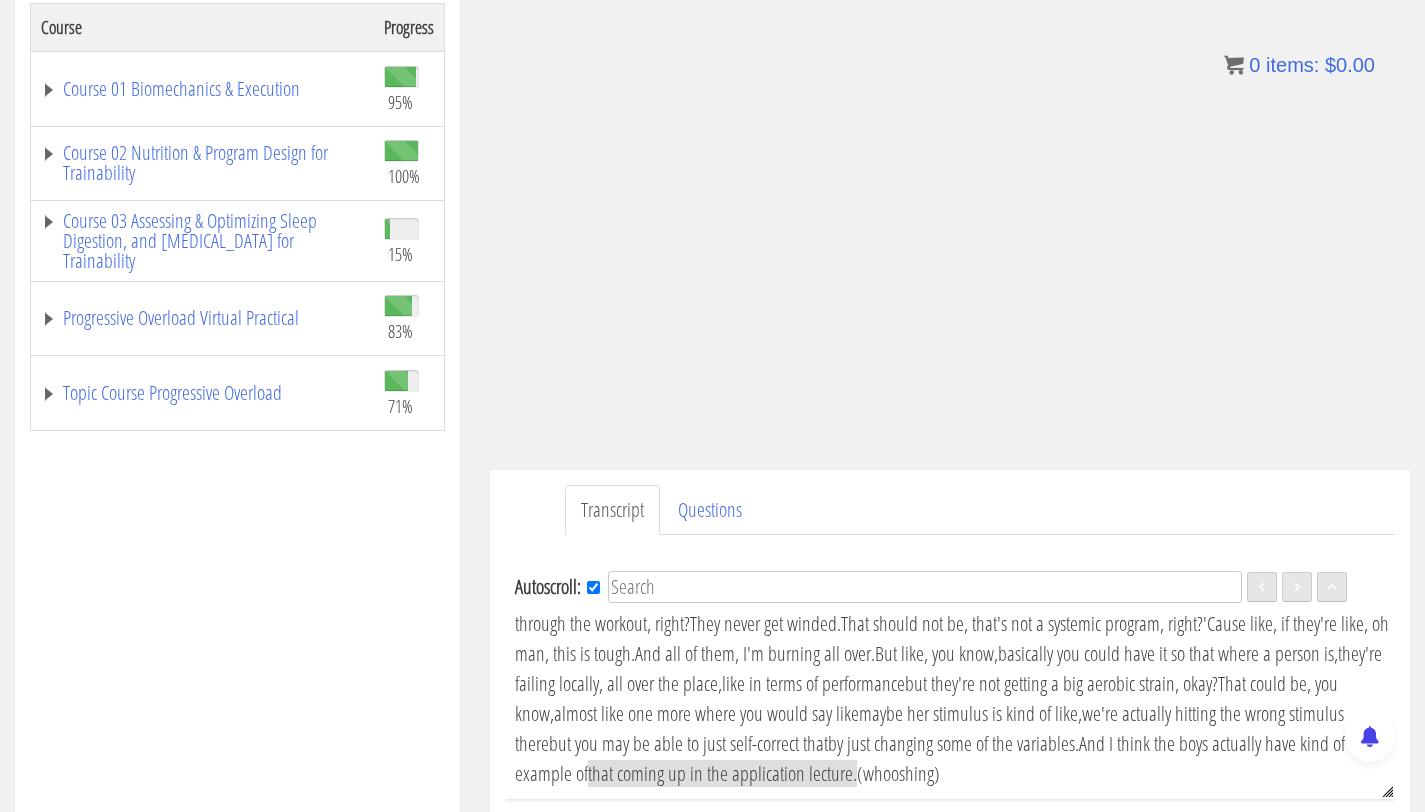 click on ".a{fill:#000;opacity:0.65;}.b{fill:#fff;opacity:1.0;}
.fp-color-play{opacity:0.65;}.controlbutton{fill:#fff;}
.fp-color-play{opacity:0.65;}.controlbutton{fill:#fff;}
.controlbuttonbg{opacity:0.65;}.controlbutton{fill:#fff;}
.fp-color-play{opacity:0.65;}.rect{fill:#fff;}
.fp-color-play{opacity:0.65;}.rect{fill:#fff;}
.fp-color-play{opacity:0.65;}.rect{fill:#fff;}
.fp-color-play{opacity:0.65;}.rect{fill:#fff;}
34:32                              23:30                                           34:41              00:10" at bounding box center [950, 172] 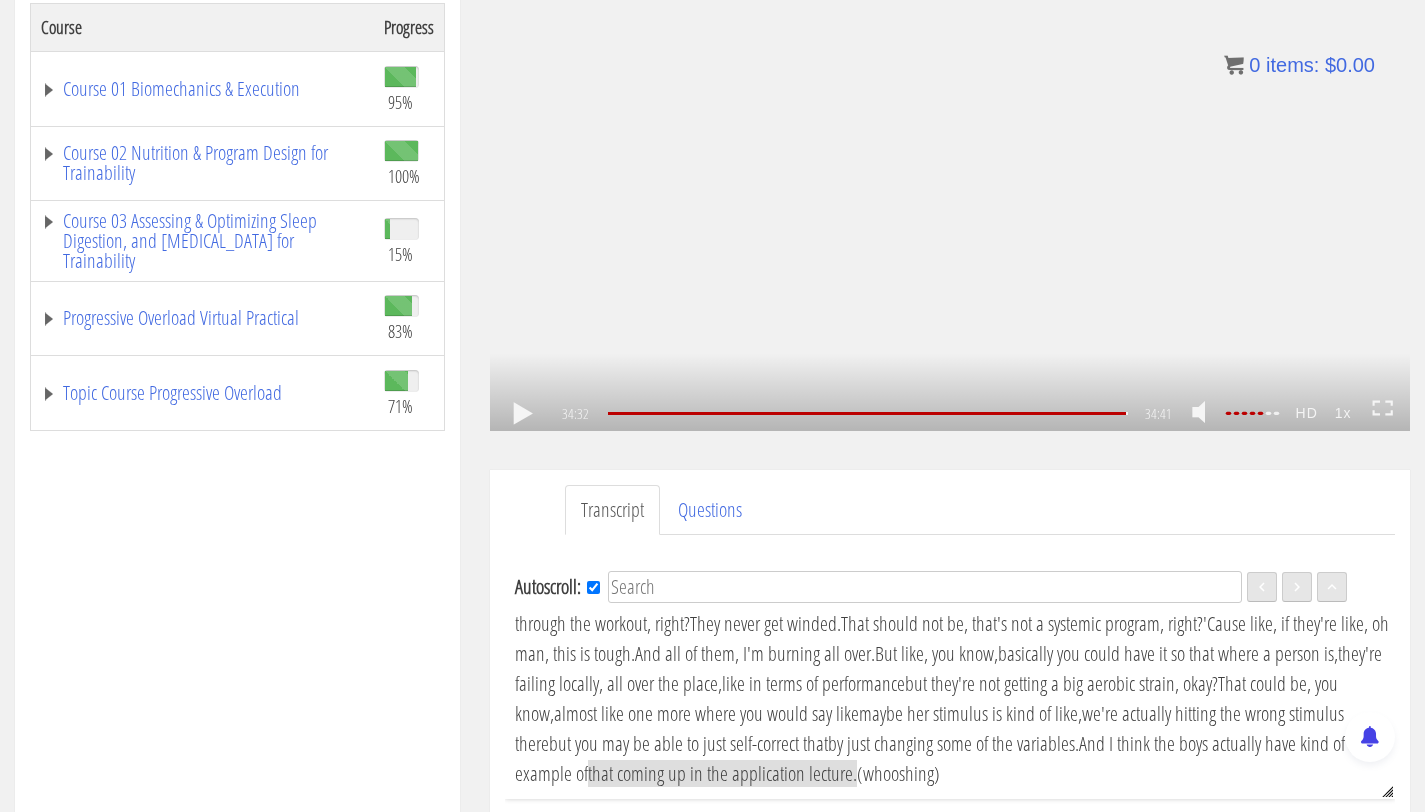 click on ".a{fill:#000;opacity:0.65;}.b{fill:#fff;opacity:1.0;}
.fp-color-play{opacity:0.65;}.controlbutton{fill:#fff;}
.fp-color-play{opacity:0.65;}.controlbutton{fill:#fff;}
.controlbuttonbg{opacity:0.65;}.controlbutton{fill:#fff;}
.fp-color-play{opacity:0.65;}.rect{fill:#fff;}
.fp-color-play{opacity:0.65;}.rect{fill:#fff;}
.fp-color-play{opacity:0.65;}.rect{fill:#fff;}
.fp-color-play{opacity:0.65;}.rect{fill:#fff;}
34:32                              23:30                                           34:41              00:10" at bounding box center [950, 172] 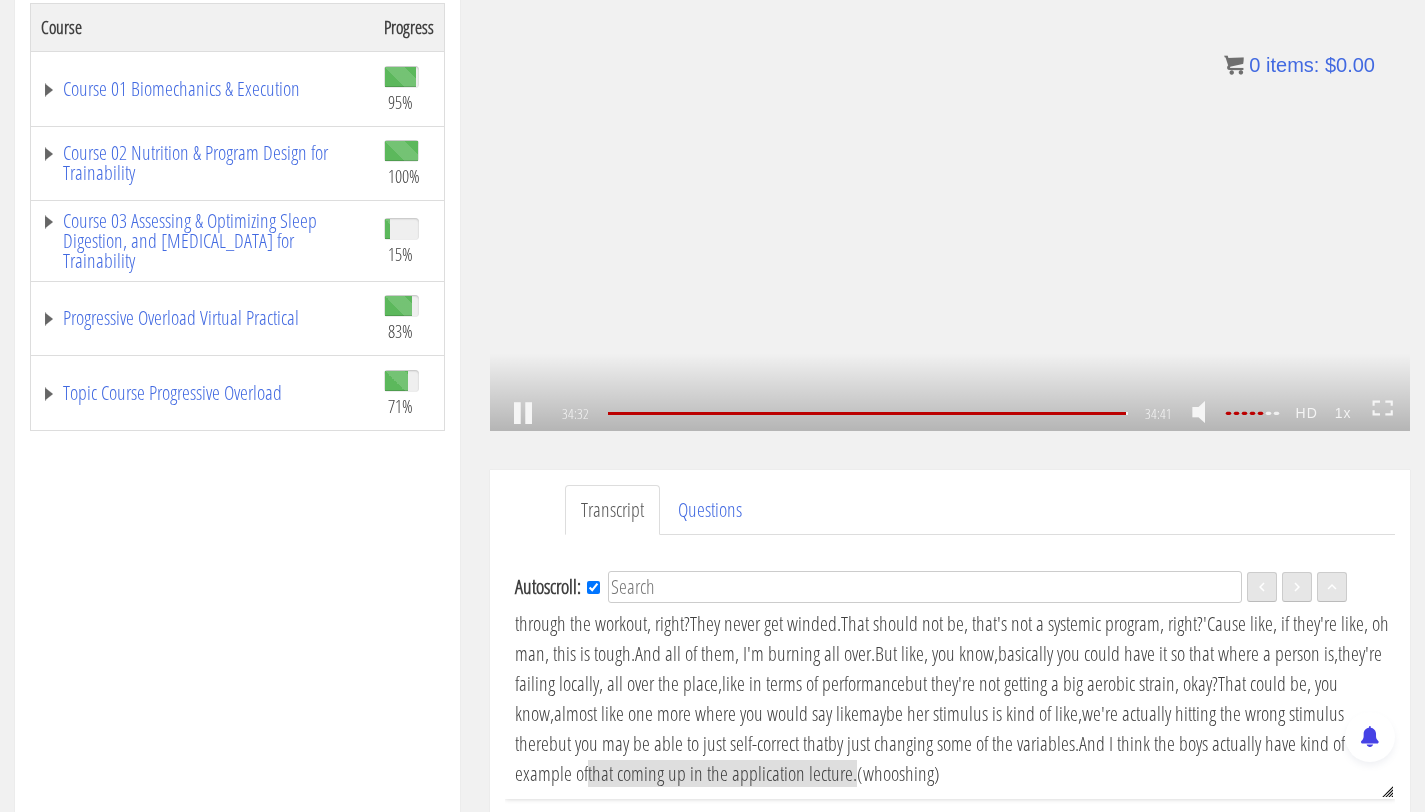 click on ".a{fill:#000;opacity:0.65;}.b{fill:#fff;opacity:1.0;}
.fp-color-play{opacity:0.65;}.controlbutton{fill:#fff;}
.fp-color-play{opacity:0.65;}.controlbutton{fill:#fff;}
.controlbuttonbg{opacity:0.65;}.controlbutton{fill:#fff;}
.fp-color-play{opacity:0.65;}.rect{fill:#fff;}
.fp-color-play{opacity:0.65;}.rect{fill:#fff;}
.fp-color-play{opacity:0.65;}.rect{fill:#fff;}
.fp-color-play{opacity:0.65;}.rect{fill:#fff;}
34:32                              23:30                                           34:41              00:09" at bounding box center [950, 172] 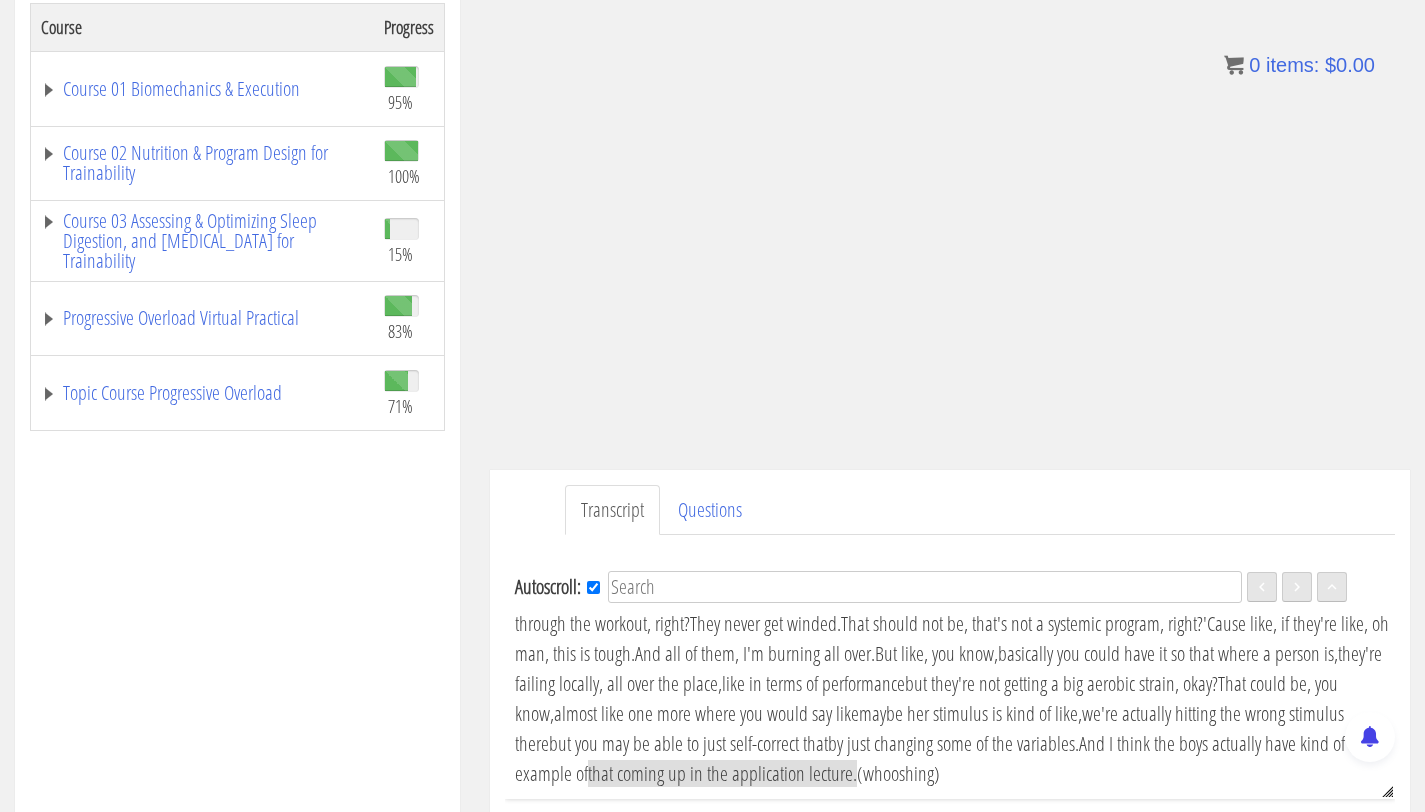 scroll, scrollTop: 7963, scrollLeft: 0, axis: vertical 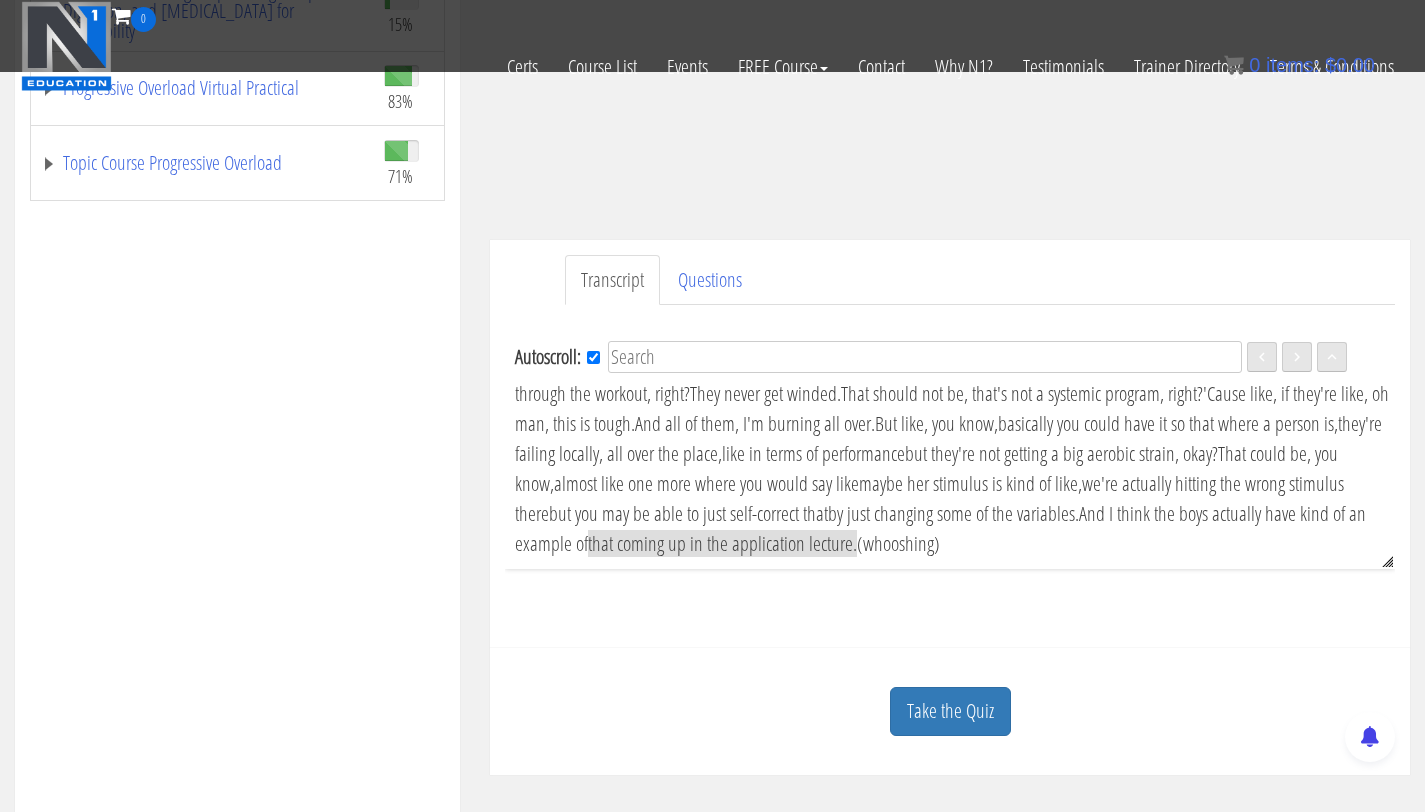 drag, startPoint x: 1181, startPoint y: 393, endPoint x: 1202, endPoint y: 541, distance: 149.48244 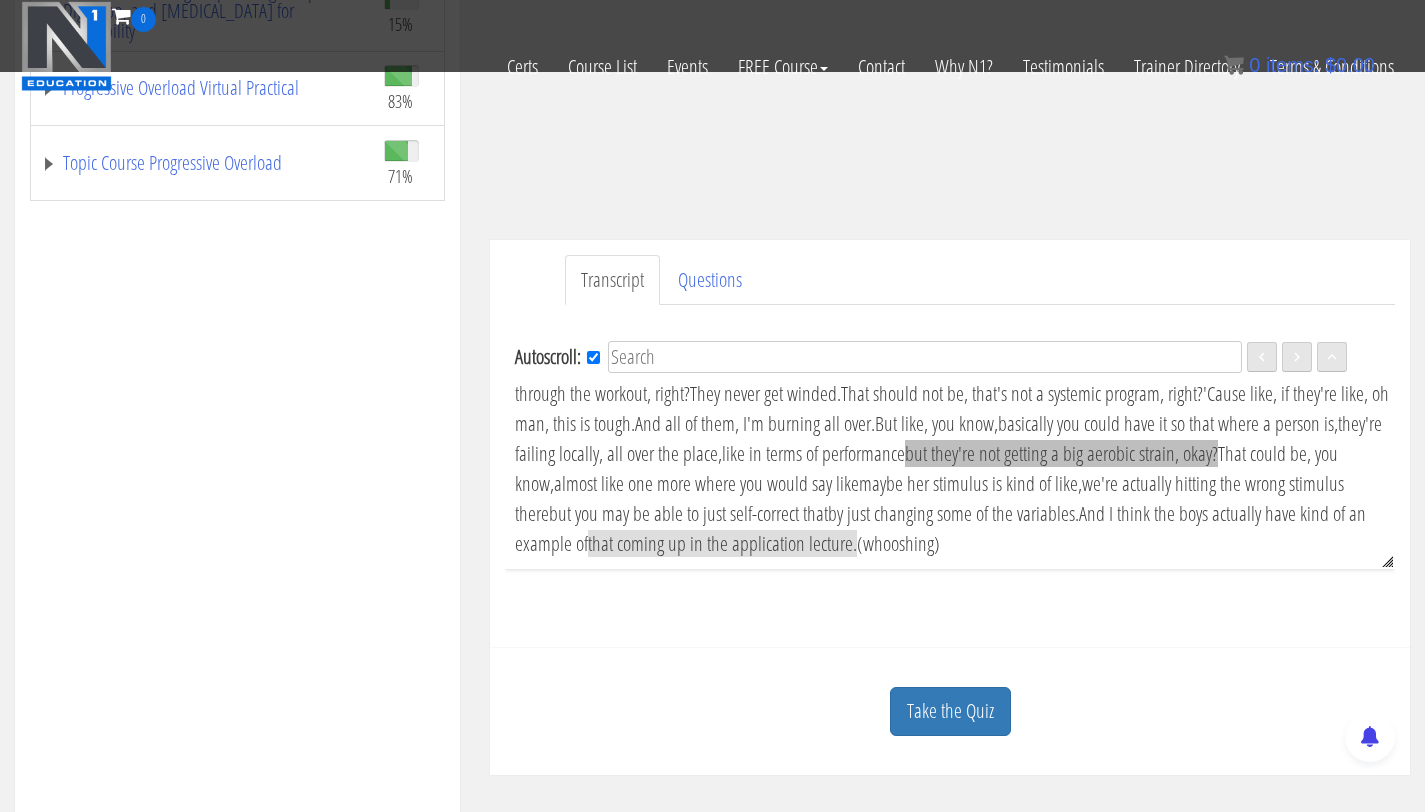 copy on "And the last one on here is no perceived
or measurable aerobic or cardiovascular strain.
So that means that like somebody,
when they're going through the workout, right?
They never get winded.
That should not be, that's not a systemic program, right?
'Cause like, if they're like, oh man, this is tough.
And all of them, I'm burning all over.
But like, you know,
basically you could have it so that where a person is,
they're failing locally, all over the place,
like in terms of performance
but they're not getting a big aerobic strain, okay?
That could be, you know,
almost like one more where you would say like
maybe her stimulus is kind of like,
we're actually hitting the wrong stimulus there
but you may be able to just self-correct that
by just changing some of the variables.
And I think the boys actually have kind of an example of
that coming up in the application lecture.
(whooshing)" 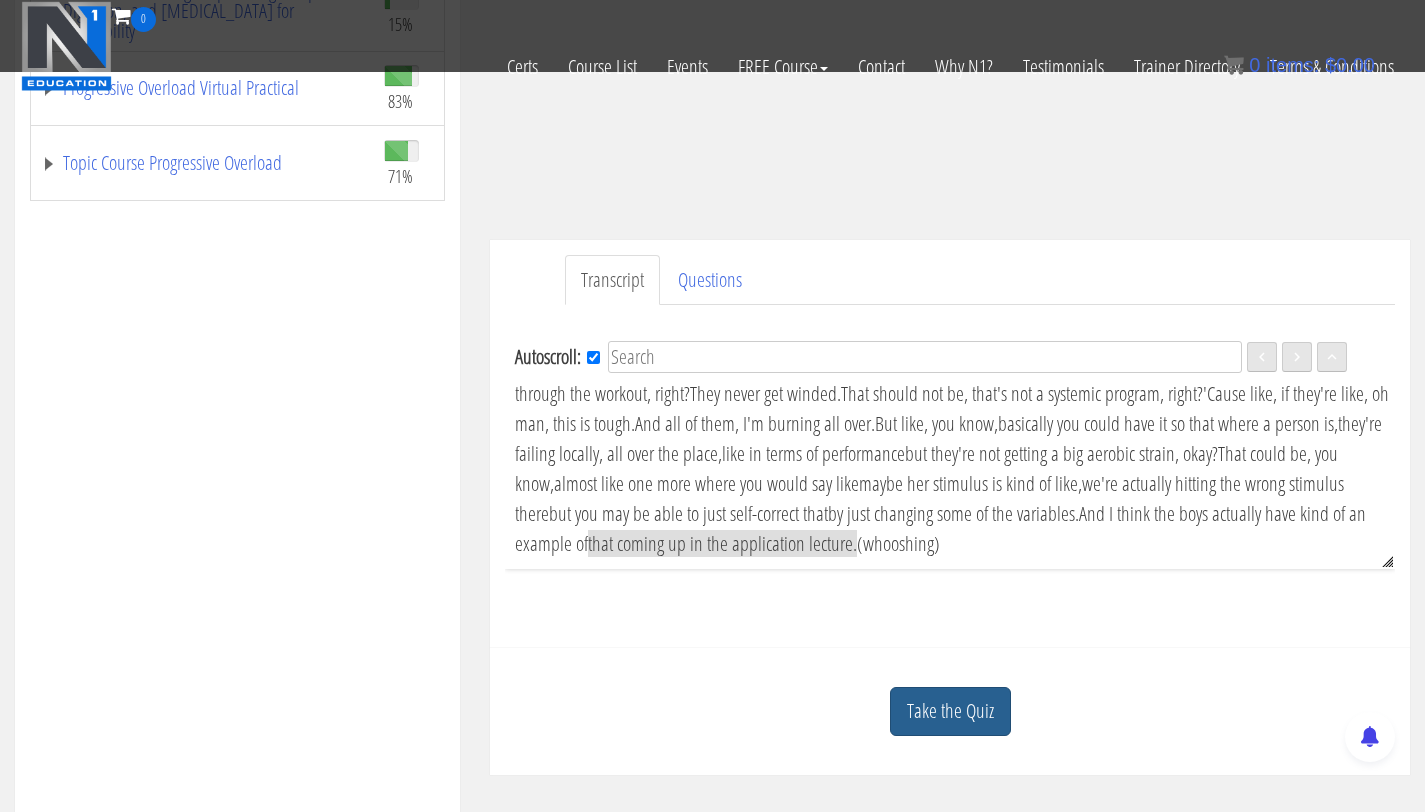 click on "Take the Quiz" at bounding box center [950, 711] 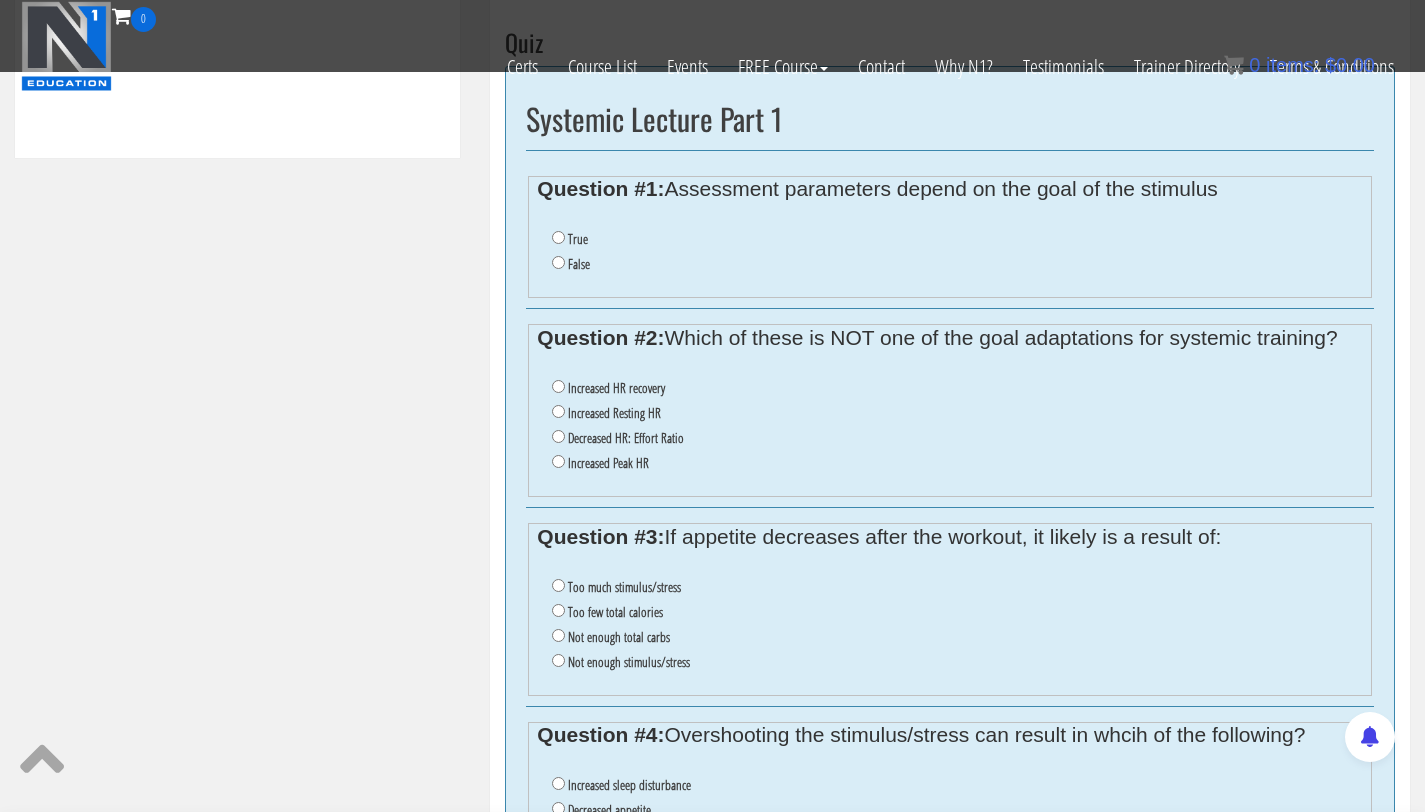 scroll, scrollTop: 1105, scrollLeft: 0, axis: vertical 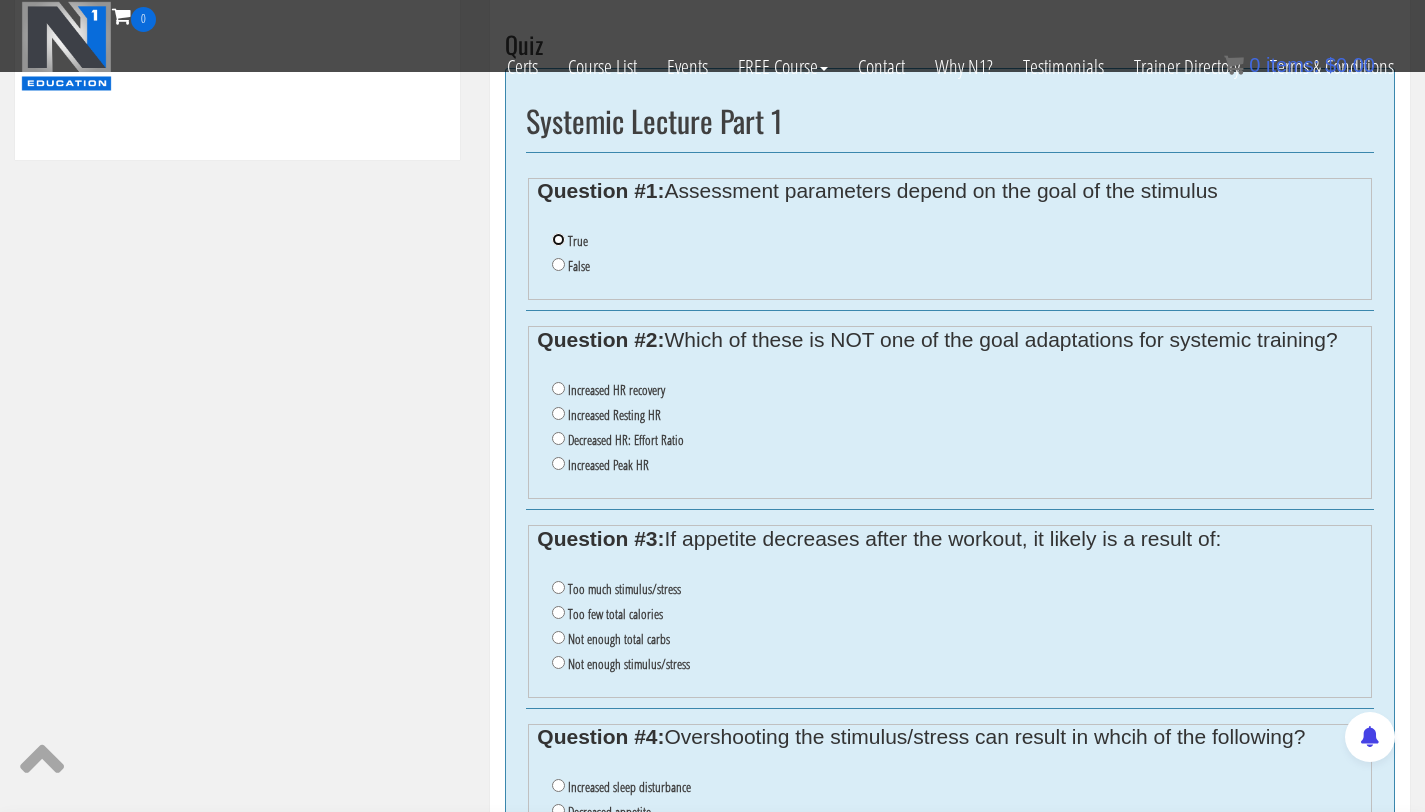 click on "True" at bounding box center [558, 239] 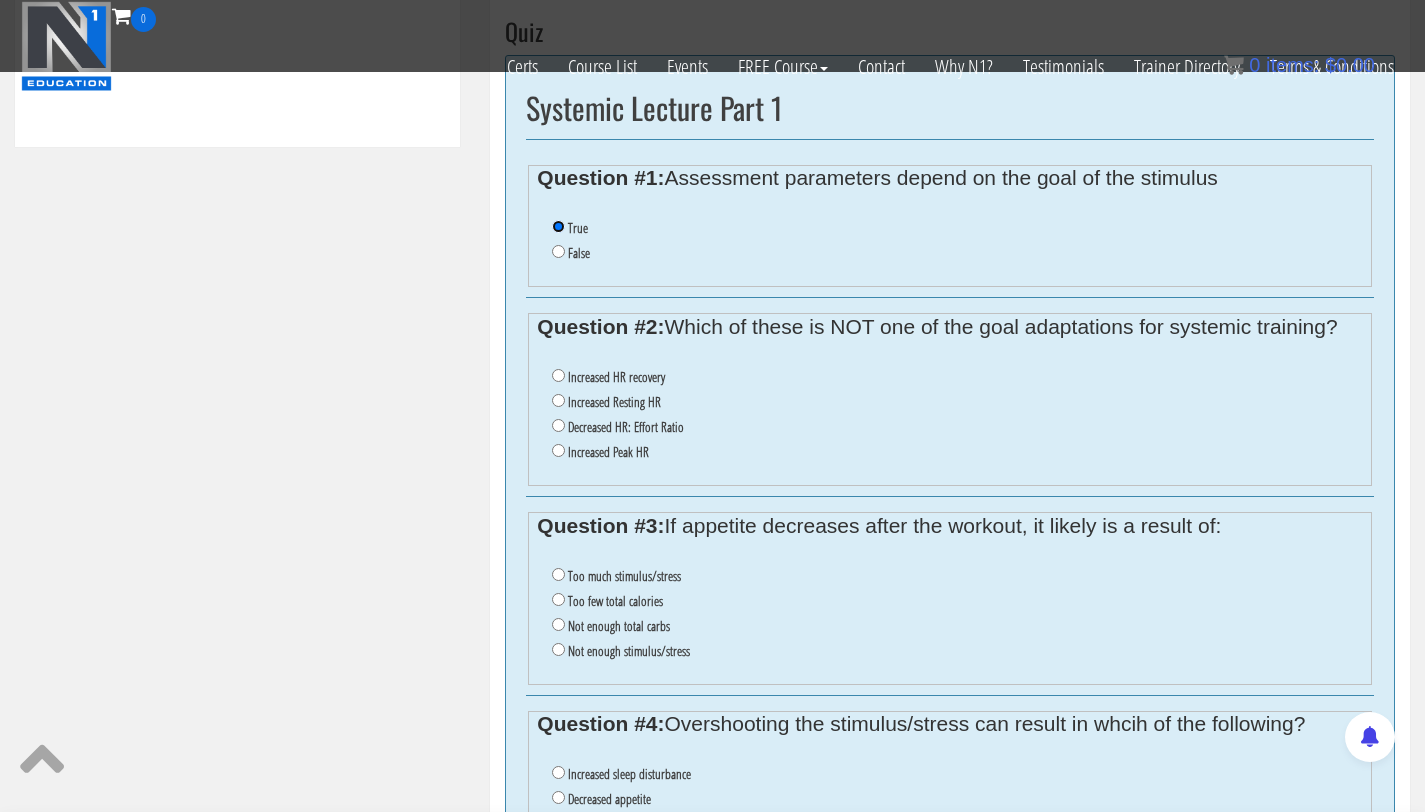 scroll, scrollTop: 1138, scrollLeft: 0, axis: vertical 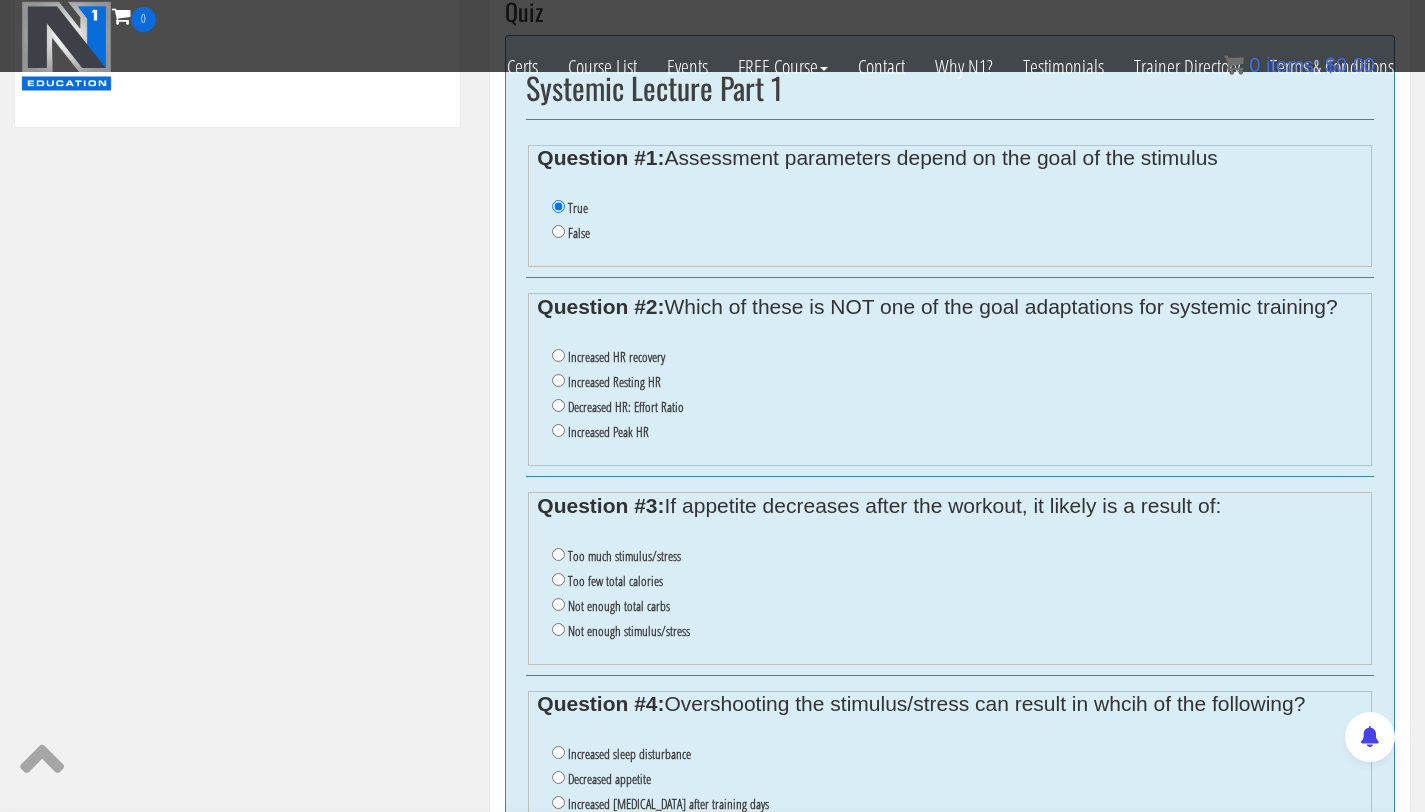 click on "Increased Resting HR" at bounding box center (614, 382) 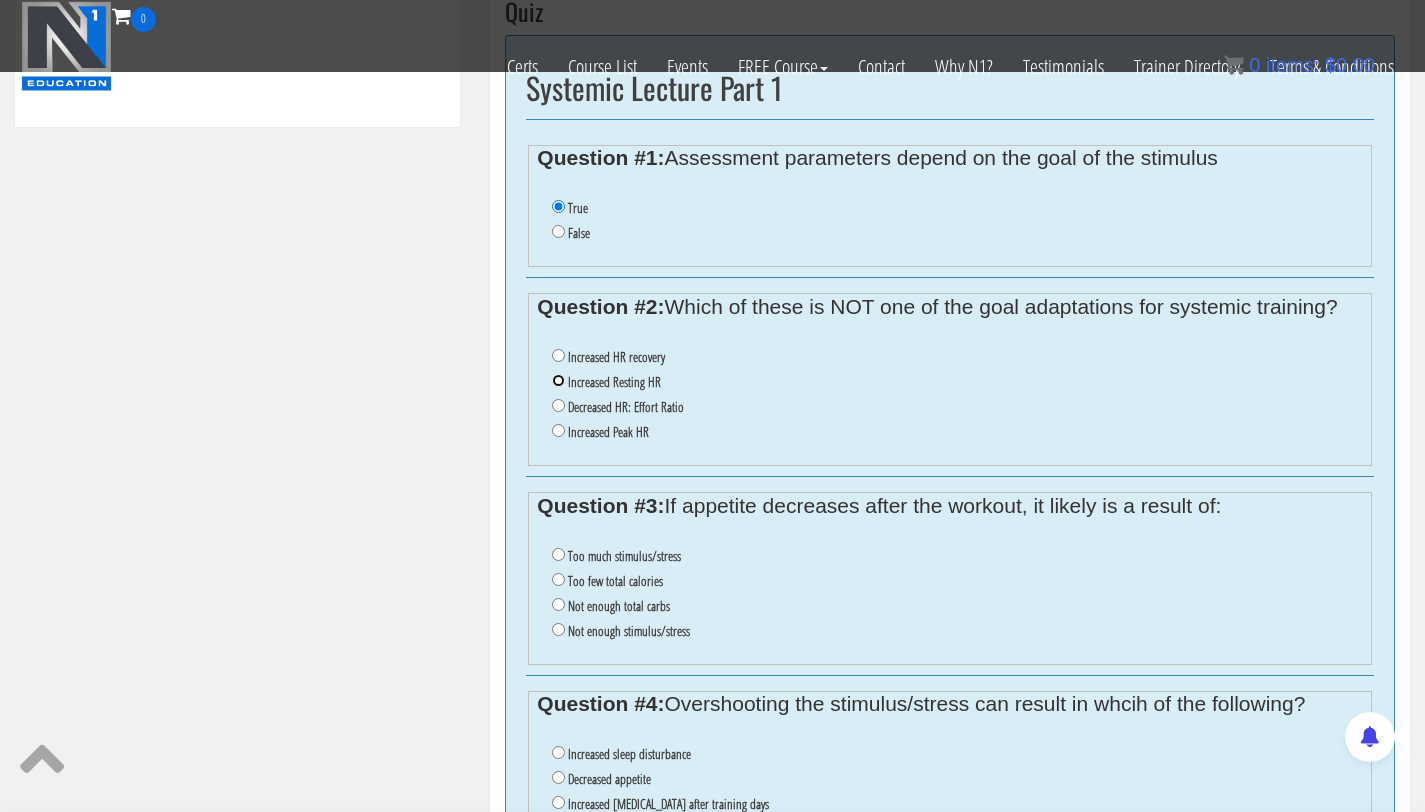 click on "Increased Resting HR" at bounding box center [558, 380] 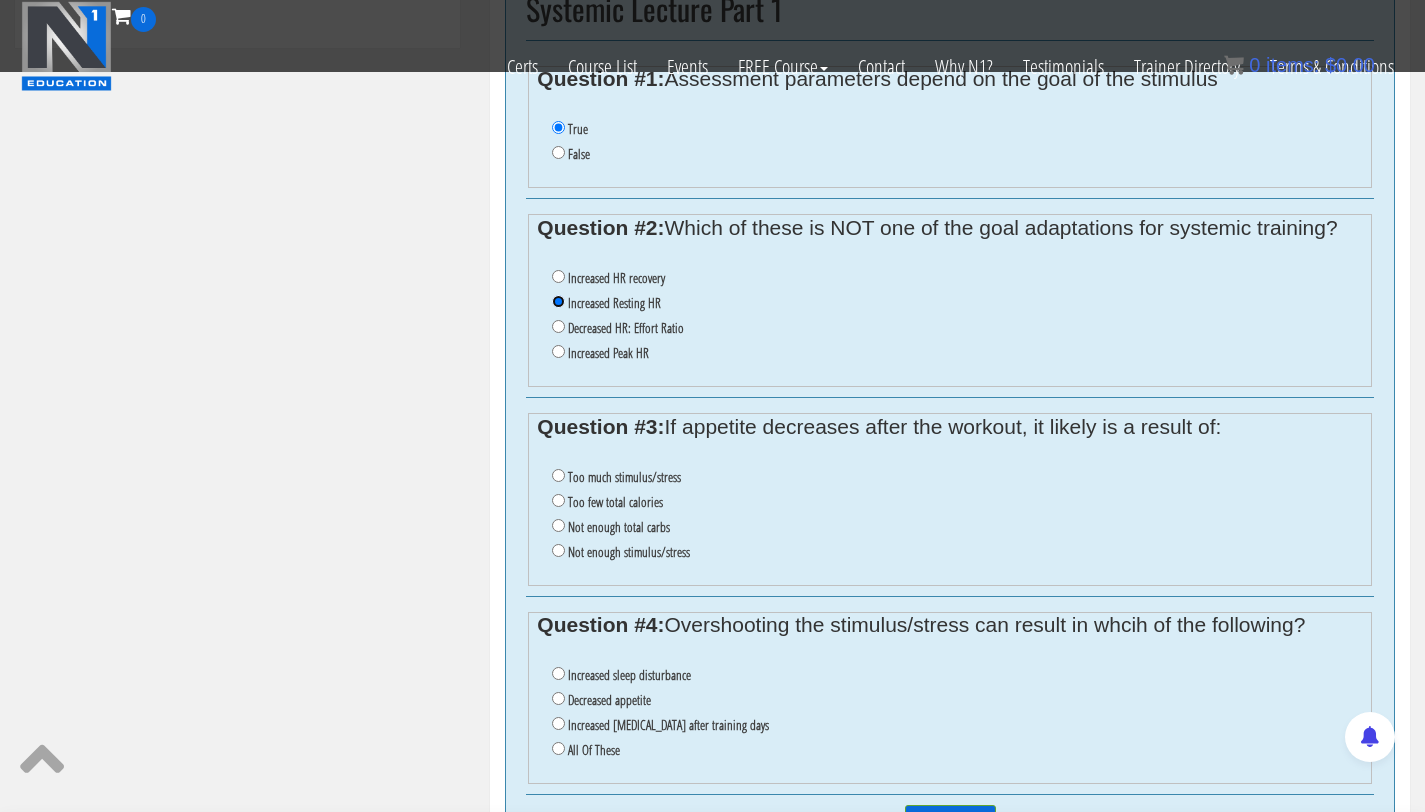 scroll, scrollTop: 1250, scrollLeft: 0, axis: vertical 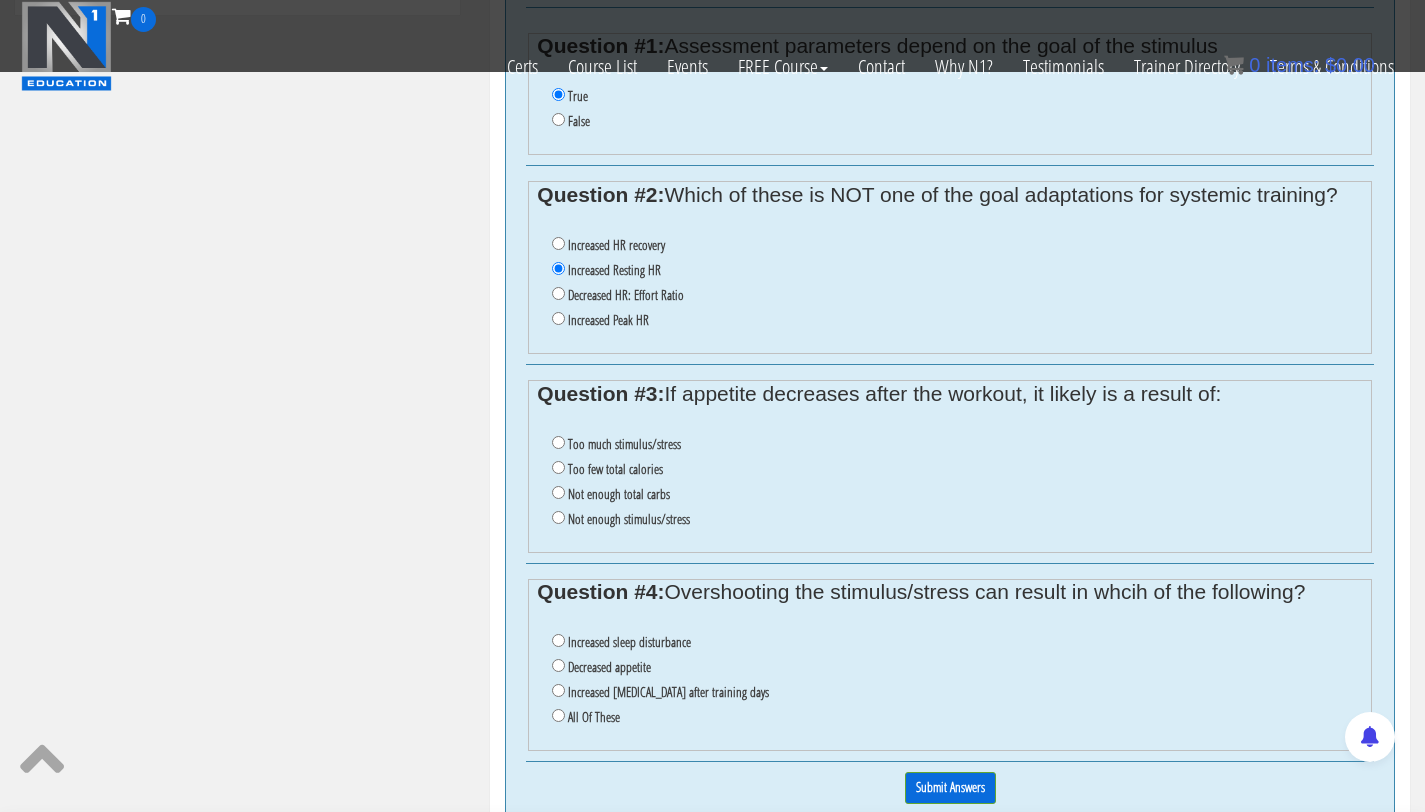 click on "Too much stimulus/stress" at bounding box center (624, 444) 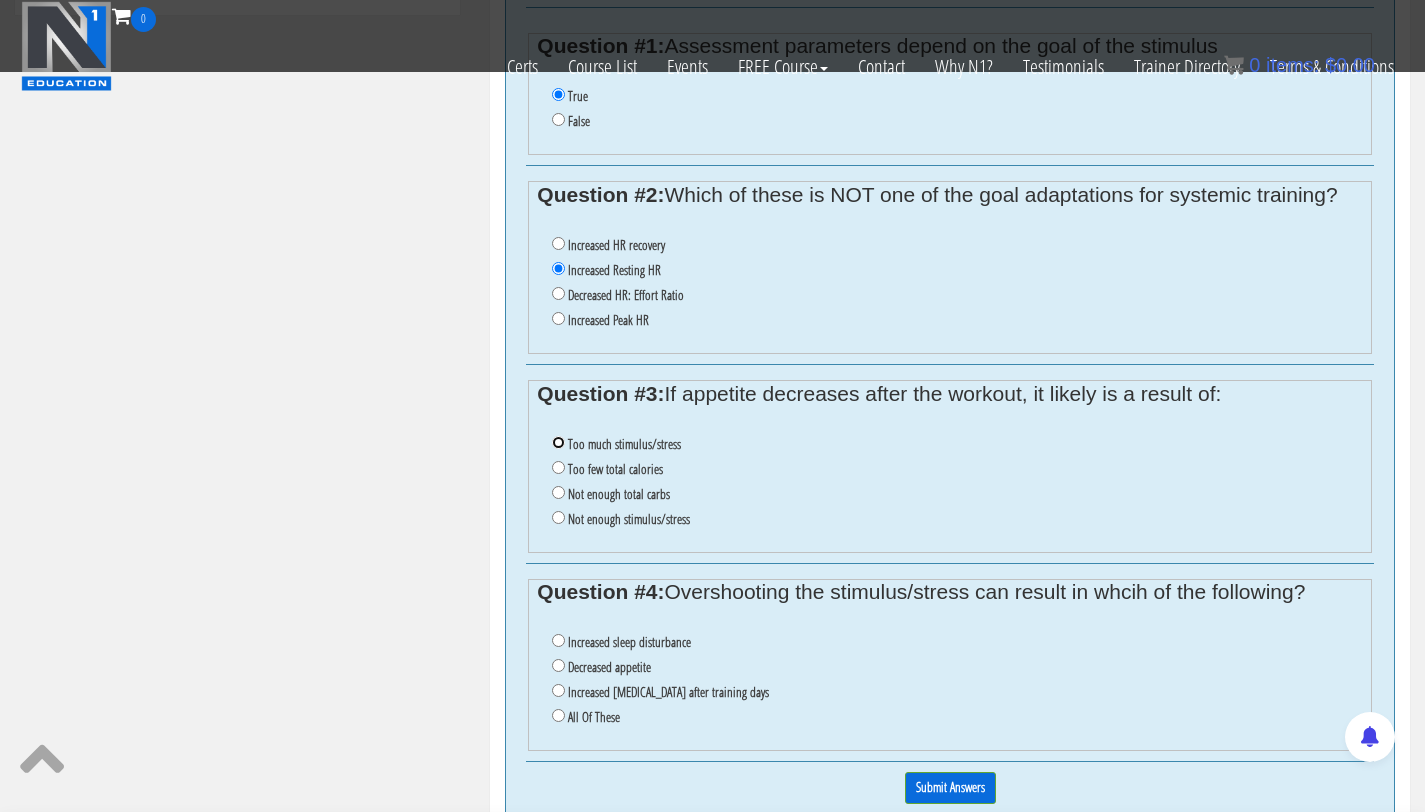 click on "Too much stimulus/stress" at bounding box center [558, 442] 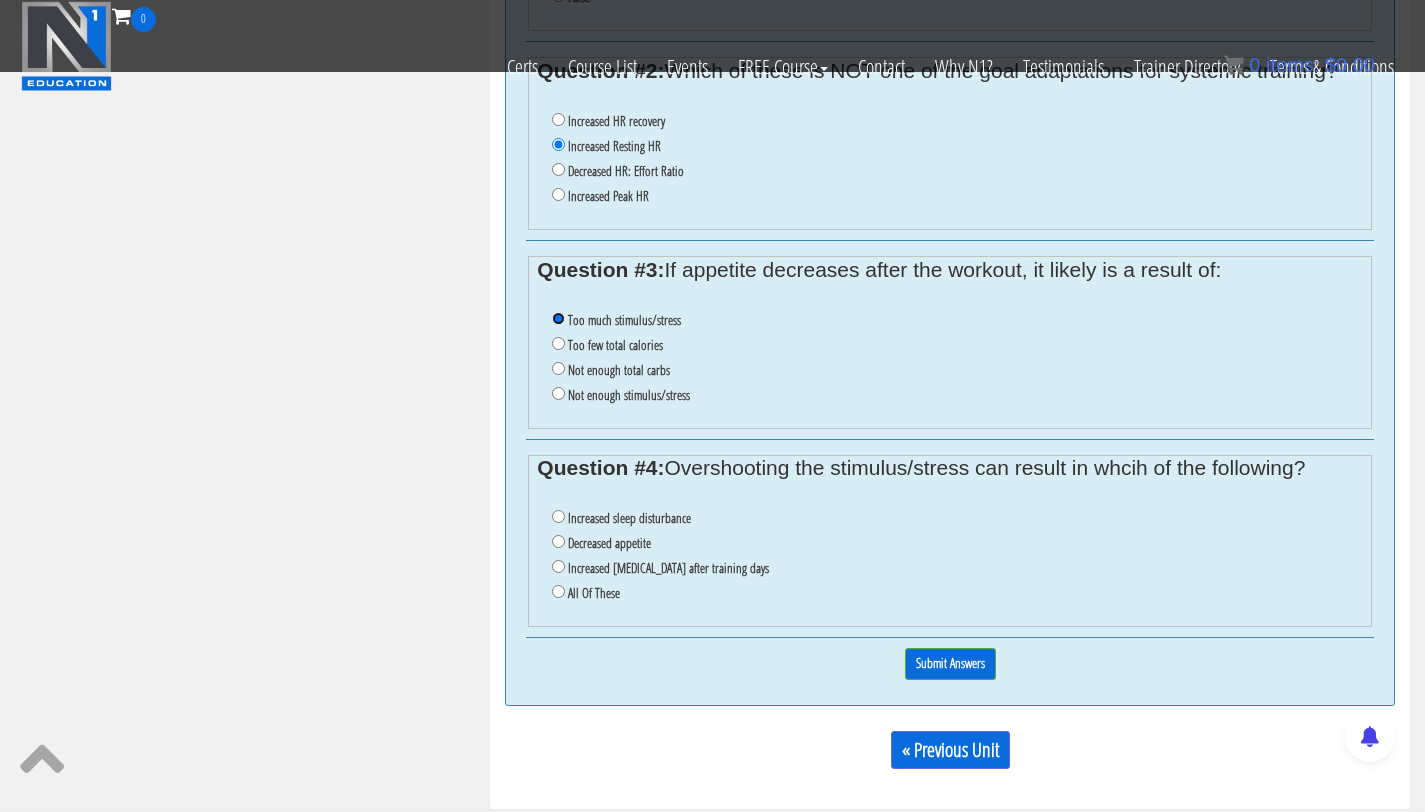 scroll, scrollTop: 1407, scrollLeft: 0, axis: vertical 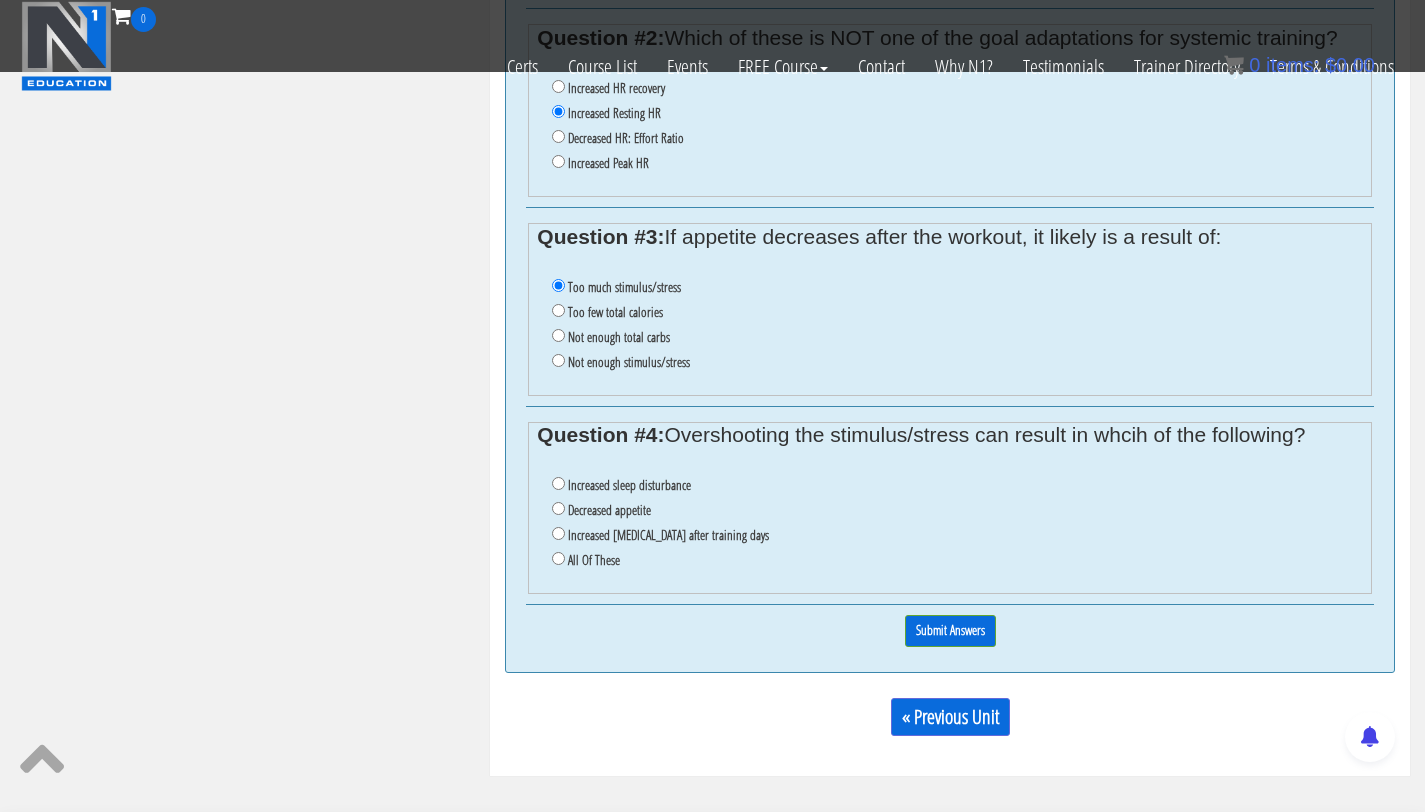 click on "All Of These" at bounding box center [594, 560] 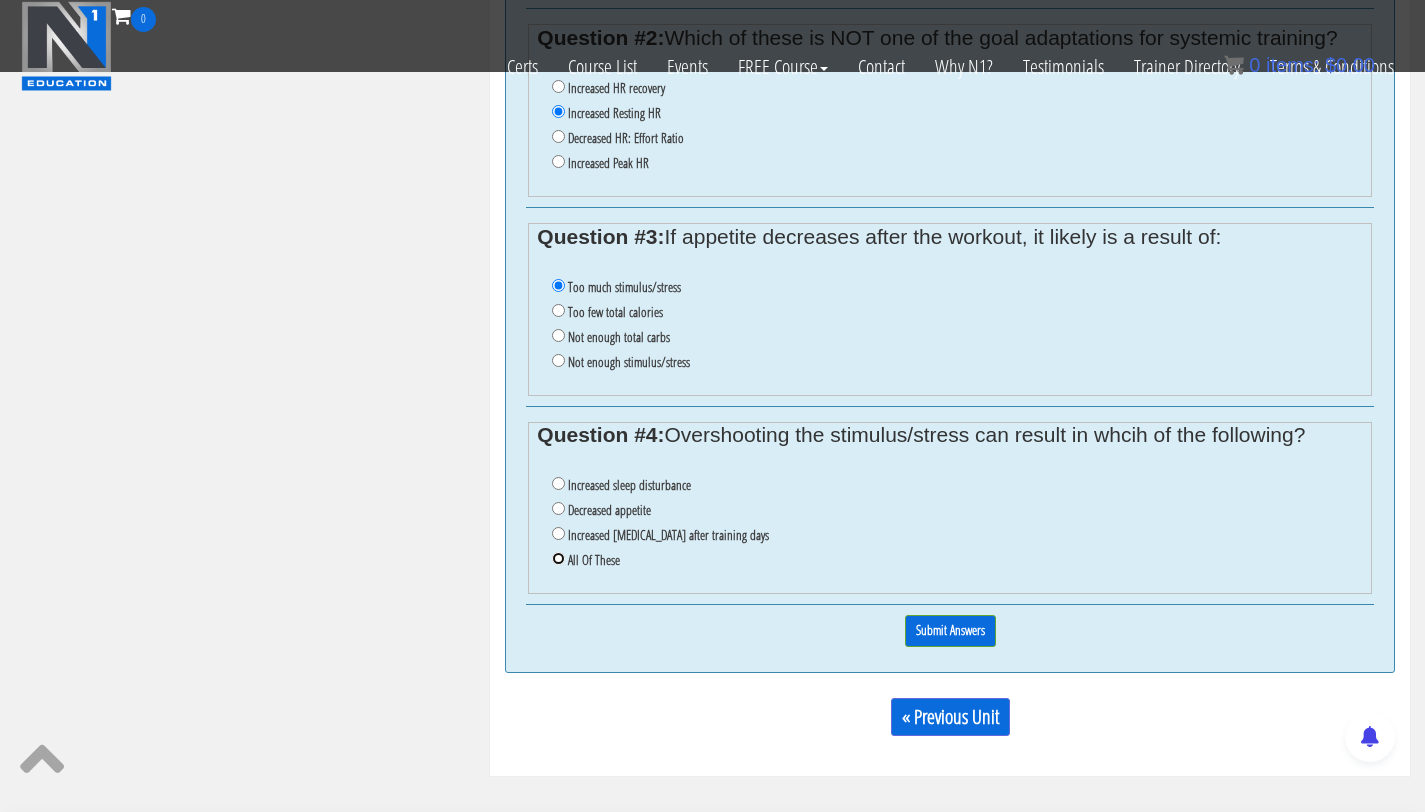 click on "All Of These" at bounding box center (558, 558) 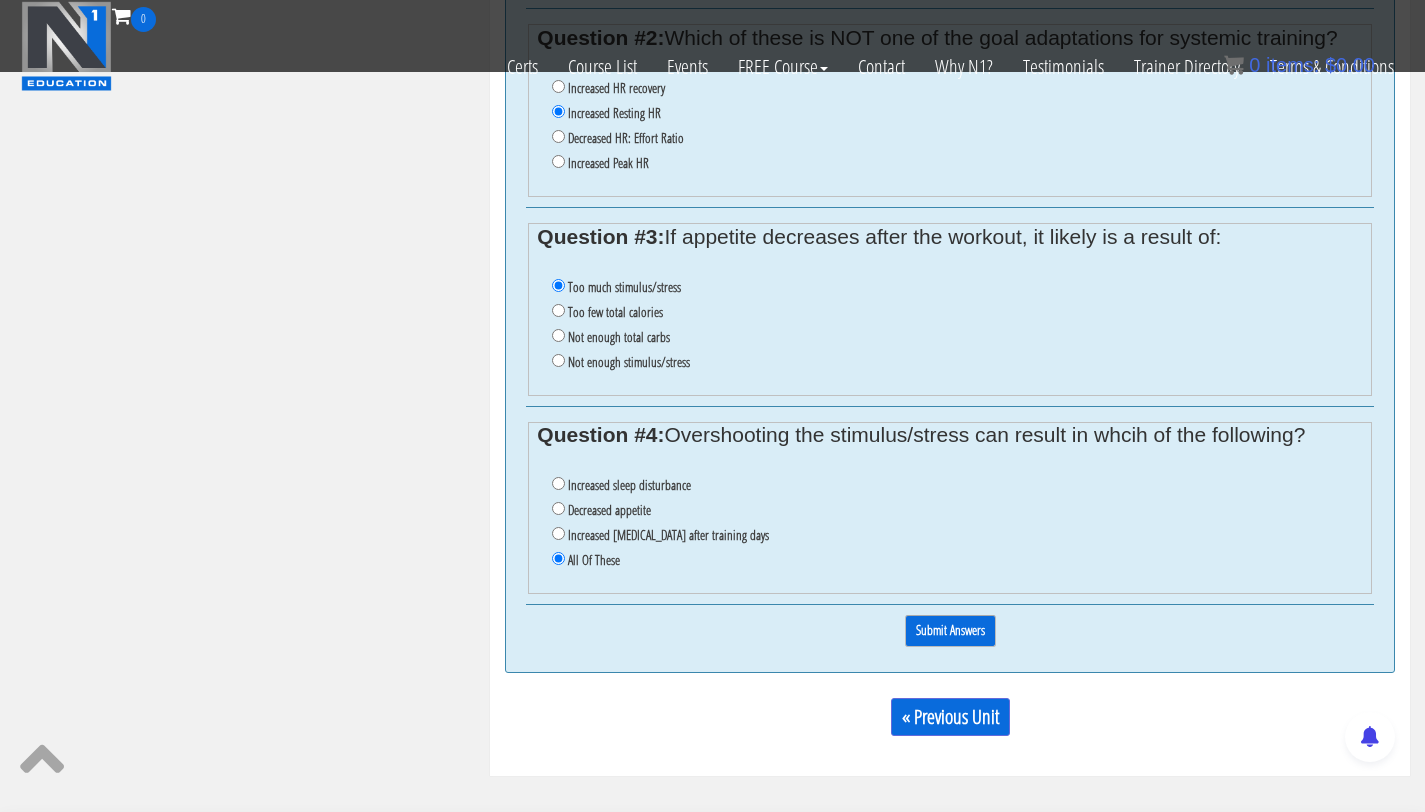 click on "Submit Answers" at bounding box center (950, 630) 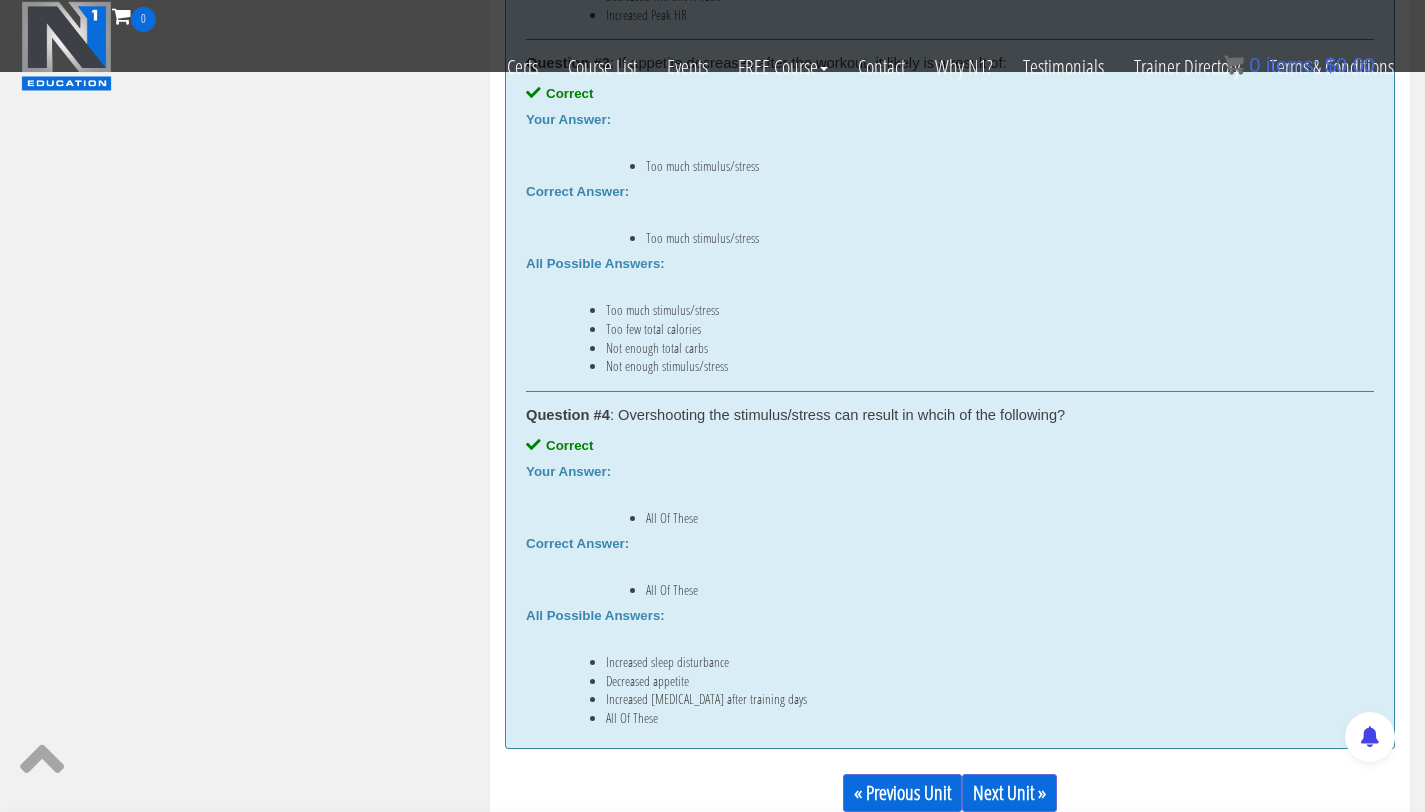 scroll, scrollTop: 1964, scrollLeft: 0, axis: vertical 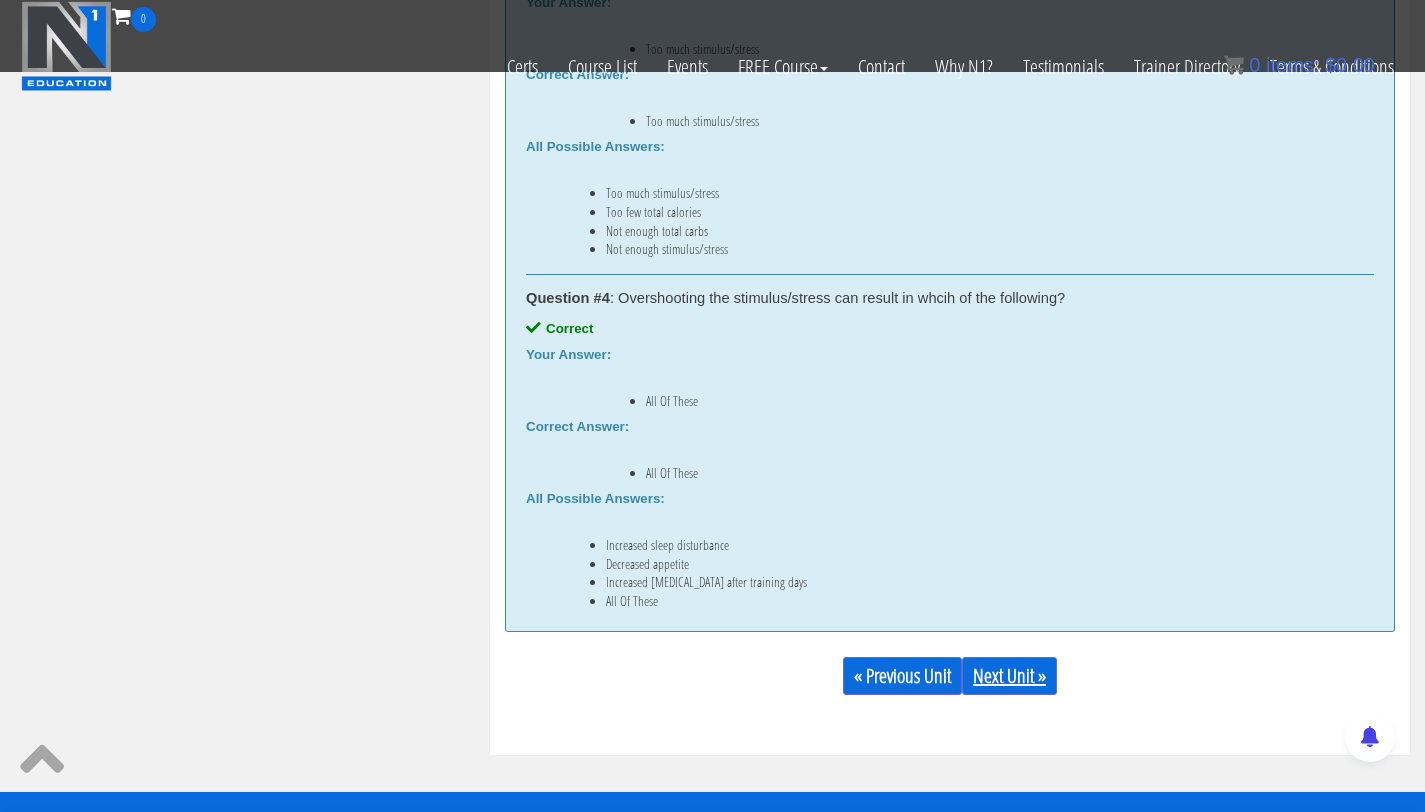 click on "Next Unit »" at bounding box center [1009, 676] 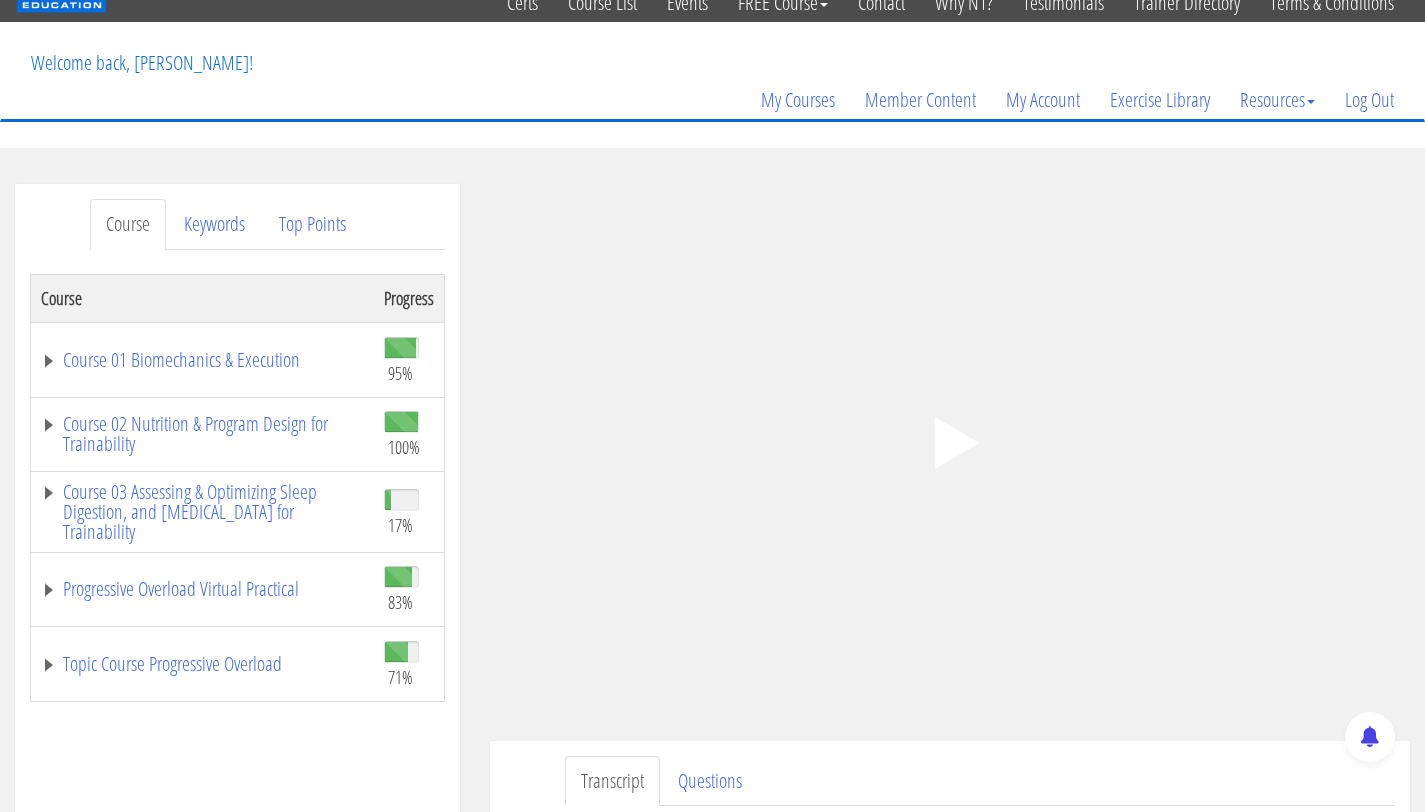 scroll, scrollTop: 104, scrollLeft: 0, axis: vertical 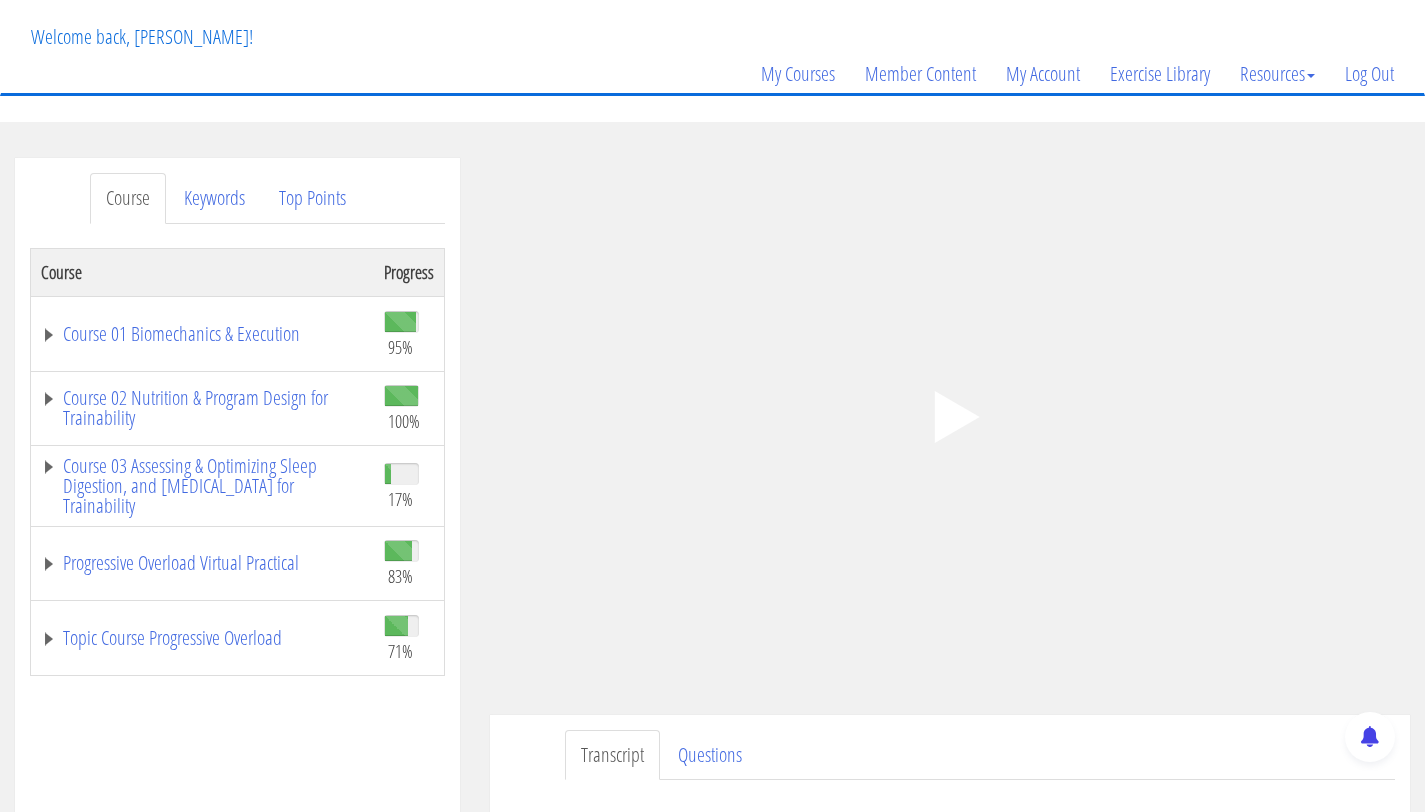 click 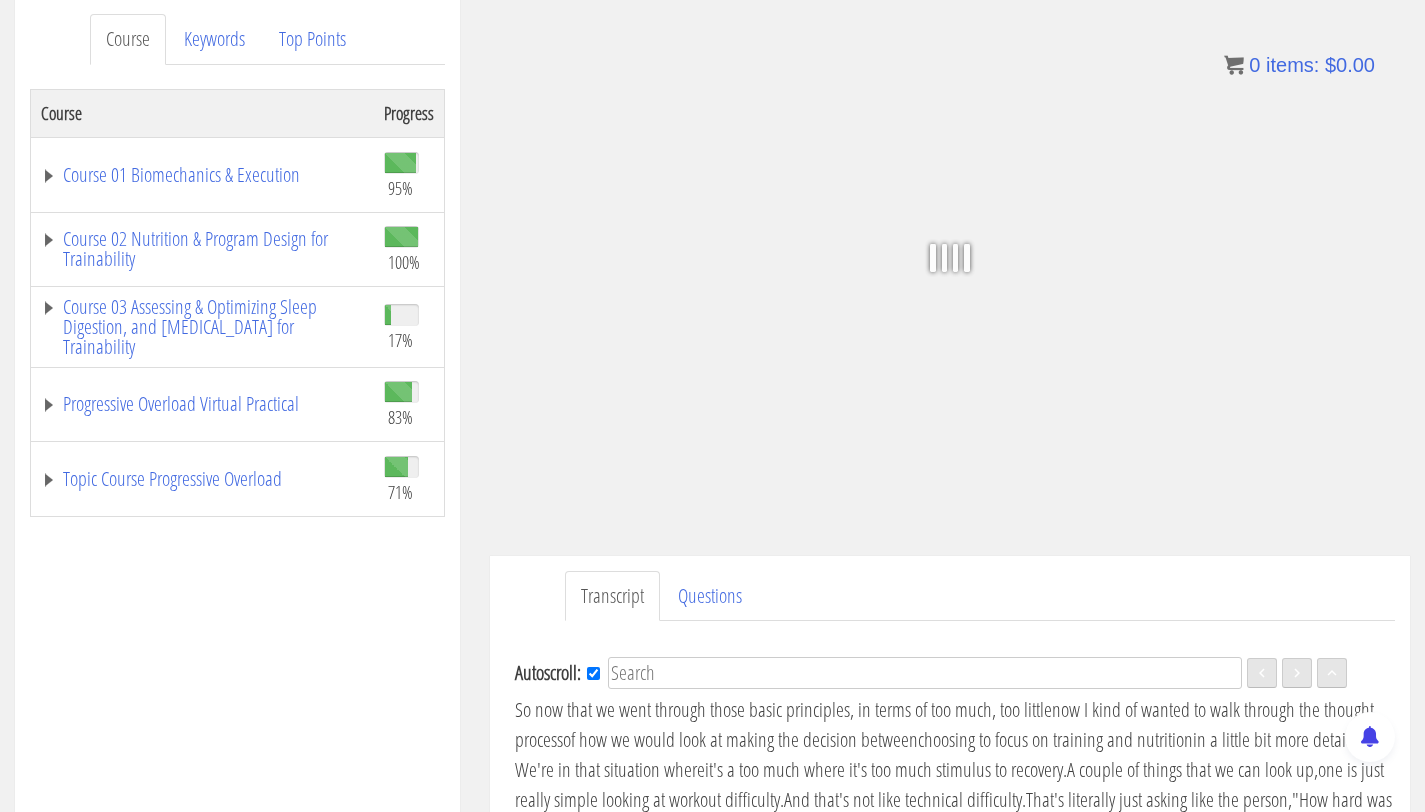 scroll, scrollTop: 293, scrollLeft: 0, axis: vertical 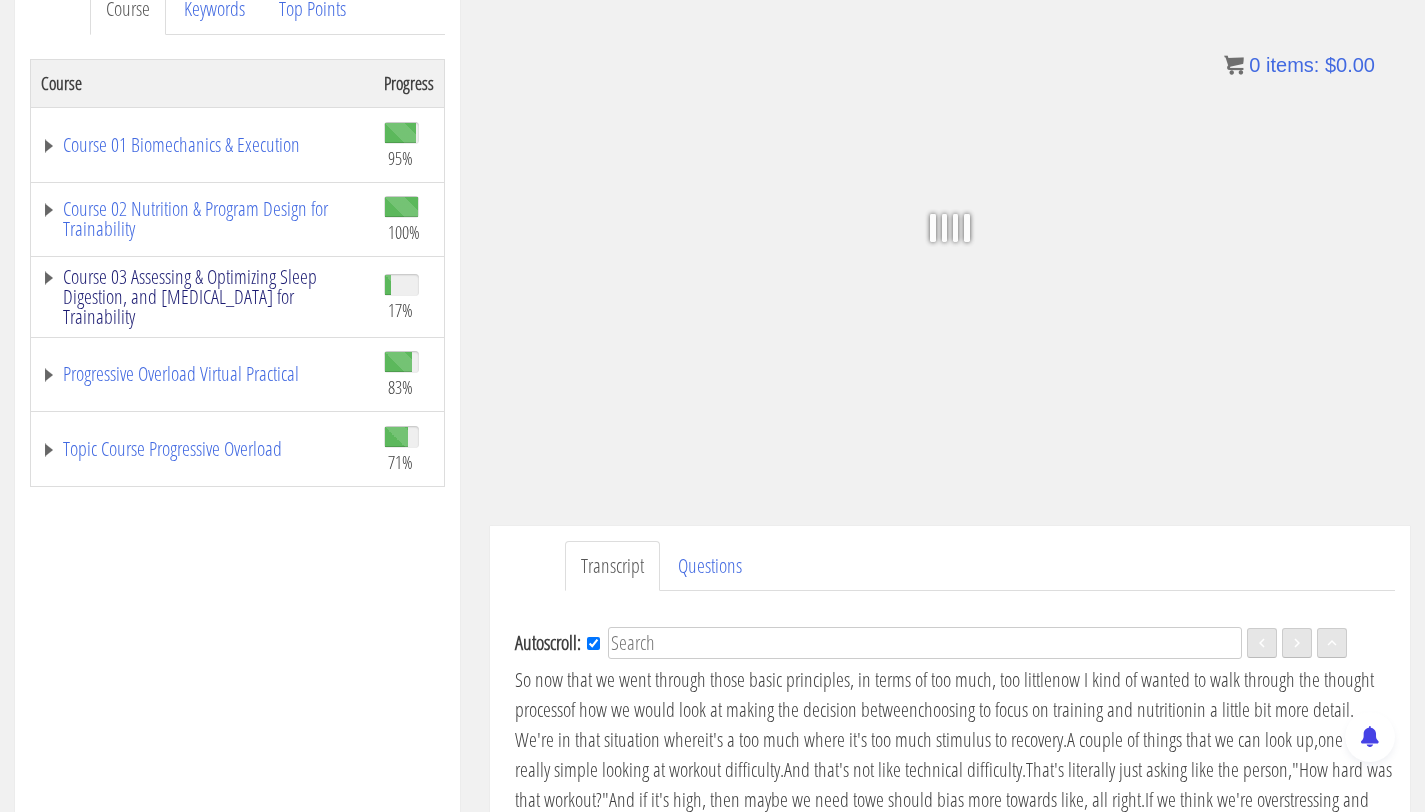 click on "Course 03 Assessing & Optimizing Sleep Digestion, and [MEDICAL_DATA] for Trainability" at bounding box center [202, 297] 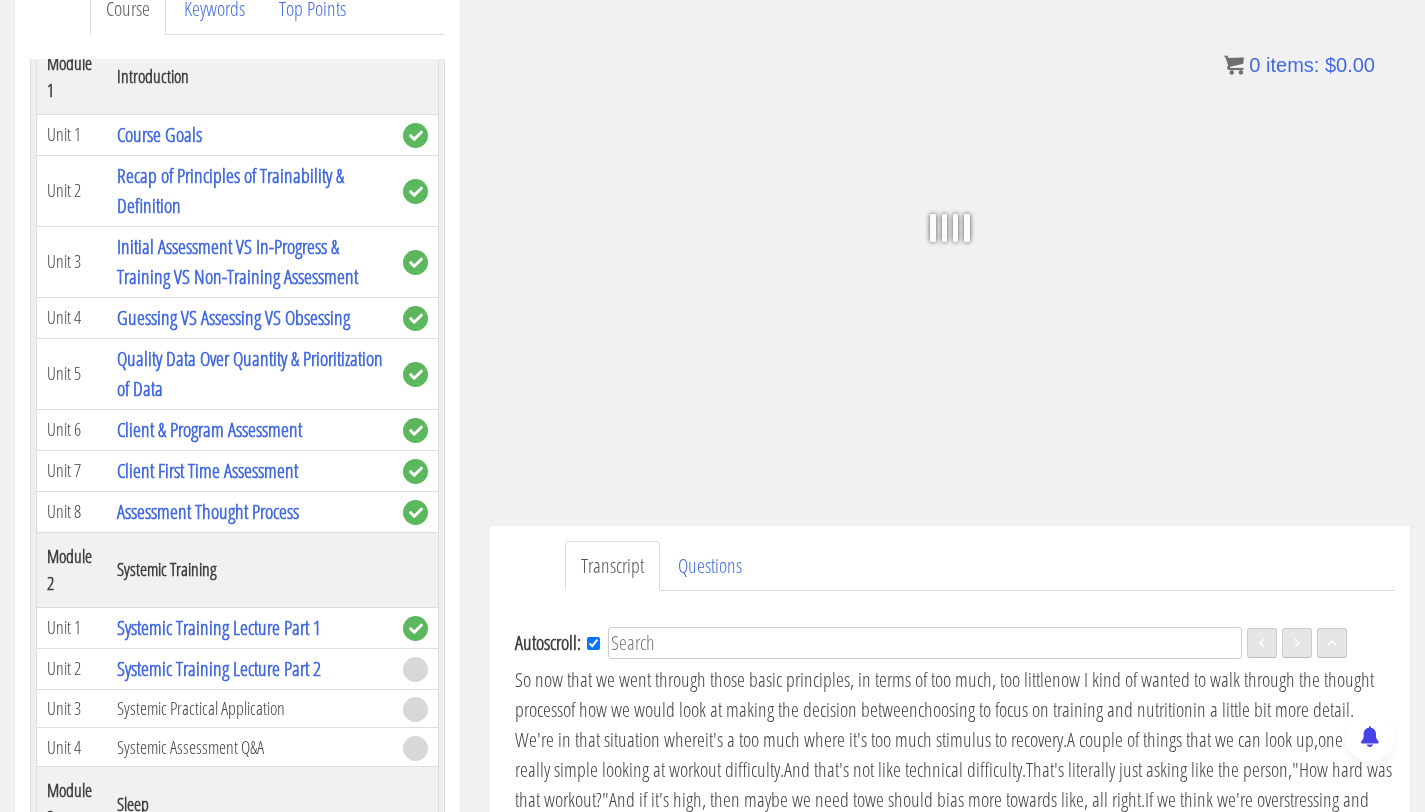 scroll, scrollTop: 638, scrollLeft: 0, axis: vertical 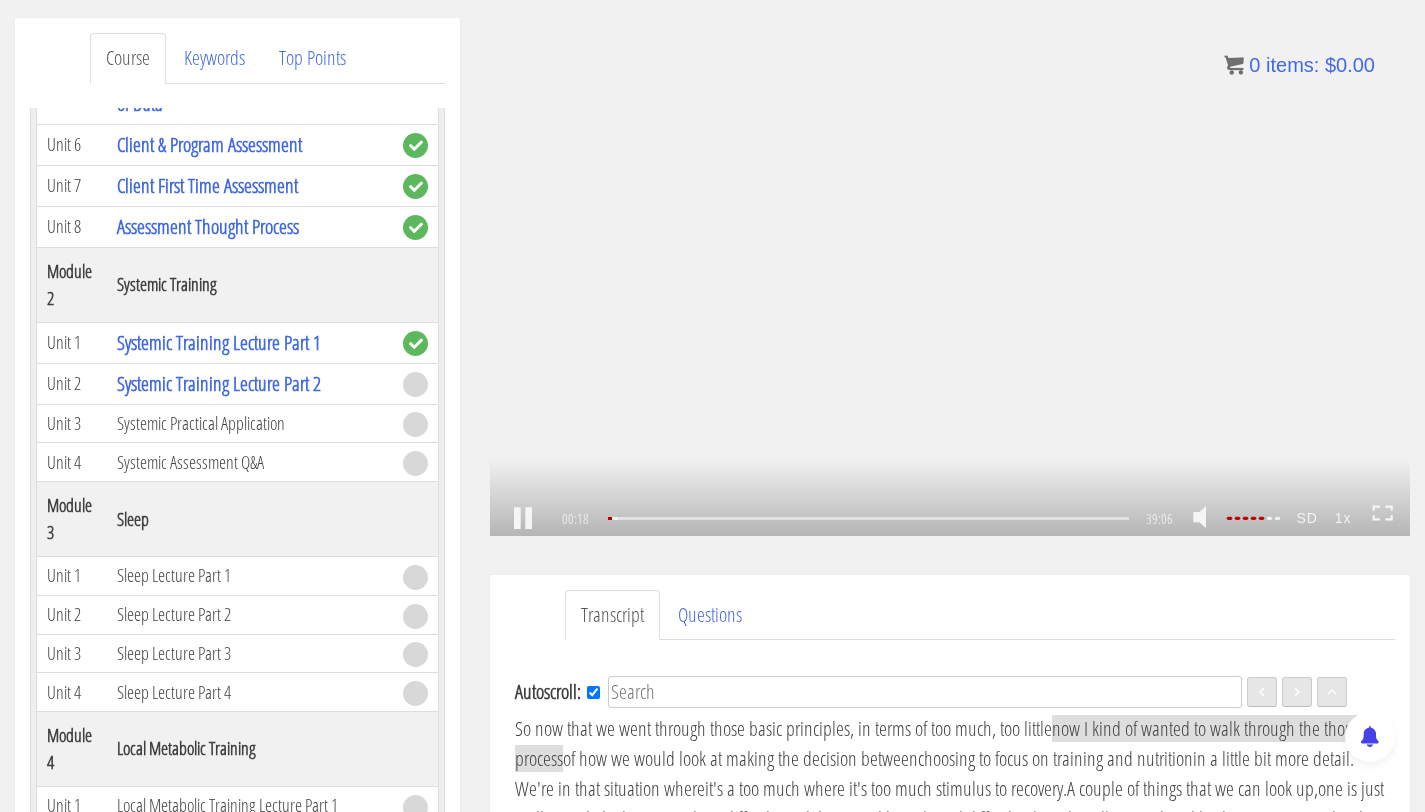 click on ".a{fill:#000;opacity:0.65;}.b{fill:#fff;opacity:1.0;}
.fp-color-play{opacity:0.65;}.controlbutton{fill:#fff;}
.fp-color-play{opacity:0.65;}.controlbutton{fill:#fff;}
.controlbuttonbg{opacity:0.65;}.controlbutton{fill:#fff;}
.fp-color-play{opacity:0.65;}.rect{fill:#fff;}
.fp-color-play{opacity:0.65;}.rect{fill:#fff;}
.fp-color-play{opacity:0.65;}.rect{fill:#fff;}
.fp-color-play{opacity:0.65;}.rect{fill:#fff;}
00:18                              23:26                                           39:06              38:48" at bounding box center [950, 277] 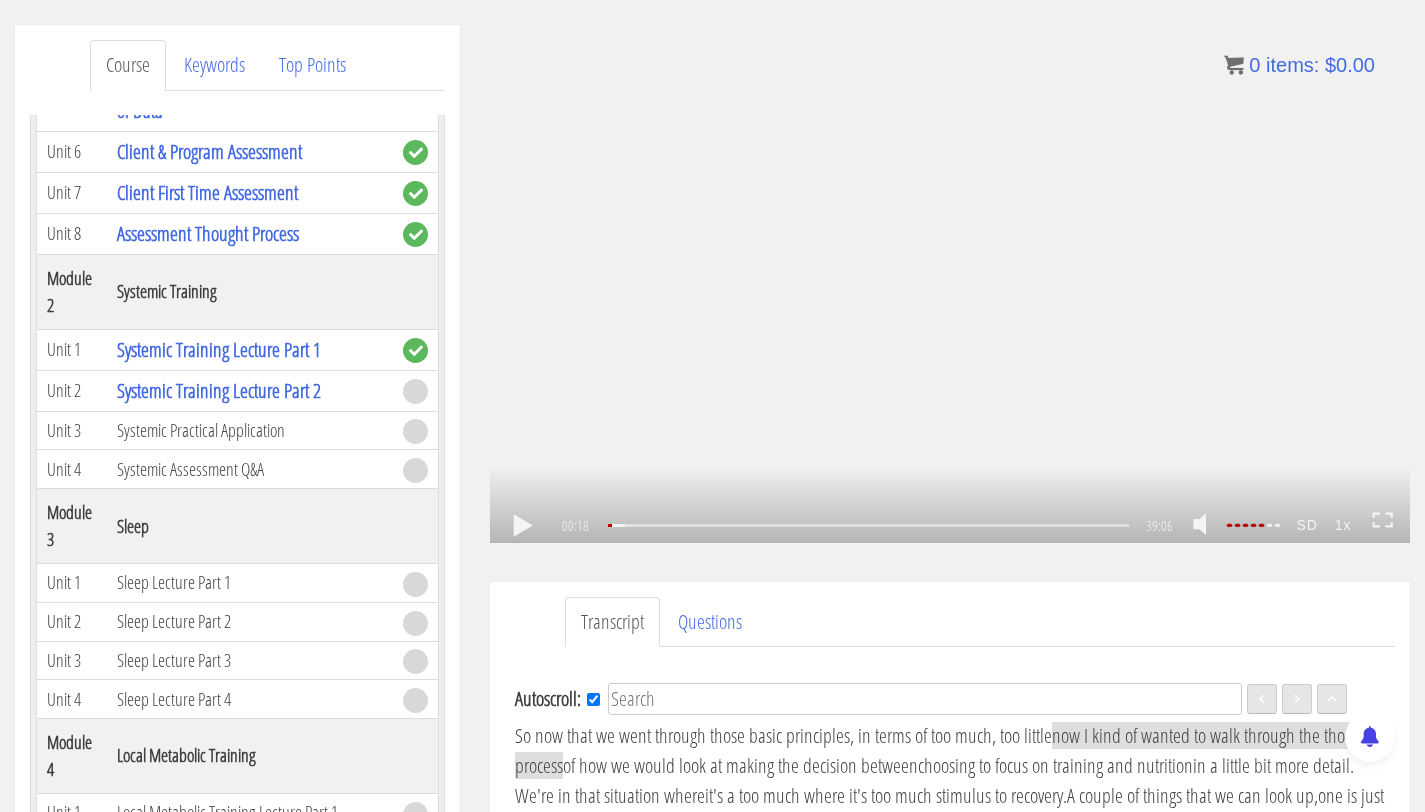 scroll, scrollTop: 235, scrollLeft: 0, axis: vertical 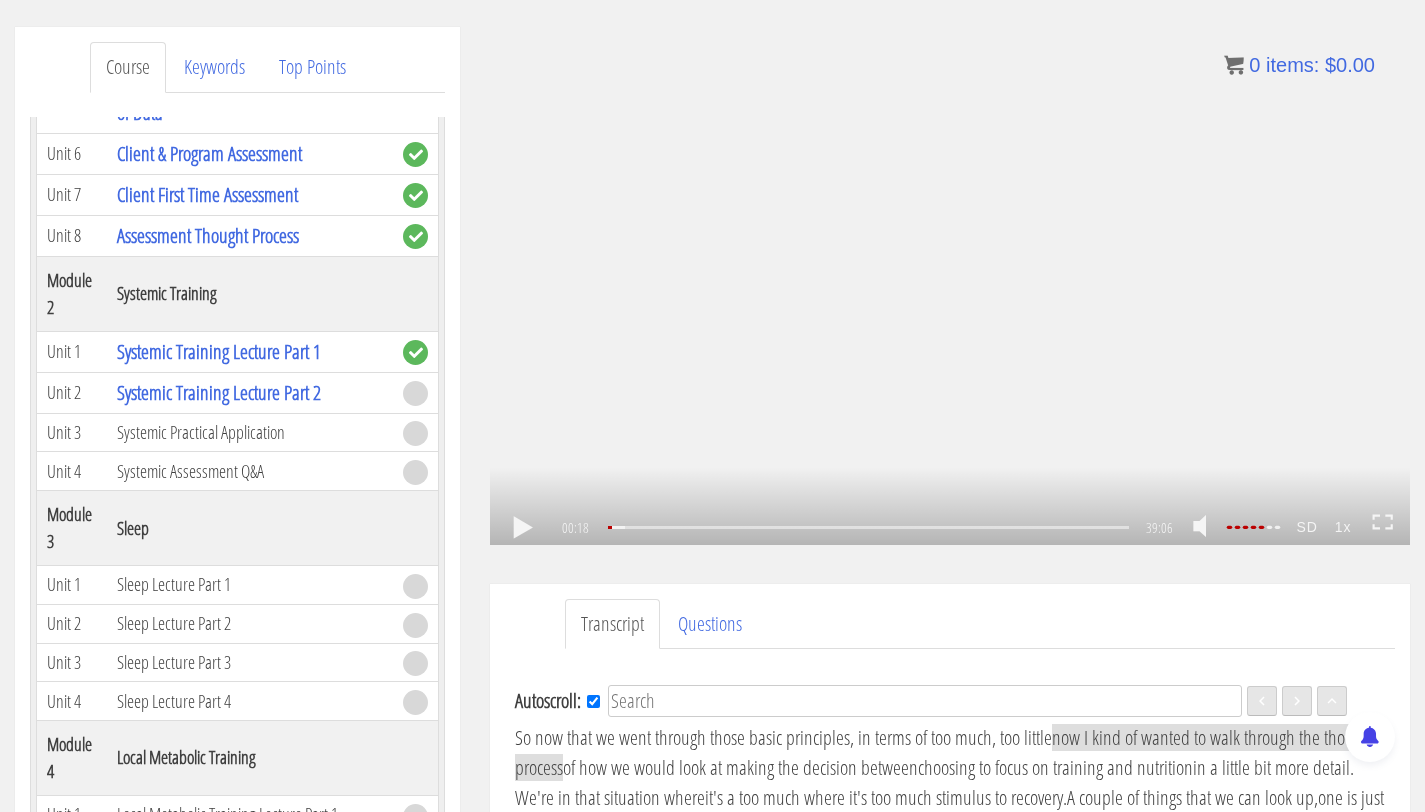 click on ".a{fill:#000;opacity:0.65;}.b{fill:#fff;opacity:1.0;}
.fp-color-play{opacity:0.65;}.controlbutton{fill:#fff;}
.fp-color-play{opacity:0.65;}.controlbutton{fill:#fff;}
.controlbuttonbg{opacity:0.65;}.controlbutton{fill:#fff;}
.fp-color-play{opacity:0.65;}.rect{fill:#fff;}
.fp-color-play{opacity:0.65;}.rect{fill:#fff;}
.fp-color-play{opacity:0.65;}.rect{fill:#fff;}
.fp-color-play{opacity:0.65;}.rect{fill:#fff;}
00:18                              29:49                                           39:06              38:48" at bounding box center (950, 286) 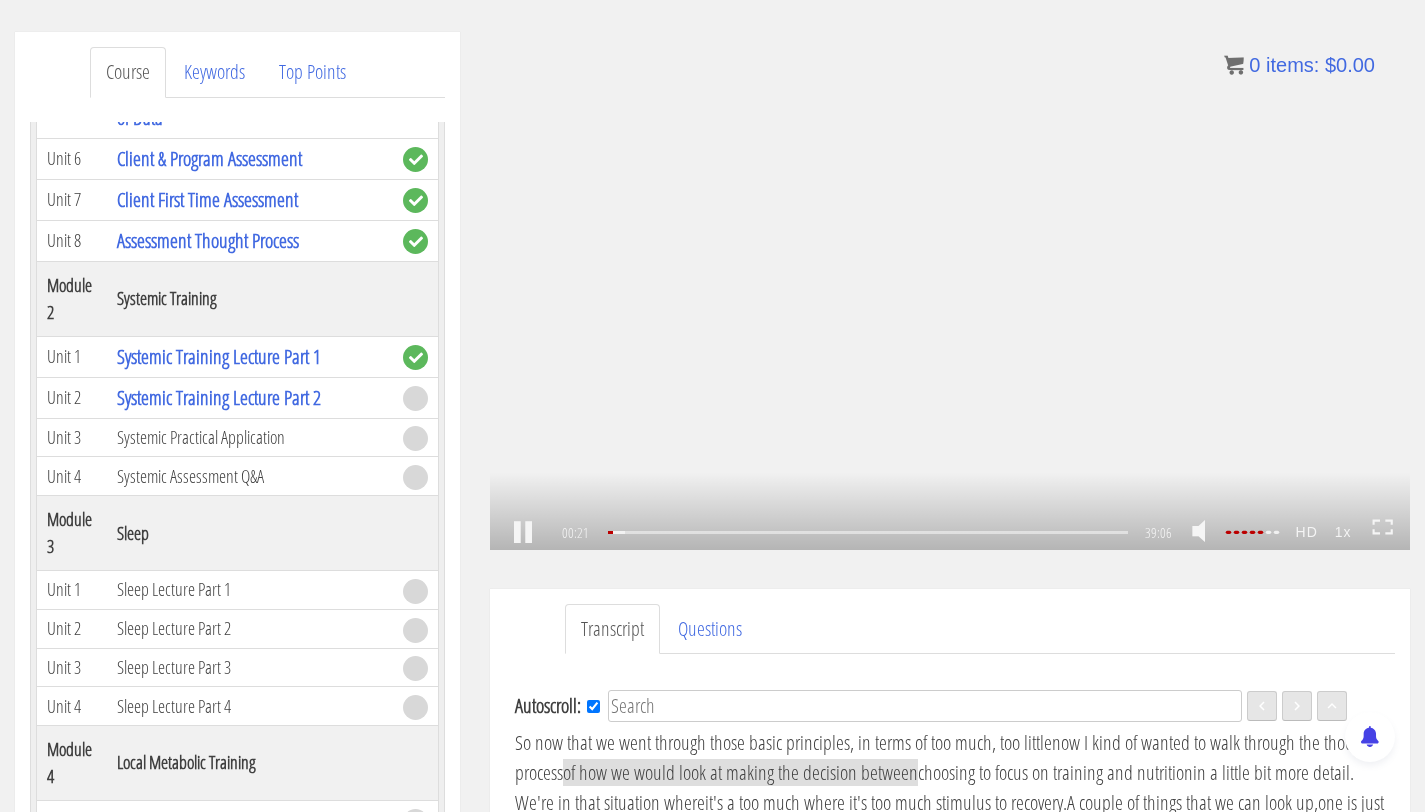 scroll, scrollTop: 230, scrollLeft: 0, axis: vertical 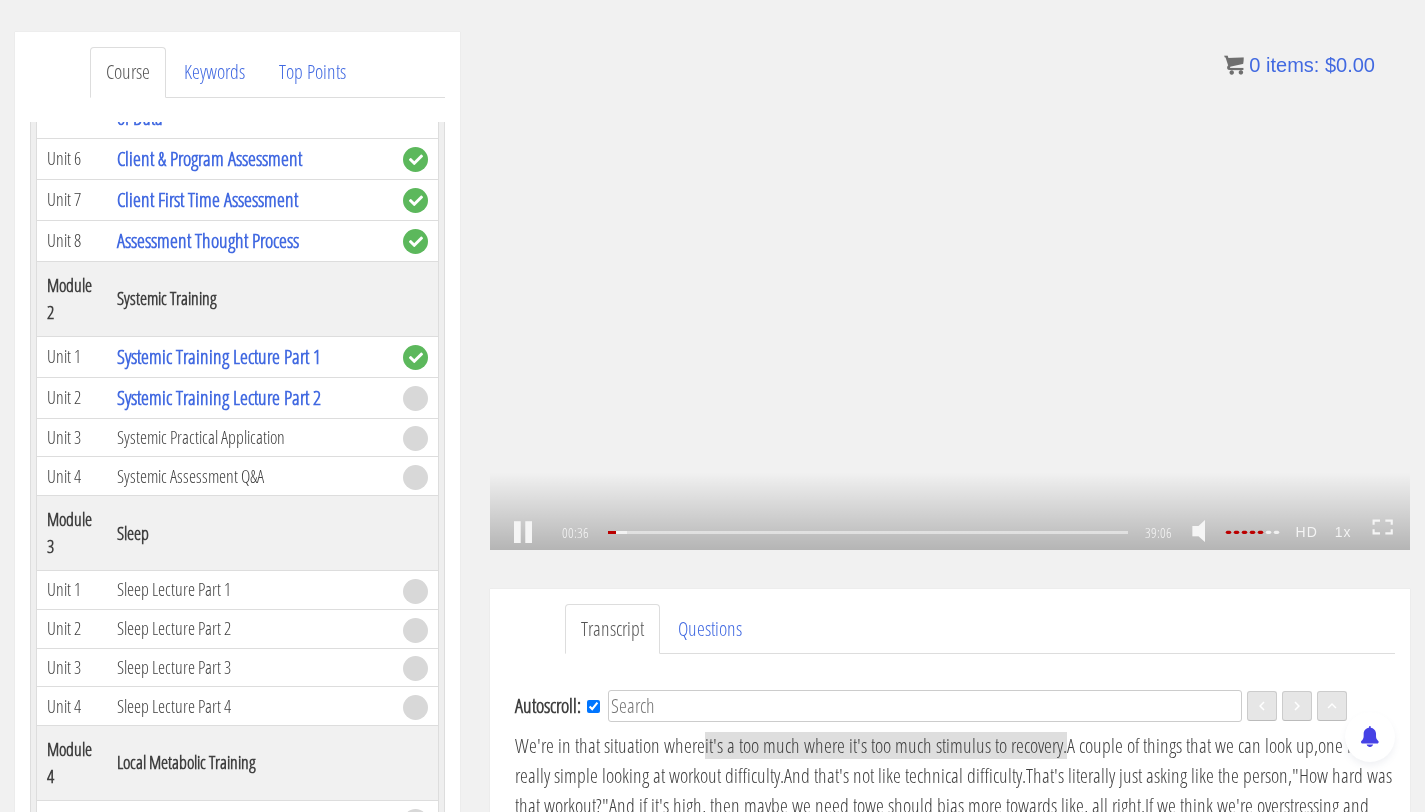 click on ".a{fill:#000;opacity:0.65;}.b{fill:#fff;opacity:1.0;}
.fp-color-play{opacity:0.65;}.controlbutton{fill:#fff;}
.fp-color-play{opacity:0.65;}.controlbutton{fill:#fff;}
.controlbuttonbg{opacity:0.65;}.controlbutton{fill:#fff;}
.fp-color-play{opacity:0.65;}.rect{fill:#fff;}
.fp-color-play{opacity:0.65;}.rect{fill:#fff;}
.fp-color-play{opacity:0.65;}.rect{fill:#fff;}
.fp-color-play{opacity:0.65;}.rect{fill:#fff;}
00:36                              29:49                                           39:06              38:30" at bounding box center [950, 291] 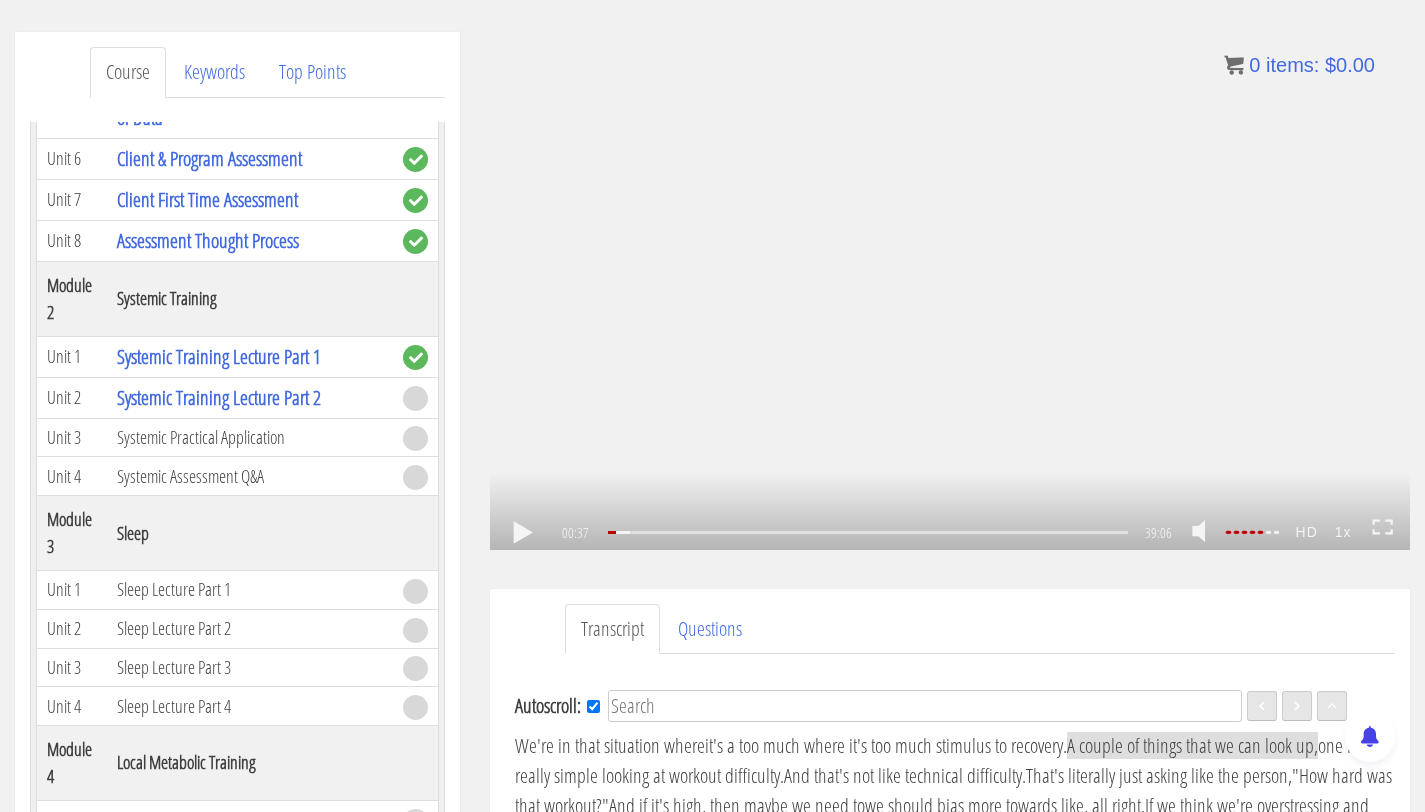 click on ".a{fill:#000;opacity:0.65;}.b{fill:#fff;opacity:1.0;}
.fp-color-play{opacity:0.65;}.controlbutton{fill:#fff;}
.fp-color-play{opacity:0.65;}.controlbutton{fill:#fff;}
.controlbuttonbg{opacity:0.65;}.controlbutton{fill:#fff;}
.fp-color-play{opacity:0.65;}.rect{fill:#fff;}
.fp-color-play{opacity:0.65;}.rect{fill:#fff;}
.fp-color-play{opacity:0.65;}.rect{fill:#fff;}
.fp-color-play{opacity:0.65;}.rect{fill:#fff;}
00:37                              29:49                                           39:06              38:30" at bounding box center (950, 291) 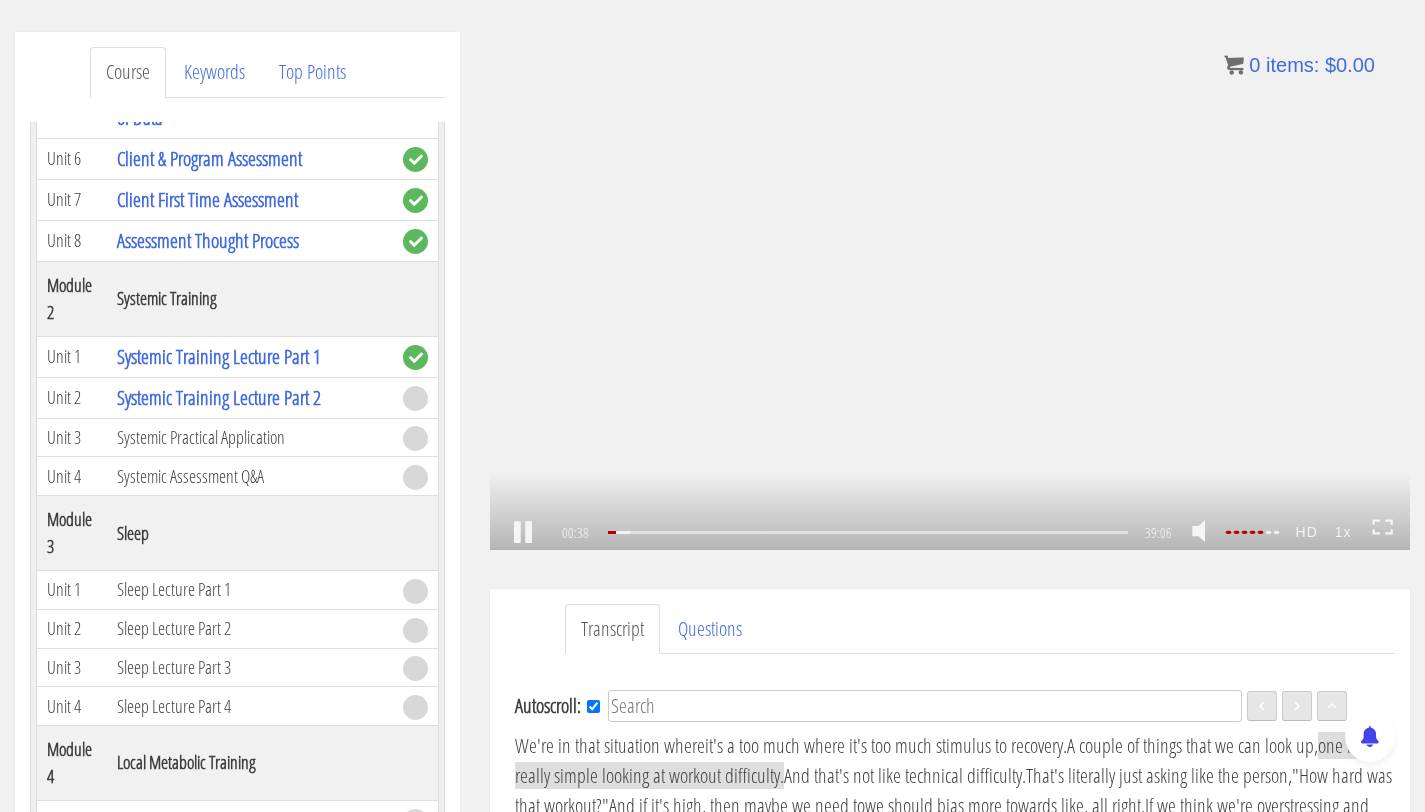 click on ".a{fill:#000;opacity:0.65;}.b{fill:#fff;opacity:1.0;}
.fp-color-play{opacity:0.65;}.controlbutton{fill:#fff;}
.fp-color-play{opacity:0.65;}.controlbutton{fill:#fff;}
.controlbuttonbg{opacity:0.65;}.controlbutton{fill:#fff;}
.fp-color-play{opacity:0.65;}.rect{fill:#fff;}
.fp-color-play{opacity:0.65;}.rect{fill:#fff;}
.fp-color-play{opacity:0.65;}.rect{fill:#fff;}
.fp-color-play{opacity:0.65;}.rect{fill:#fff;}
00:38                              29:49                                           39:06              38:29" at bounding box center [950, 291] 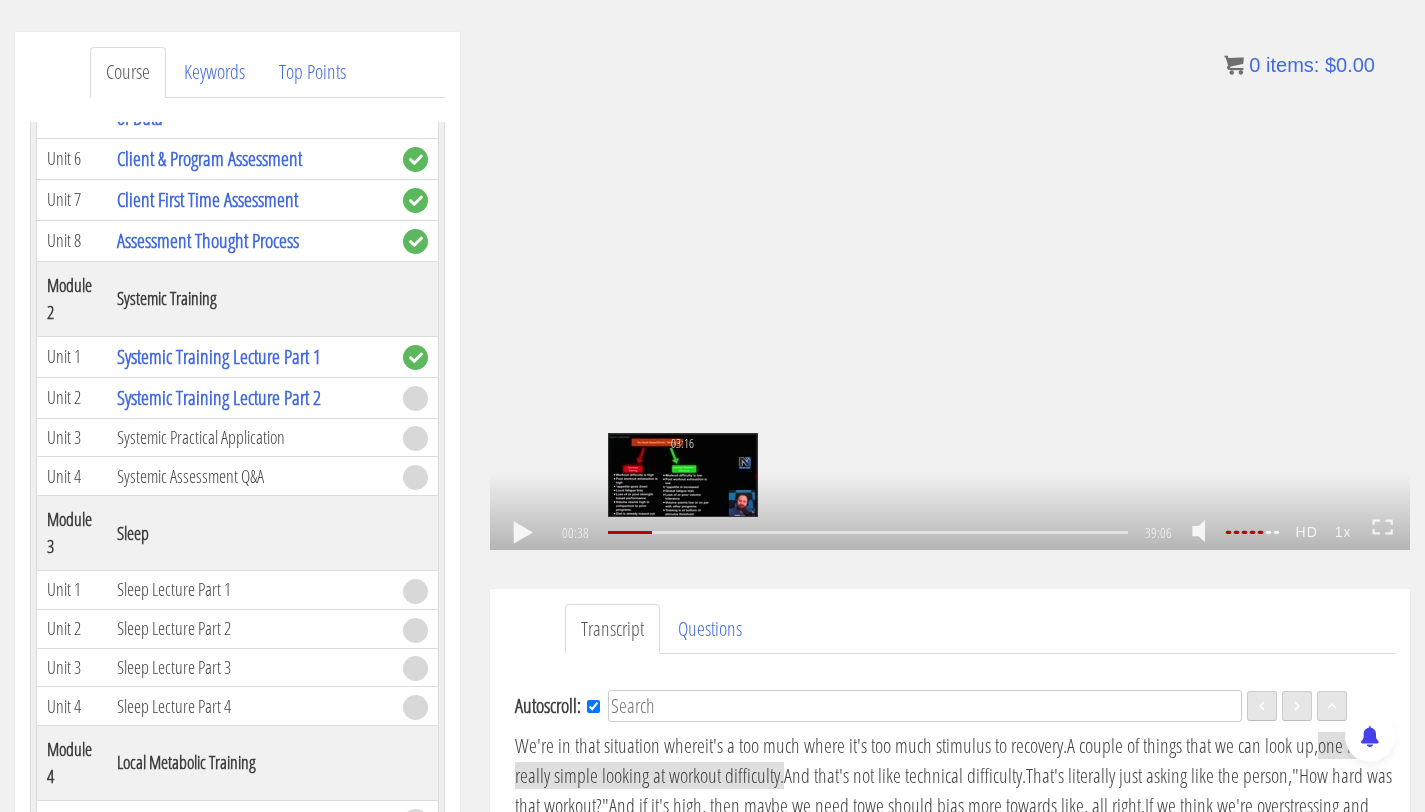 click on "03:16" at bounding box center [868, 532] 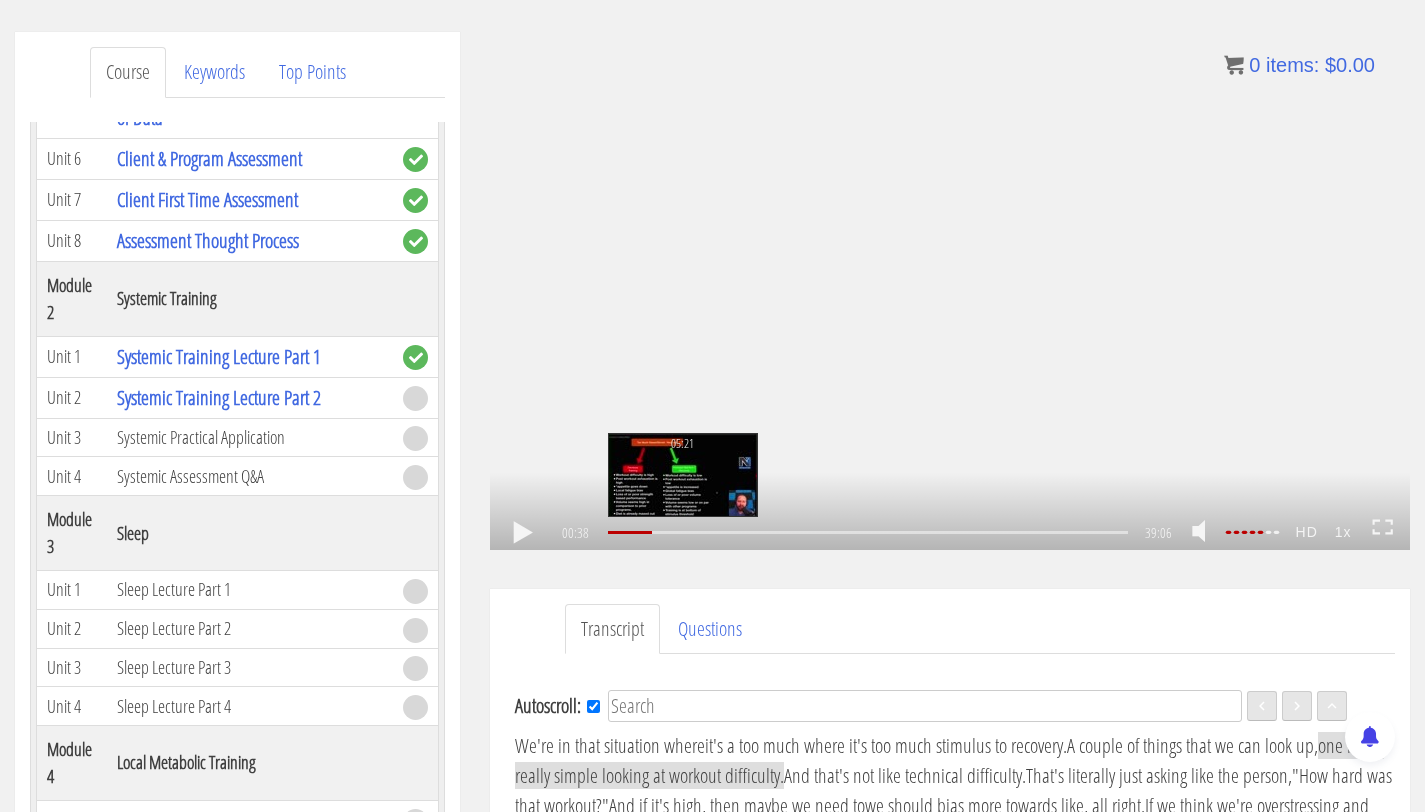 click on "05:21" at bounding box center (868, 532) 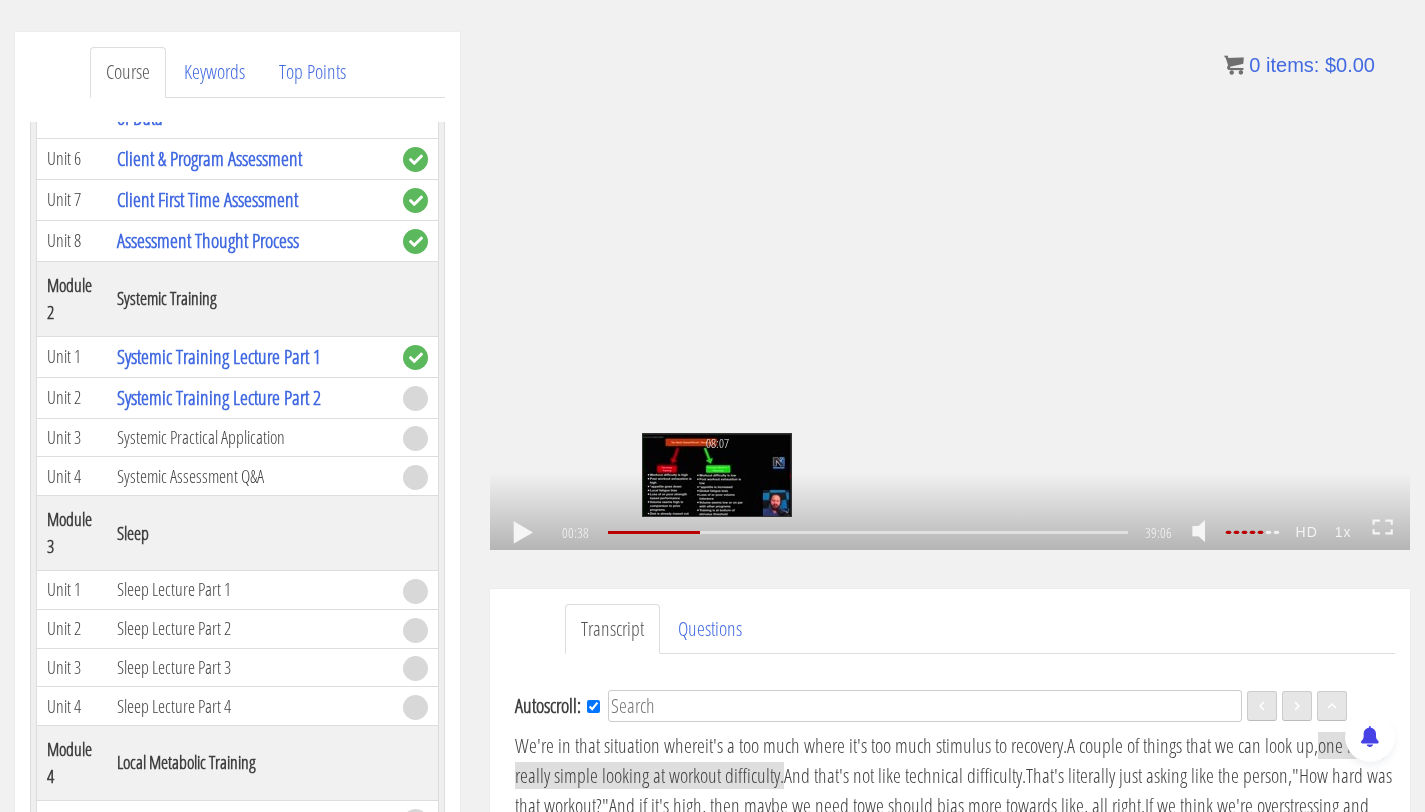 click on "08:07" at bounding box center (868, 532) 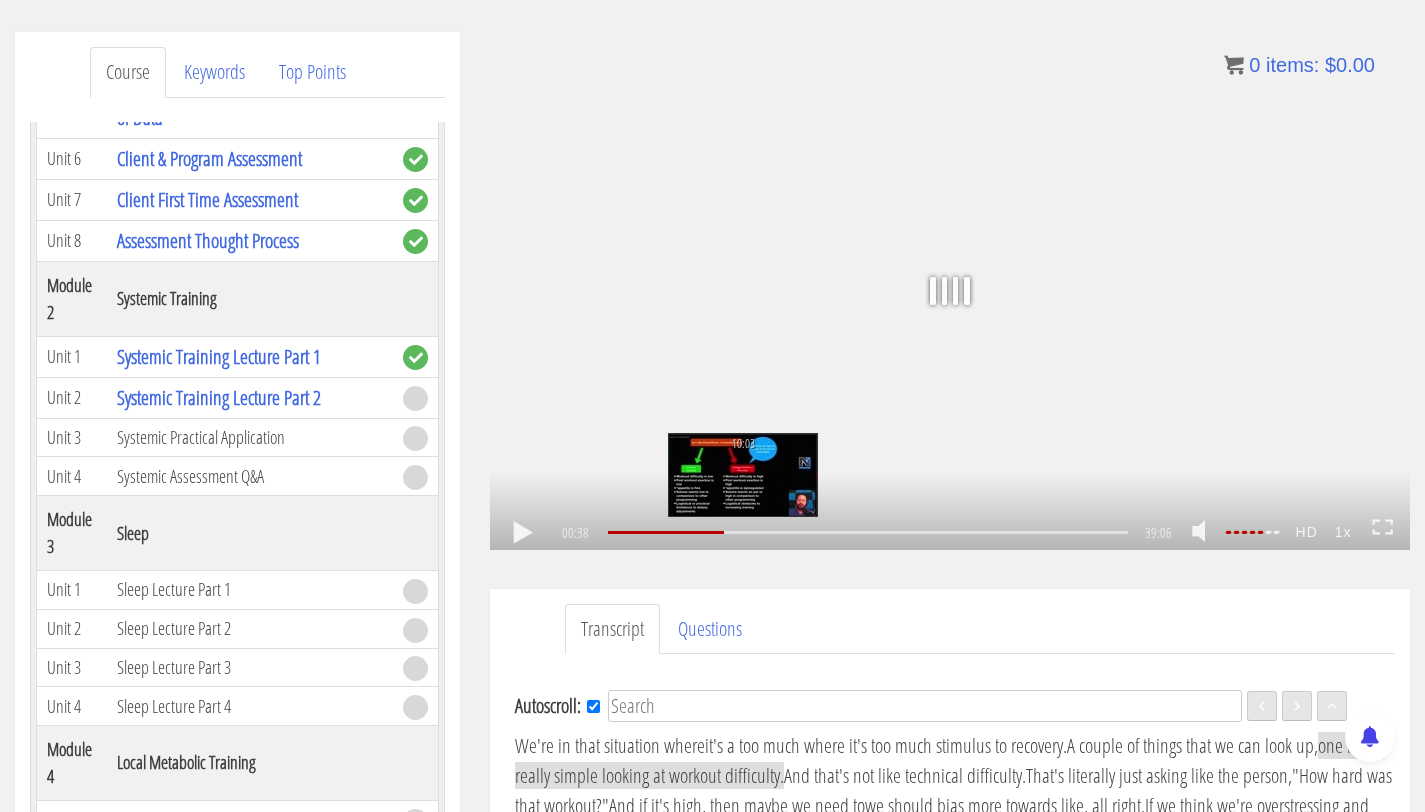 click on "10:03" at bounding box center (868, 532) 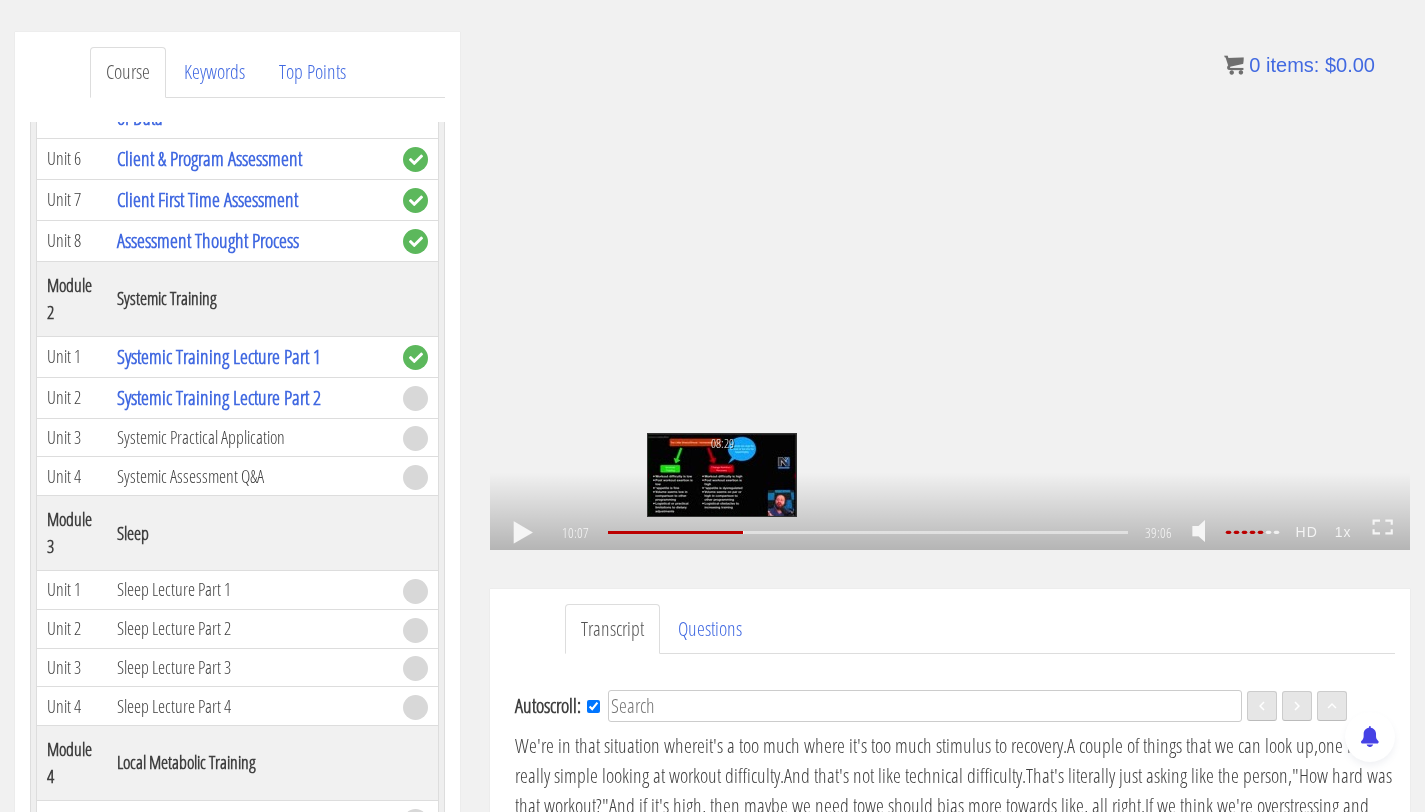 scroll, scrollTop: 2101, scrollLeft: 0, axis: vertical 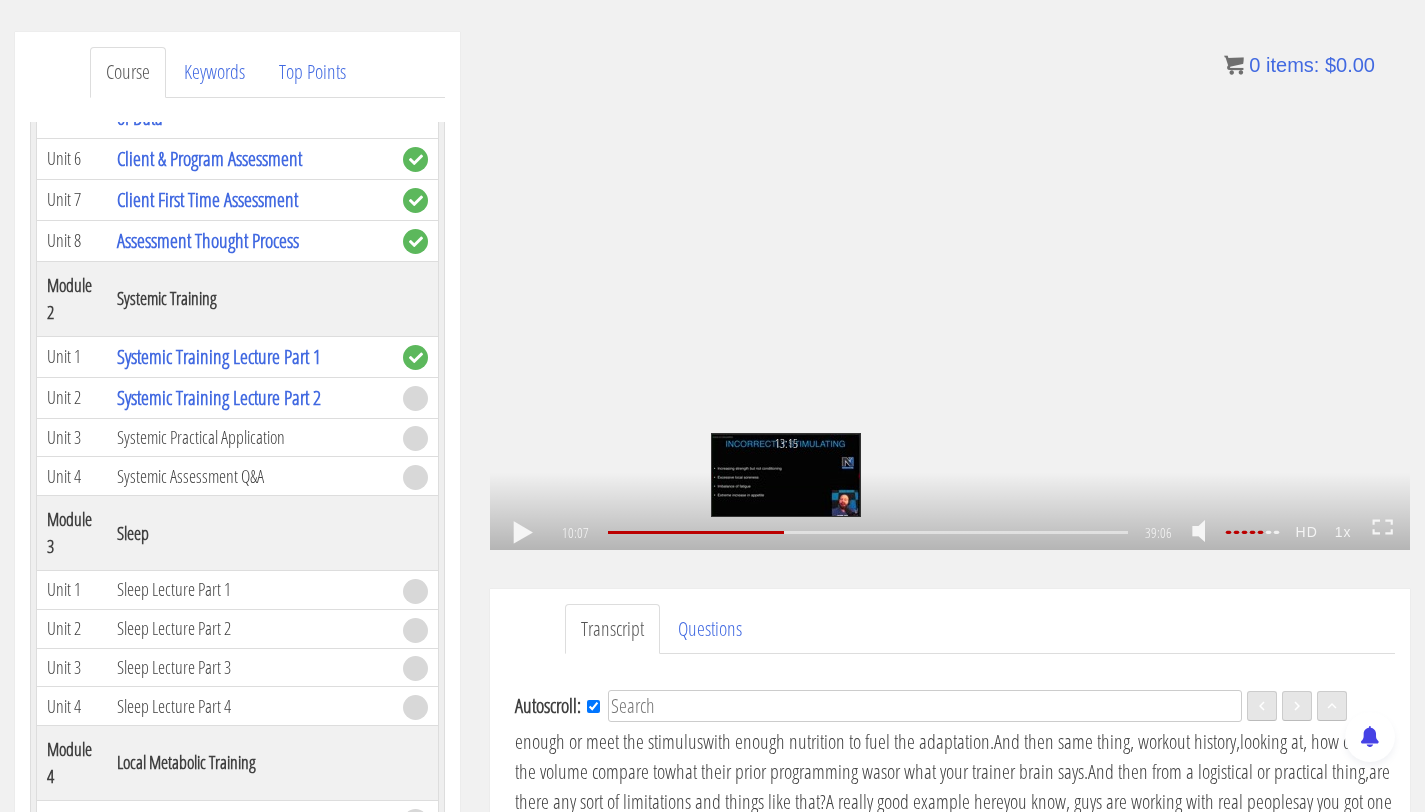 click on "13:15" at bounding box center [868, 532] 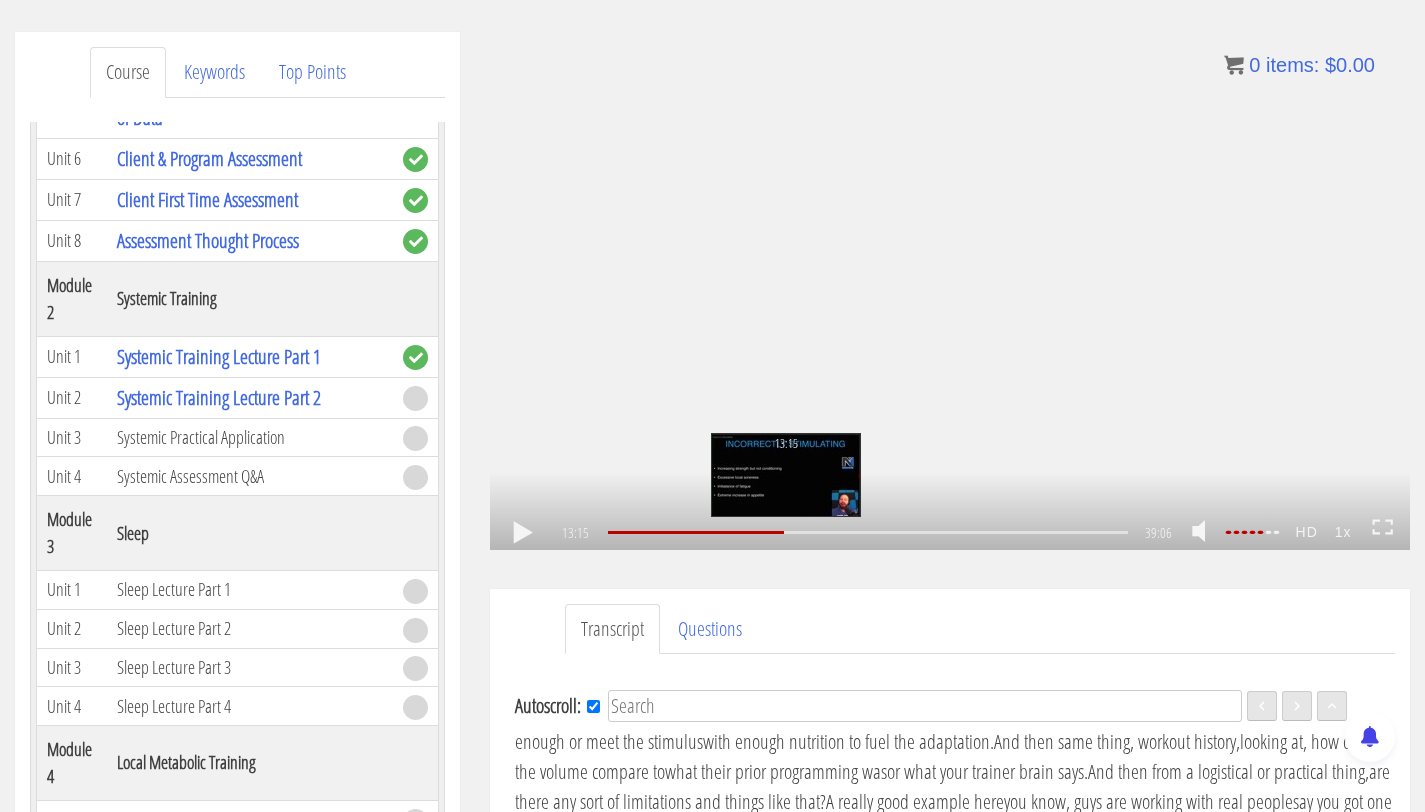 scroll, scrollTop: 2802, scrollLeft: 0, axis: vertical 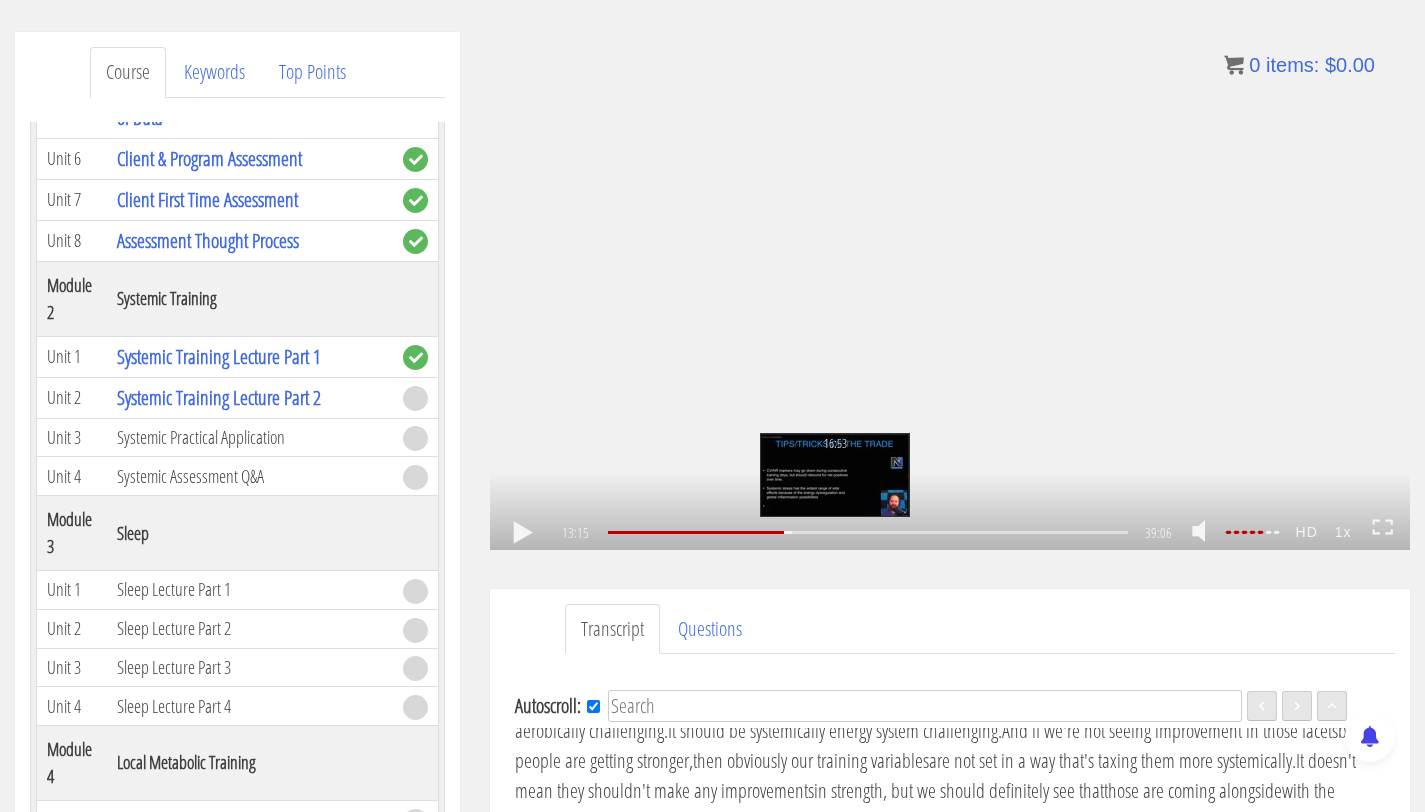 click on "16:53" at bounding box center [868, 532] 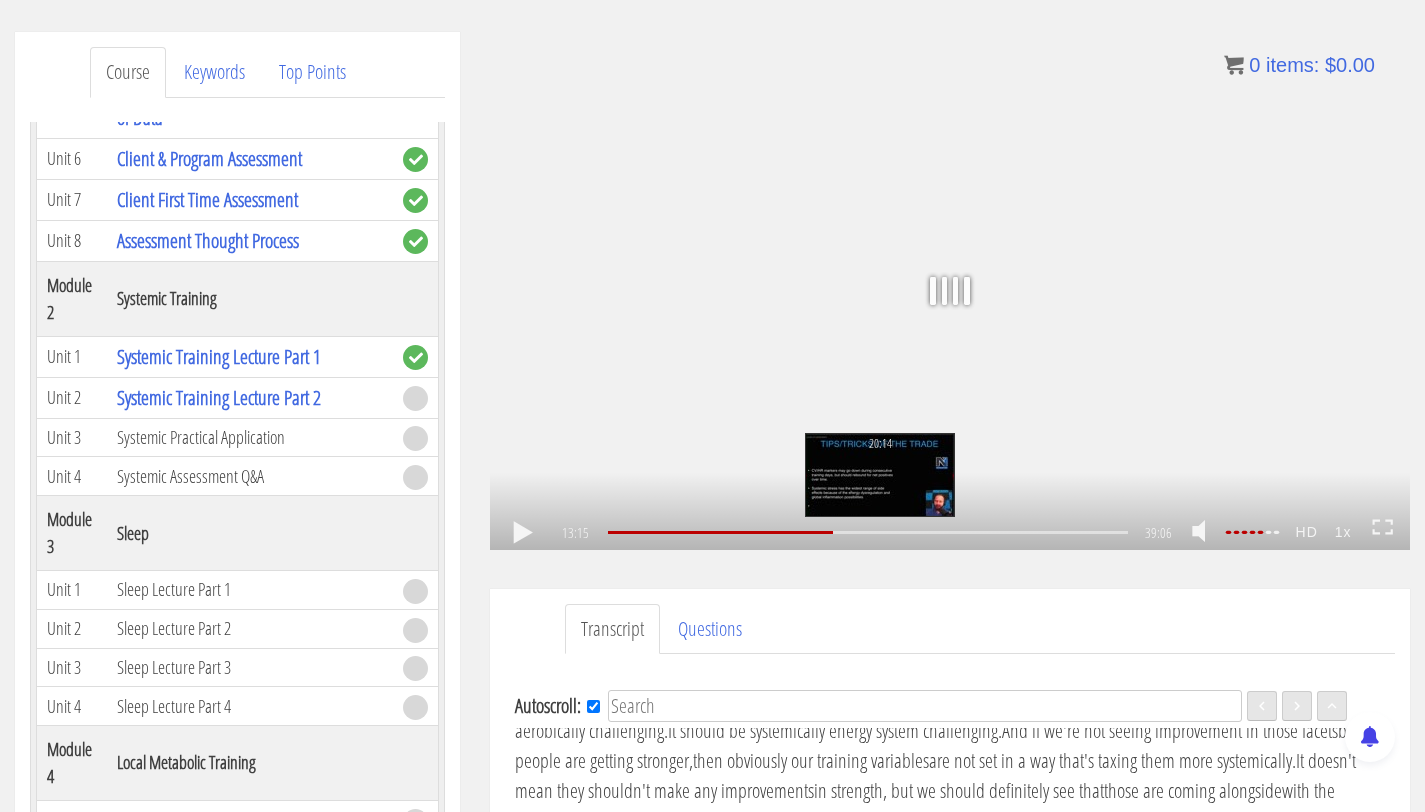 click on "20:14" at bounding box center (868, 532) 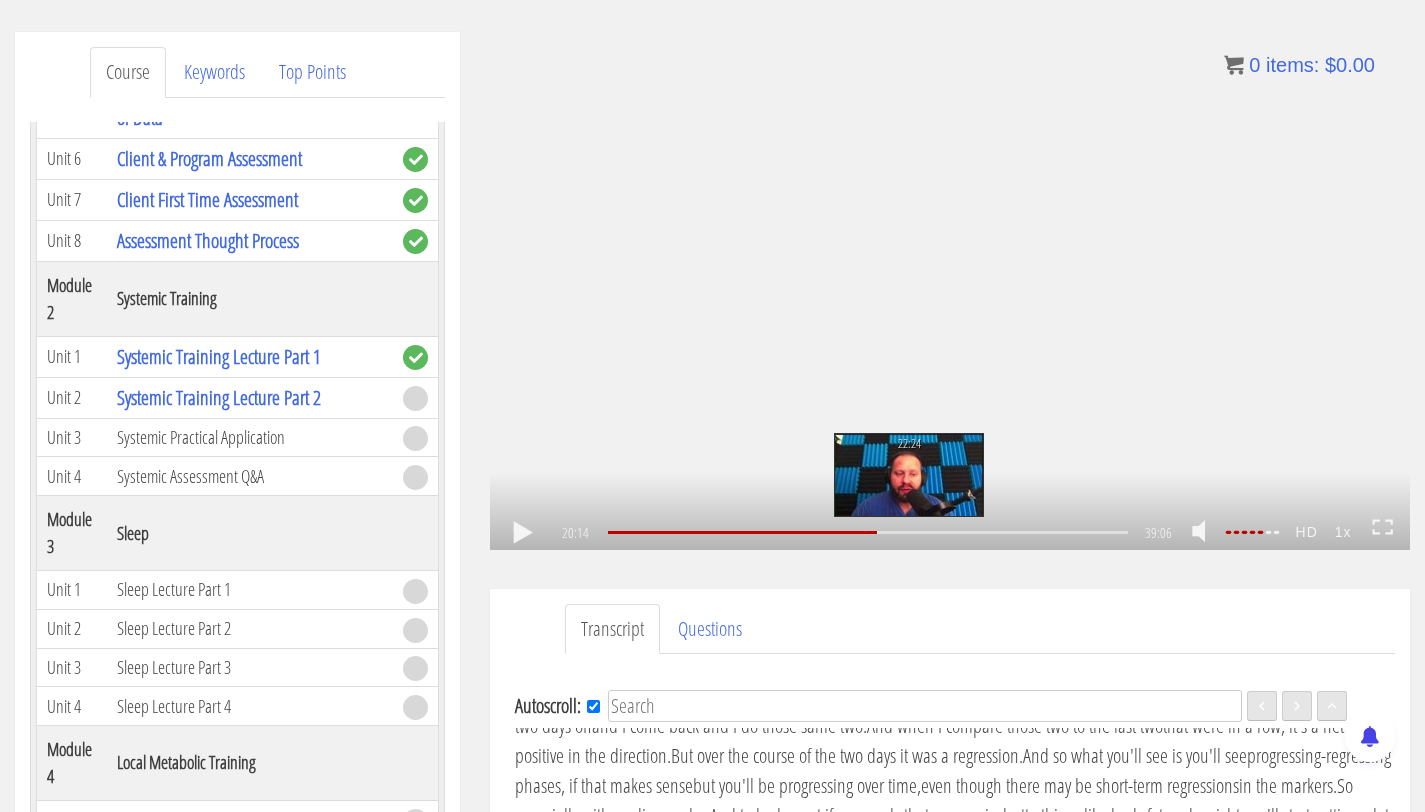 scroll, scrollTop: 4358, scrollLeft: 0, axis: vertical 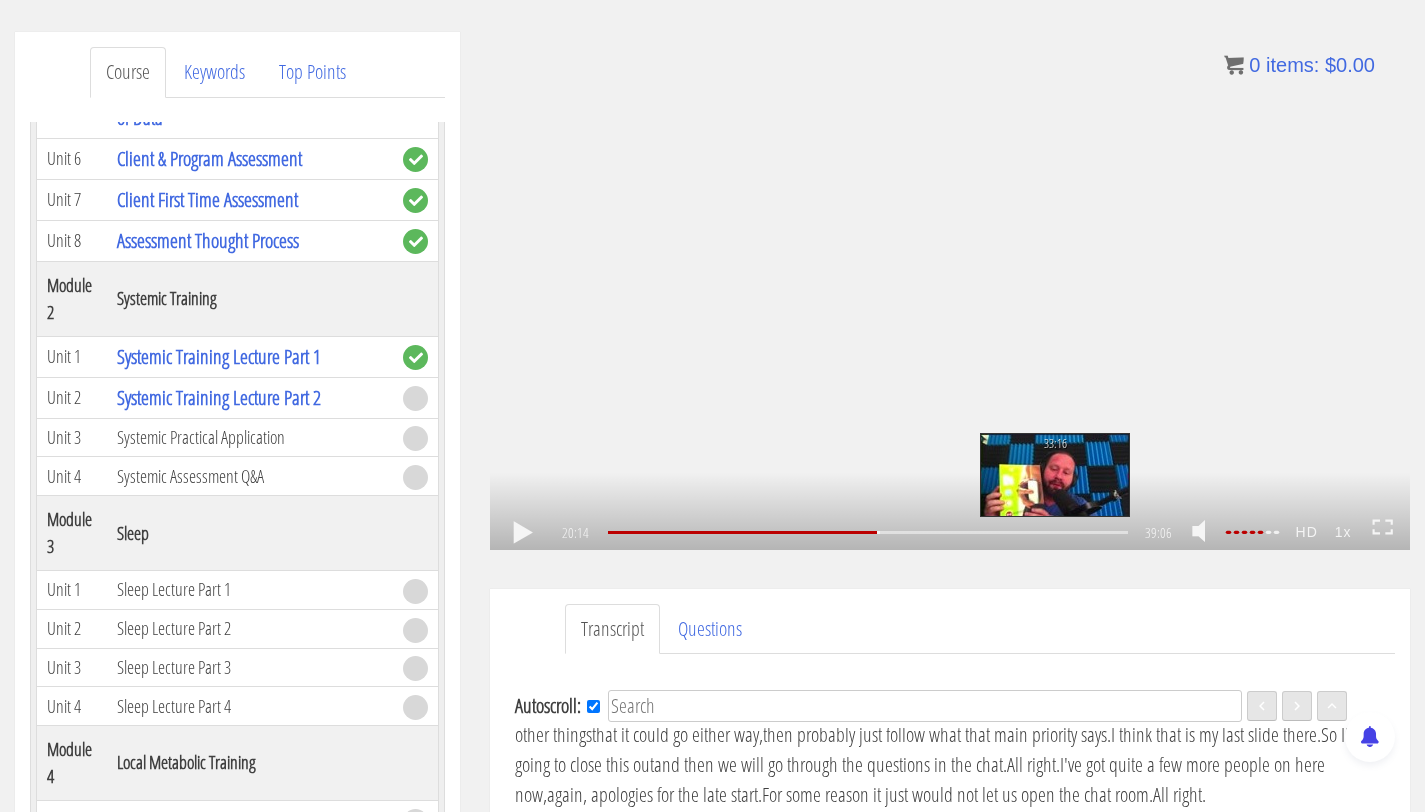 click on "33:16" at bounding box center [868, 532] 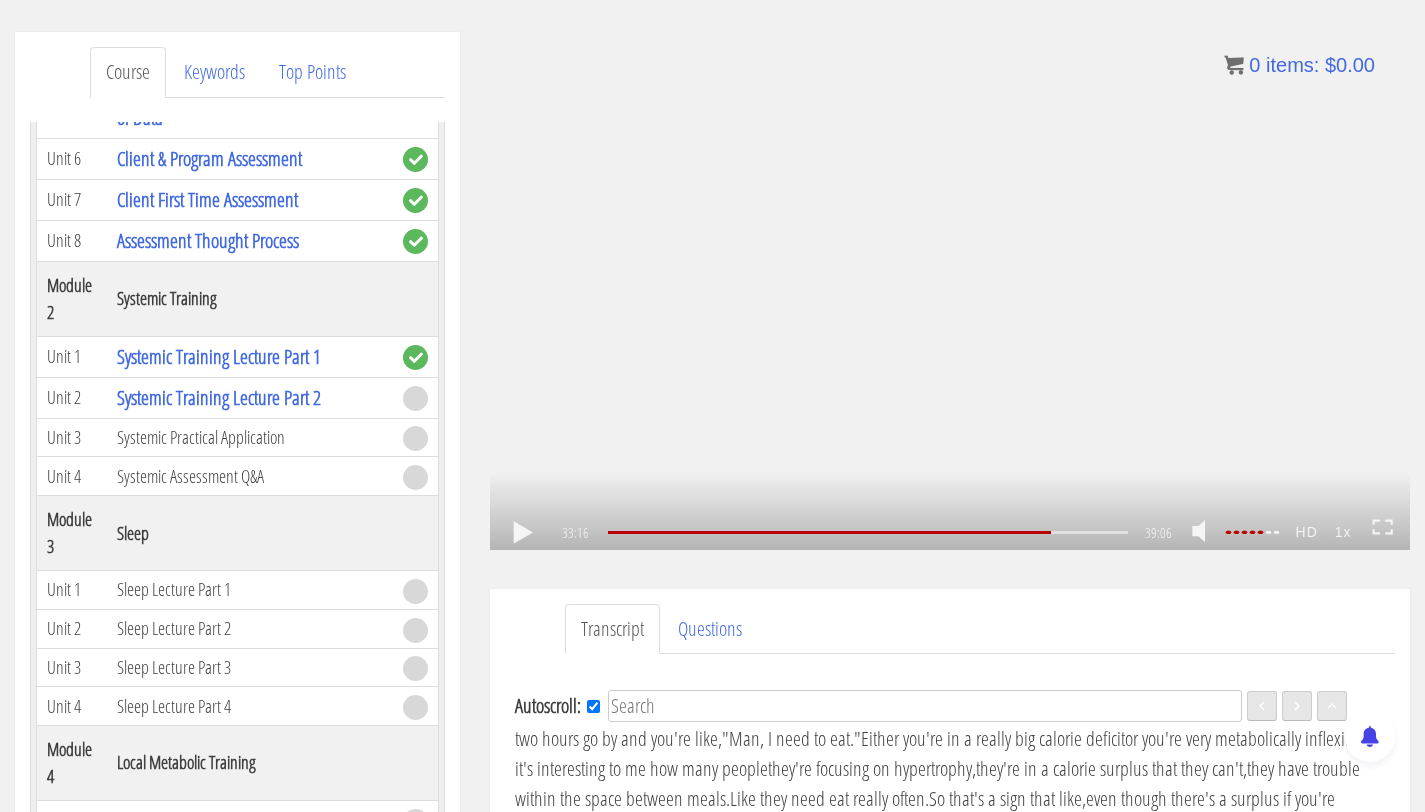 scroll, scrollTop: 7042, scrollLeft: 0, axis: vertical 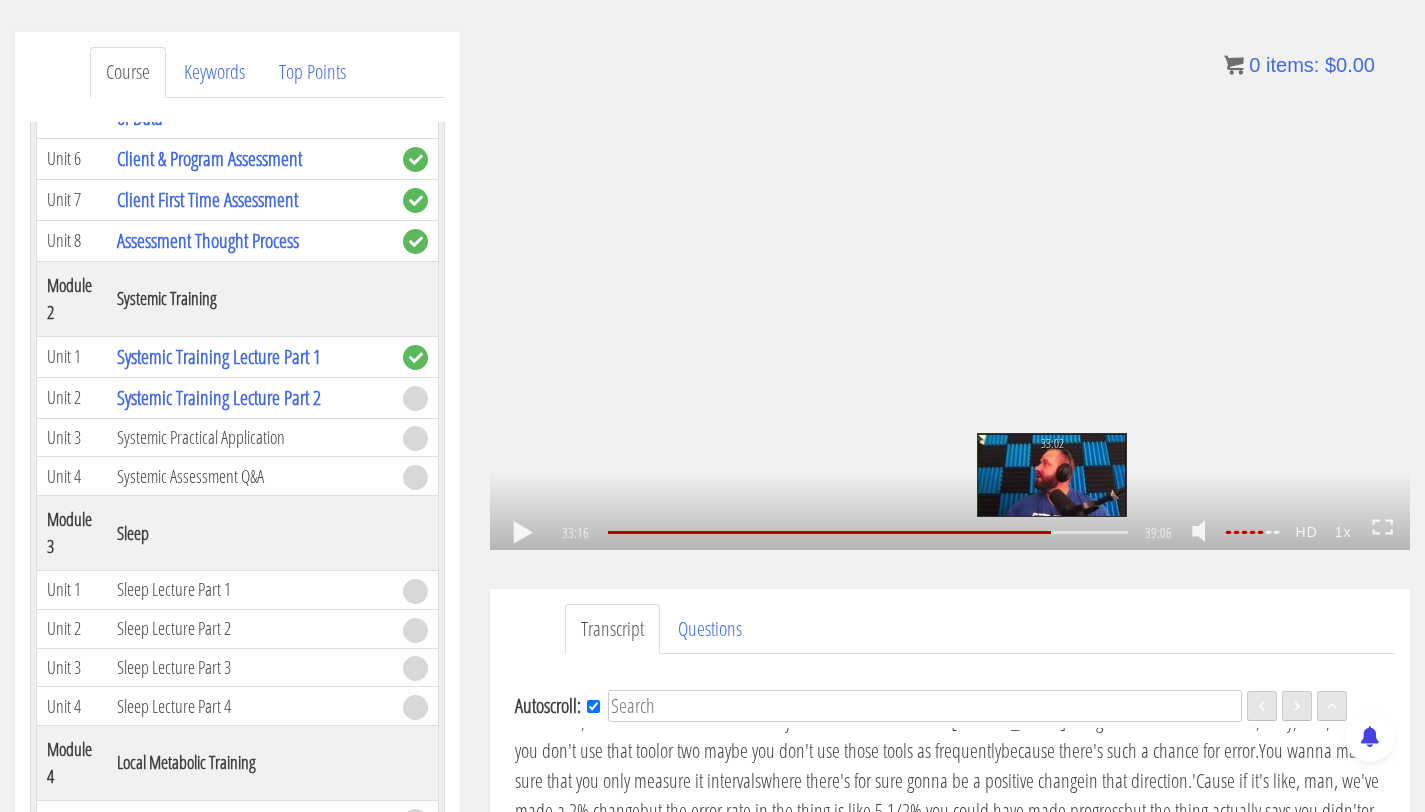 click on "33:02" at bounding box center [868, 532] 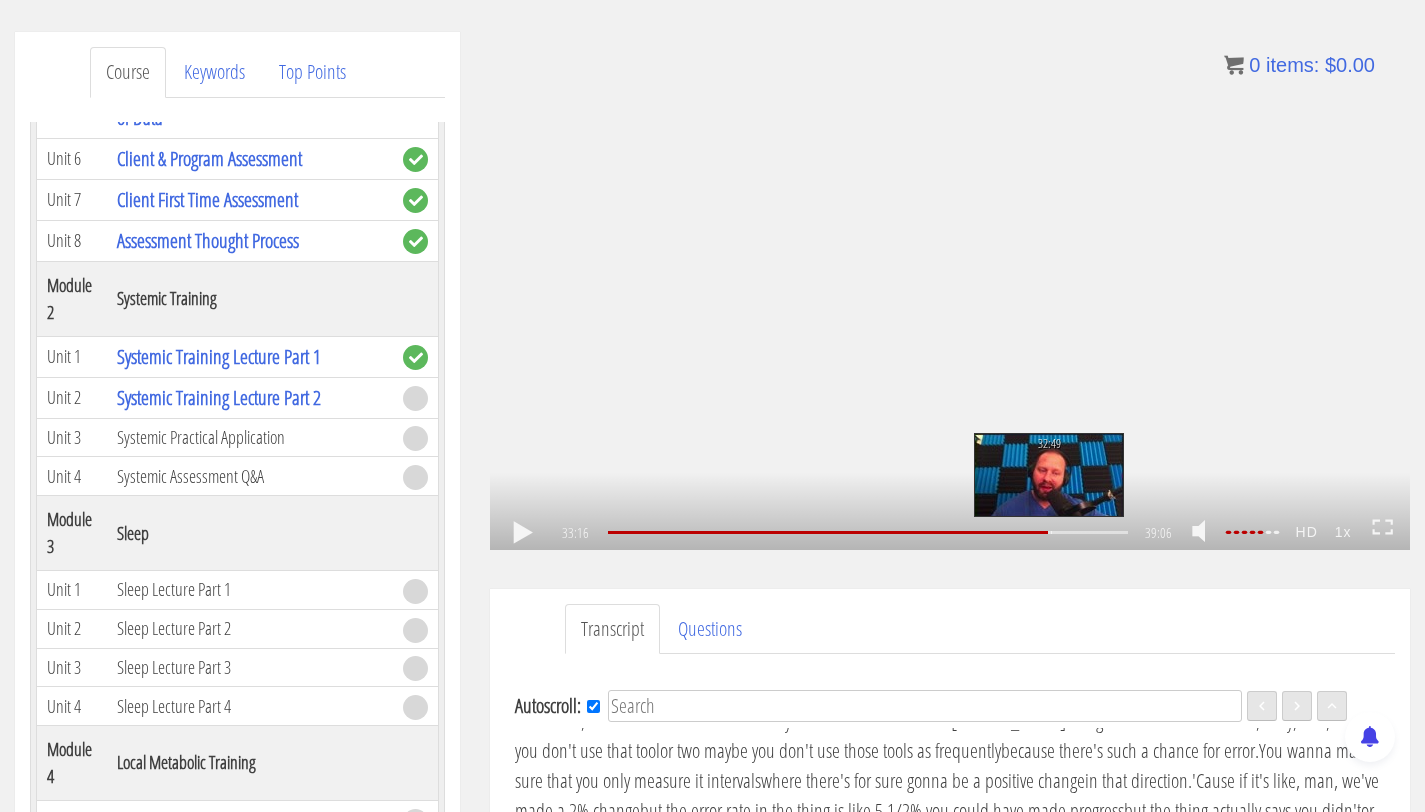 click on "32:49" at bounding box center [868, 532] 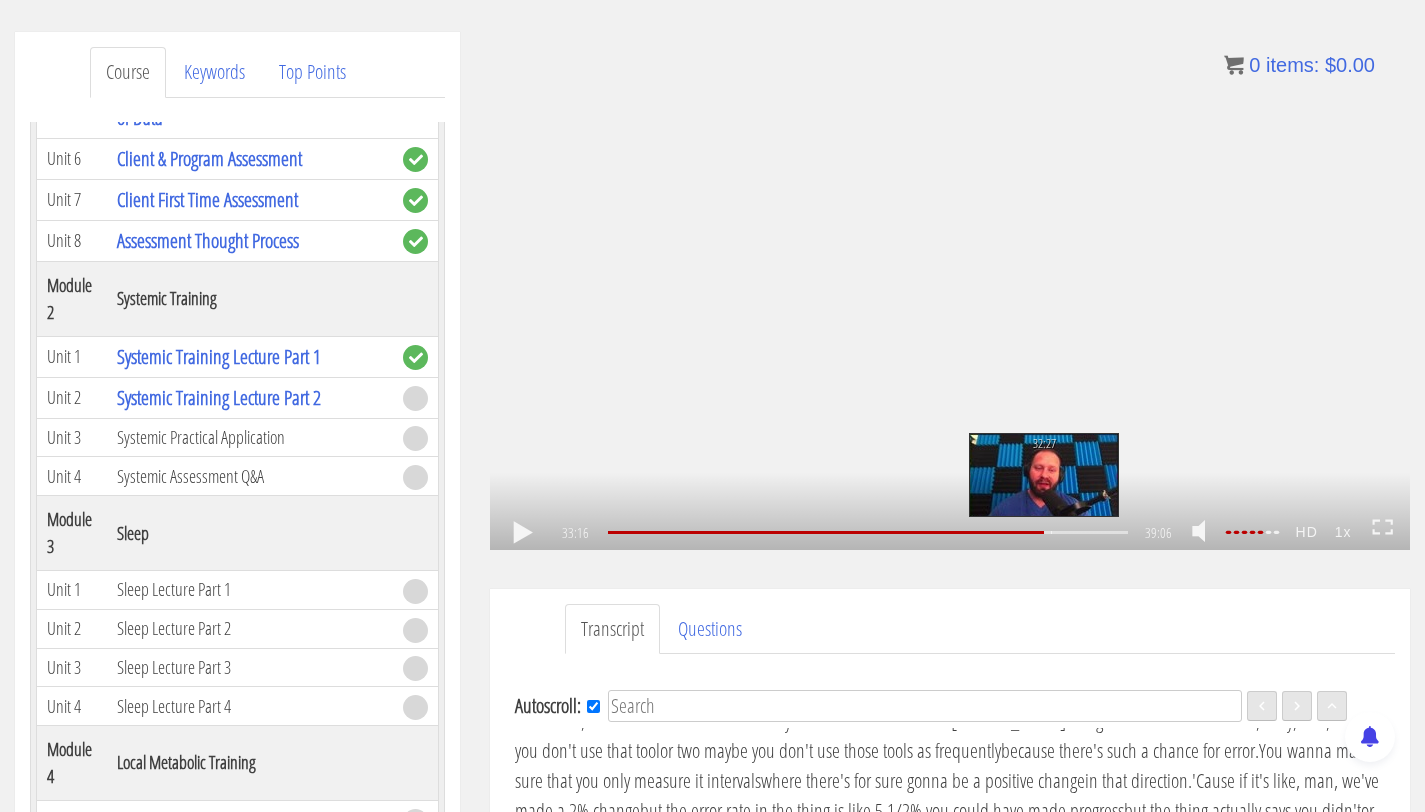click on "32:27" at bounding box center [868, 532] 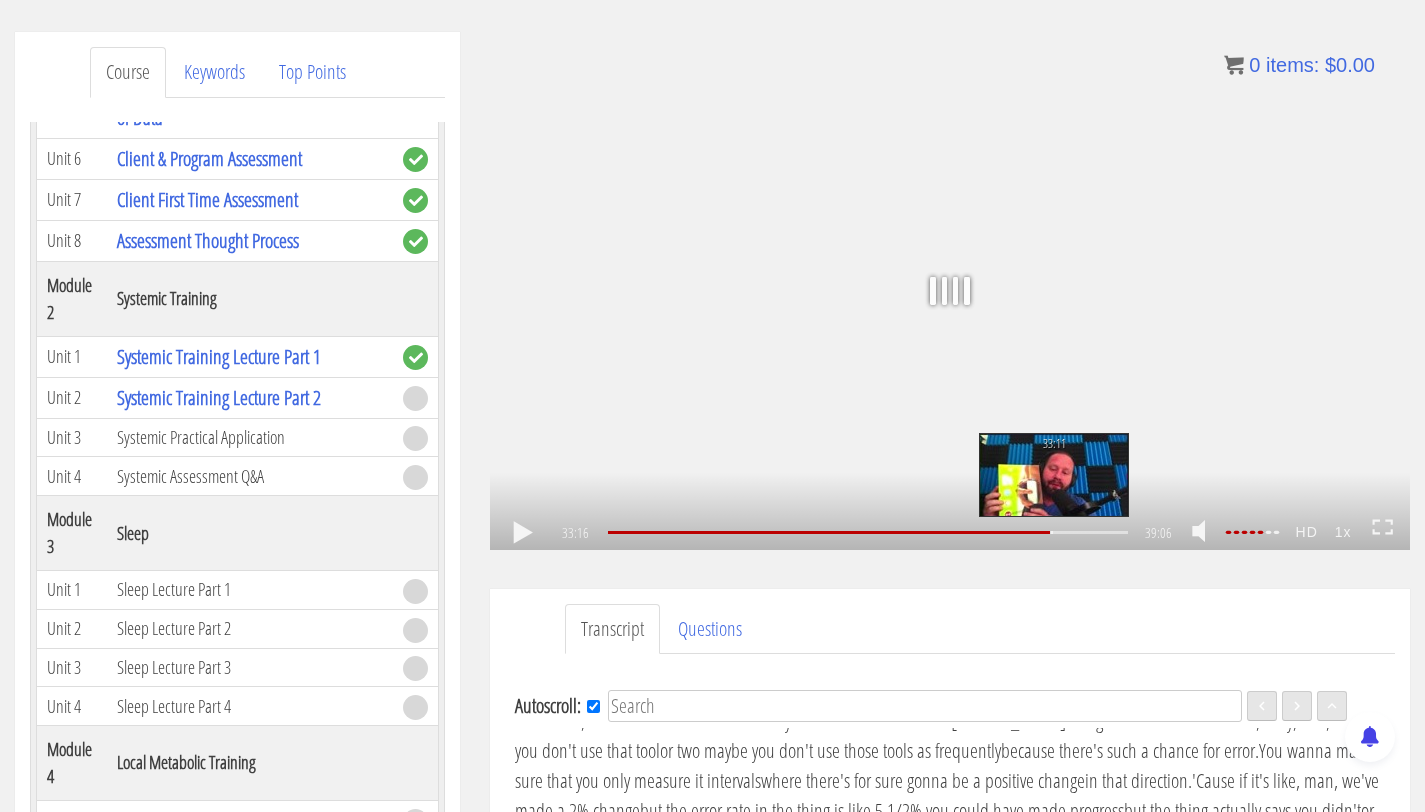click on "33:11" at bounding box center (868, 532) 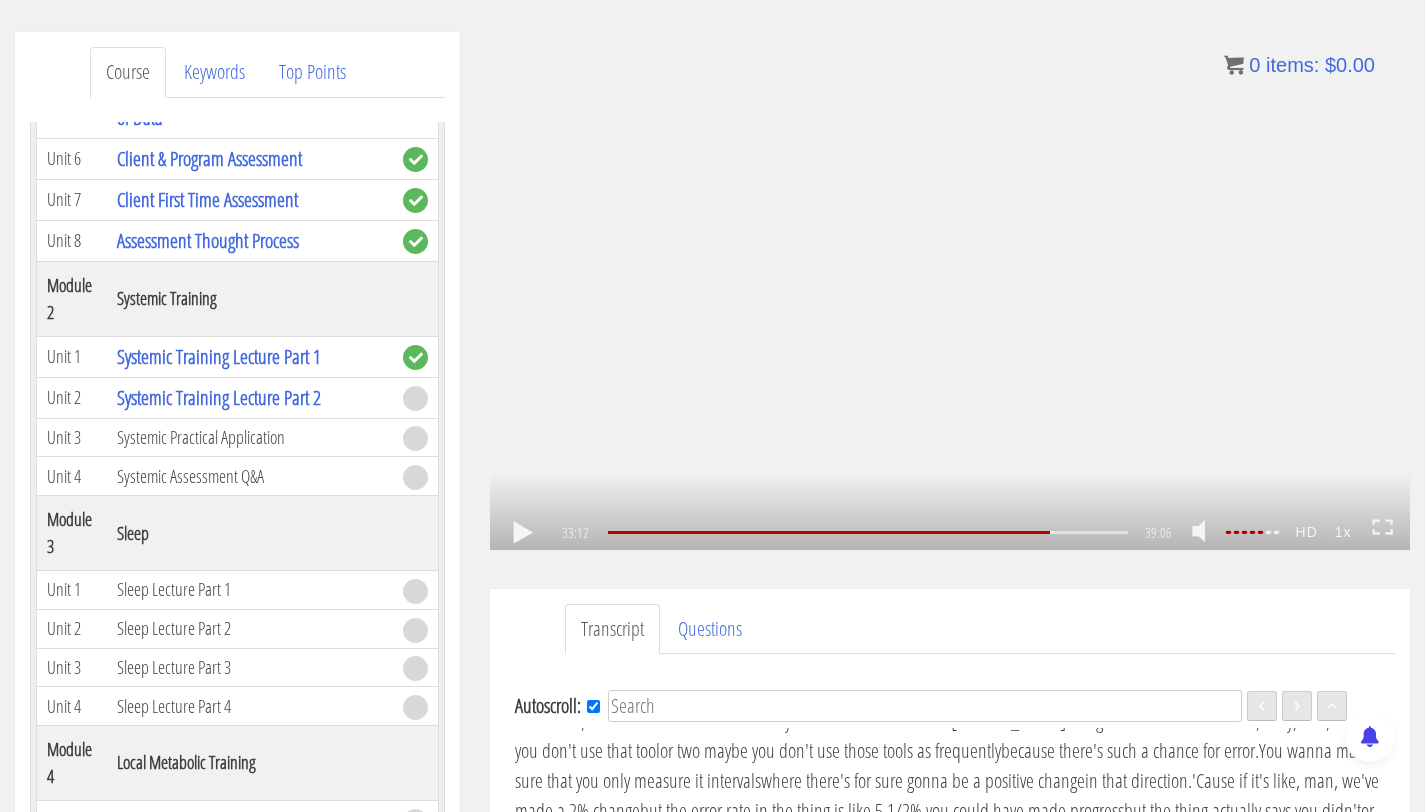 click on ".a{fill:#000;opacity:0.65;}.b{fill:#fff;opacity:1.0;}
.fp-color-play{opacity:0.65;}.controlbutton{fill:#fff;}
.fp-color-play{opacity:0.65;}.controlbutton{fill:#fff;}
.controlbuttonbg{opacity:0.65;}.controlbutton{fill:#fff;}
.fp-color-play{opacity:0.65;}.rect{fill:#fff;}
.fp-color-play{opacity:0.65;}.rect{fill:#fff;}
.fp-color-play{opacity:0.65;}.rect{fill:#fff;}
.fp-color-play{opacity:0.65;}.rect{fill:#fff;}
33:12                              29:10                                           39:06              05:55" at bounding box center [950, 291] 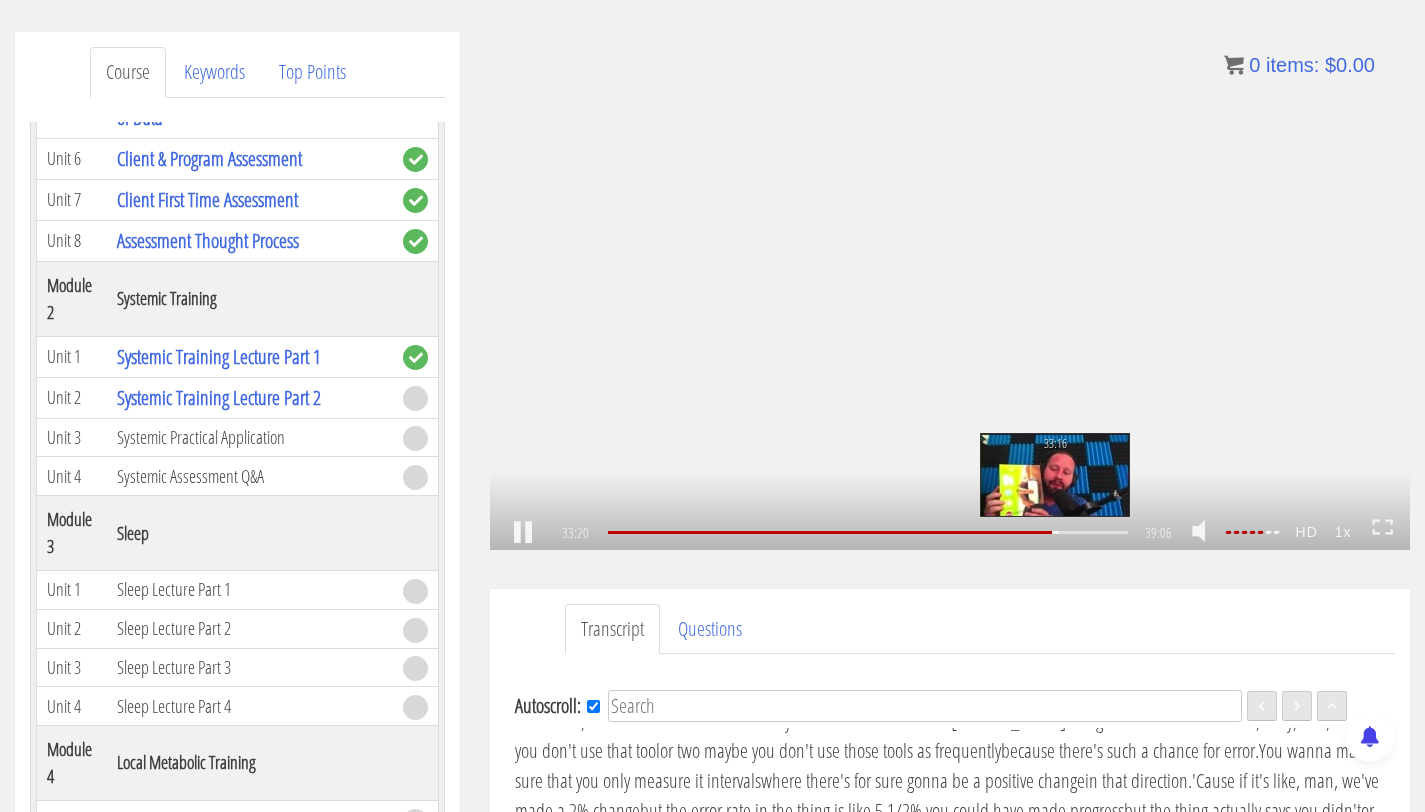 click on "33:16" at bounding box center [868, 532] 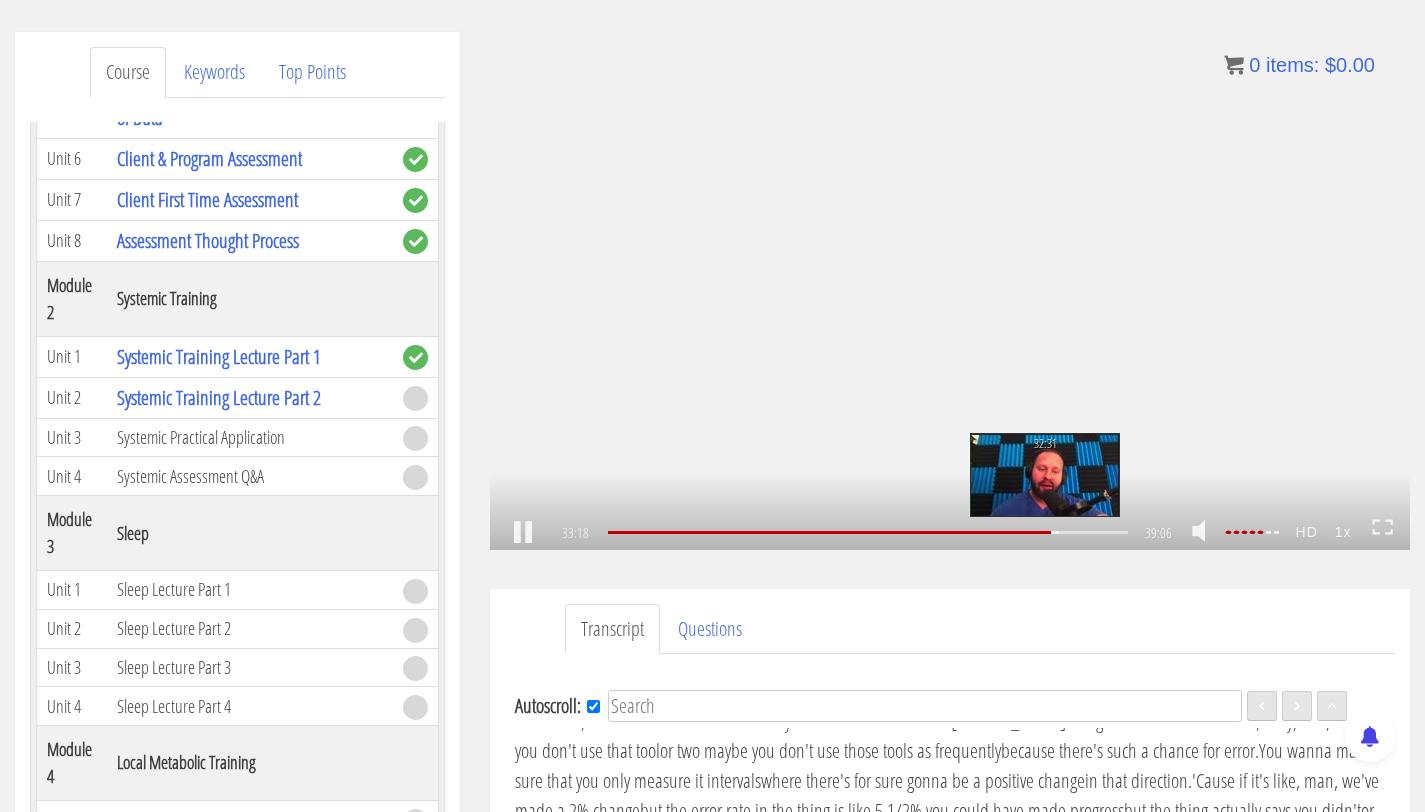 click on "32:31" at bounding box center [868, 532] 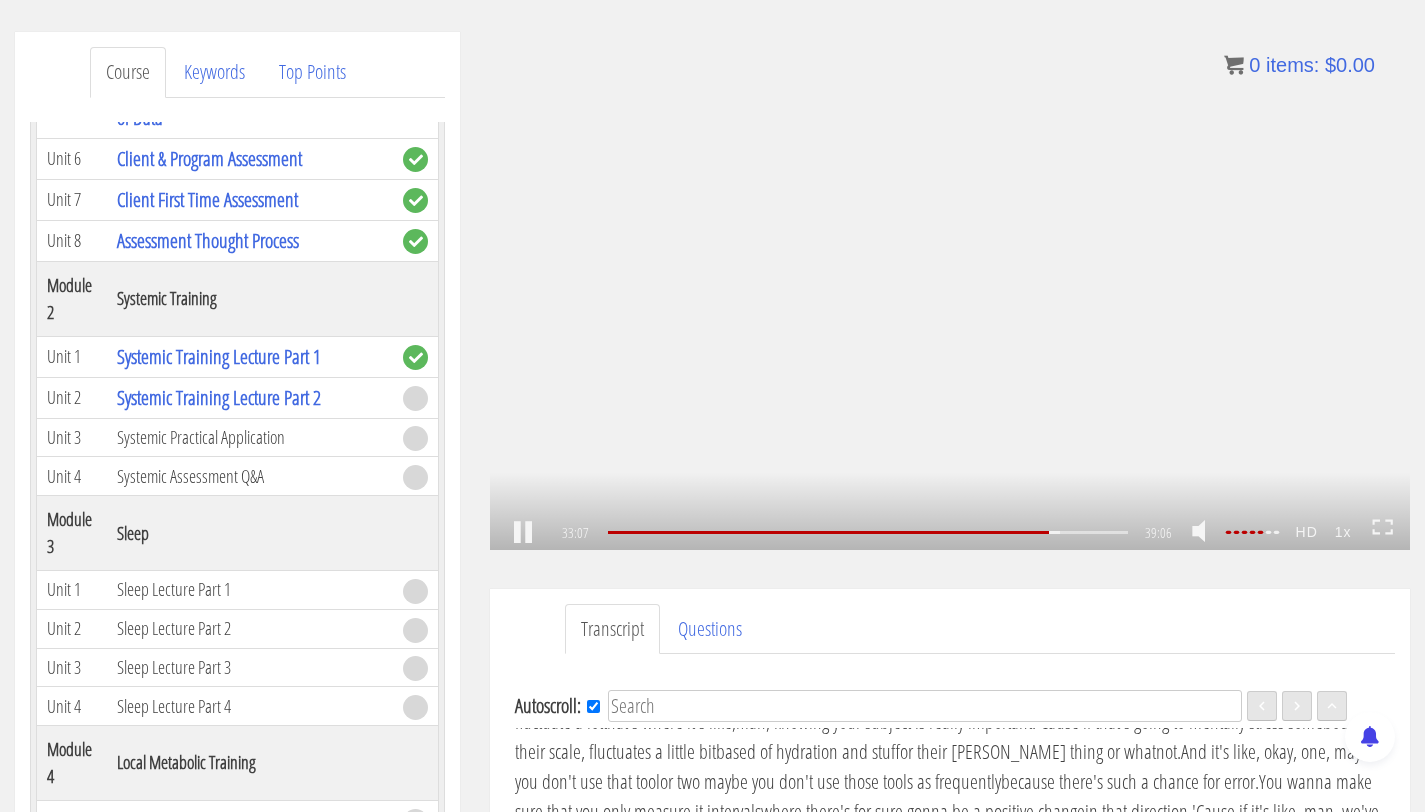 scroll, scrollTop: 7042, scrollLeft: 0, axis: vertical 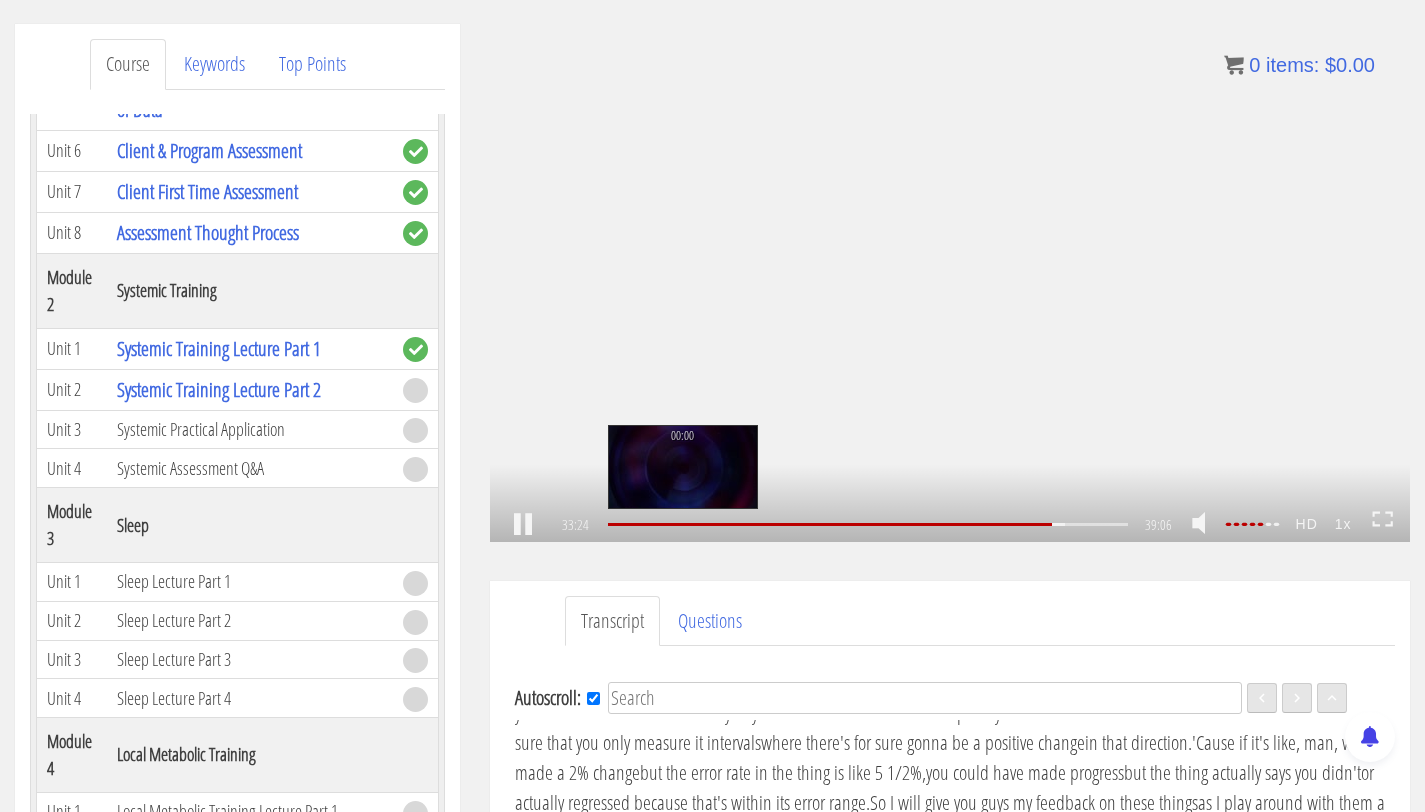 click on "00:00" at bounding box center [868, 524] 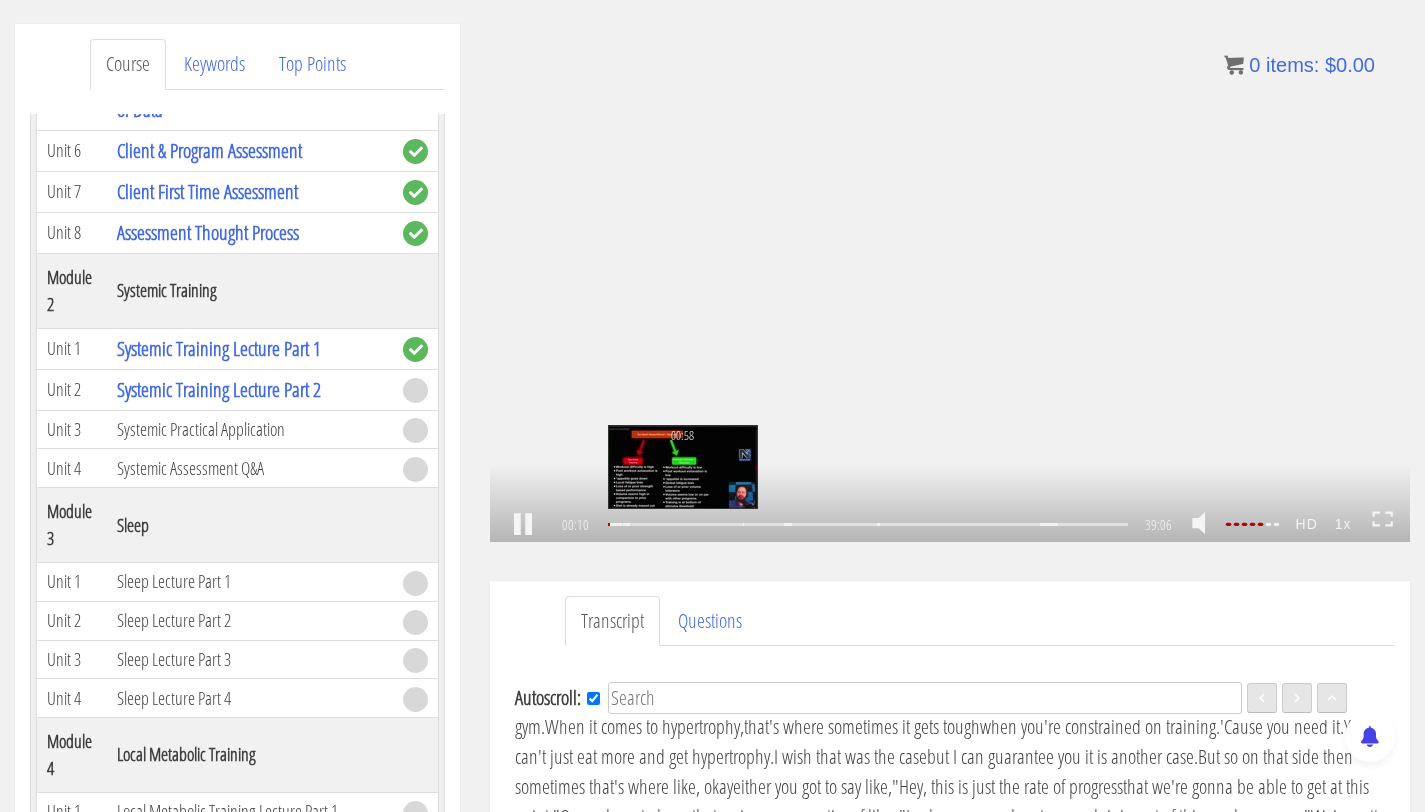 scroll, scrollTop: 0, scrollLeft: 0, axis: both 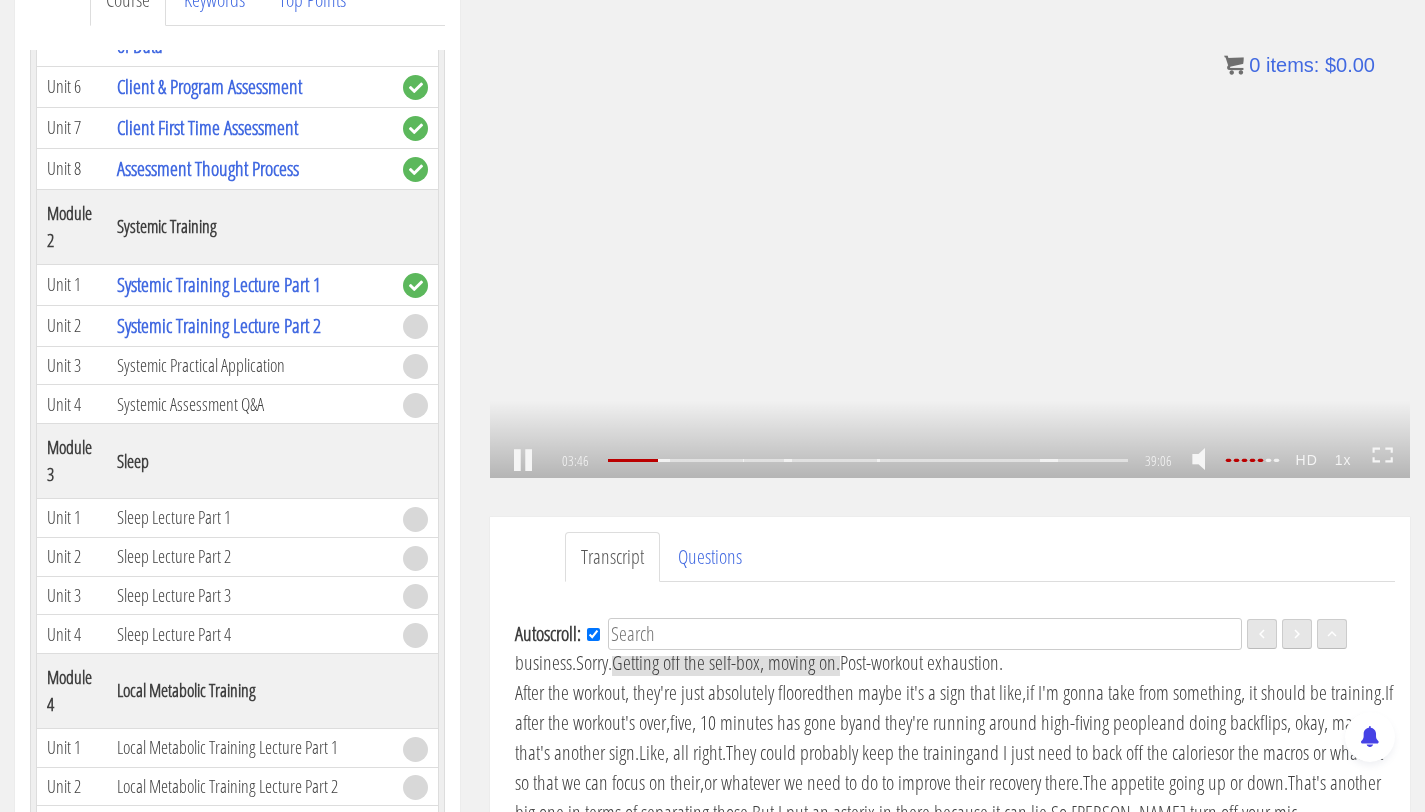 click on ".a{fill:#000;opacity:0.65;}.b{fill:#fff;opacity:1.0;}
.fp-color-play{opacity:0.65;}.controlbutton{fill:#fff;}
.fp-color-play{opacity:0.65;}.controlbutton{fill:#fff;}
.controlbuttonbg{opacity:0.65;}.controlbutton{fill:#fff;}
.fp-color-play{opacity:0.65;}.rect{fill:#fff;}
.fp-color-play{opacity:0.65;}.rect{fill:#fff;}
.fp-color-play{opacity:0.65;}.rect{fill:#fff;}
.fp-color-play{opacity:0.65;}.rect{fill:#fff;}
03:46                              15:06                                           39:06              35:20" at bounding box center (950, 219) 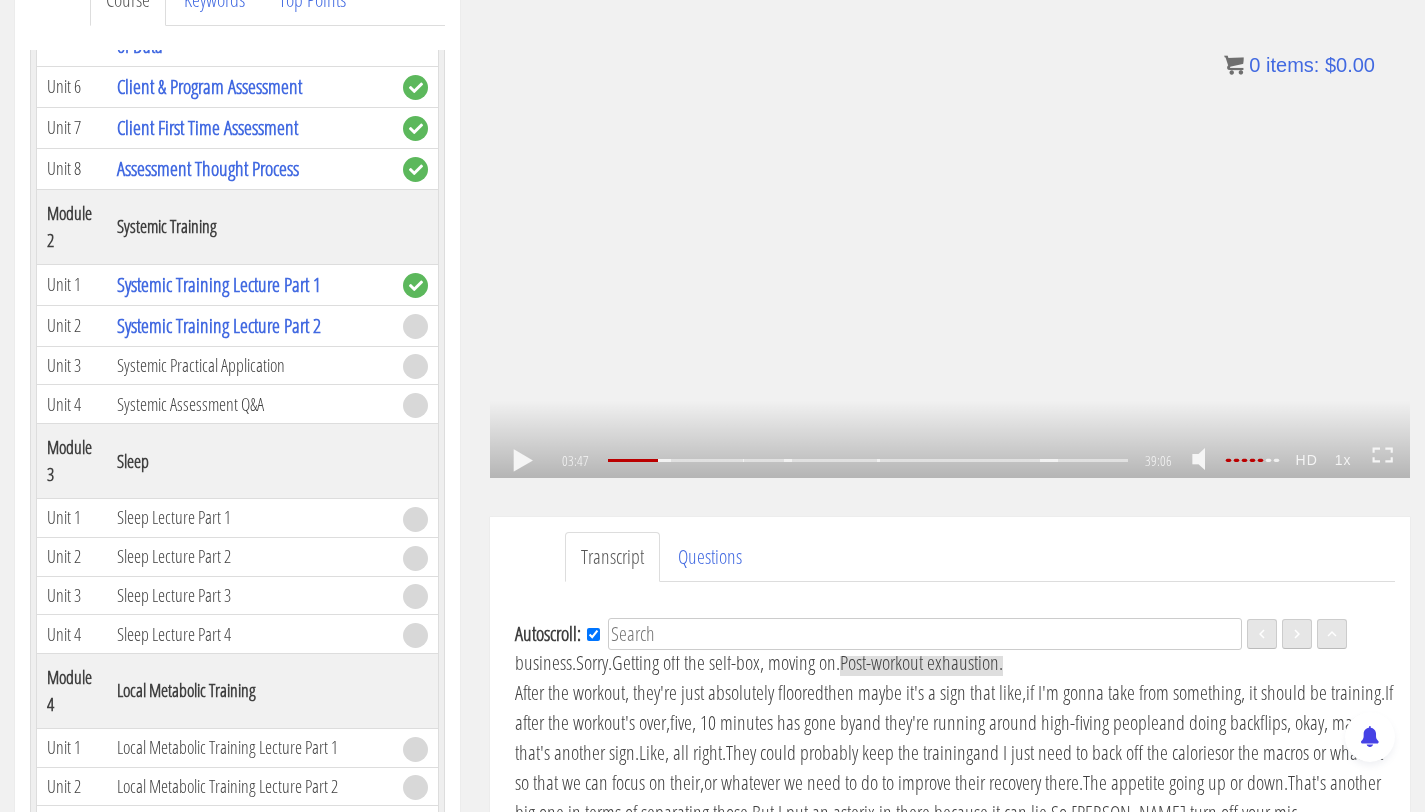 click on ".a{fill:#000;opacity:0.65;}.b{fill:#fff;opacity:1.0;}
.fp-color-play{opacity:0.65;}.controlbutton{fill:#fff;}
.fp-color-play{opacity:0.65;}.controlbutton{fill:#fff;}
.controlbuttonbg{opacity:0.65;}.controlbutton{fill:#fff;}
.fp-color-play{opacity:0.65;}.rect{fill:#fff;}
.fp-color-play{opacity:0.65;}.rect{fill:#fff;}
.fp-color-play{opacity:0.65;}.rect{fill:#fff;}
.fp-color-play{opacity:0.65;}.rect{fill:#fff;}
03:47                              15:06                                           39:06              35:20" at bounding box center [950, 219] 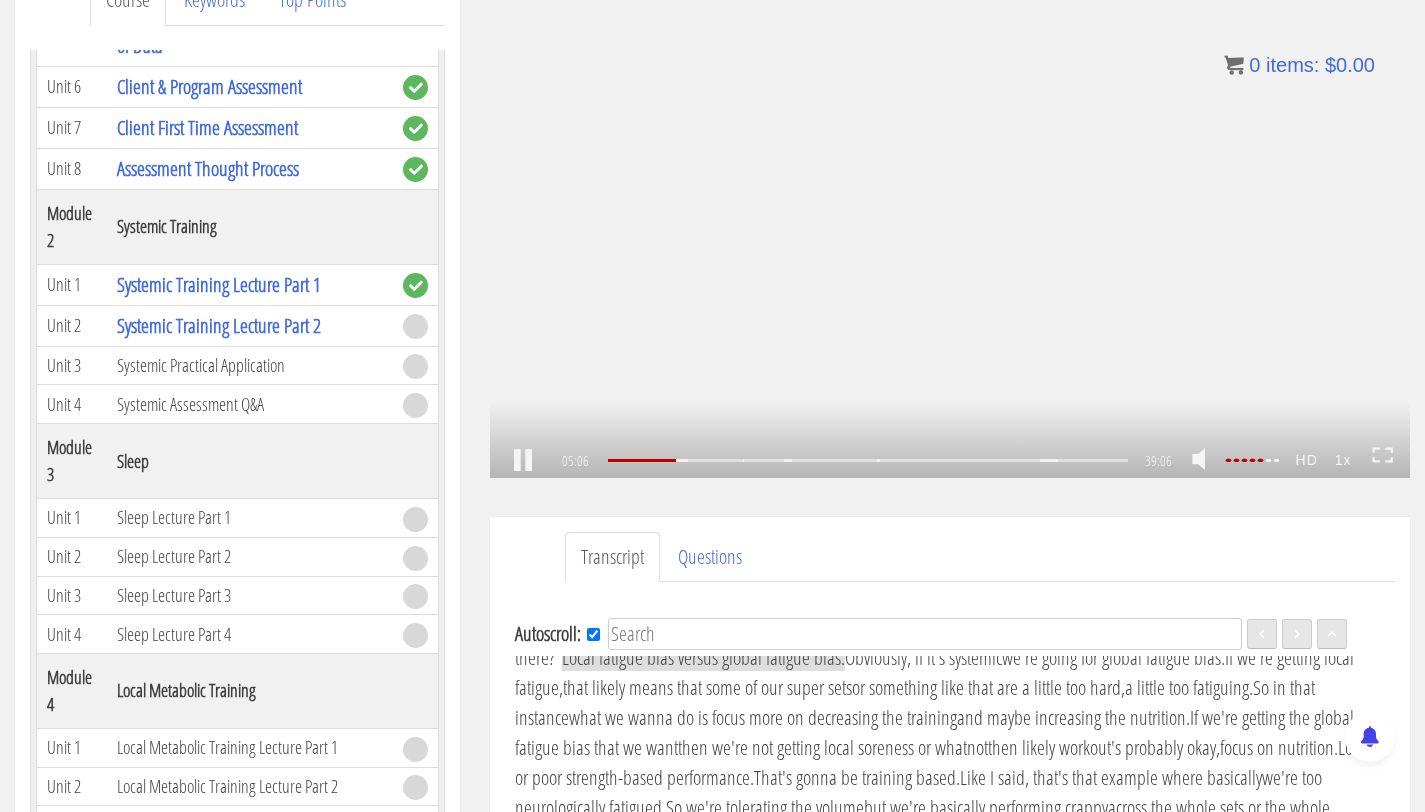 scroll, scrollTop: 1033, scrollLeft: 0, axis: vertical 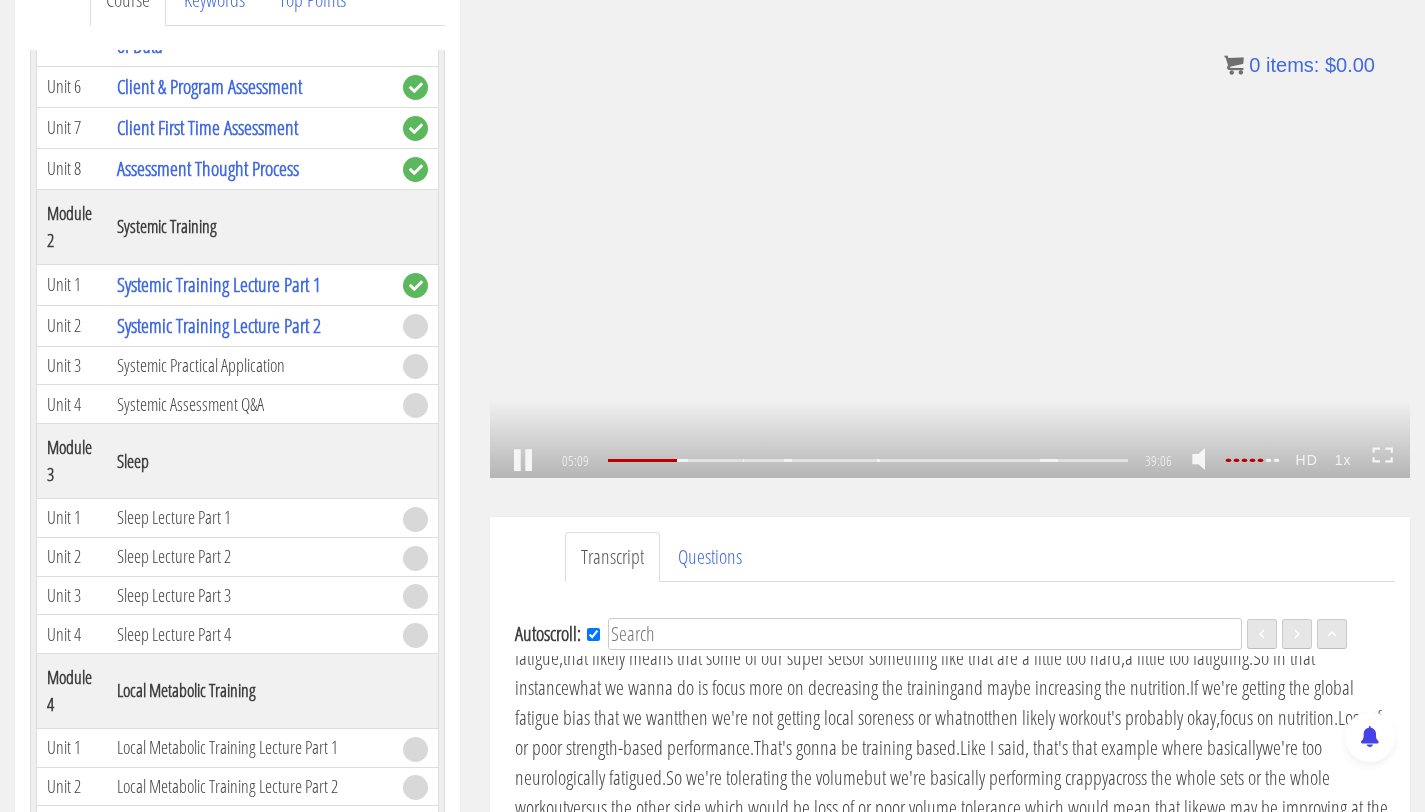 click on ".a{fill:#000;opacity:0.65;}.b{fill:#fff;opacity:1.0;}
.fp-color-play{opacity:0.65;}.controlbutton{fill:#fff;}
.fp-color-play{opacity:0.65;}.controlbutton{fill:#fff;}
.controlbuttonbg{opacity:0.65;}.controlbutton{fill:#fff;}
.fp-color-play{opacity:0.65;}.rect{fill:#fff;}
.fp-color-play{opacity:0.65;}.rect{fill:#fff;}
.fp-color-play{opacity:0.65;}.rect{fill:#fff;}
.fp-color-play{opacity:0.65;}.rect{fill:#fff;}
05:09                              15:06                                           39:06              33:58" at bounding box center [950, 219] 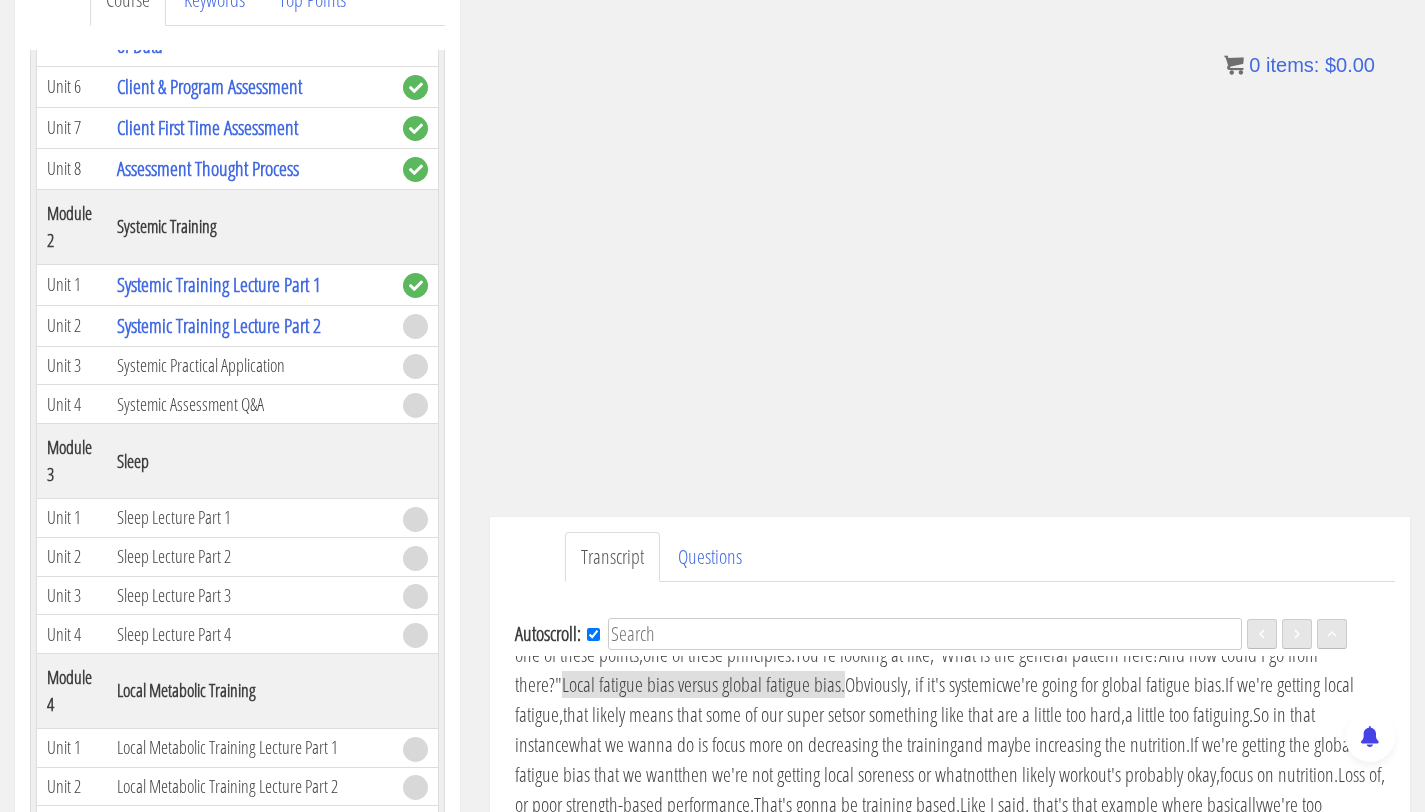 scroll, scrollTop: 977, scrollLeft: 0, axis: vertical 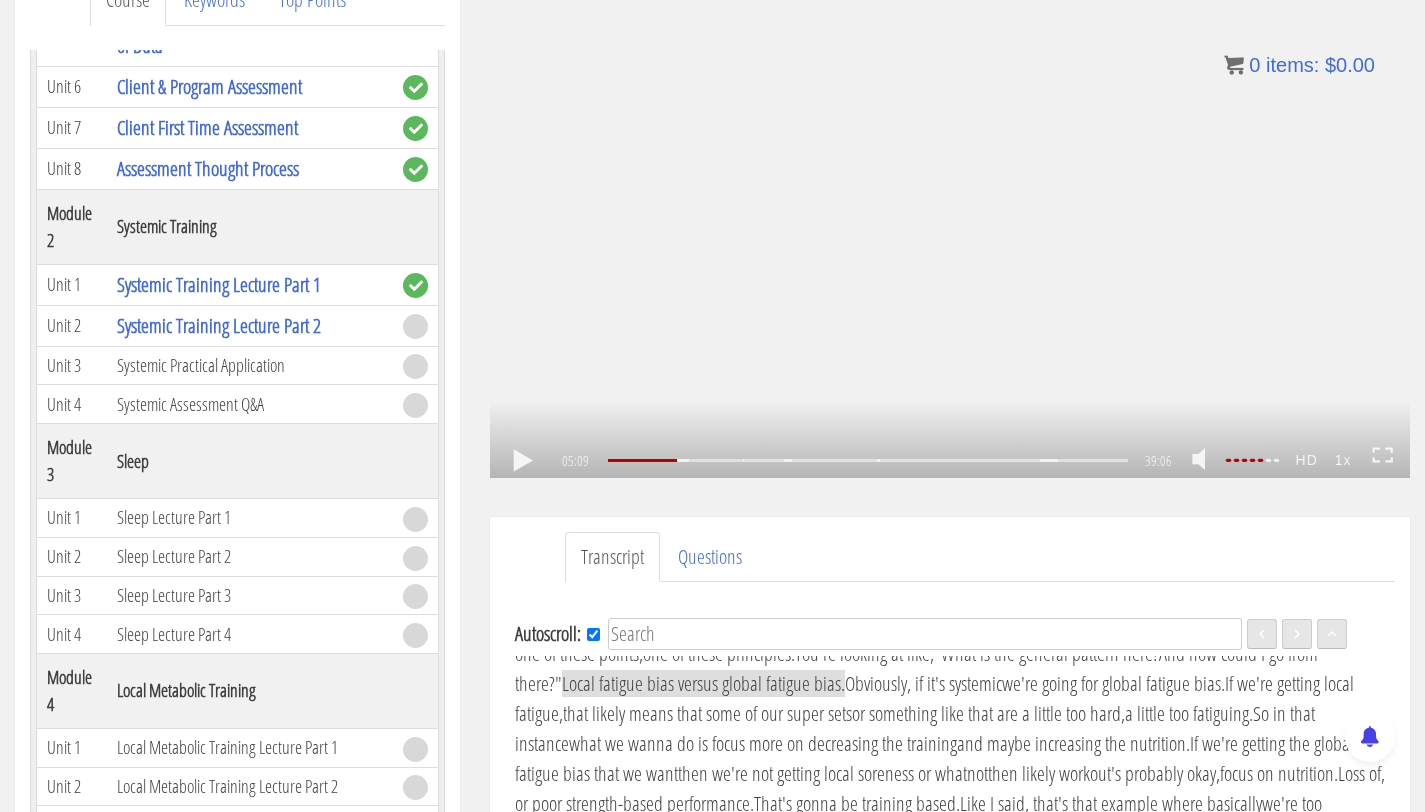 click on ".a{fill:#000;opacity:0.65;}.b{fill:#fff;opacity:1.0;}
.fp-color-play{opacity:0.65;}.controlbutton{fill:#fff;}
.fp-color-play{opacity:0.65;}.controlbutton{fill:#fff;}
.controlbuttonbg{opacity:0.65;}.controlbutton{fill:#fff;}
.fp-color-play{opacity:0.65;}.rect{fill:#fff;}
.fp-color-play{opacity:0.65;}.rect{fill:#fff;}
.fp-color-play{opacity:0.65;}.rect{fill:#fff;}
.fp-color-play{opacity:0.65;}.rect{fill:#fff;}
05:09                              33:38                                           39:06              33:57" at bounding box center [950, 219] 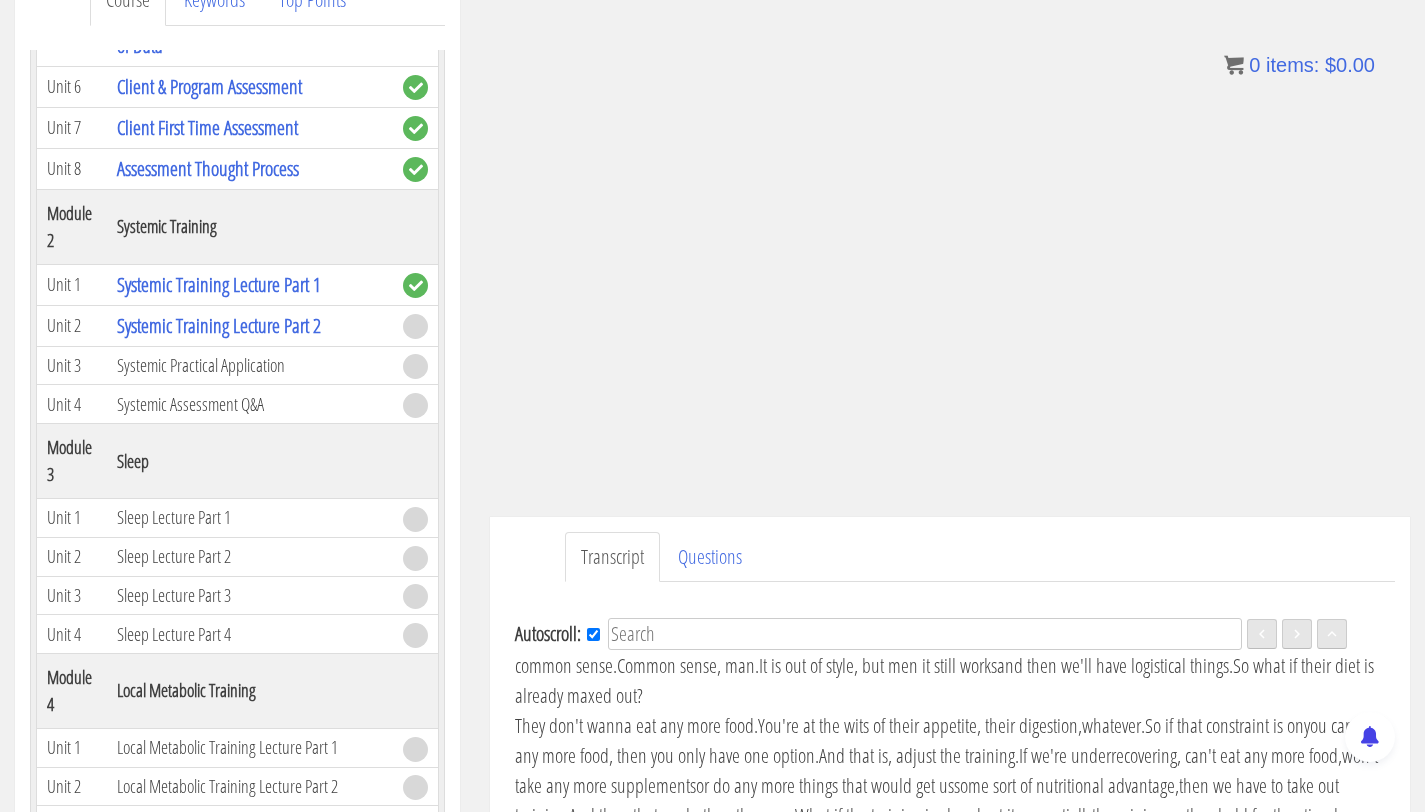 scroll, scrollTop: 1399, scrollLeft: 0, axis: vertical 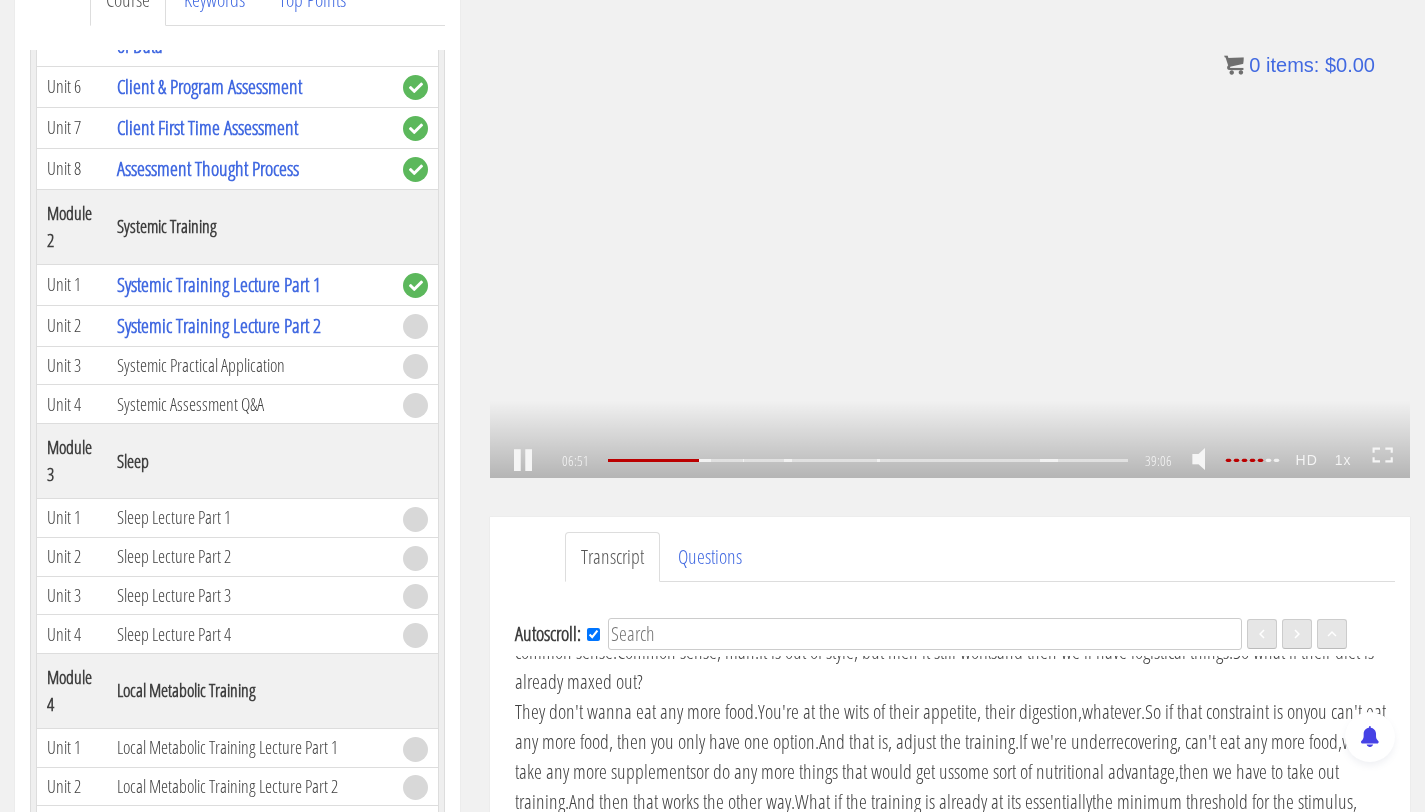 click on ".a{fill:#000;opacity:0.65;}.b{fill:#fff;opacity:1.0;}
.fp-color-play{opacity:0.65;}.controlbutton{fill:#fff;}
.fp-color-play{opacity:0.65;}.controlbutton{fill:#fff;}
.controlbuttonbg{opacity:0.65;}.controlbutton{fill:#fff;}
.fp-color-play{opacity:0.65;}.rect{fill:#fff;}
.fp-color-play{opacity:0.65;}.rect{fill:#fff;}
.fp-color-play{opacity:0.65;}.rect{fill:#fff;}
.fp-color-play{opacity:0.65;}.rect{fill:#fff;}
06:51                              33:38                                           39:06              32:16" at bounding box center [950, 219] 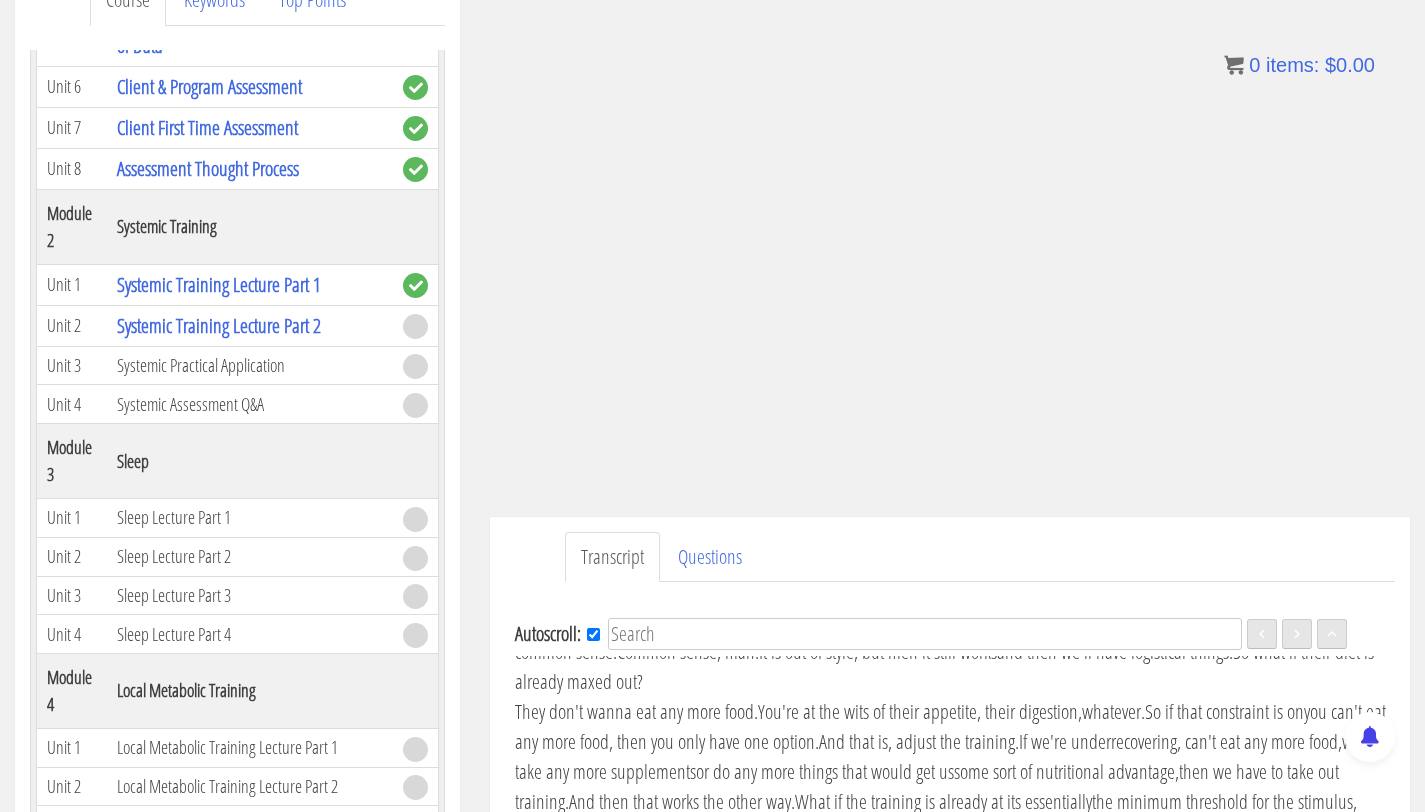 scroll, scrollTop: 1243, scrollLeft: 0, axis: vertical 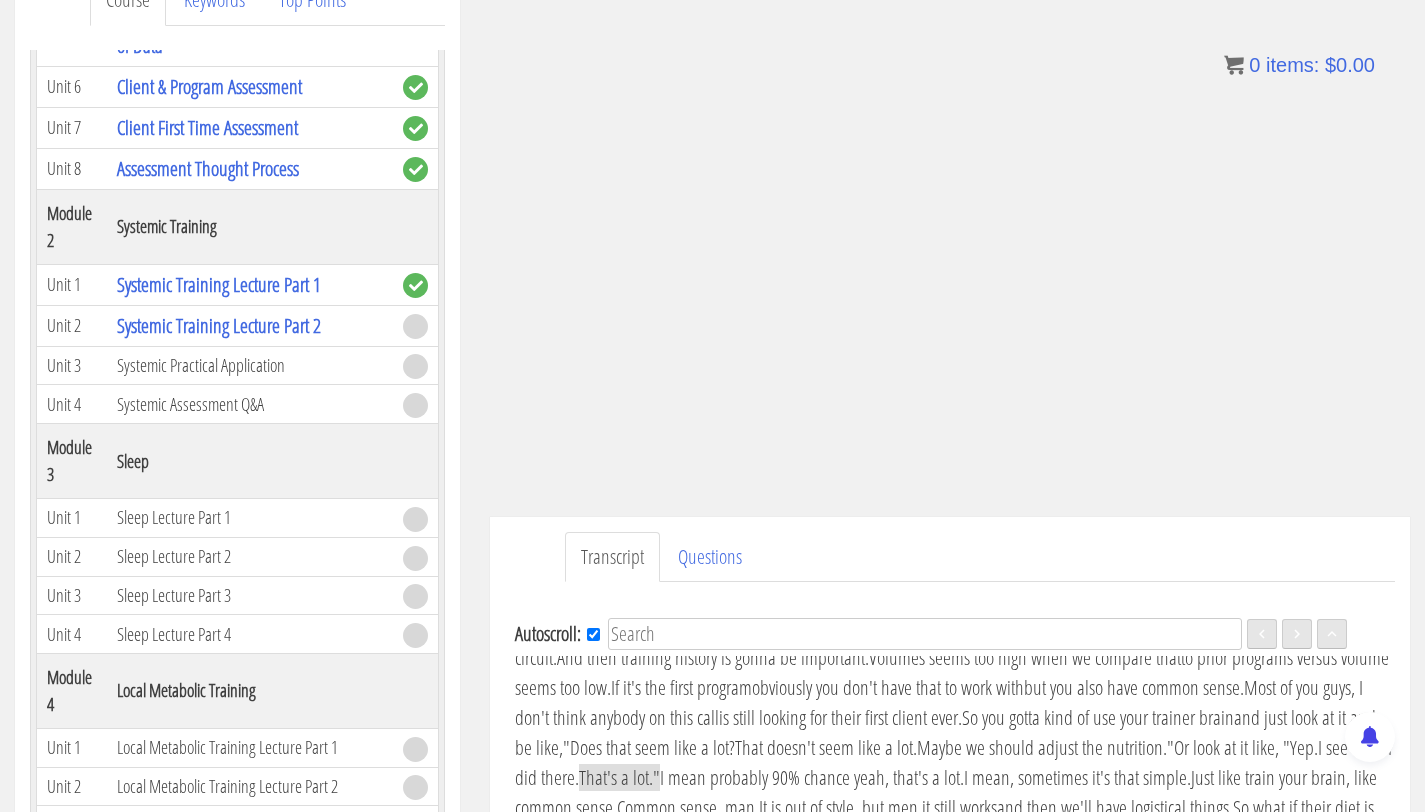 click on "or not progressing towards the later portion of the workout" at bounding box center (1070, 627) 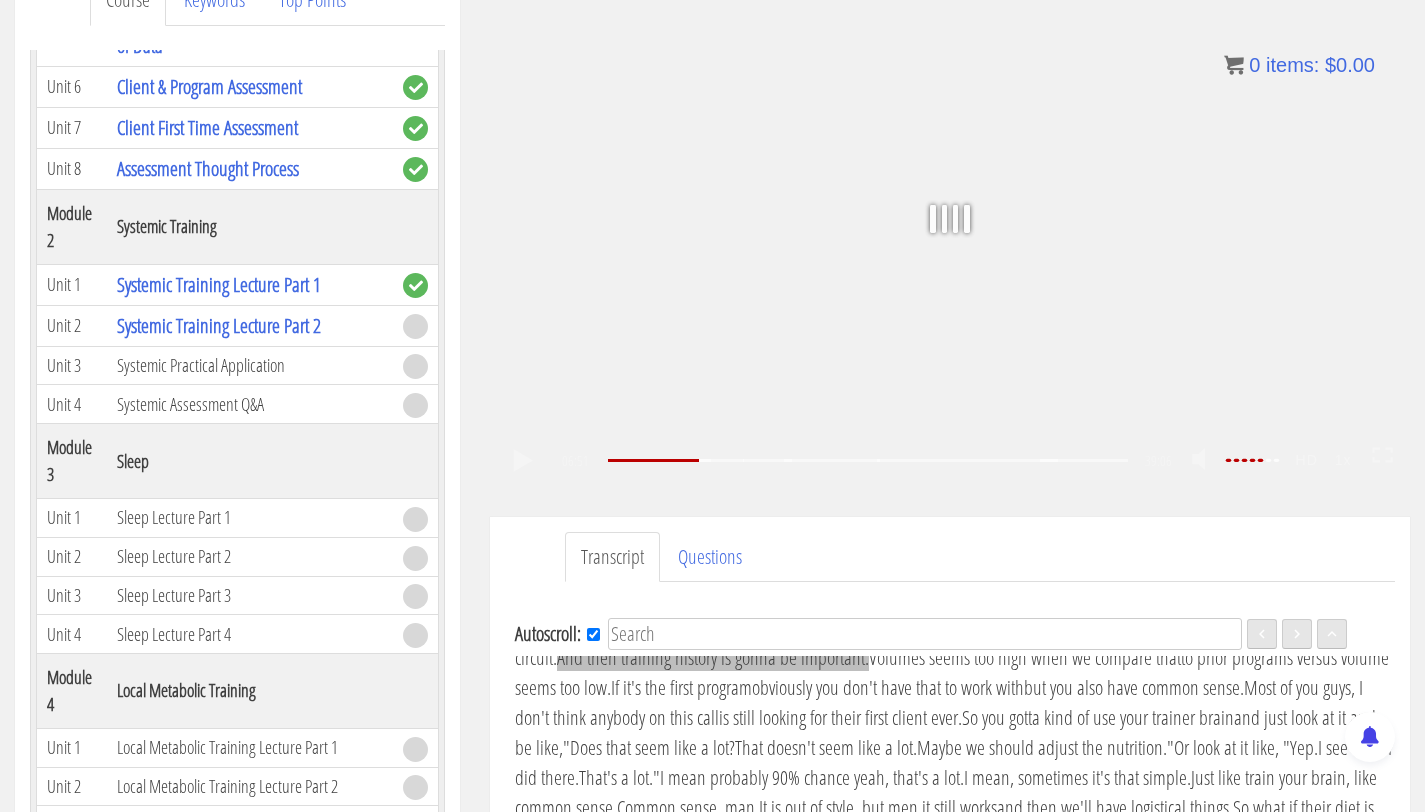 click on "And then training history is gonna be important." at bounding box center [713, 657] 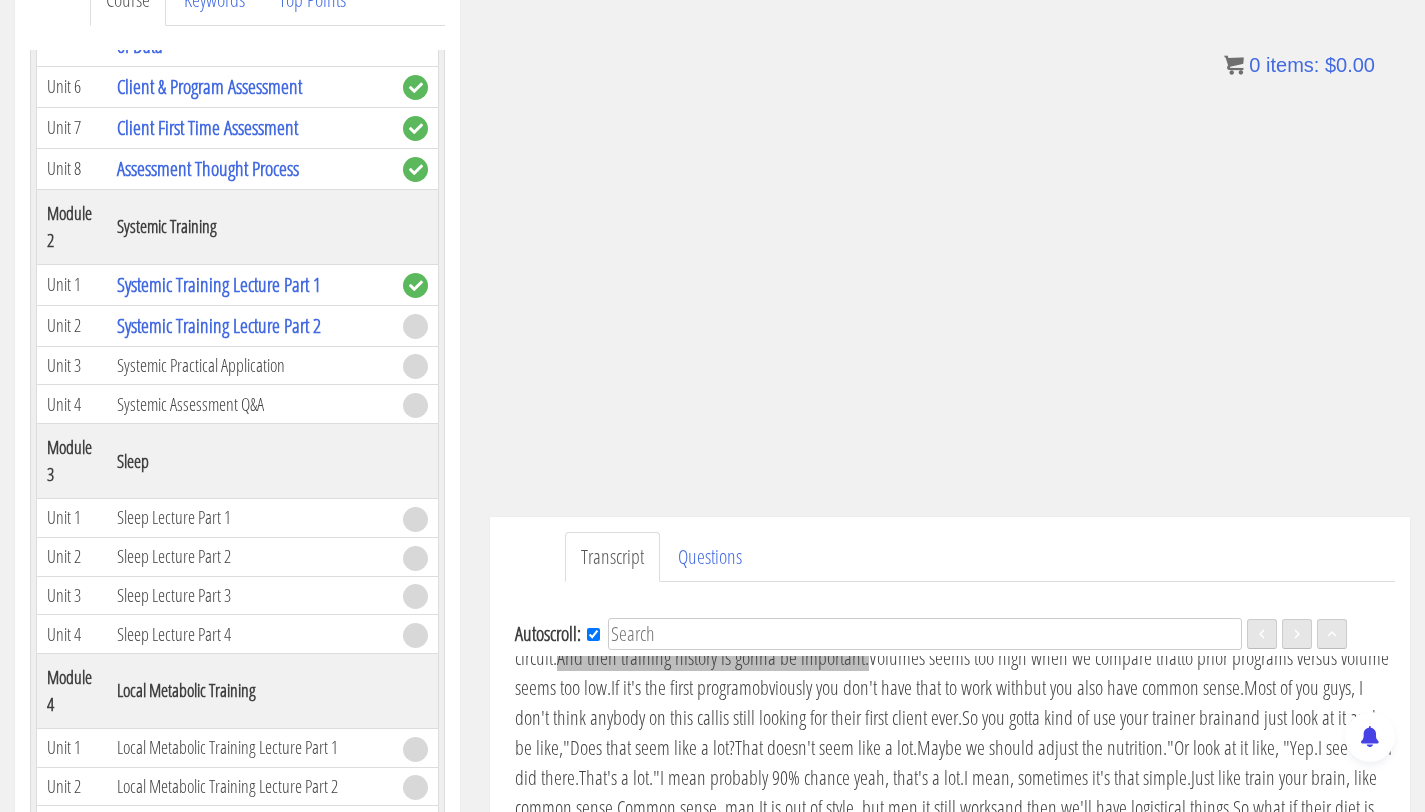 scroll, scrollTop: 1277, scrollLeft: 0, axis: vertical 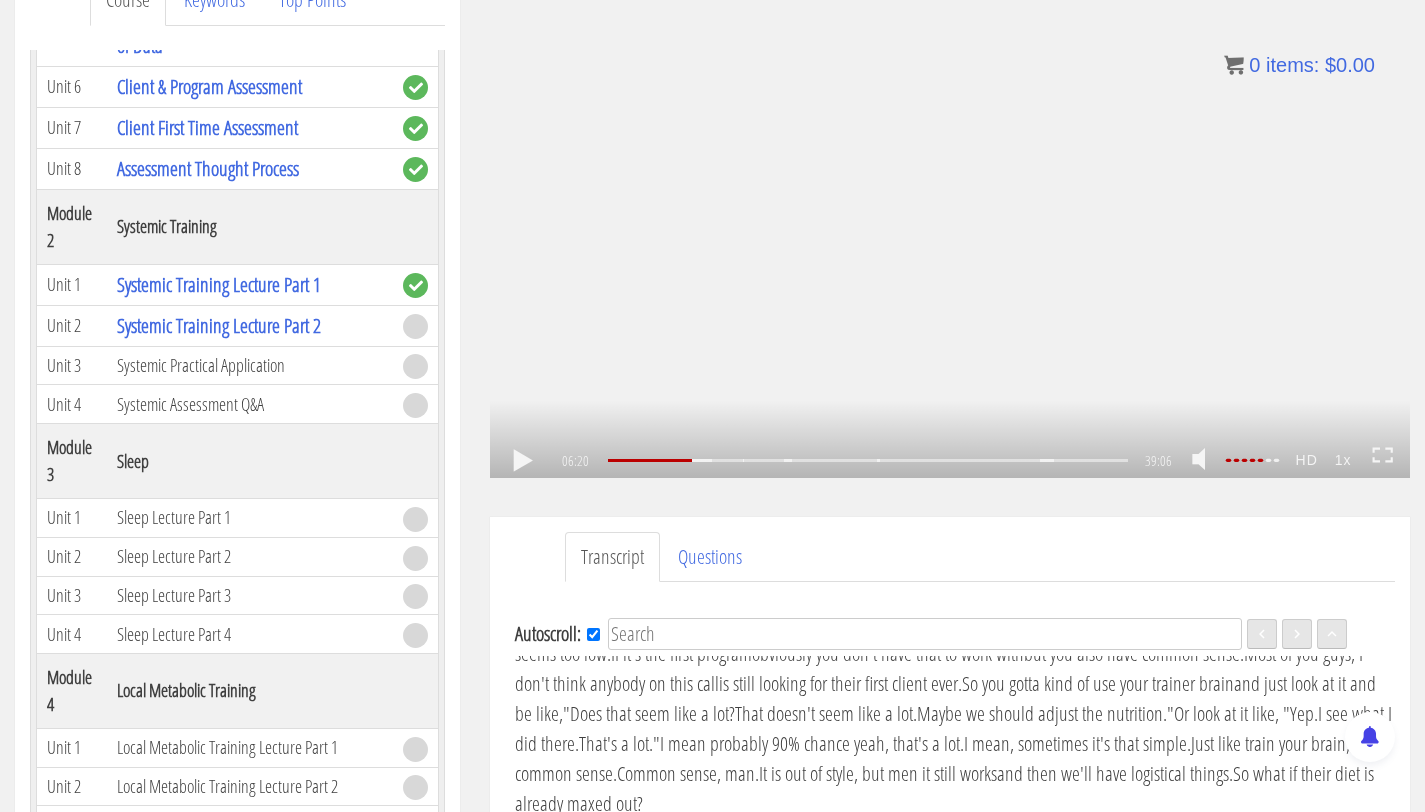 click on ".a{fill:#000;opacity:0.65;}.b{fill:#fff;opacity:1.0;}
.fp-color-play{opacity:0.65;}.controlbutton{fill:#fff;}
.fp-color-play{opacity:0.65;}.controlbutton{fill:#fff;}
.controlbuttonbg{opacity:0.65;}.controlbutton{fill:#fff;}
.fp-color-play{opacity:0.65;}.rect{fill:#fff;}
.fp-color-play{opacity:0.65;}.rect{fill:#fff;}
.fp-color-play{opacity:0.65;}.rect{fill:#fff;}
.fp-color-play{opacity:0.65;}.rect{fill:#fff;}
06:20                              33:38                                           39:06              32:46" at bounding box center [950, 219] 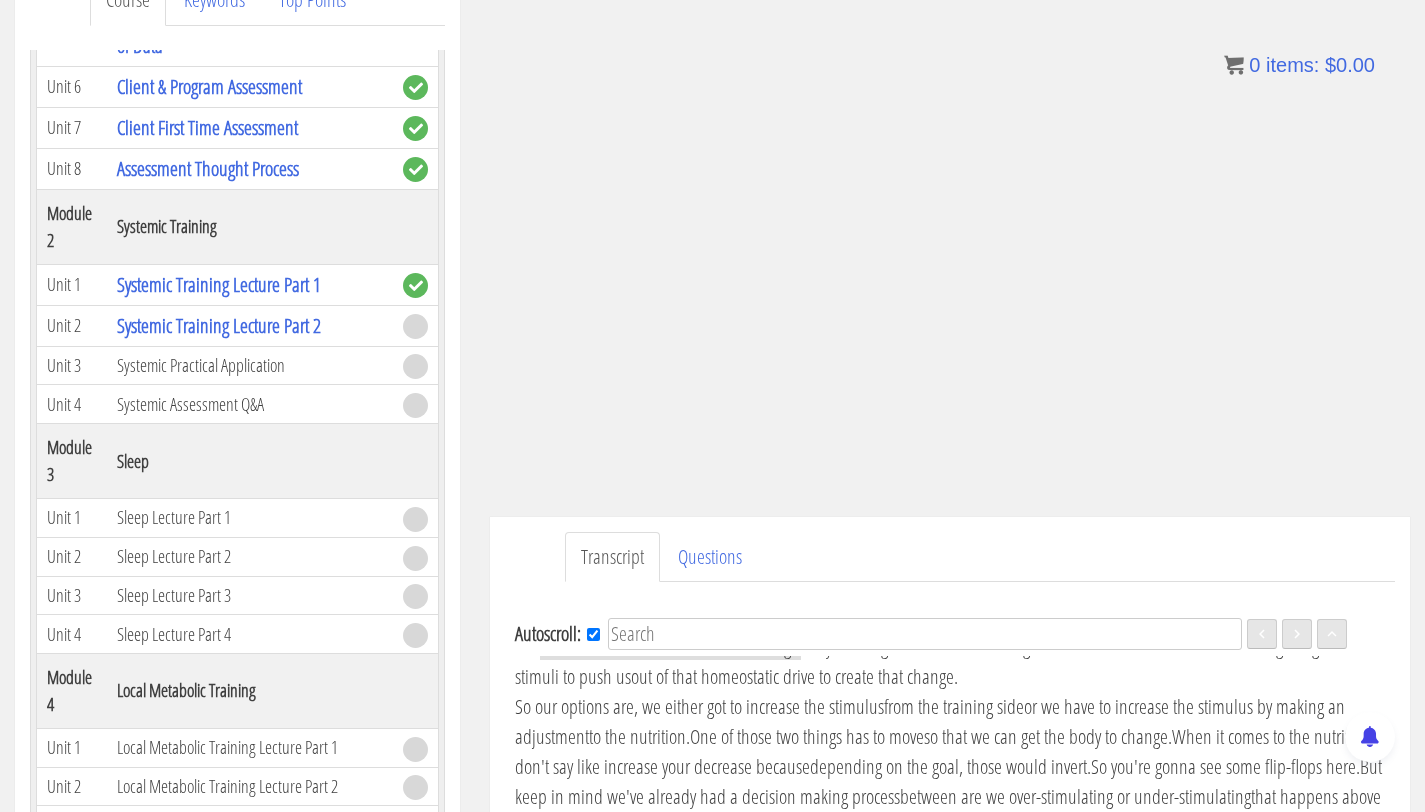 scroll, scrollTop: 1704, scrollLeft: 0, axis: vertical 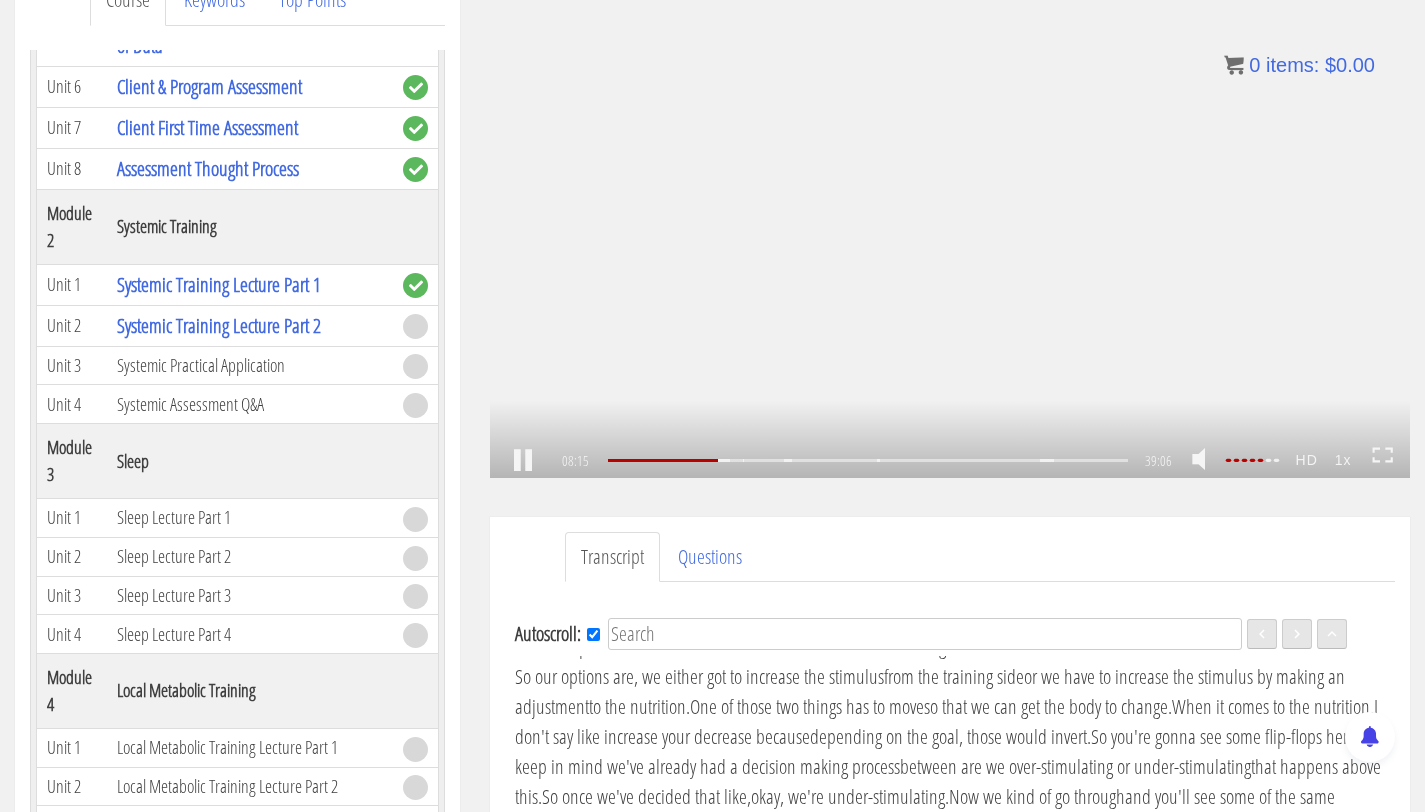 click on ".a{fill:#000;opacity:0.65;}.b{fill:#fff;opacity:1.0;}
.fp-color-play{opacity:0.65;}.controlbutton{fill:#fff;}
.fp-color-play{opacity:0.65;}.controlbutton{fill:#fff;}
.controlbuttonbg{opacity:0.65;}.controlbutton{fill:#fff;}
.fp-color-play{opacity:0.65;}.rect{fill:#fff;}
.fp-color-play{opacity:0.65;}.rect{fill:#fff;}
.fp-color-play{opacity:0.65;}.rect{fill:#fff;}
.fp-color-play{opacity:0.65;}.rect{fill:#fff;}
08:15                              33:38                                           39:06              30:51" at bounding box center [950, 219] 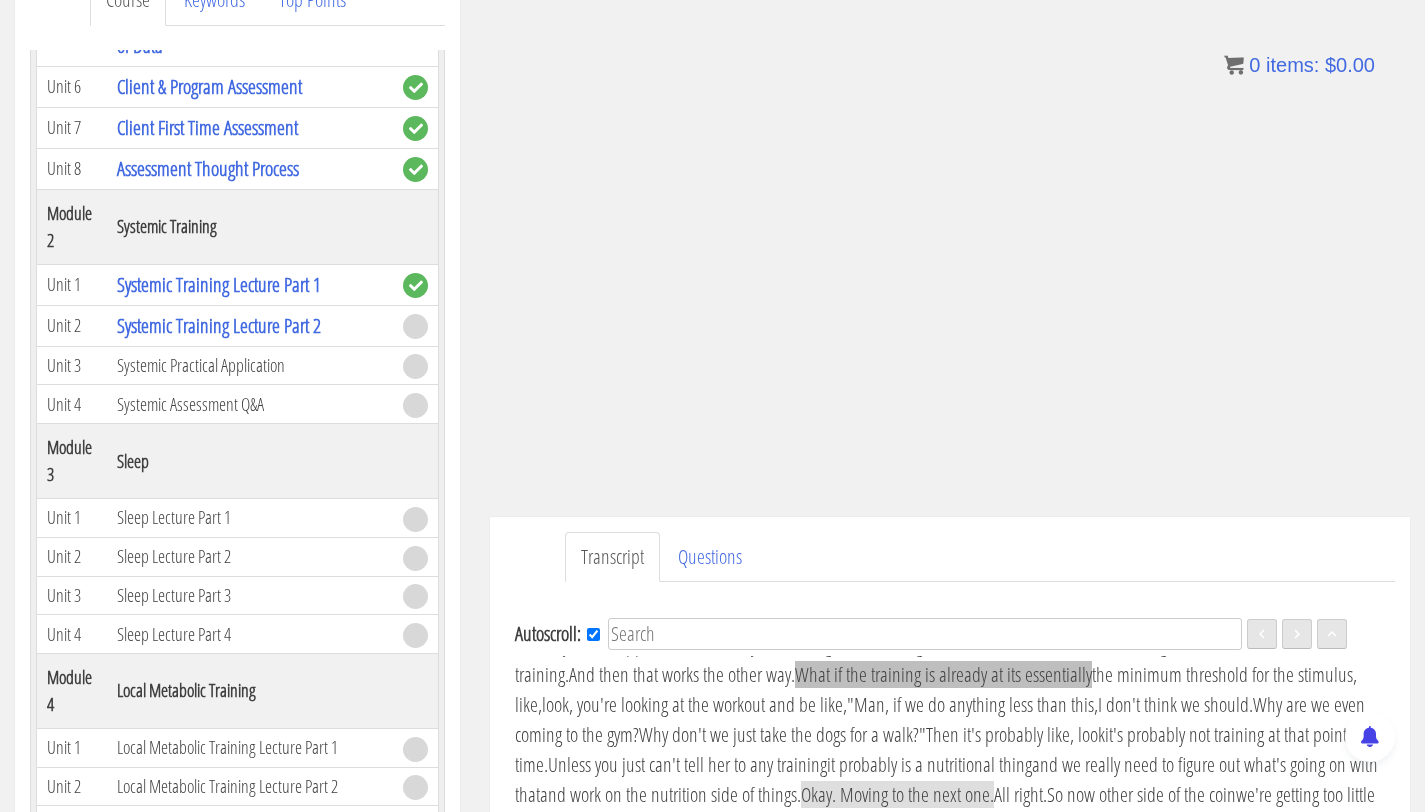 scroll, scrollTop: 1530, scrollLeft: 0, axis: vertical 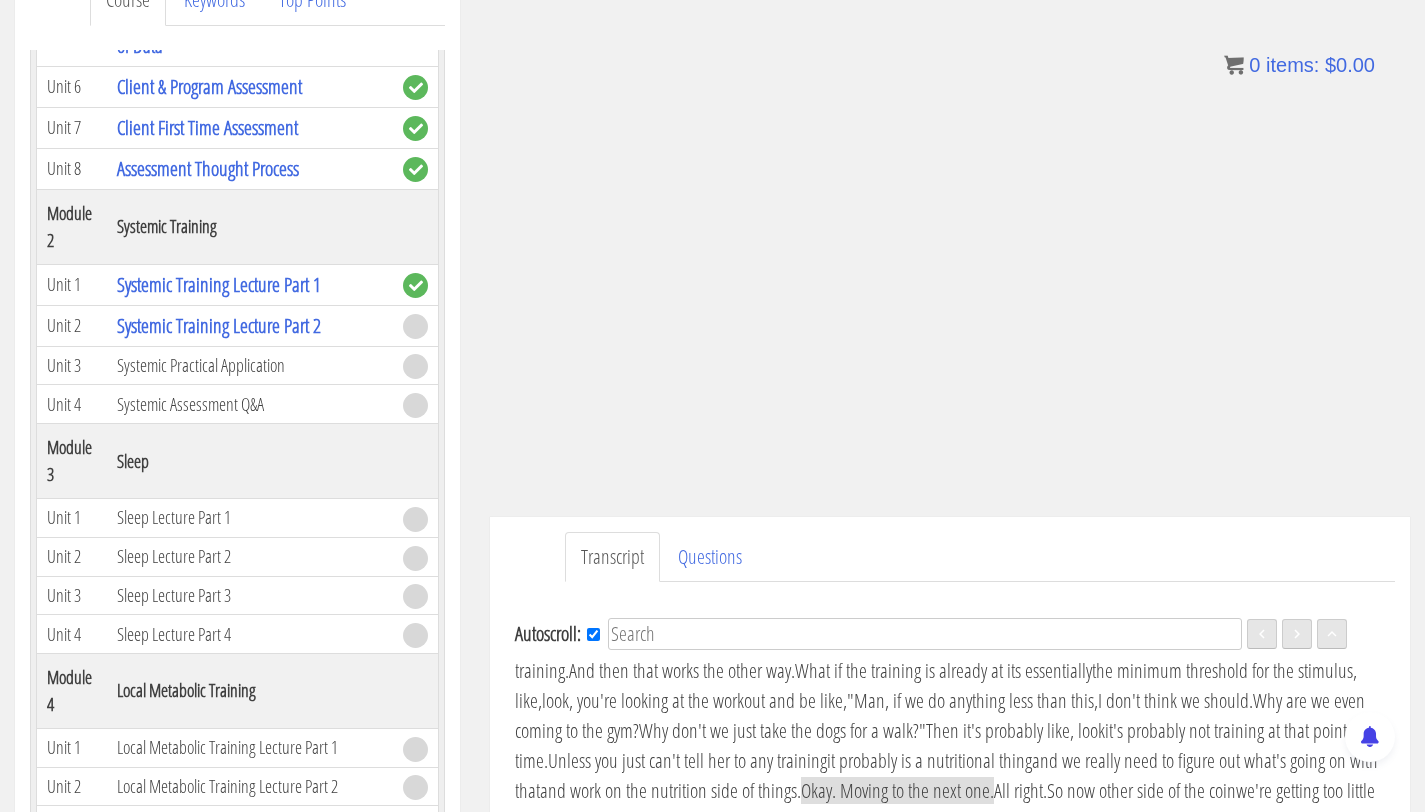 click on "You're at the wits of their appetite, their digestion," at bounding box center (920, 580) 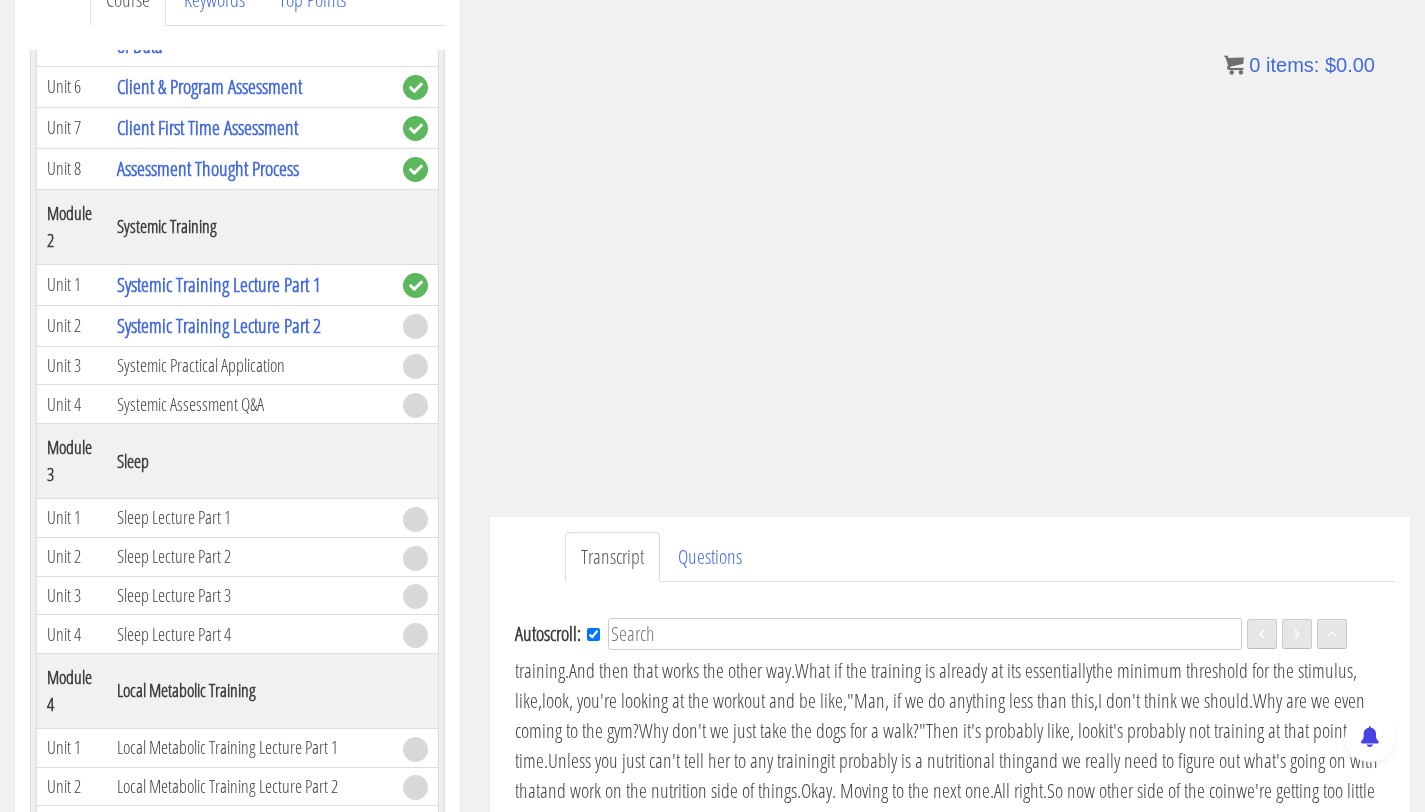 scroll, scrollTop: 1491, scrollLeft: 0, axis: vertical 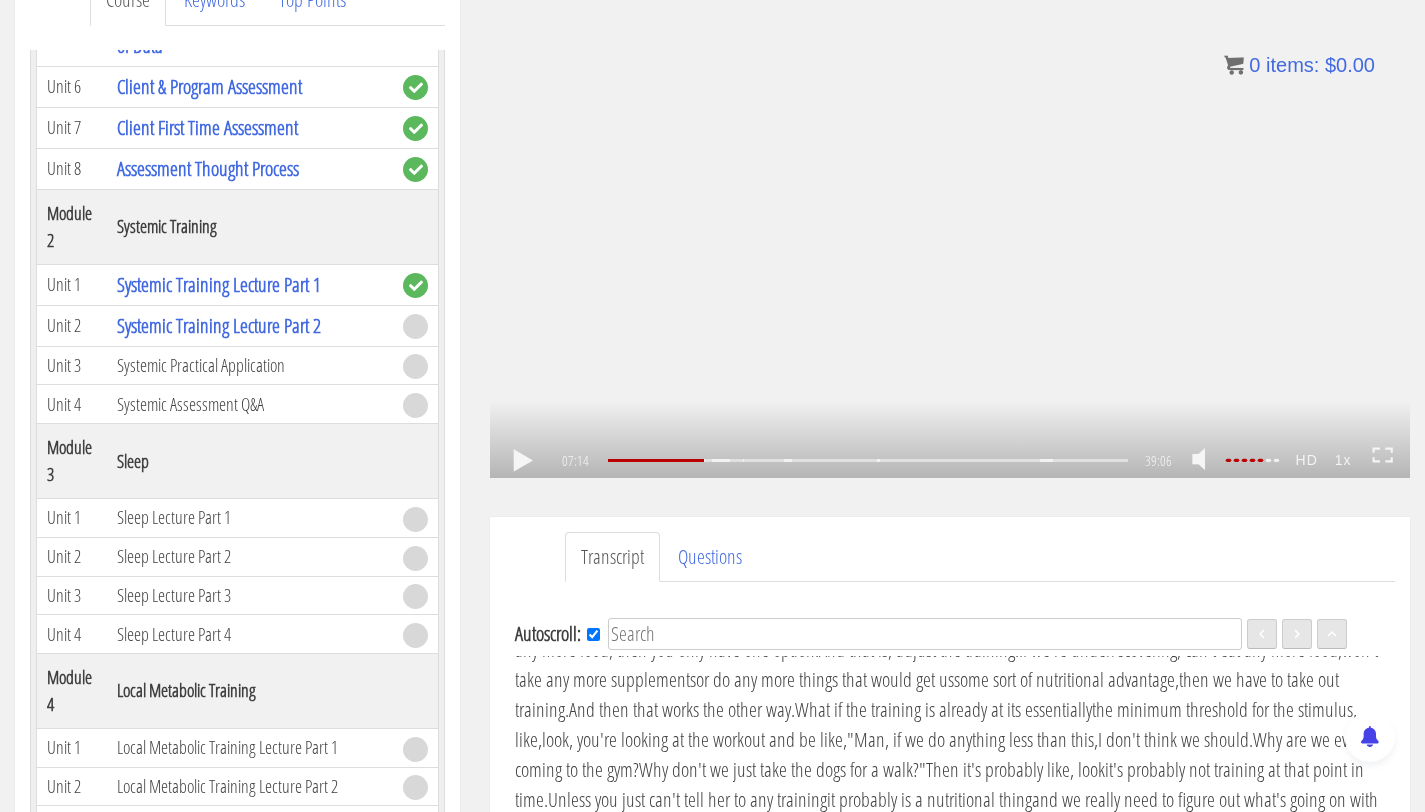 click on ".a{fill:#000;opacity:0.65;}.b{fill:#fff;opacity:1.0;}
.fp-color-play{opacity:0.65;}.controlbutton{fill:#fff;}
.fp-color-play{opacity:0.65;}.controlbutton{fill:#fff;}
.controlbuttonbg{opacity:0.65;}.controlbutton{fill:#fff;}
.fp-color-play{opacity:0.65;}.rect{fill:#fff;}
.fp-color-play{opacity:0.65;}.rect{fill:#fff;}
.fp-color-play{opacity:0.65;}.rect{fill:#fff;}
.fp-color-play{opacity:0.65;}.rect{fill:#fff;}
07:14                              33:38                                           39:06              31:52" at bounding box center (950, 219) 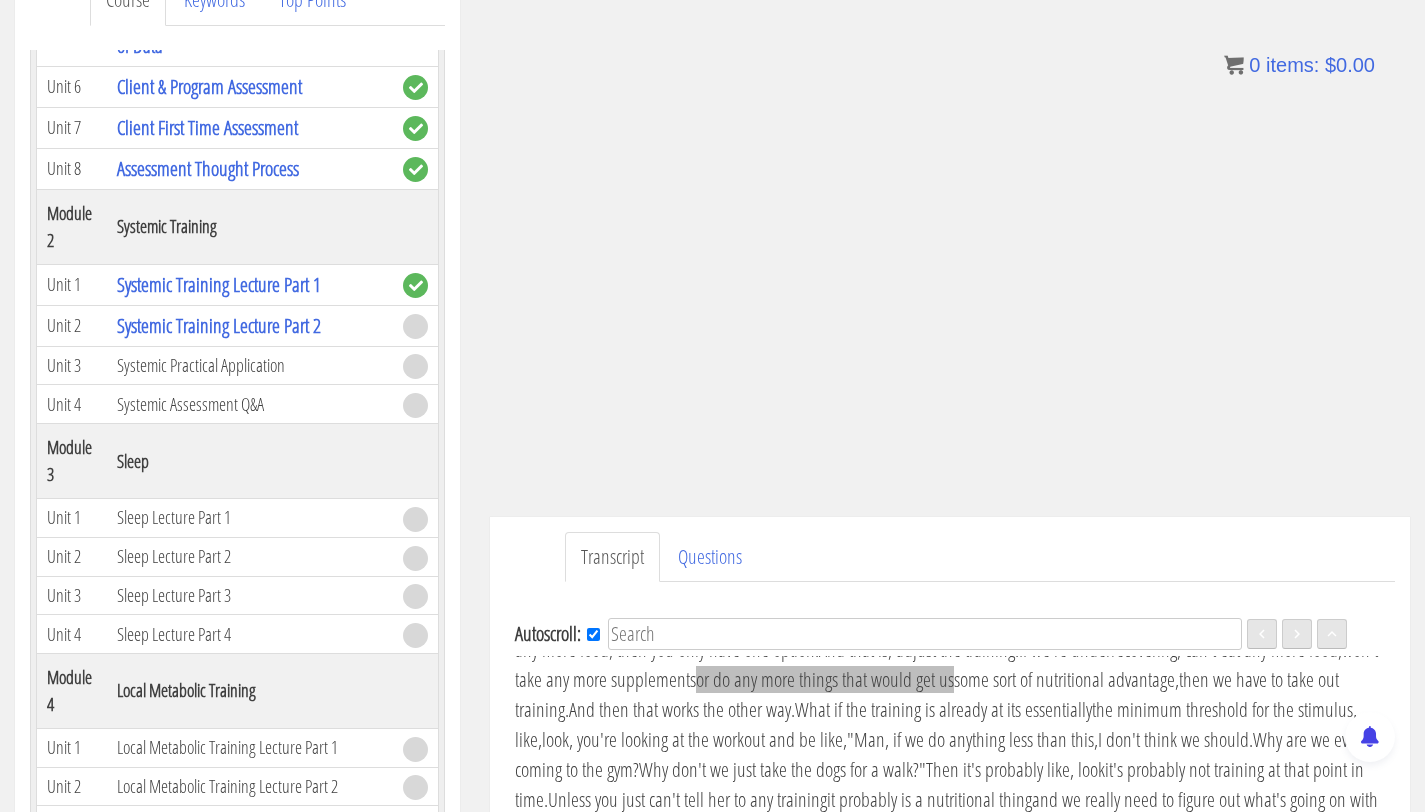 click on "or do any more things that would get us" at bounding box center (825, 679) 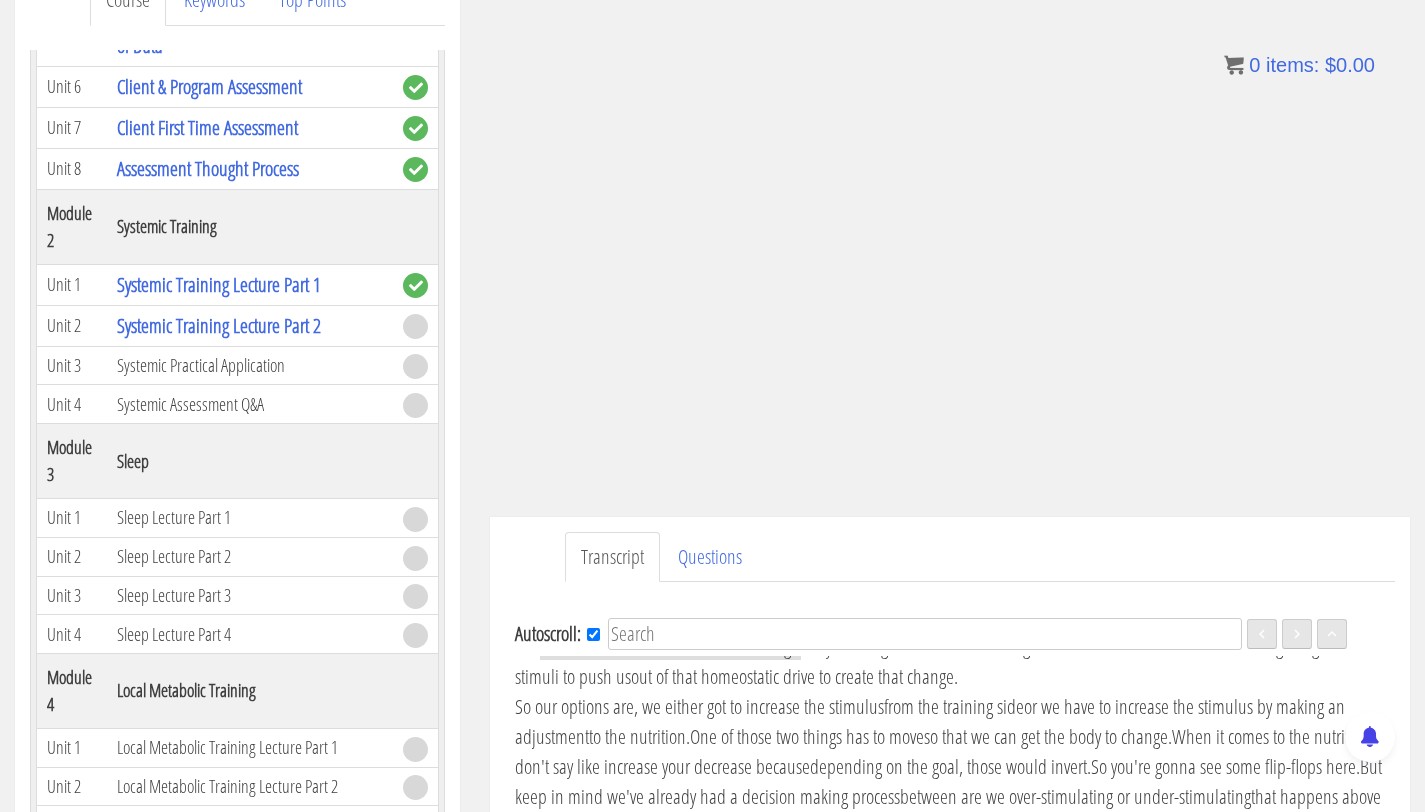 scroll, scrollTop: 1704, scrollLeft: 0, axis: vertical 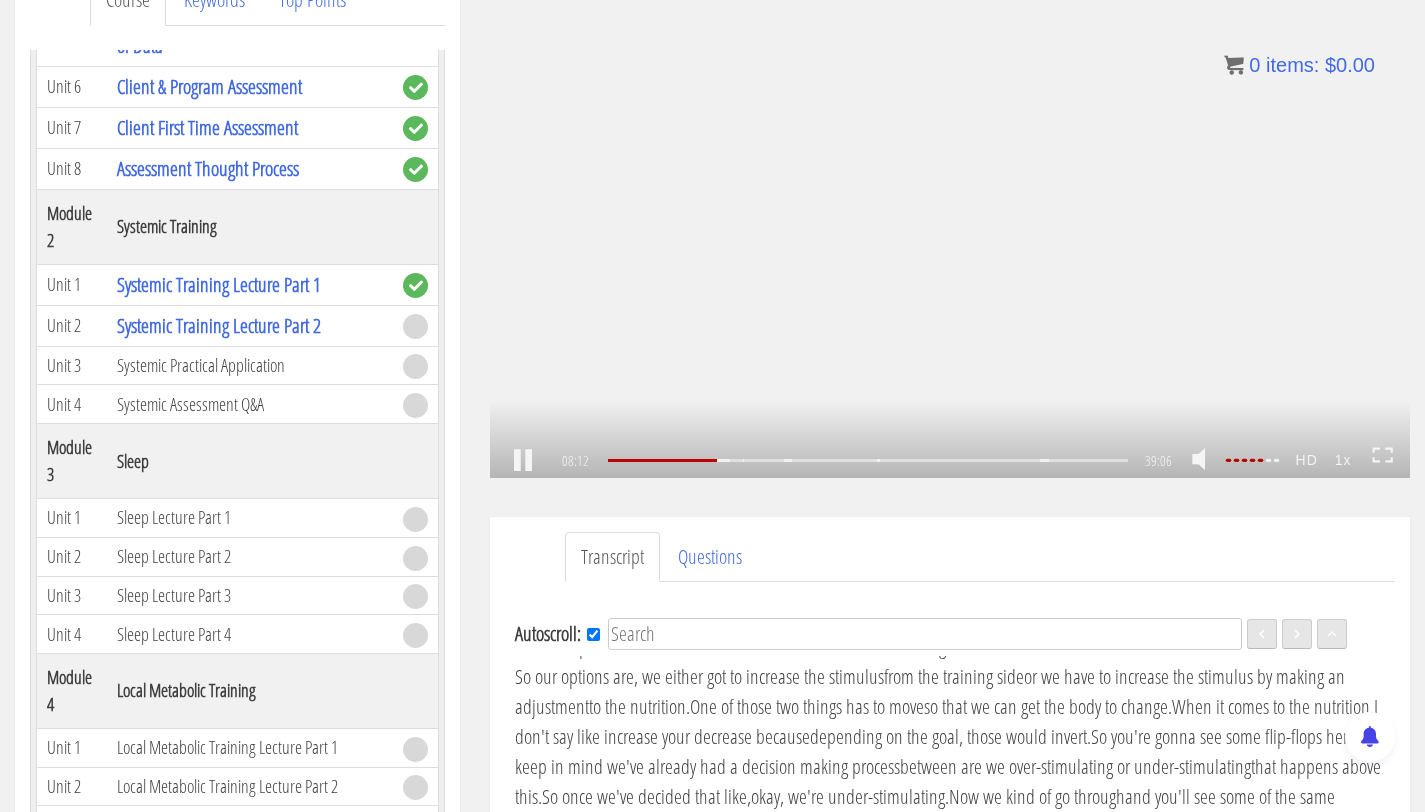 click on ".a{fill:#000;opacity:0.65;}.b{fill:#fff;opacity:1.0;}
.fp-color-play{opacity:0.65;}.controlbutton{fill:#fff;}
.fp-color-play{opacity:0.65;}.controlbutton{fill:#fff;}
.controlbuttonbg{opacity:0.65;}.controlbutton{fill:#fff;}
.fp-color-play{opacity:0.65;}.rect{fill:#fff;}
.fp-color-play{opacity:0.65;}.rect{fill:#fff;}
.fp-color-play{opacity:0.65;}.rect{fill:#fff;}
.fp-color-play{opacity:0.65;}.rect{fill:#fff;}
08:12                              33:38                                           39:06              30:54" at bounding box center [950, 219] 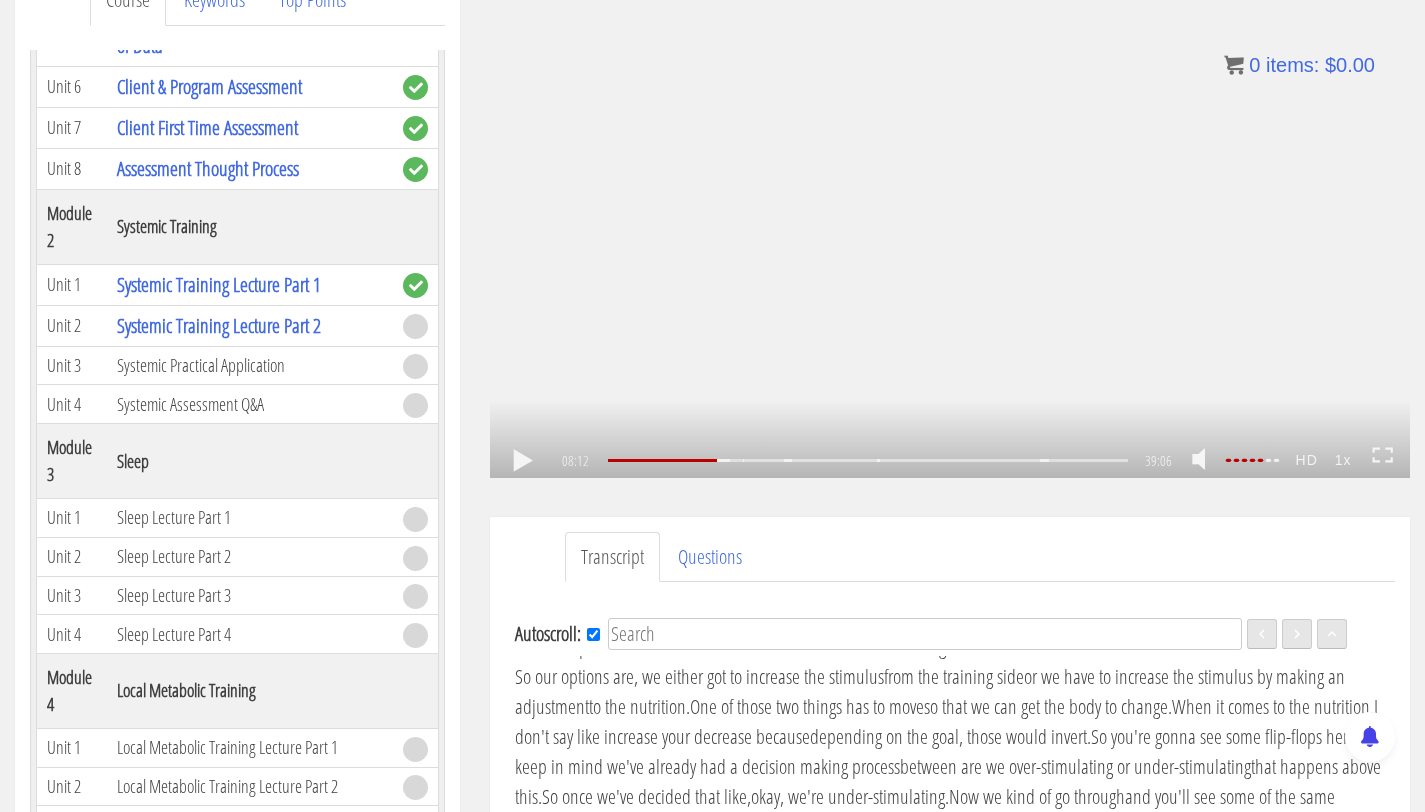 click on ".a{fill:#000;opacity:0.65;}.b{fill:#fff;opacity:1.0;}
.fp-color-play{opacity:0.65;}.controlbutton{fill:#fff;}
.fp-color-play{opacity:0.65;}.controlbutton{fill:#fff;}
.controlbuttonbg{opacity:0.65;}.controlbutton{fill:#fff;}
.fp-color-play{opacity:0.65;}.rect{fill:#fff;}
.fp-color-play{opacity:0.65;}.rect{fill:#fff;}
.fp-color-play{opacity:0.65;}.rect{fill:#fff;}
.fp-color-play{opacity:0.65;}.rect{fill:#fff;}
08:12                              33:38                                           39:06              30:54" at bounding box center [950, 219] 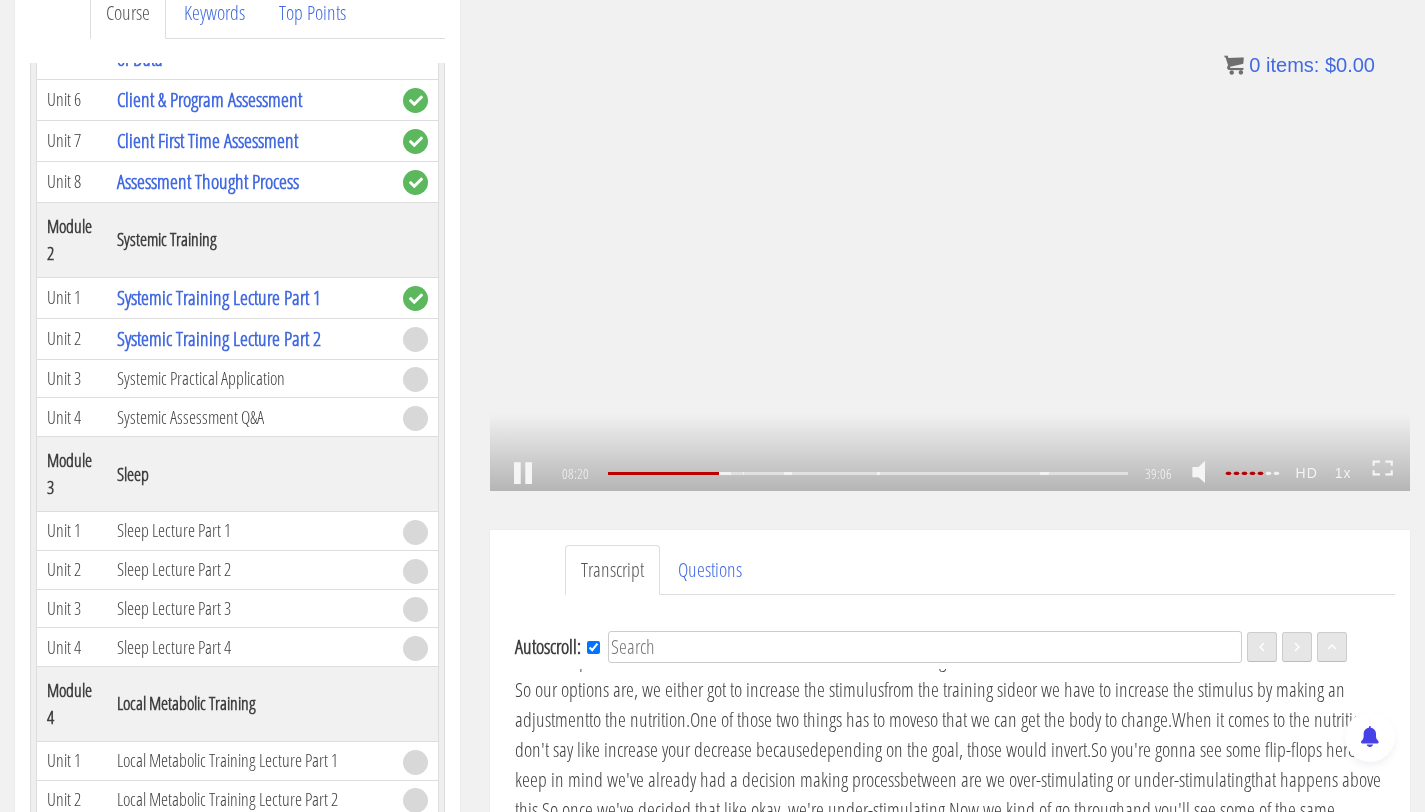 scroll, scrollTop: 270, scrollLeft: 0, axis: vertical 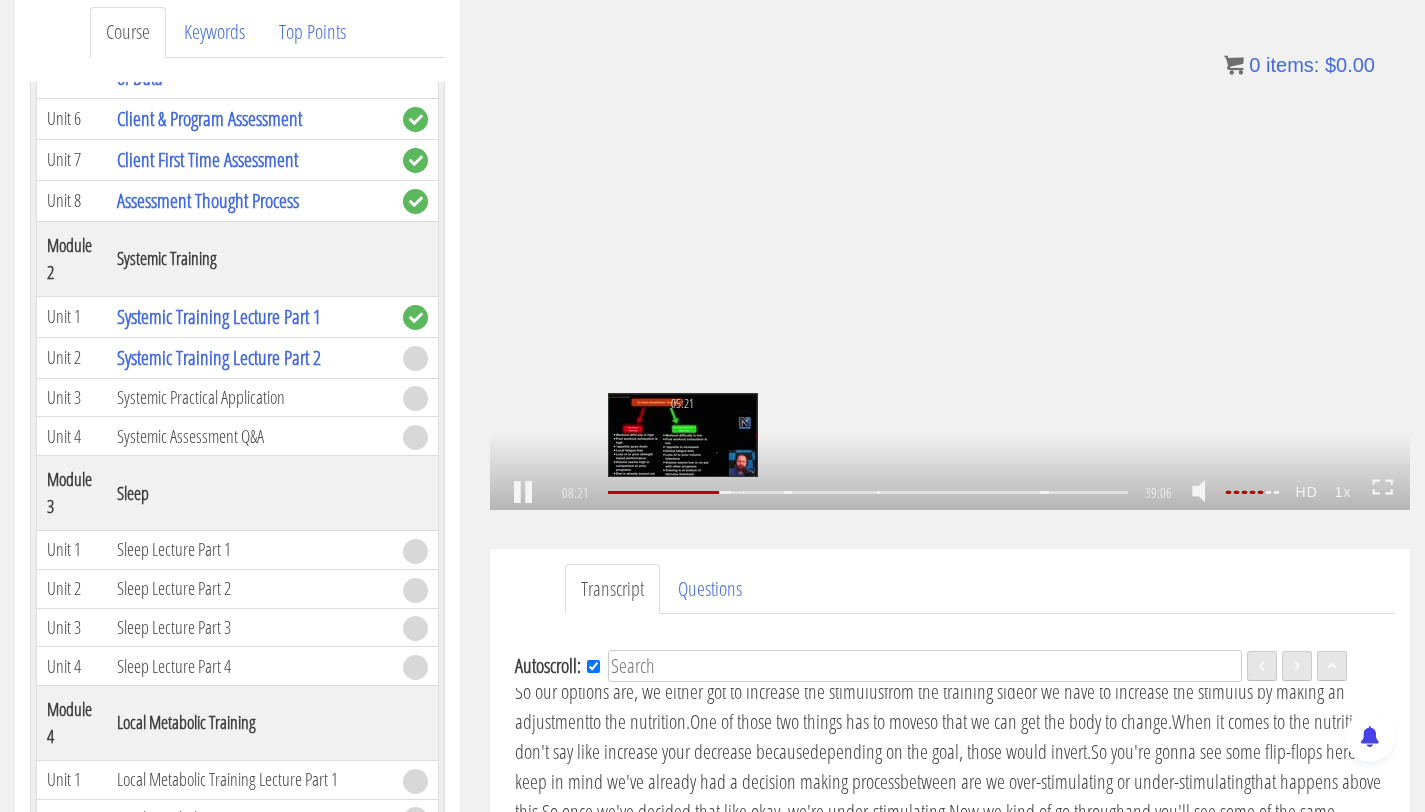 click at bounding box center [663, 492] 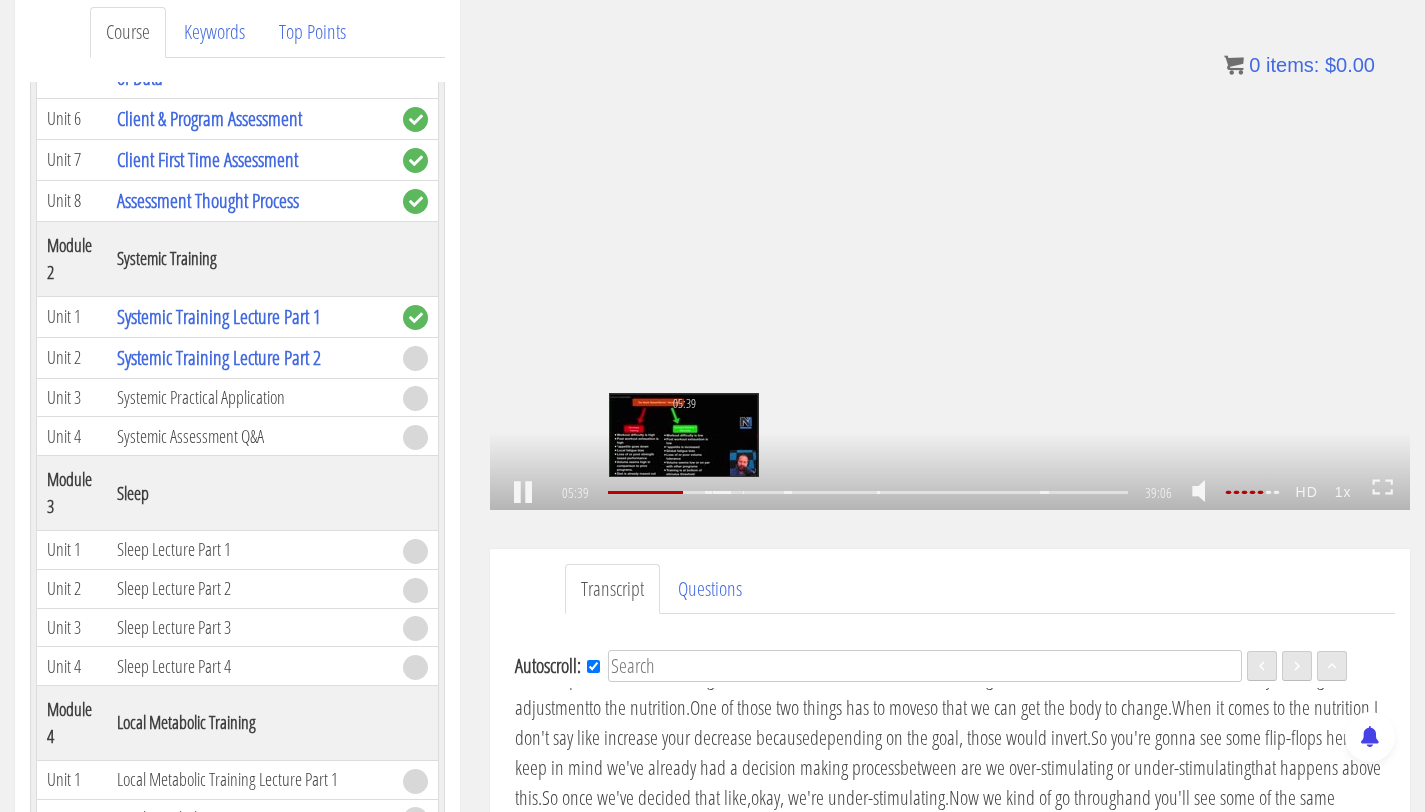 scroll, scrollTop: 1125, scrollLeft: 0, axis: vertical 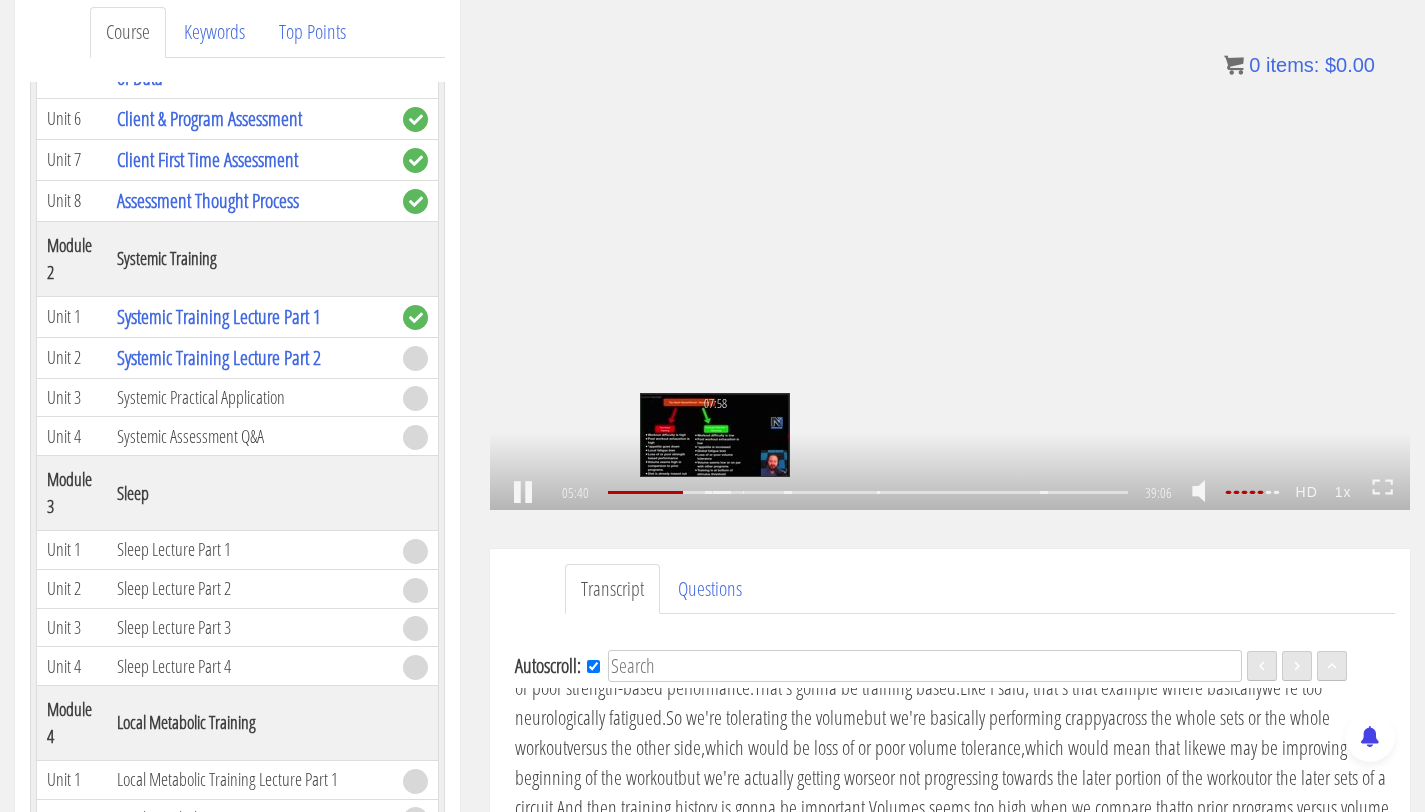 click on "07:58" at bounding box center (868, 492) 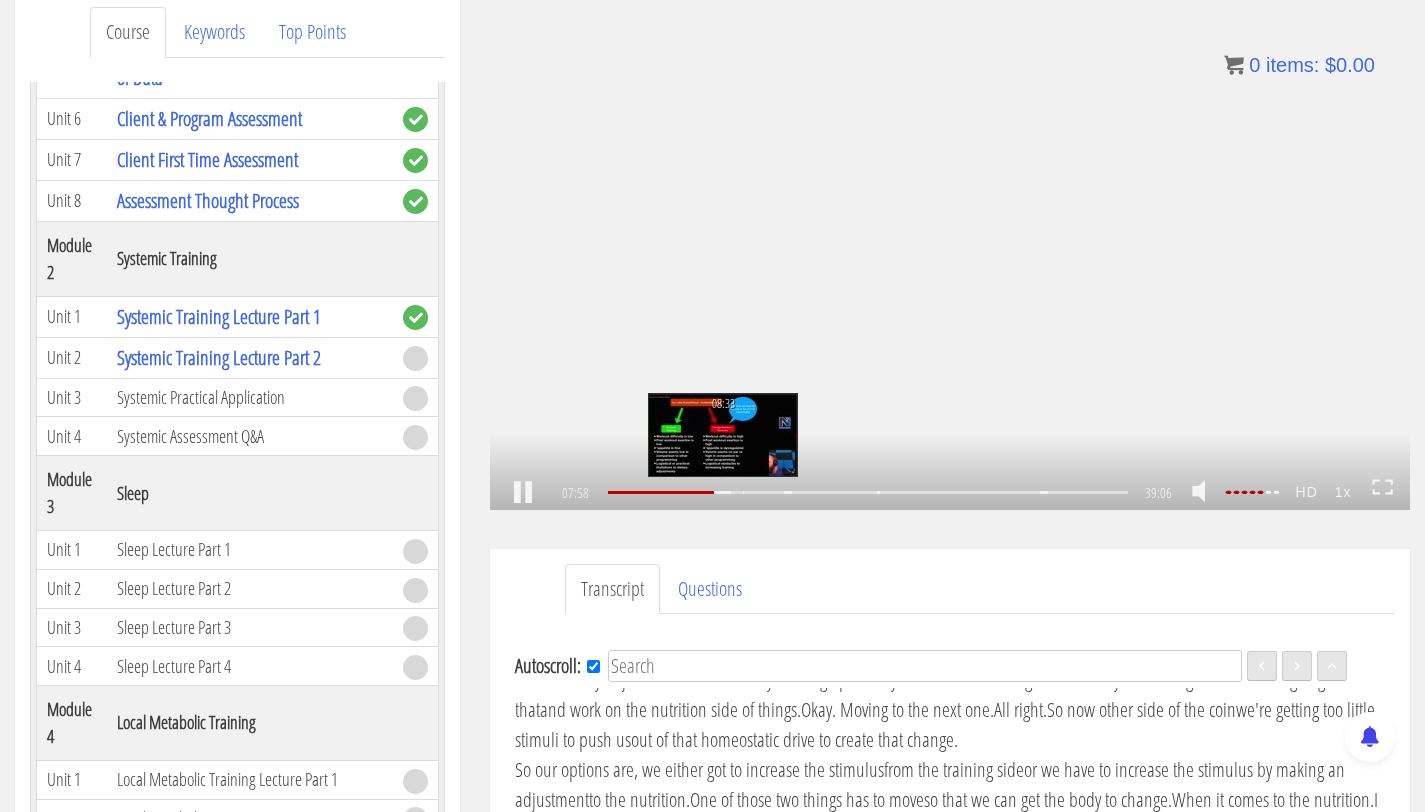 click on "08:33" at bounding box center (868, 492) 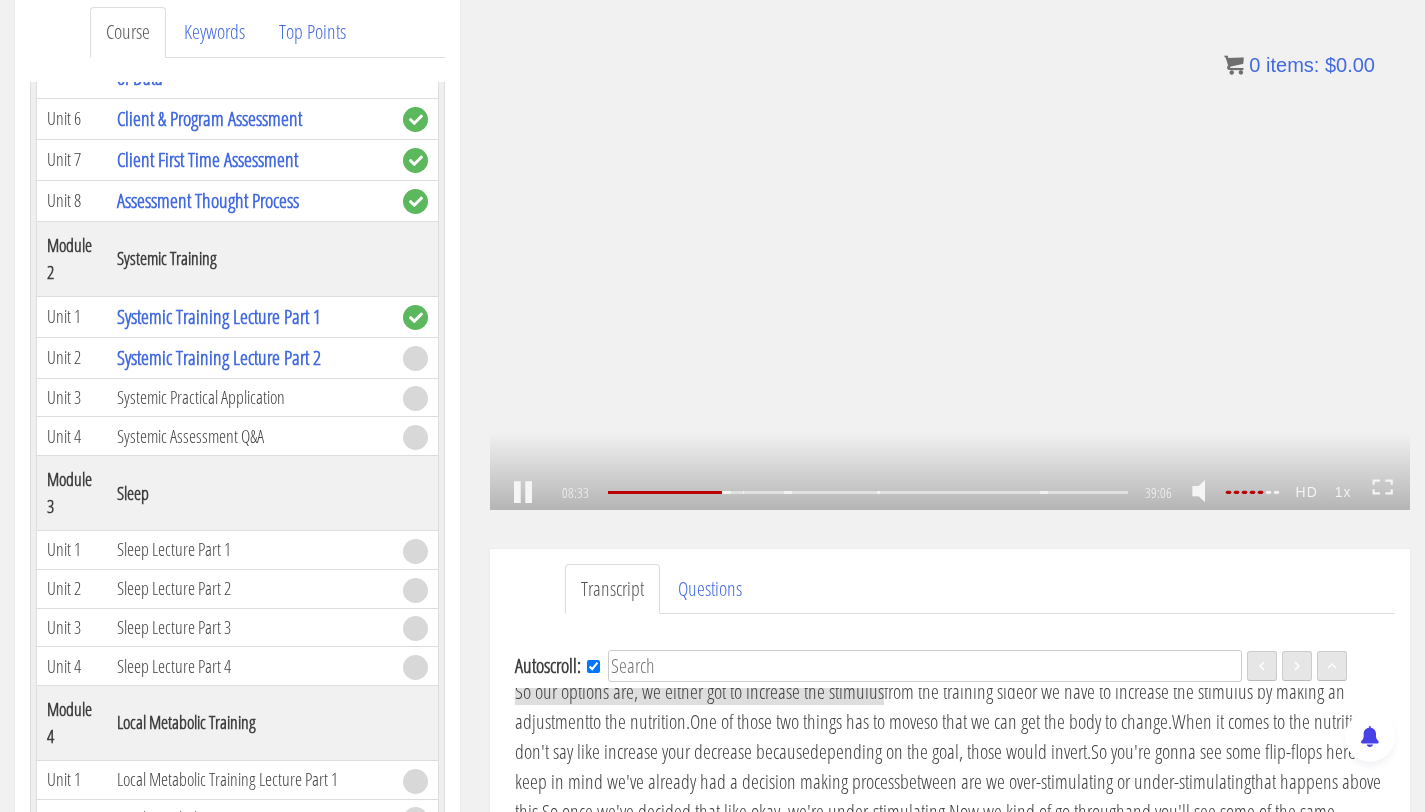 scroll, scrollTop: 1765, scrollLeft: 0, axis: vertical 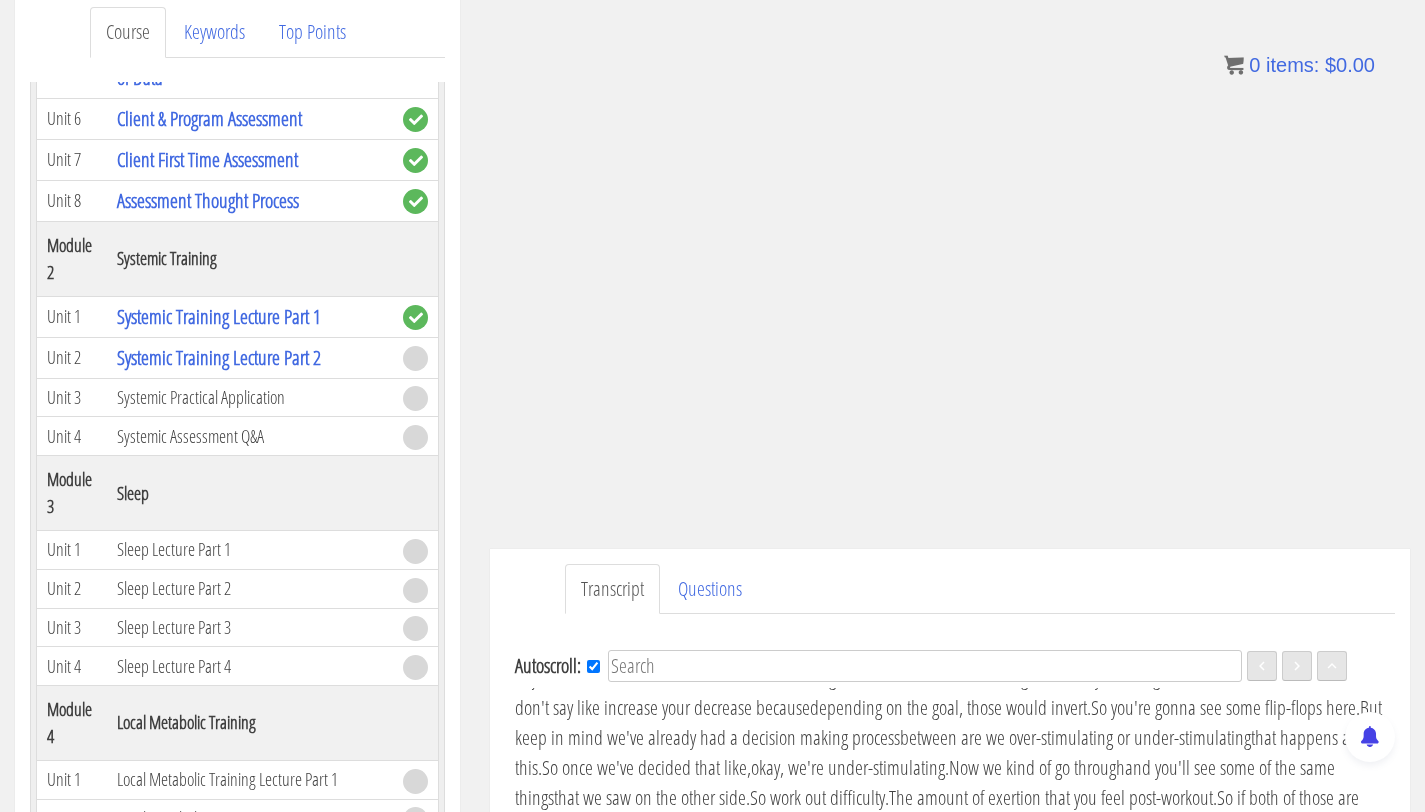 click on "So our options are, we either got to increase the stimulus" at bounding box center [699, 647] 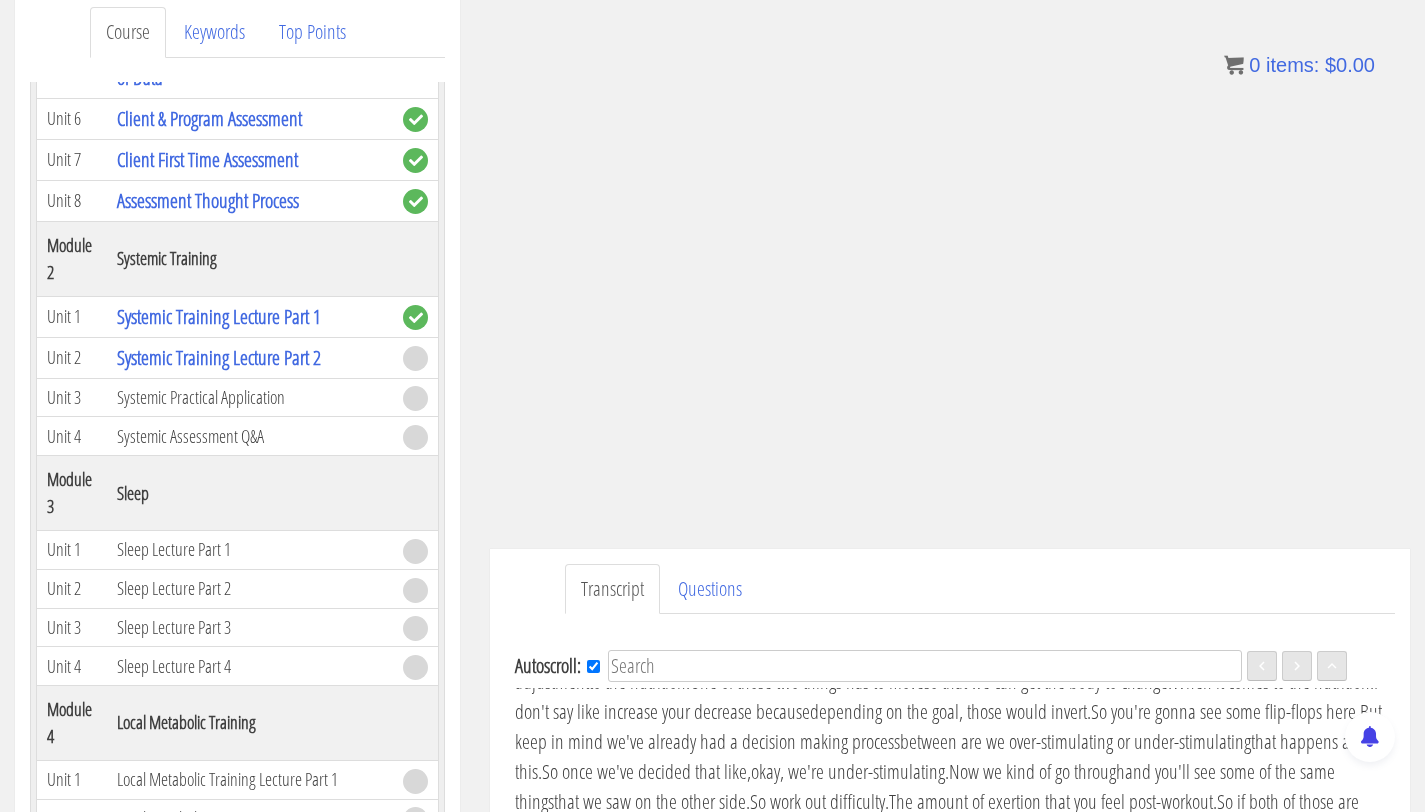 click on "we're getting too little stimuli to push us" at bounding box center [945, 606] 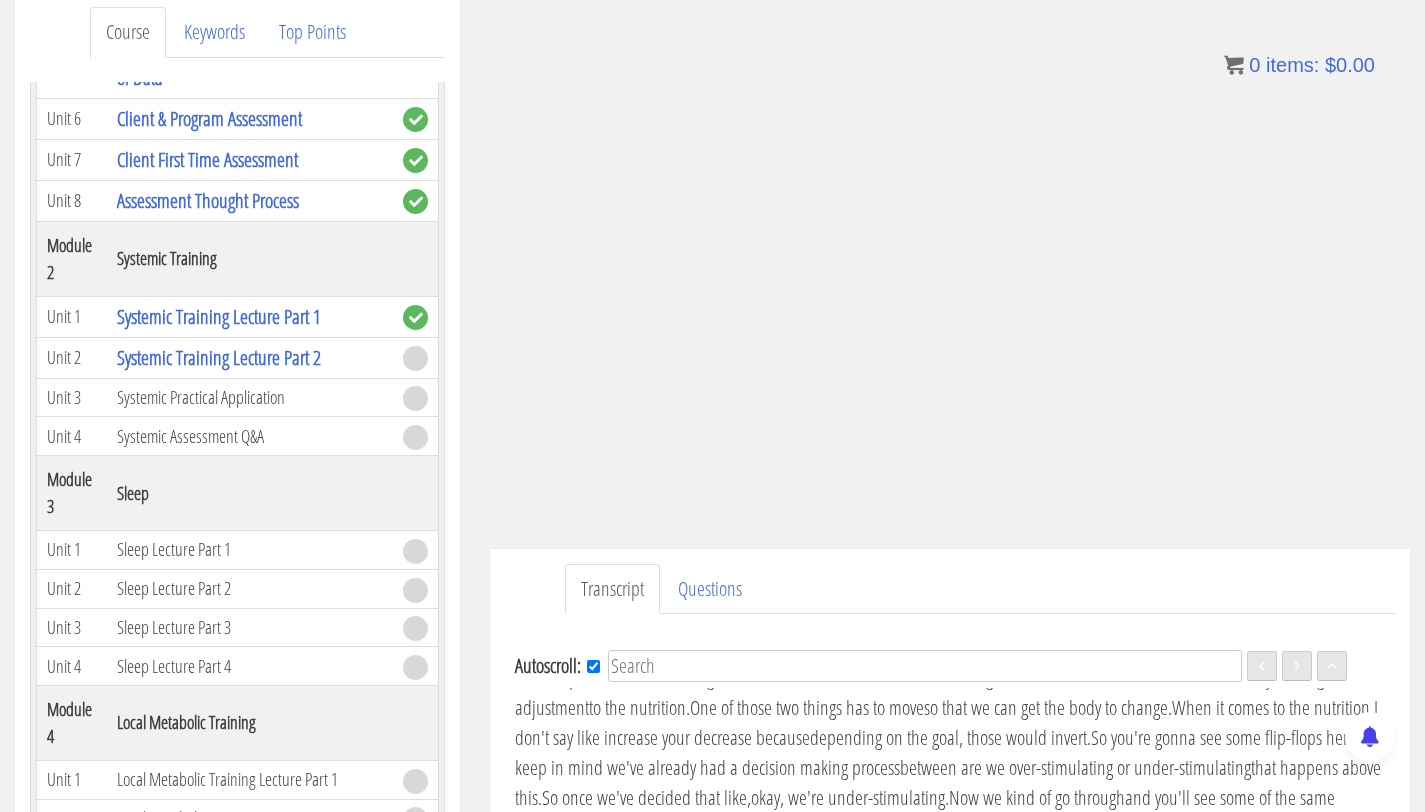 click on "09:31" at bounding box center (736, 435) 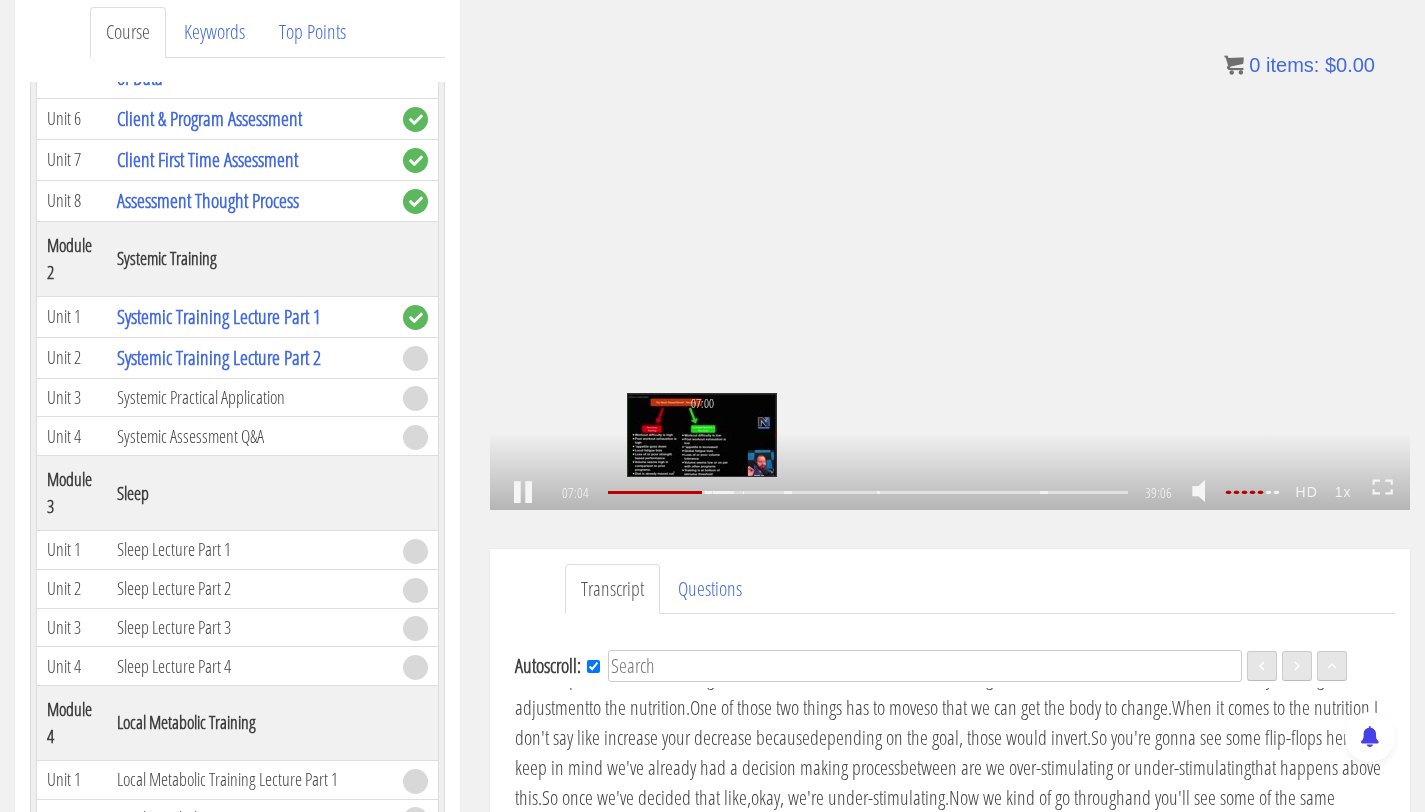 scroll, scrollTop: 1430, scrollLeft: 0, axis: vertical 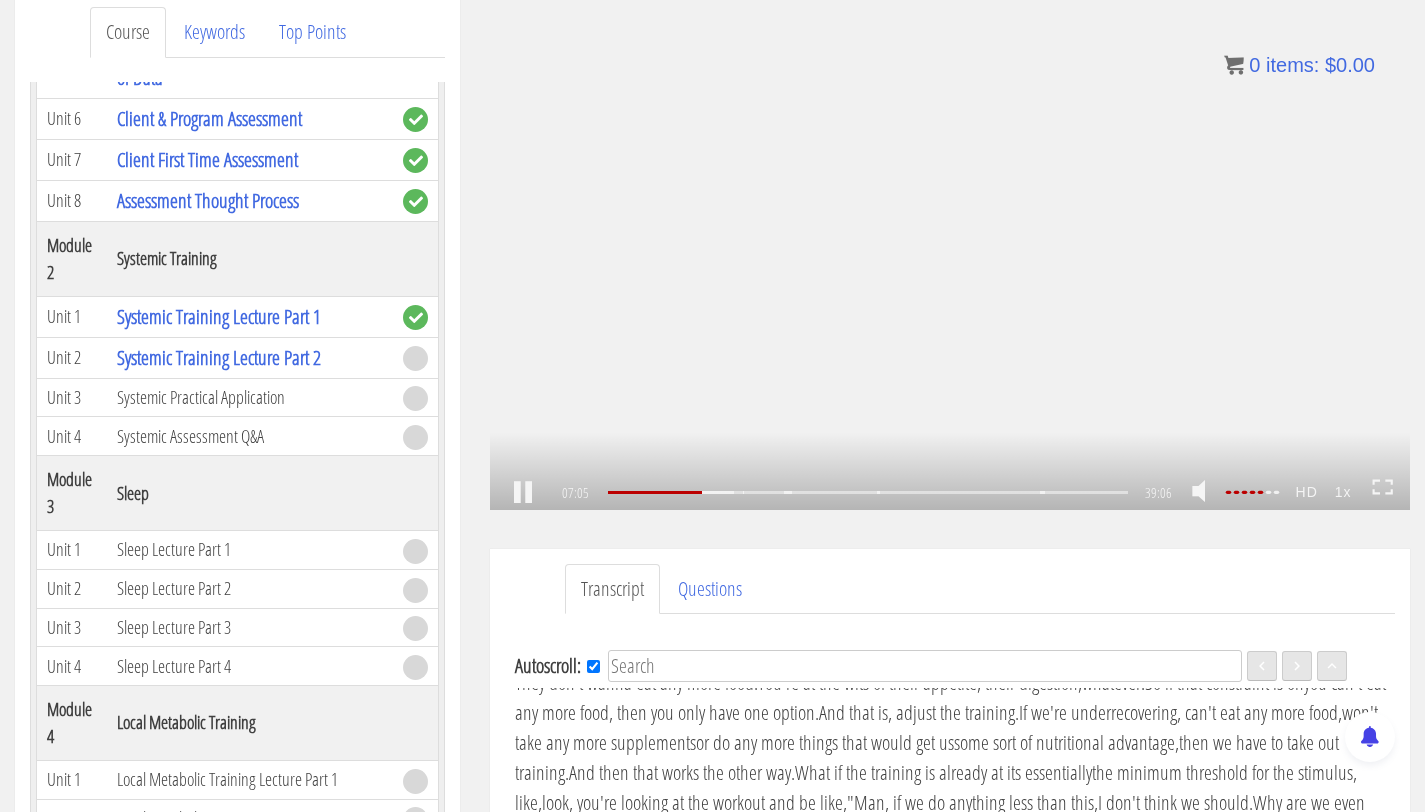 click on ".a{fill:#000;opacity:0.65;}.b{fill:#fff;opacity:1.0;}
.fp-color-play{opacity:0.65;}.controlbutton{fill:#fff;}
.fp-color-play{opacity:0.65;}.controlbutton{fill:#fff;}
.controlbuttonbg{opacity:0.65;}.controlbutton{fill:#fff;}
.fp-color-play{opacity:0.65;}.rect{fill:#fff;}
.fp-color-play{opacity:0.65;}.rect{fill:#fff;}
.fp-color-play{opacity:0.65;}.rect{fill:#fff;}
.fp-color-play{opacity:0.65;}.rect{fill:#fff;}
07:05                              07:31                                           39:06              32:01" at bounding box center (950, 251) 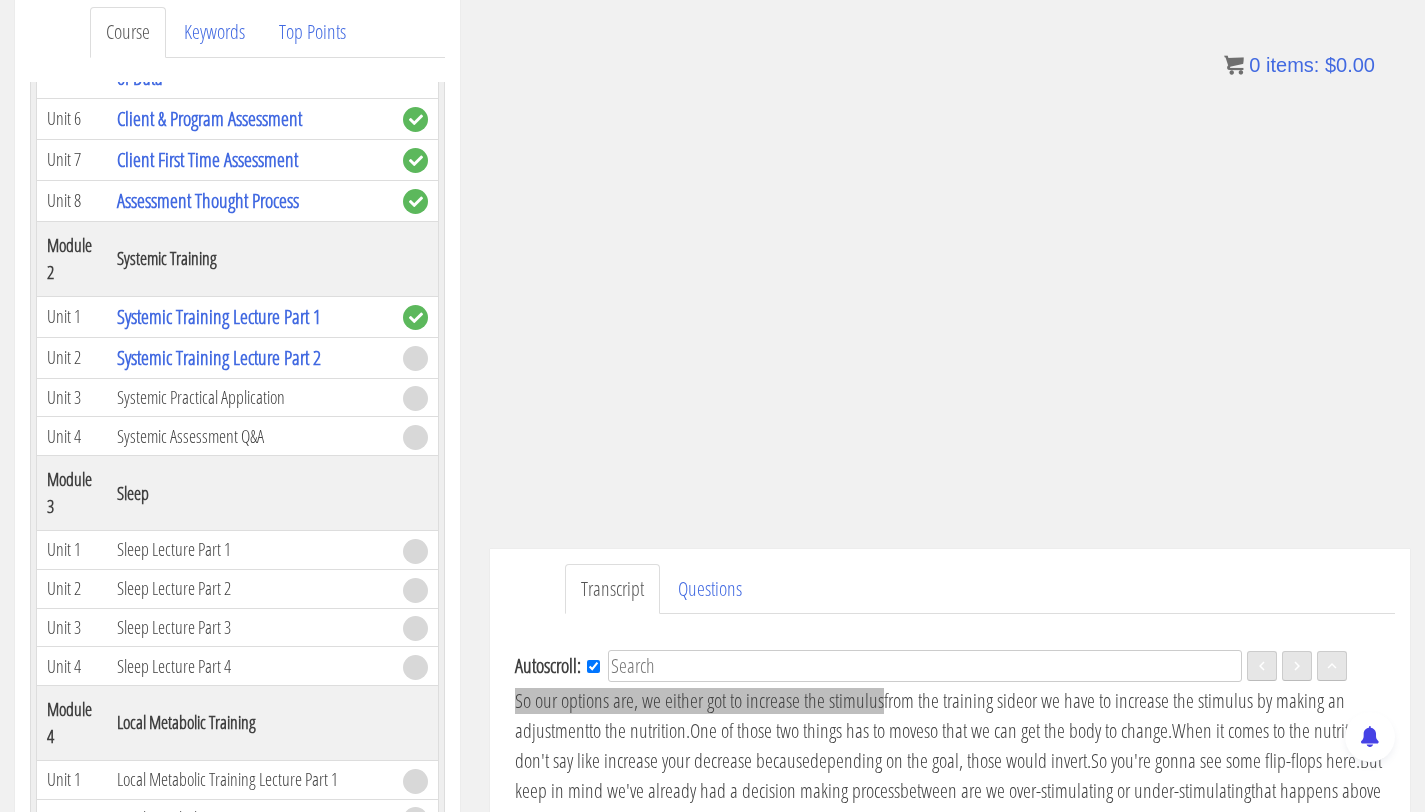 scroll, scrollTop: 1712, scrollLeft: 0, axis: vertical 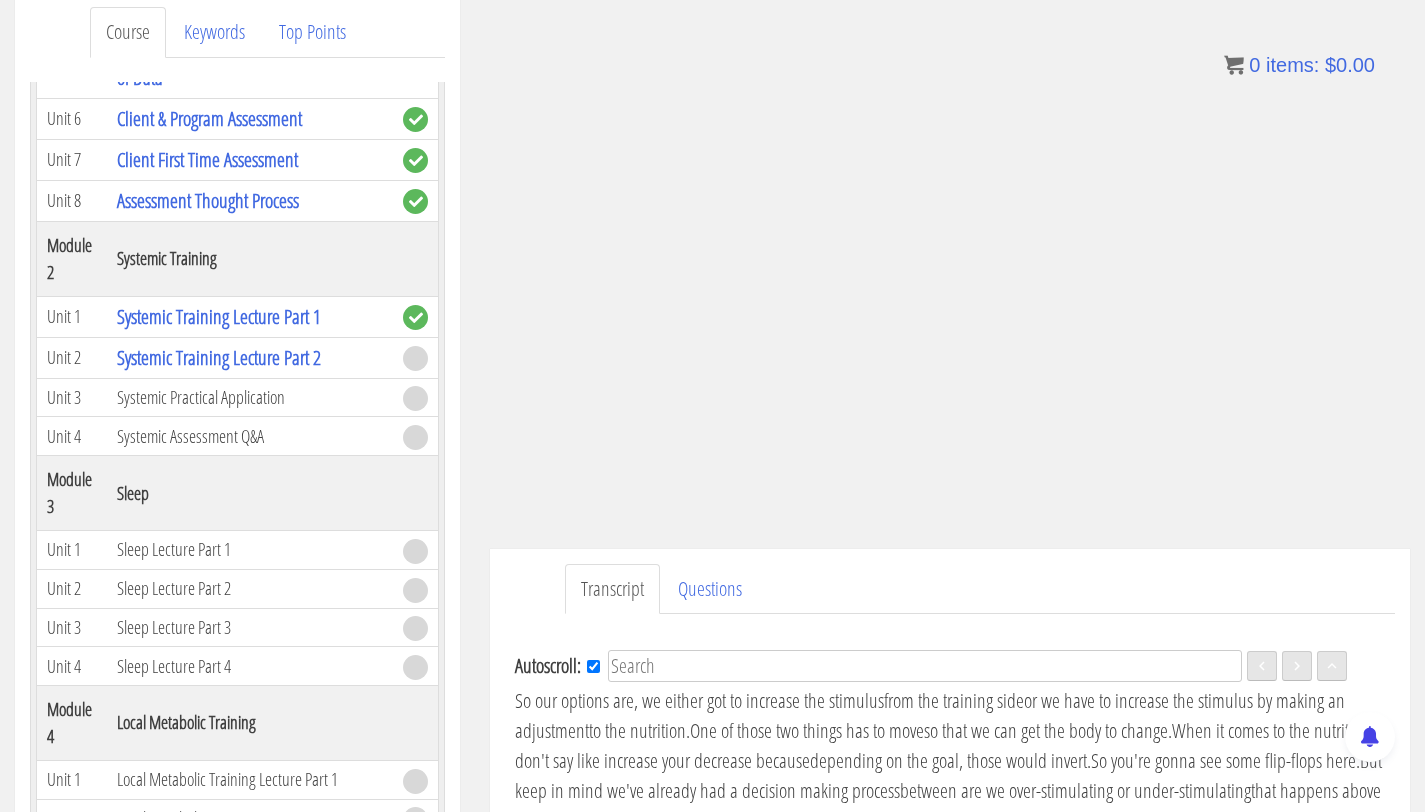 click on "Okay. Moving to the next one." at bounding box center [897, 640] 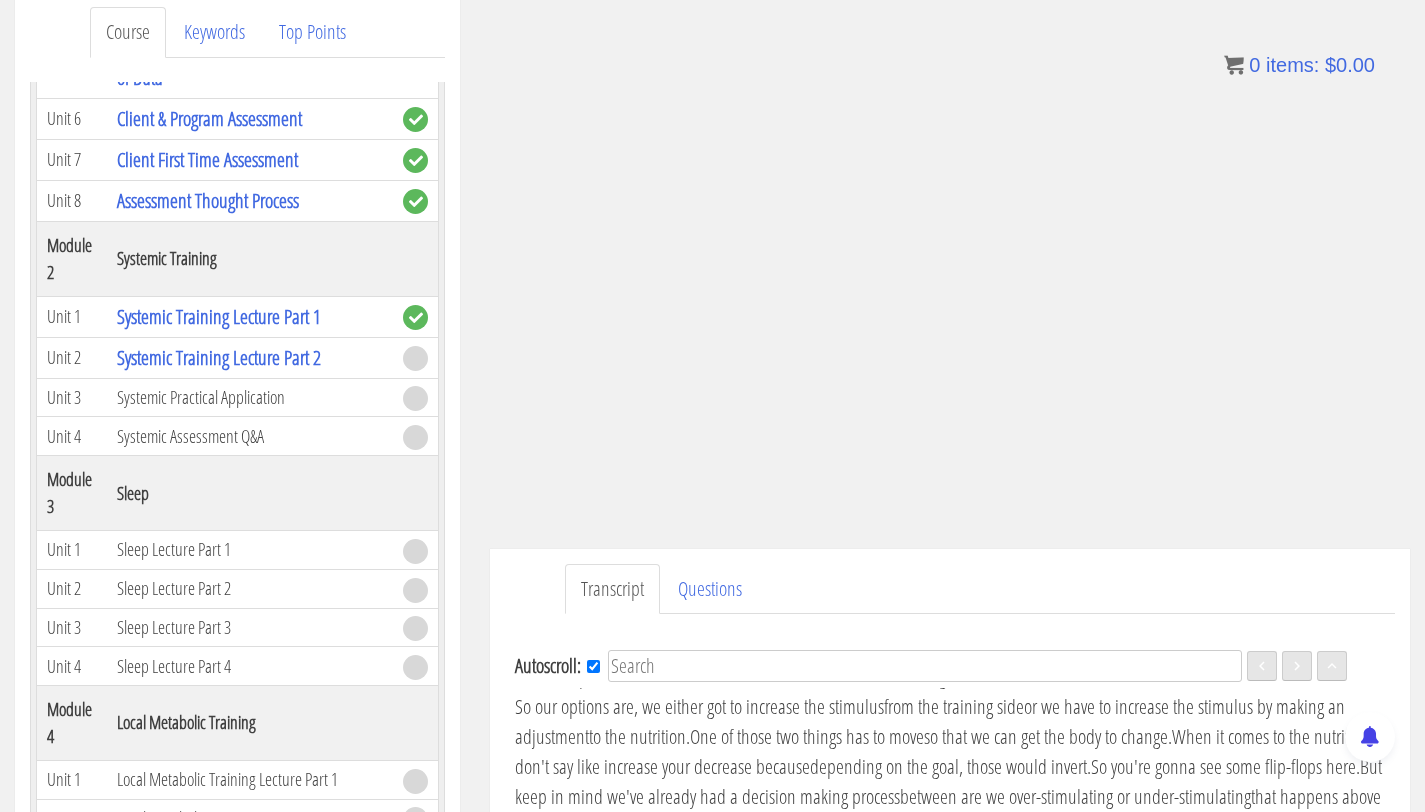 scroll, scrollTop: 1704, scrollLeft: 0, axis: vertical 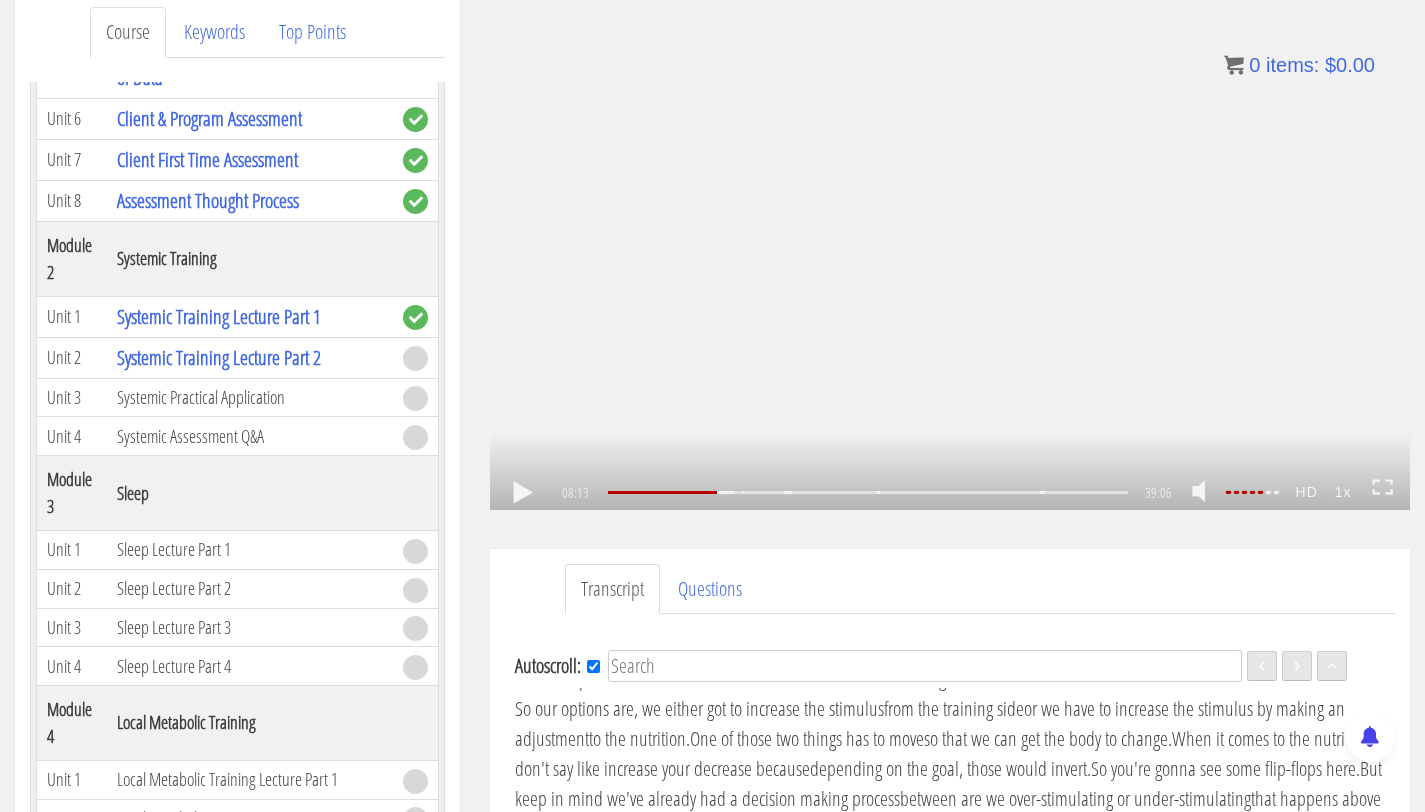click on ".a{fill:#000;opacity:0.65;}.b{fill:#fff;opacity:1.0;}
.fp-color-play{opacity:0.65;}.controlbutton{fill:#fff;}
.fp-color-play{opacity:0.65;}.controlbutton{fill:#fff;}
.controlbuttonbg{opacity:0.65;}.controlbutton{fill:#fff;}
.fp-color-play{opacity:0.65;}.rect{fill:#fff;}
.fp-color-play{opacity:0.65;}.rect{fill:#fff;}
.fp-color-play{opacity:0.65;}.rect{fill:#fff;}
.fp-color-play{opacity:0.65;}.rect{fill:#fff;}
08:13                              20:05                                           39:06              30:53" at bounding box center [950, 251] 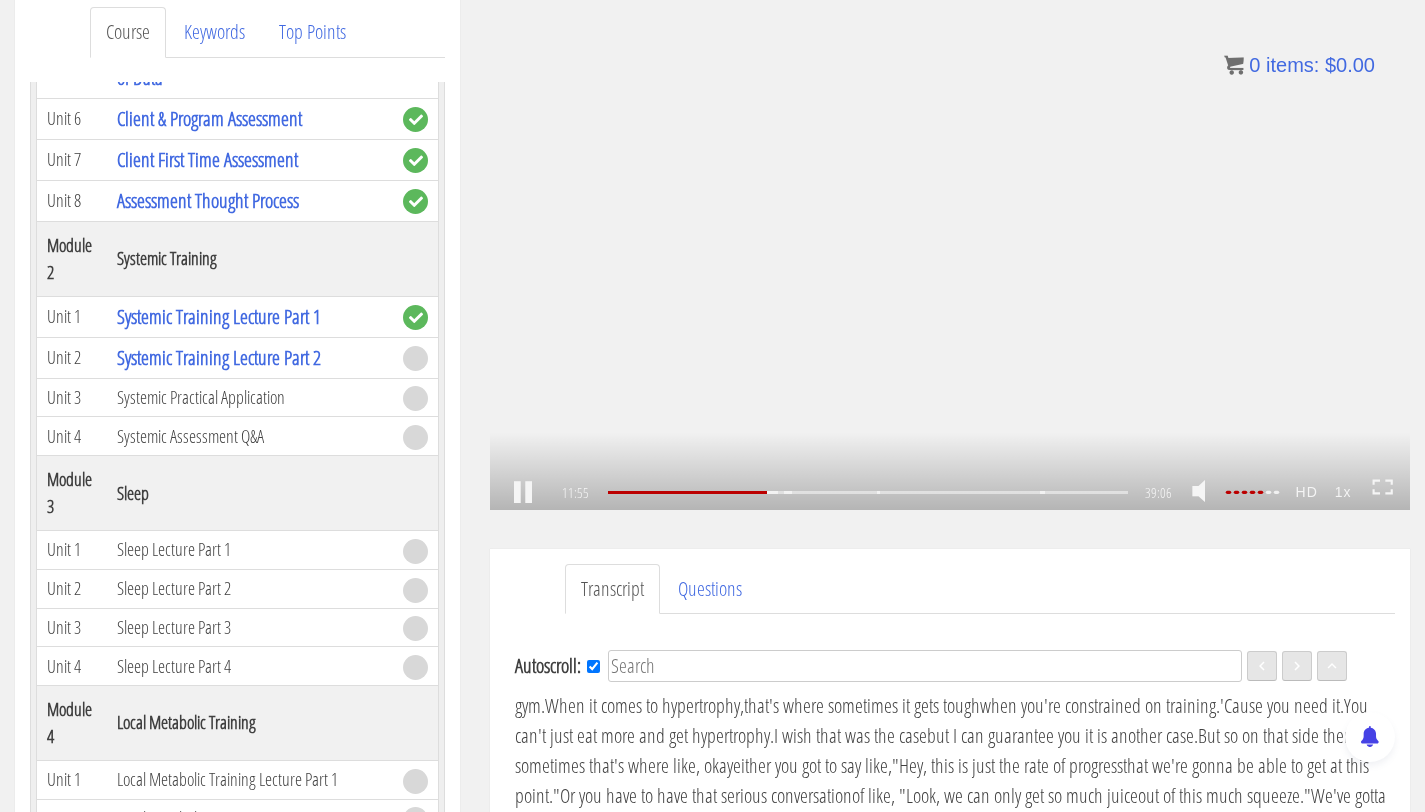 scroll, scrollTop: 2528, scrollLeft: 0, axis: vertical 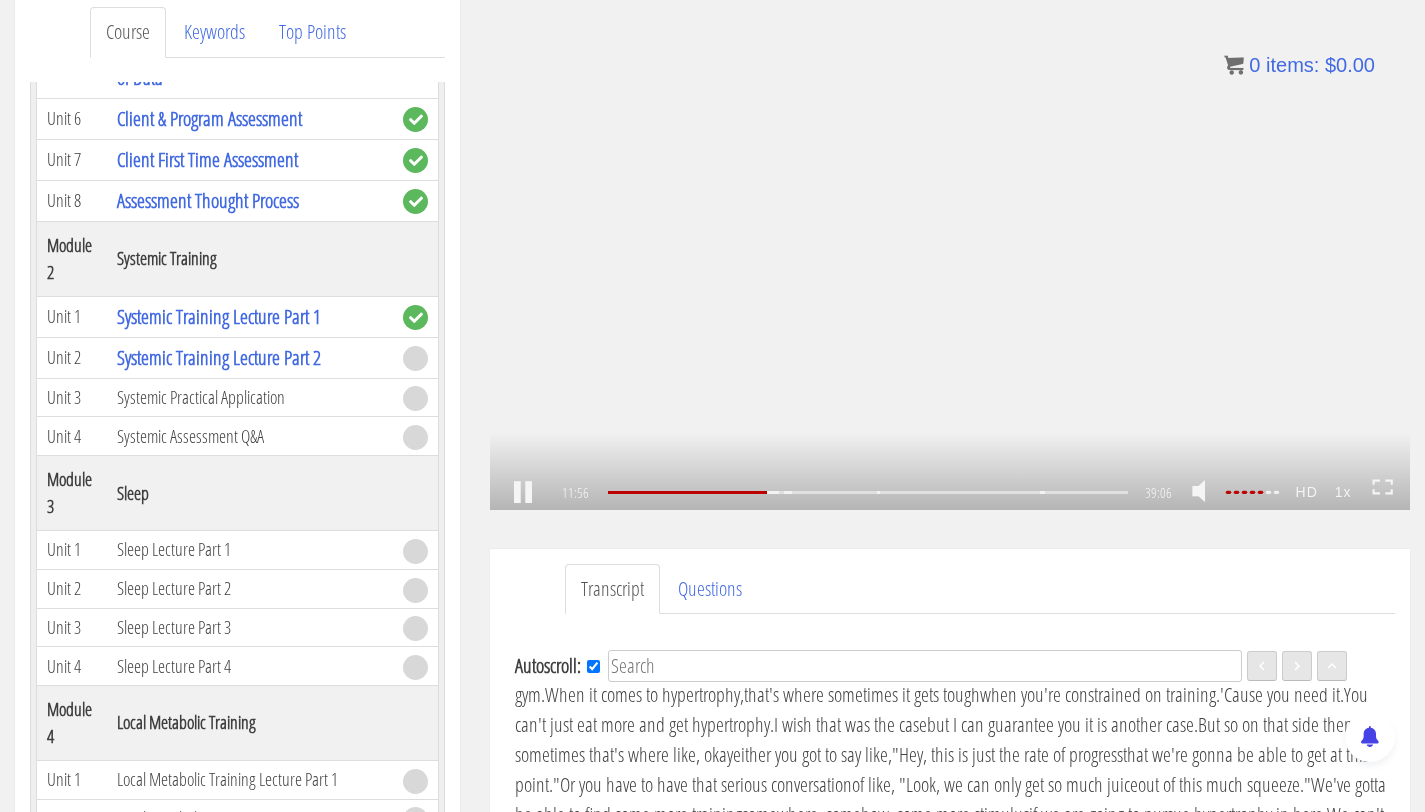 click on ".a{fill:#000;opacity:0.65;}.b{fill:#fff;opacity:1.0;}
.fp-color-play{opacity:0.65;}.controlbutton{fill:#fff;}
.fp-color-play{opacity:0.65;}.controlbutton{fill:#fff;}
.controlbuttonbg{opacity:0.65;}.controlbutton{fill:#fff;}
.fp-color-play{opacity:0.65;}.rect{fill:#fff;}
.fp-color-play{opacity:0.65;}.rect{fill:#fff;}
.fp-color-play{opacity:0.65;}.rect{fill:#fff;}
.fp-color-play{opacity:0.65;}.rect{fill:#fff;}
11:56                              20:05                                           39:06              27:10" at bounding box center (950, 251) 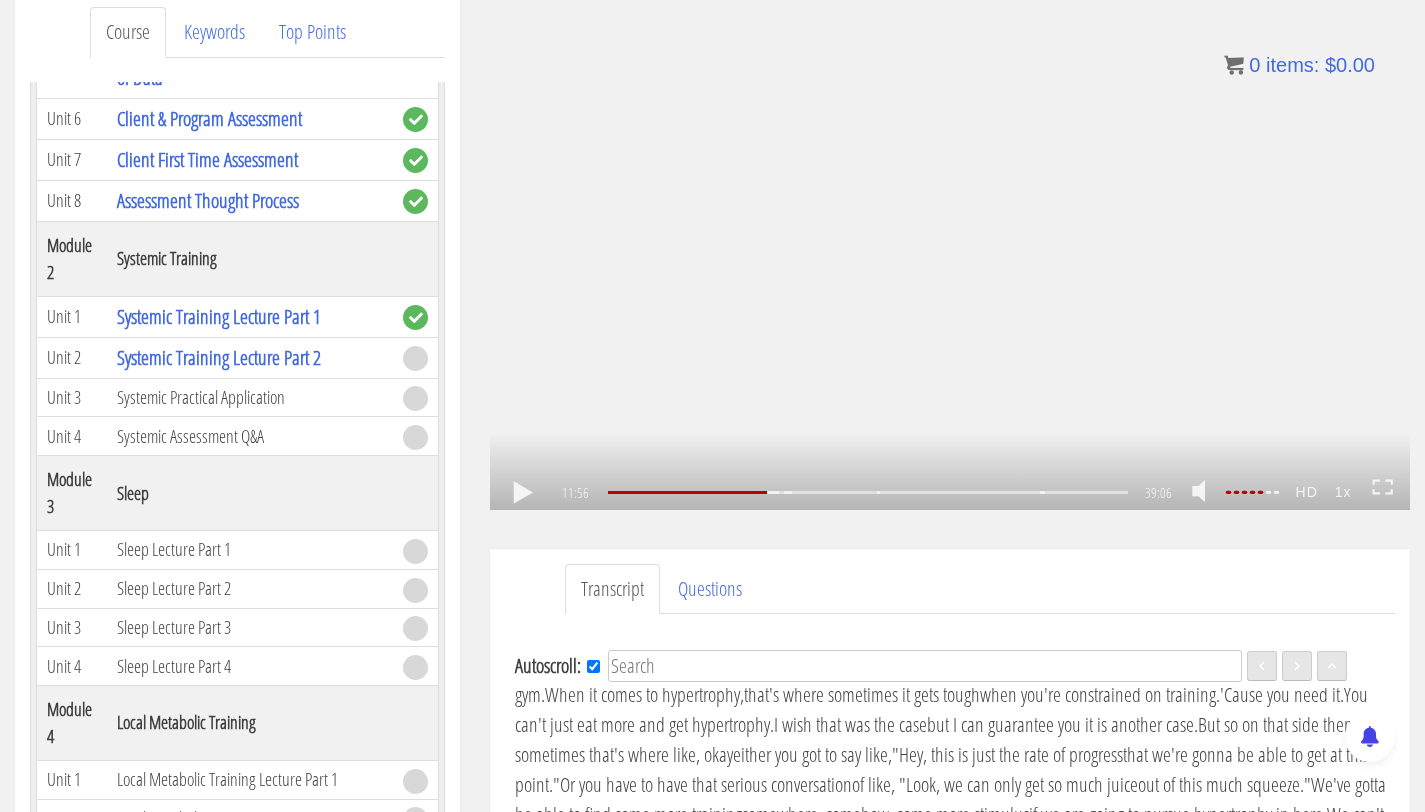 click on ".a{fill:#000;opacity:0.65;}.b{fill:#fff;opacity:1.0;}
.fp-color-play{opacity:0.65;}.controlbutton{fill:#fff;}
.fp-color-play{opacity:0.65;}.controlbutton{fill:#fff;}
.controlbuttonbg{opacity:0.65;}.controlbutton{fill:#fff;}
.fp-color-play{opacity:0.65;}.rect{fill:#fff;}
.fp-color-play{opacity:0.65;}.rect{fill:#fff;}
.fp-color-play{opacity:0.65;}.rect{fill:#fff;}
.fp-color-play{opacity:0.65;}.rect{fill:#fff;}
11:56                              20:05                                           39:06              27:10" at bounding box center (950, 251) 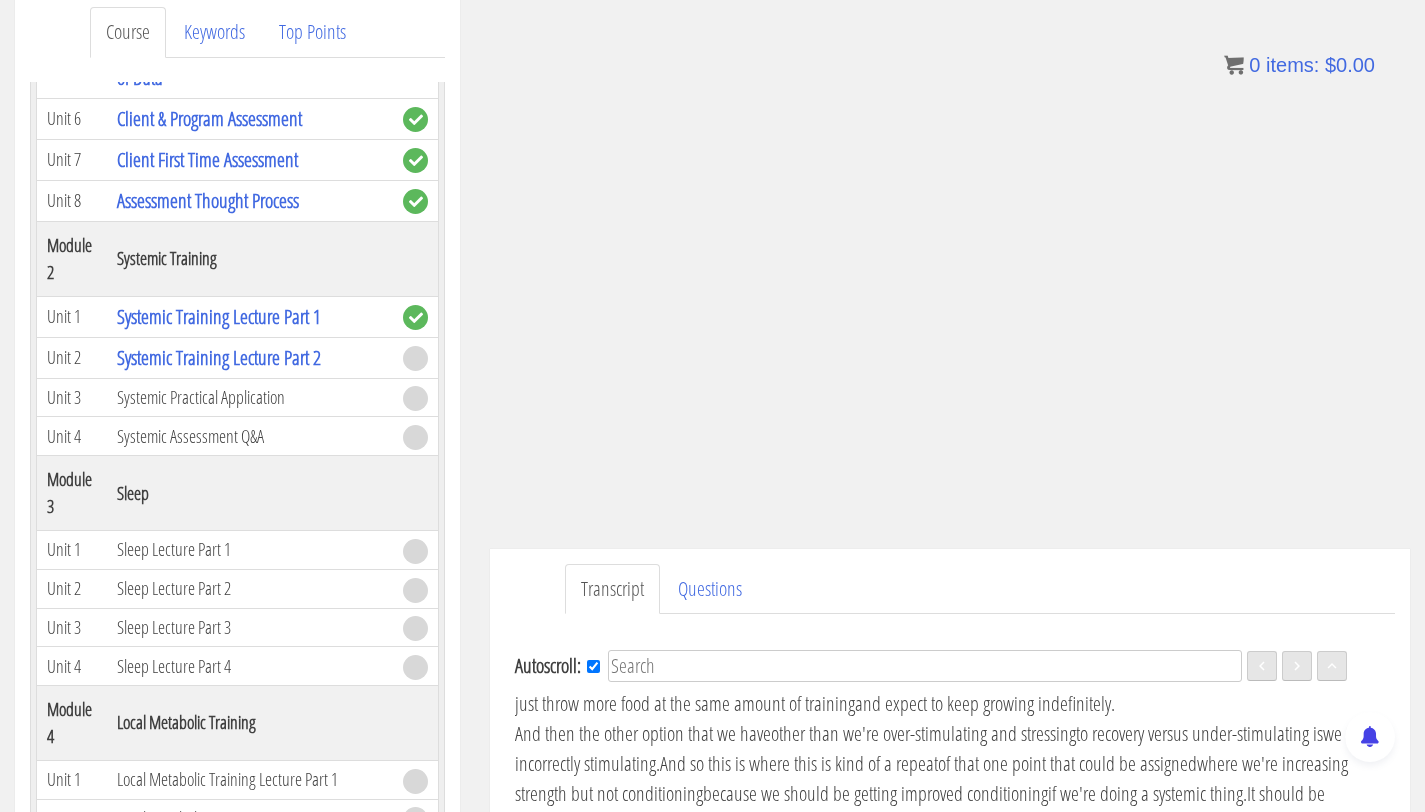 scroll, scrollTop: 2680, scrollLeft: 0, axis: vertical 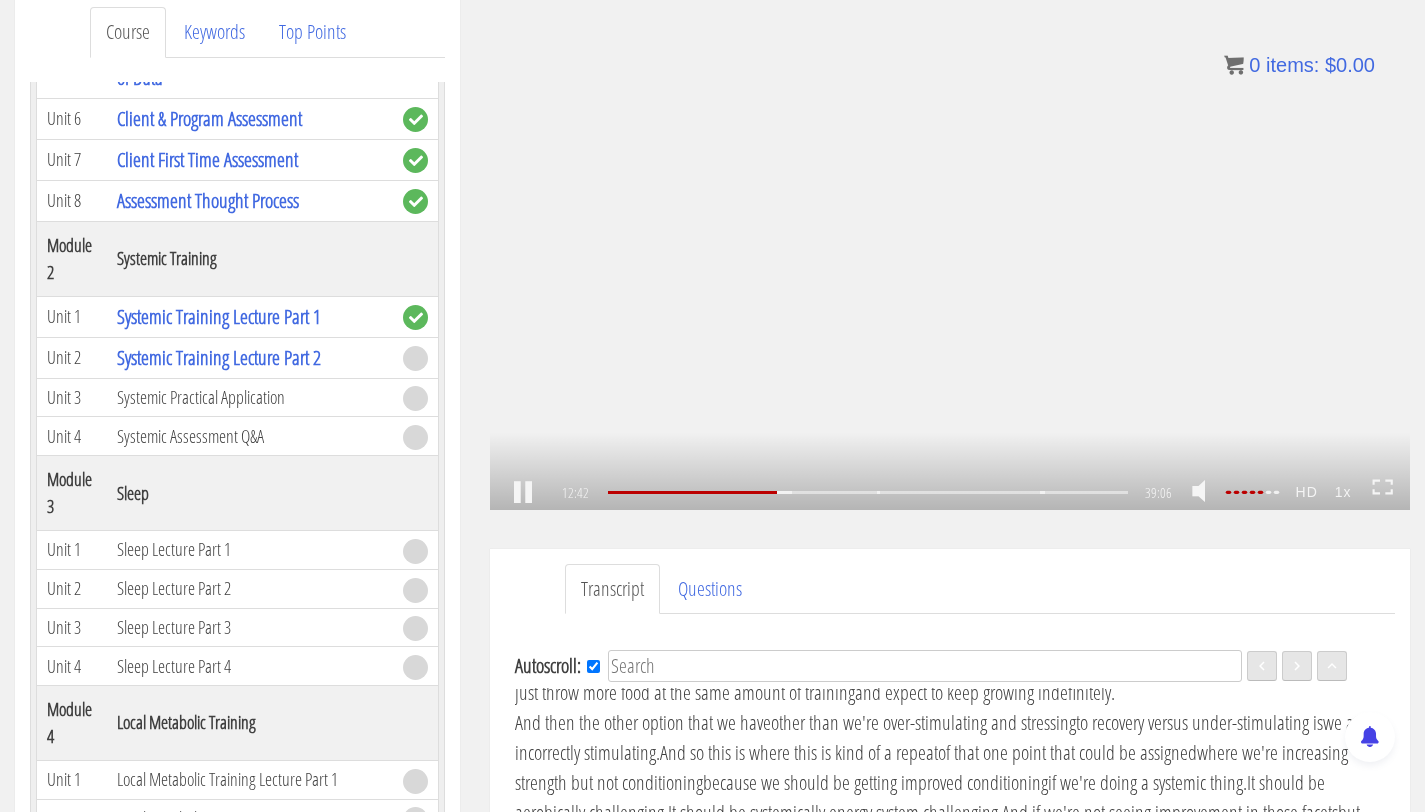 click on ".fp-color-play{opacity:0.65;}.rect{fill:#fff;}" 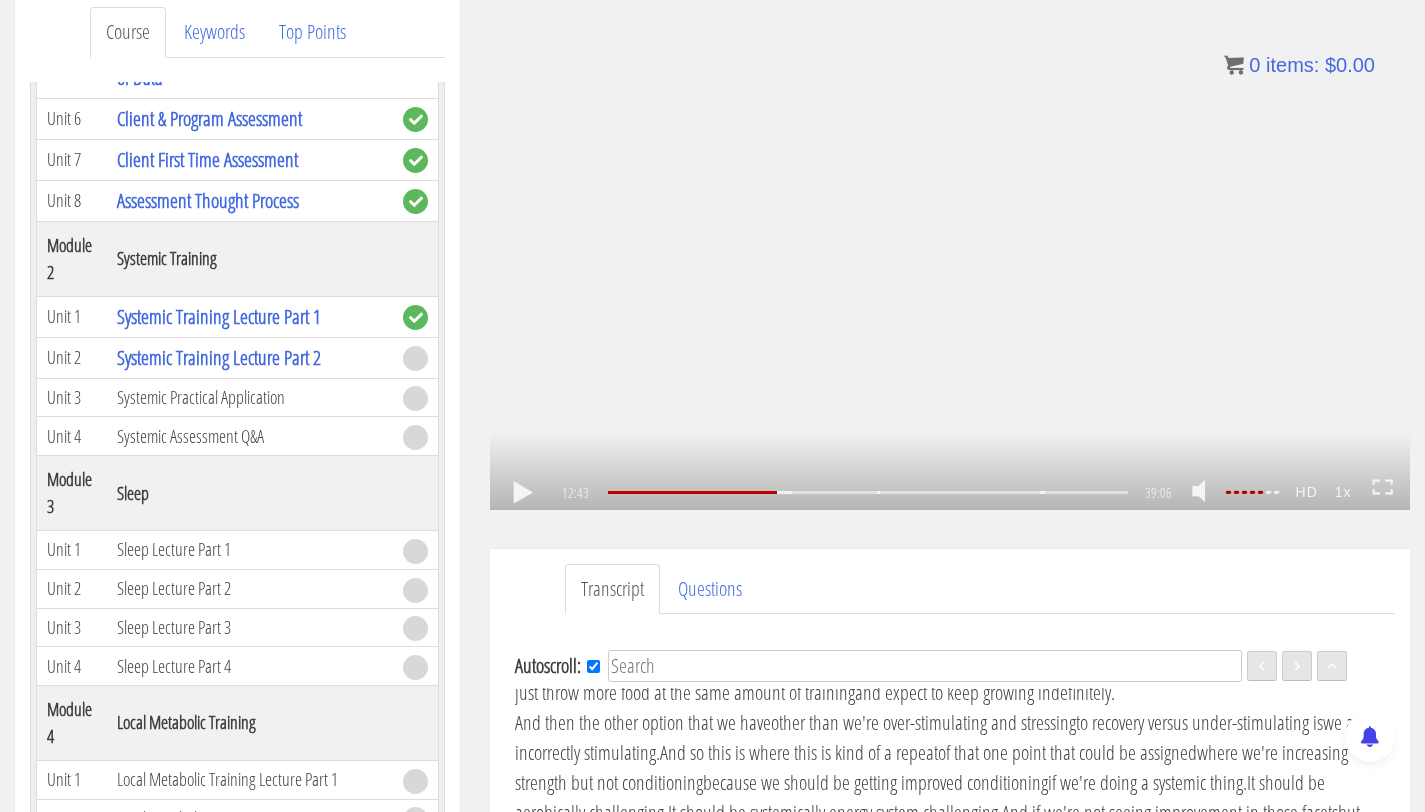 click on ".fp-color-play{opacity:0.65;}.rect{fill:#fff;}" 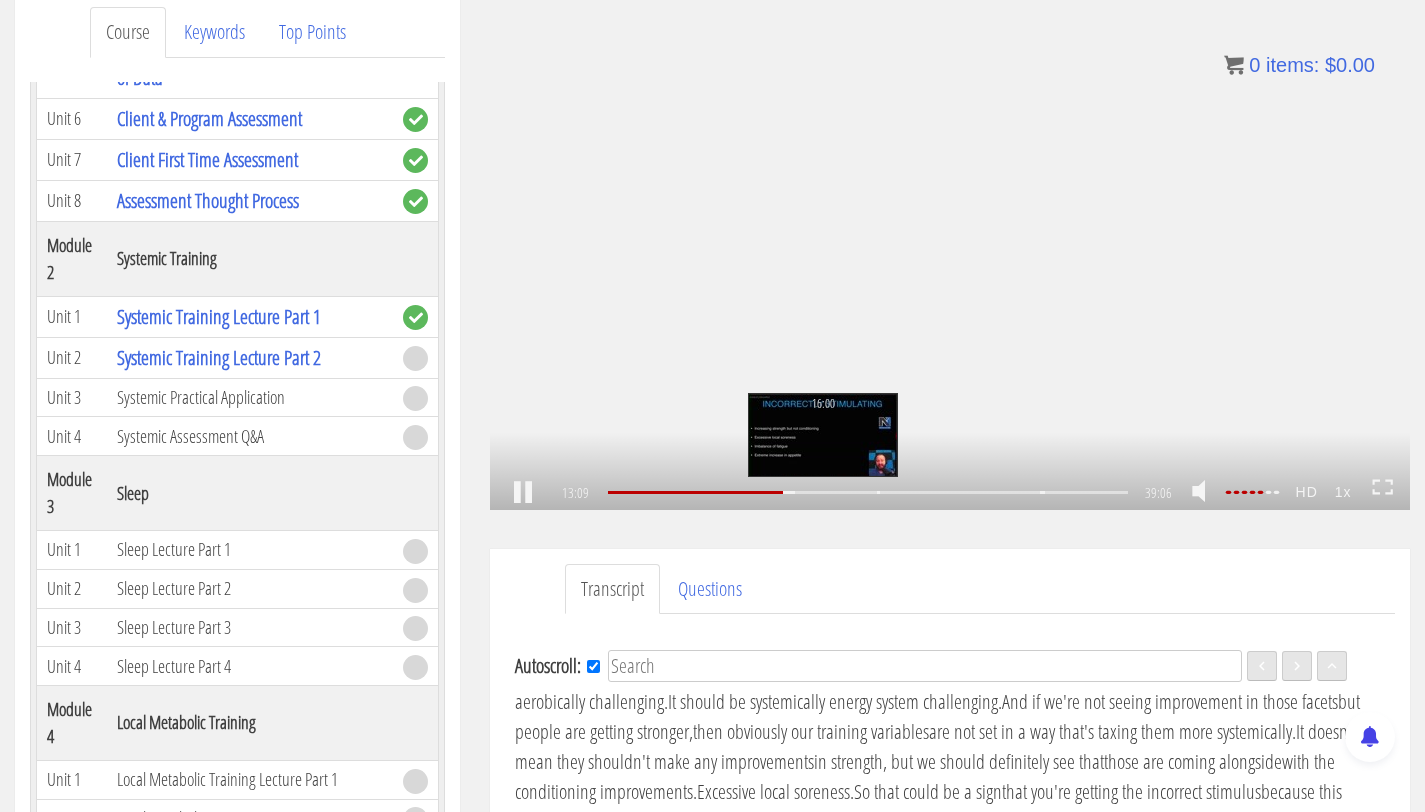 scroll, scrollTop: 2802, scrollLeft: 0, axis: vertical 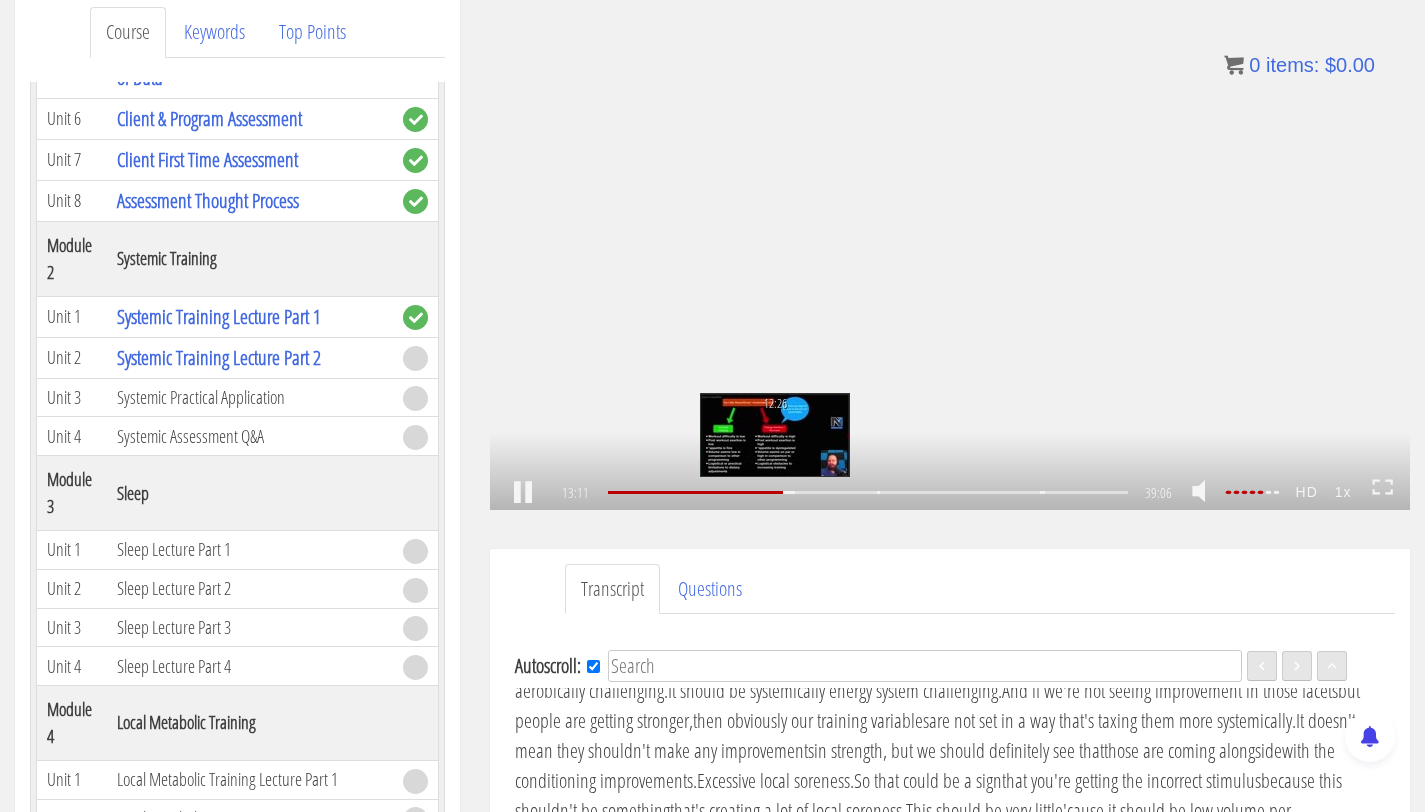 click on "12:26" at bounding box center [868, 492] 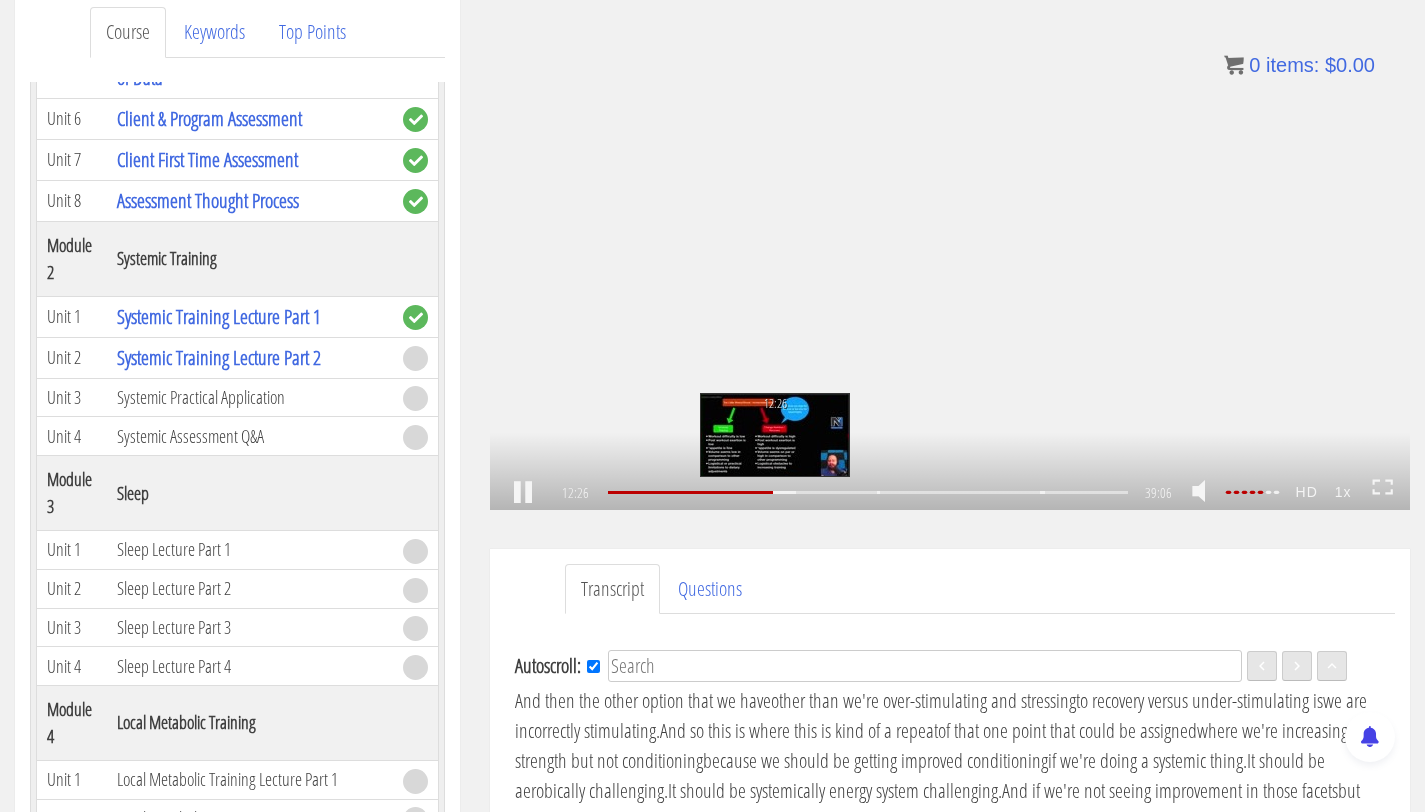 scroll, scrollTop: 2619, scrollLeft: 0, axis: vertical 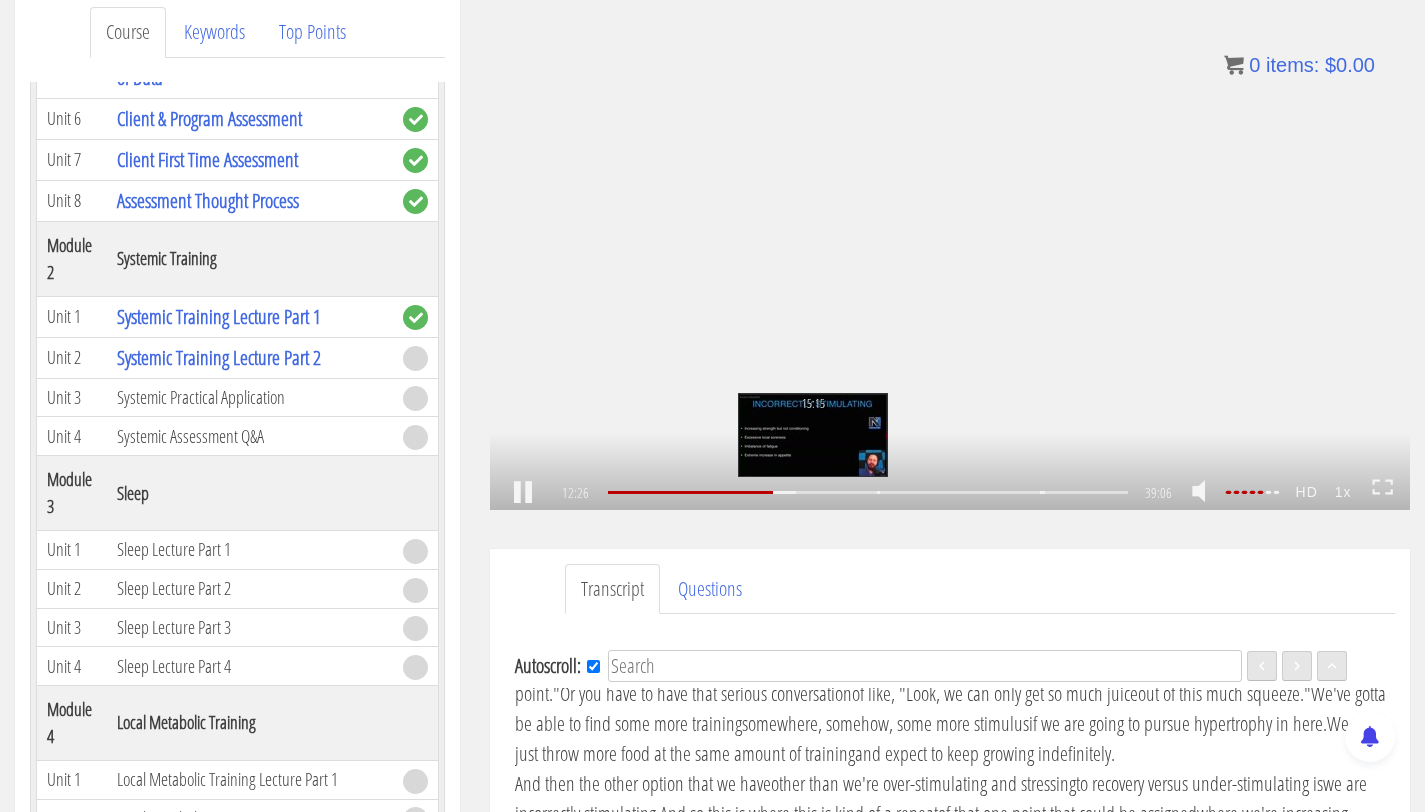 click on "15:15" at bounding box center [813, 435] 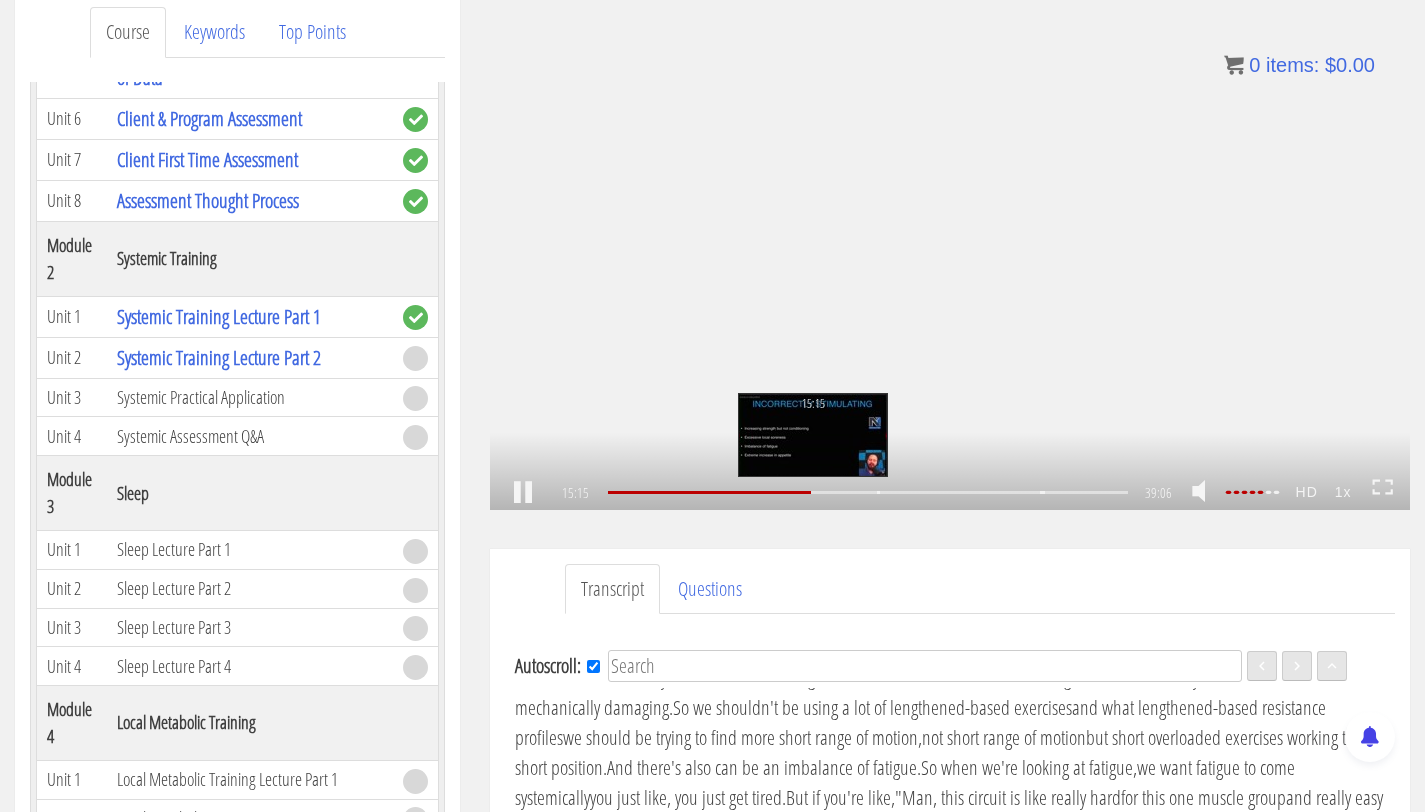 scroll, scrollTop: 3260, scrollLeft: 0, axis: vertical 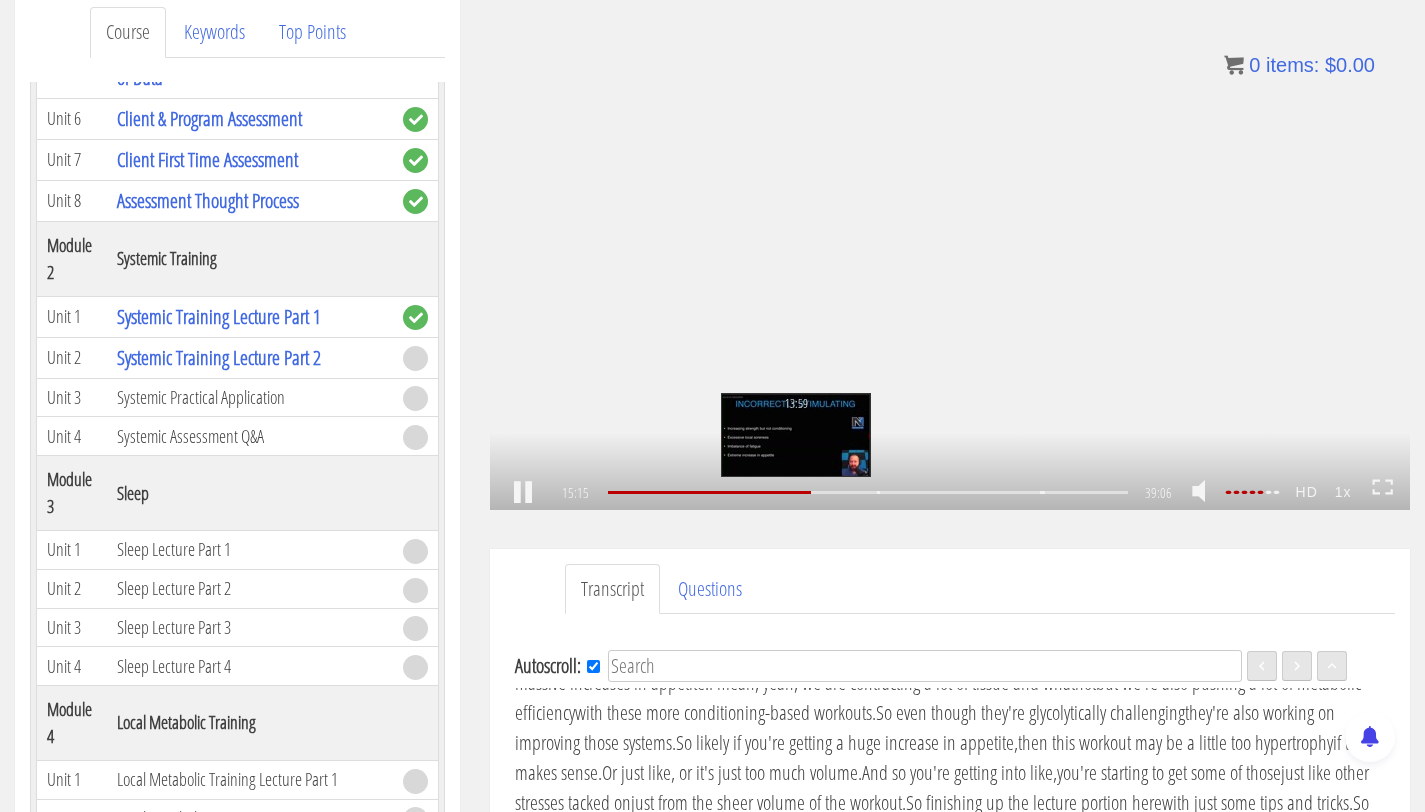 click on "13:59" at bounding box center (868, 492) 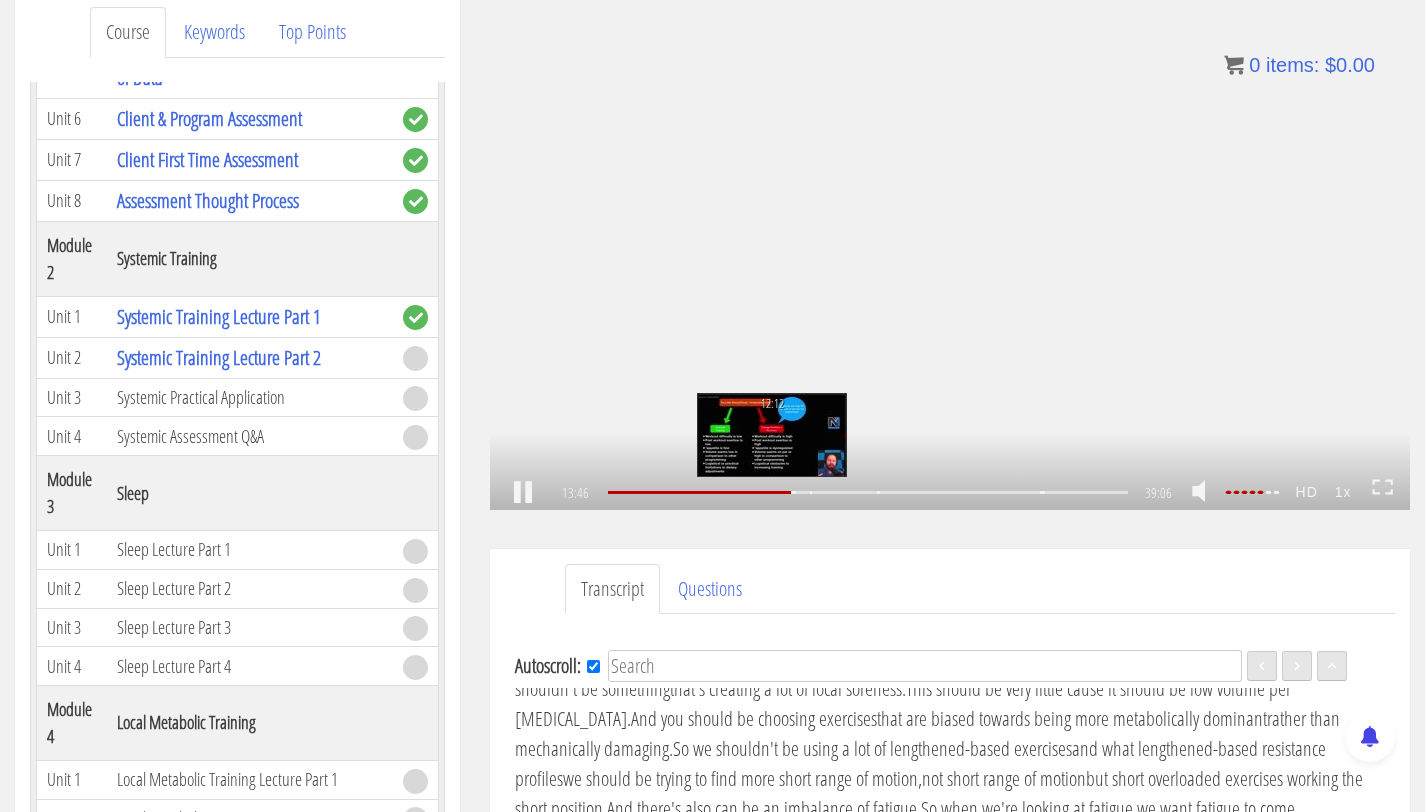 click on "12:12" at bounding box center (868, 492) 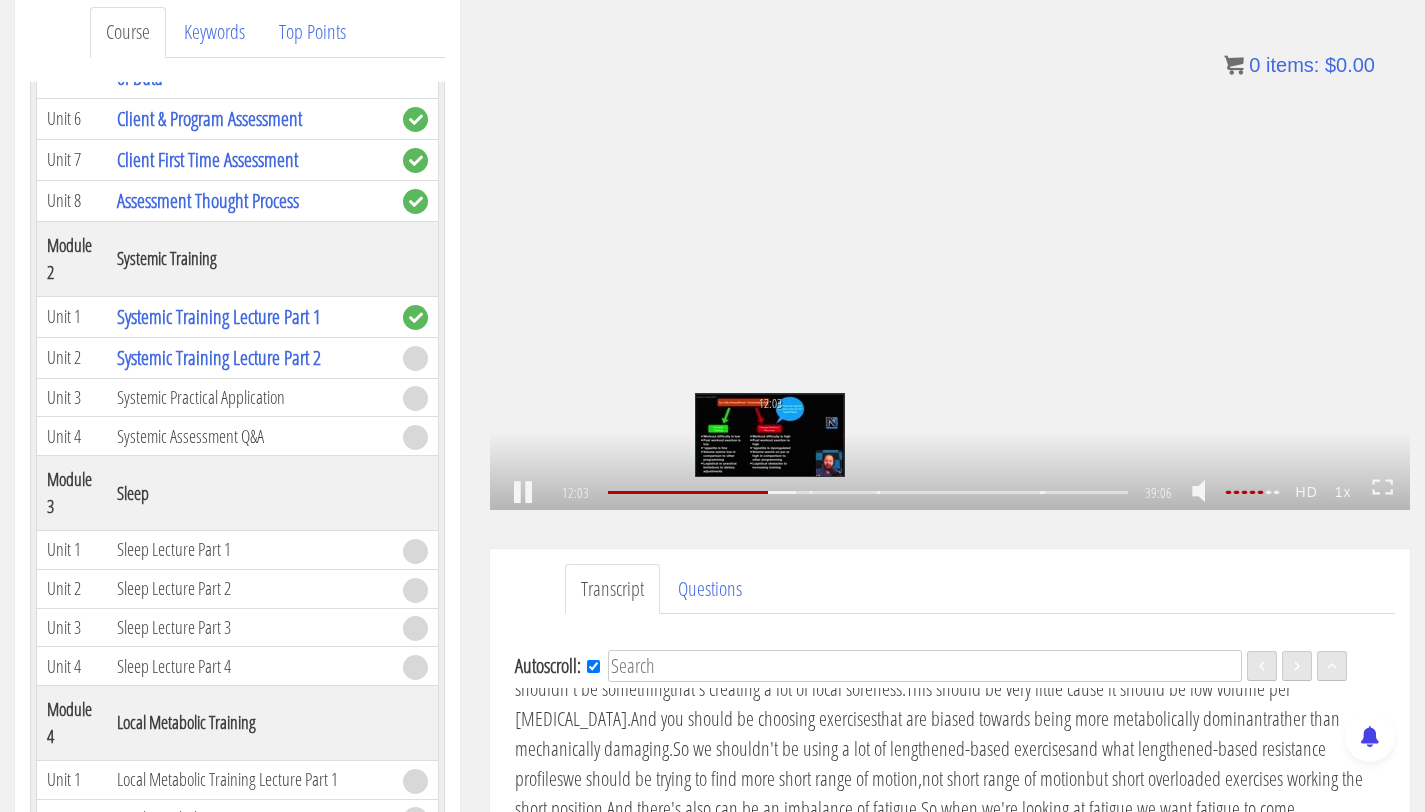 scroll, scrollTop: 2528, scrollLeft: 0, axis: vertical 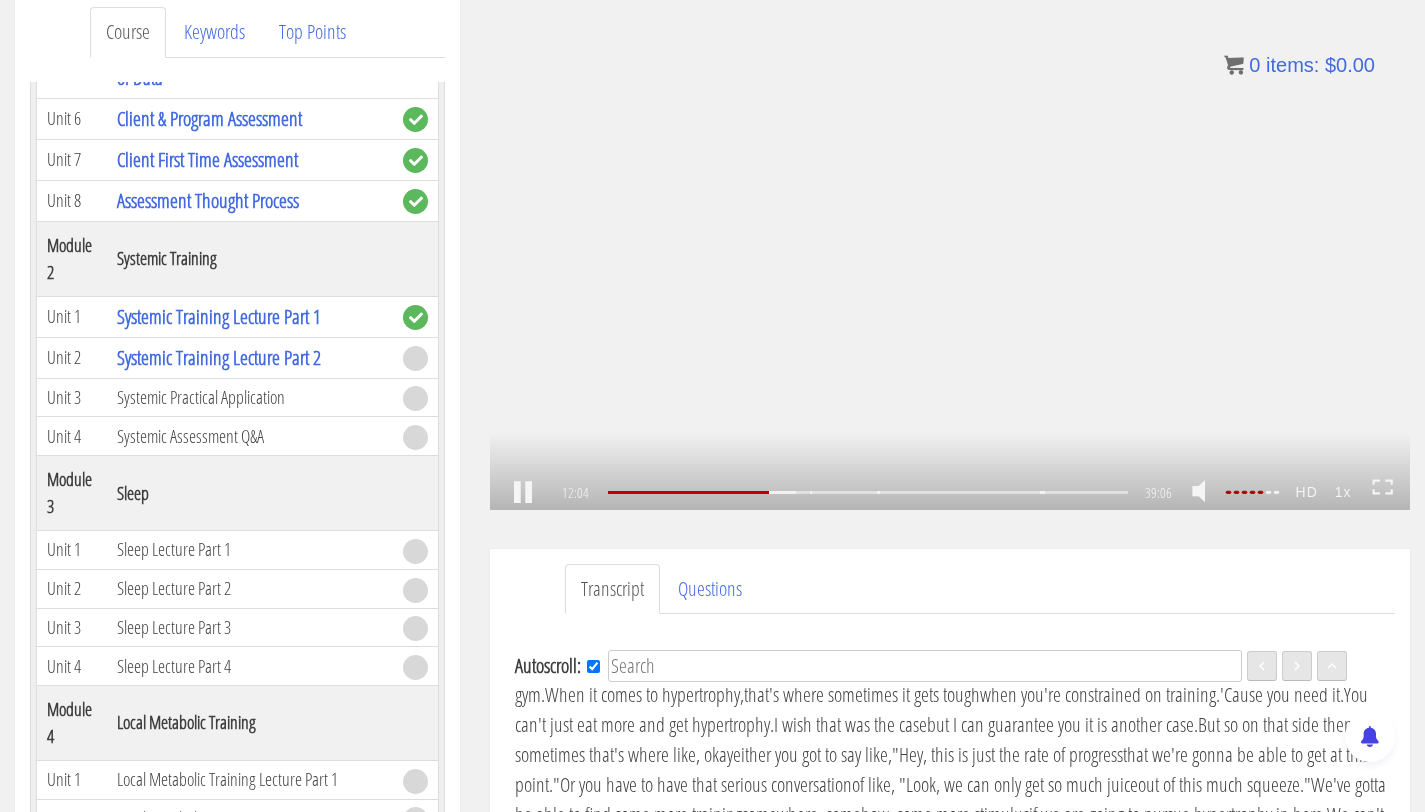 click on ".a{fill:#000;opacity:0.65;}.b{fill:#fff;opacity:1.0;}
.fp-color-play{opacity:0.65;}.controlbutton{fill:#fff;}
.fp-color-play{opacity:0.65;}.controlbutton{fill:#fff;}
.controlbuttonbg{opacity:0.65;}.controlbutton{fill:#fff;}
.fp-color-play{opacity:0.65;}.rect{fill:#fff;}
.fp-color-play{opacity:0.65;}.rect{fill:#fff;}
.fp-color-play{opacity:0.65;}.rect{fill:#fff;}
.fp-color-play{opacity:0.65;}.rect{fill:#fff;}
12:04                              11:50                                           39:06              27:03" at bounding box center (950, 251) 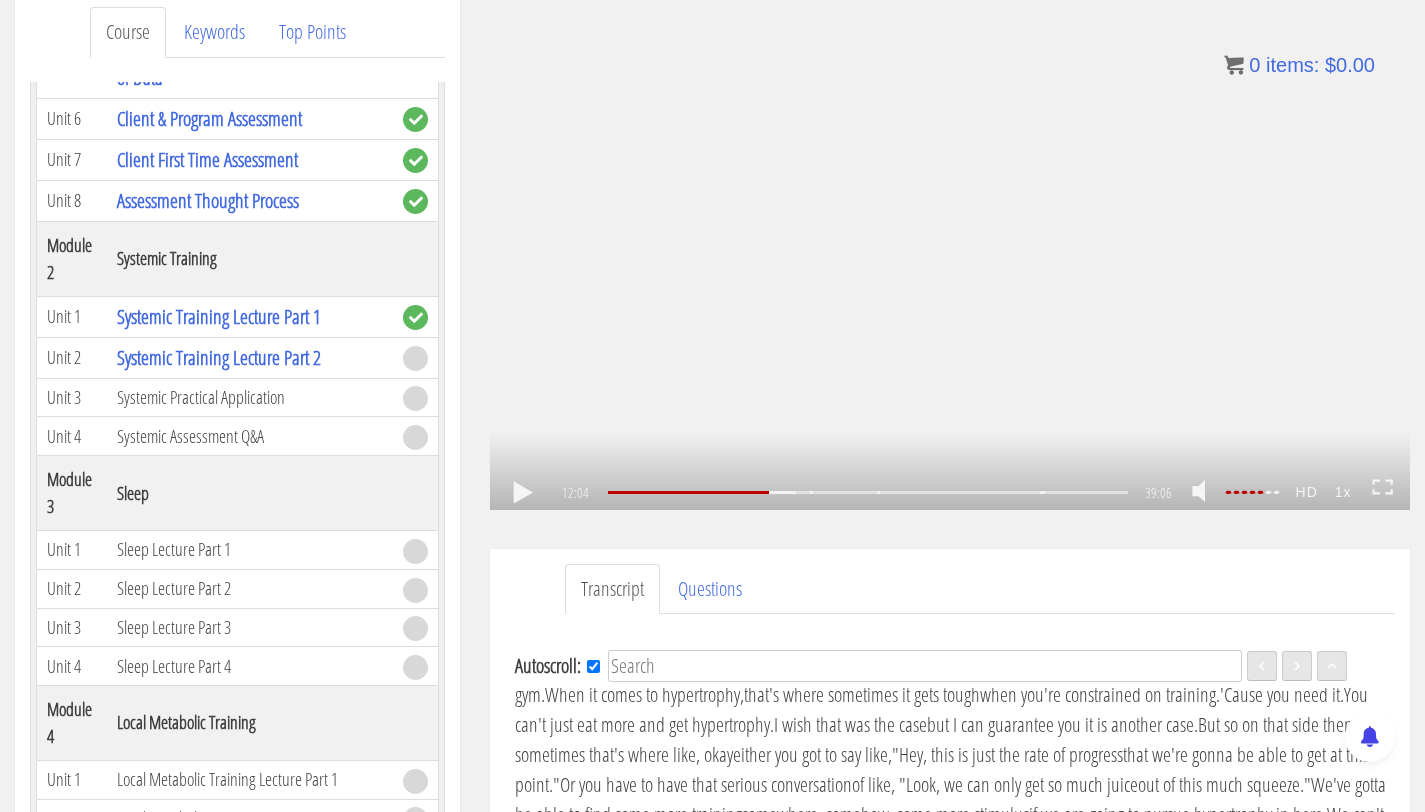 click on ".a{fill:#000;opacity:0.65;}.b{fill:#fff;opacity:1.0;}
.fp-color-play{opacity:0.65;}.controlbutton{fill:#fff;}
.fp-color-play{opacity:0.65;}.controlbutton{fill:#fff;}
.controlbuttonbg{opacity:0.65;}.controlbutton{fill:#fff;}
.fp-color-play{opacity:0.65;}.rect{fill:#fff;}
.fp-color-play{opacity:0.65;}.rect{fill:#fff;}
.fp-color-play{opacity:0.65;}.rect{fill:#fff;}
.fp-color-play{opacity:0.65;}.rect{fill:#fff;}
12:04                              11:50                                           39:06              27:03" at bounding box center (950, 251) 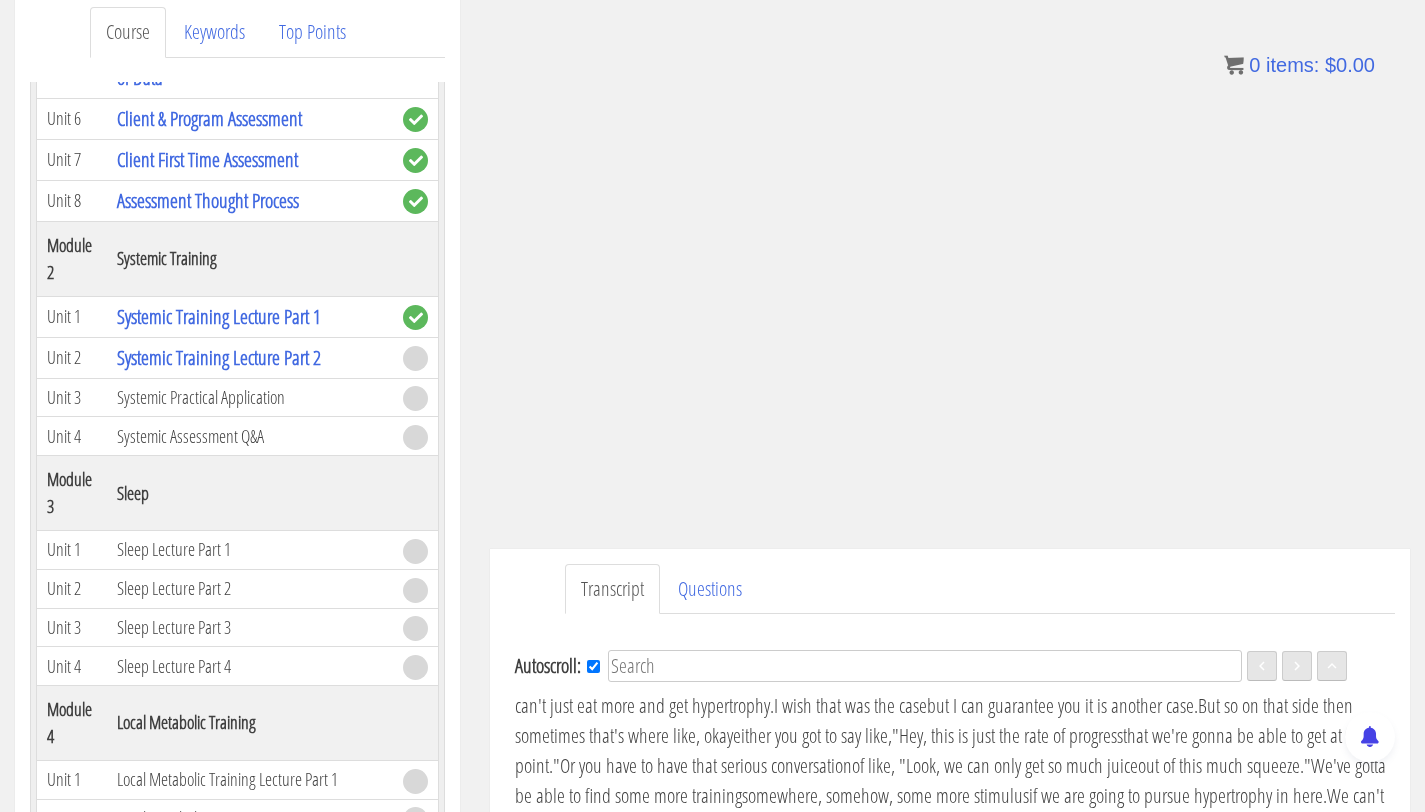 scroll, scrollTop: 2558, scrollLeft: 0, axis: vertical 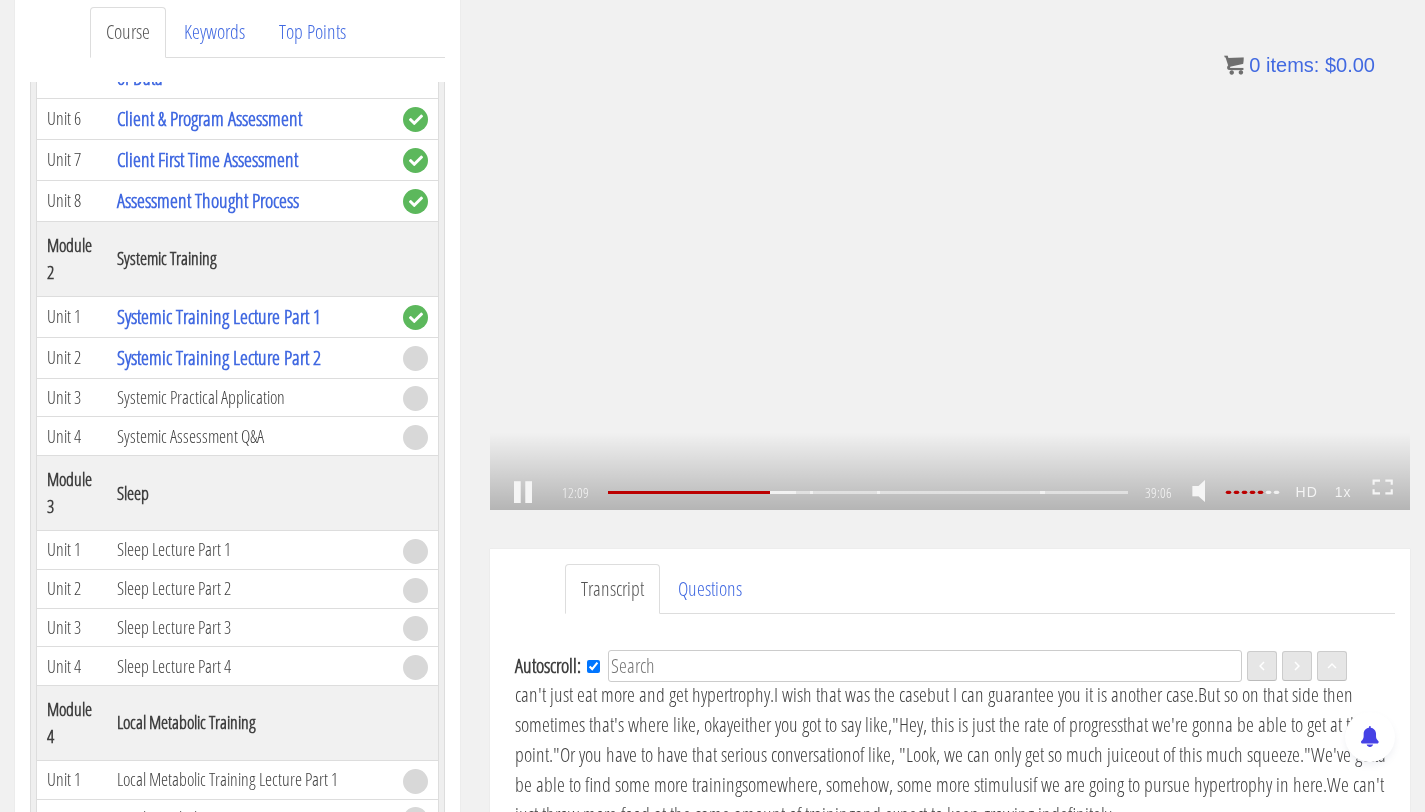 click on ".a{fill:#000;opacity:0.65;}.b{fill:#fff;opacity:1.0;}
.fp-color-play{opacity:0.65;}.controlbutton{fill:#fff;}
.fp-color-play{opacity:0.65;}.controlbutton{fill:#fff;}
.controlbuttonbg{opacity:0.65;}.controlbutton{fill:#fff;}
.fp-color-play{opacity:0.65;}.rect{fill:#fff;}
.fp-color-play{opacity:0.65;}.rect{fill:#fff;}
.fp-color-play{opacity:0.65;}.rect{fill:#fff;}
.fp-color-play{opacity:0.65;}.rect{fill:#fff;}
12:09                              11:50                                           39:06              26:57" at bounding box center [950, 251] 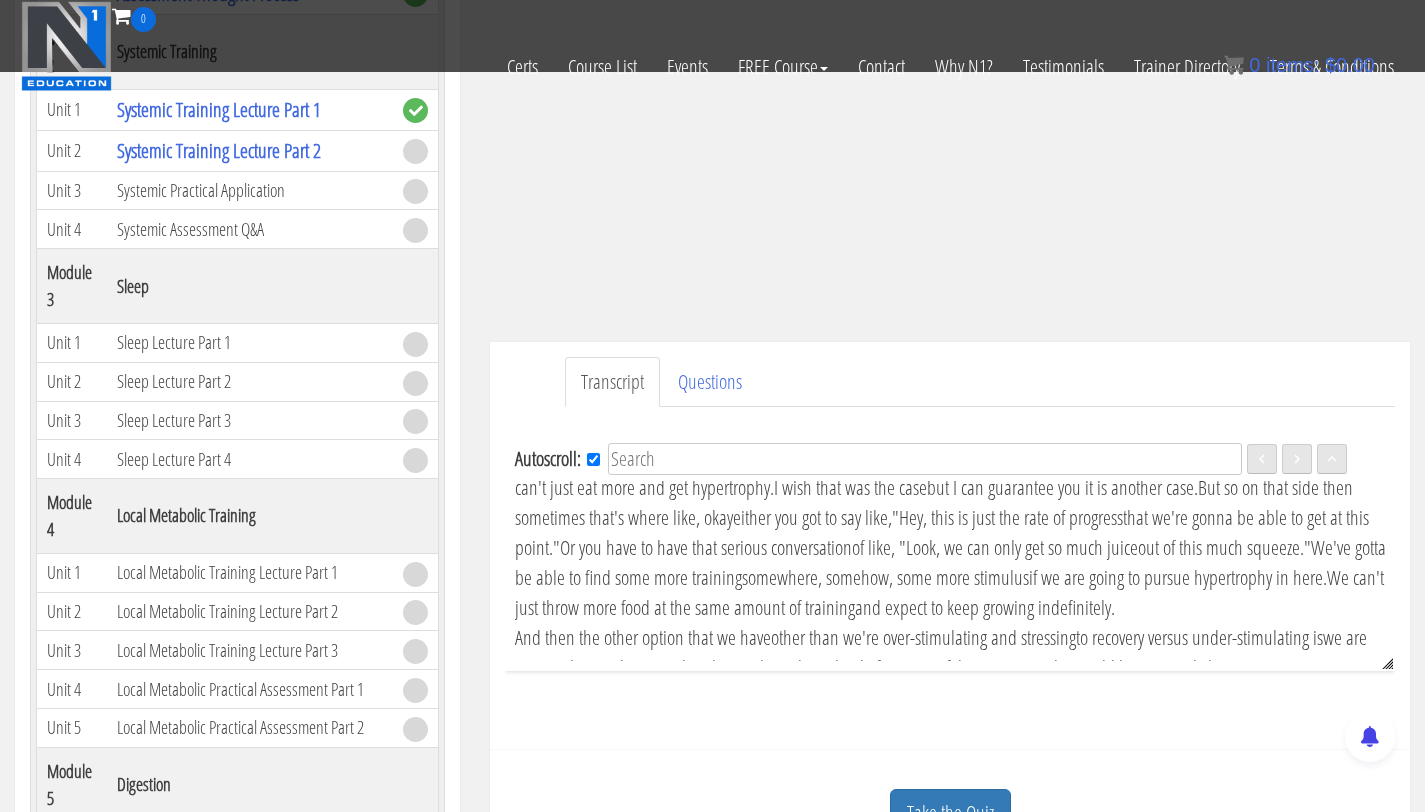 scroll, scrollTop: 393, scrollLeft: 0, axis: vertical 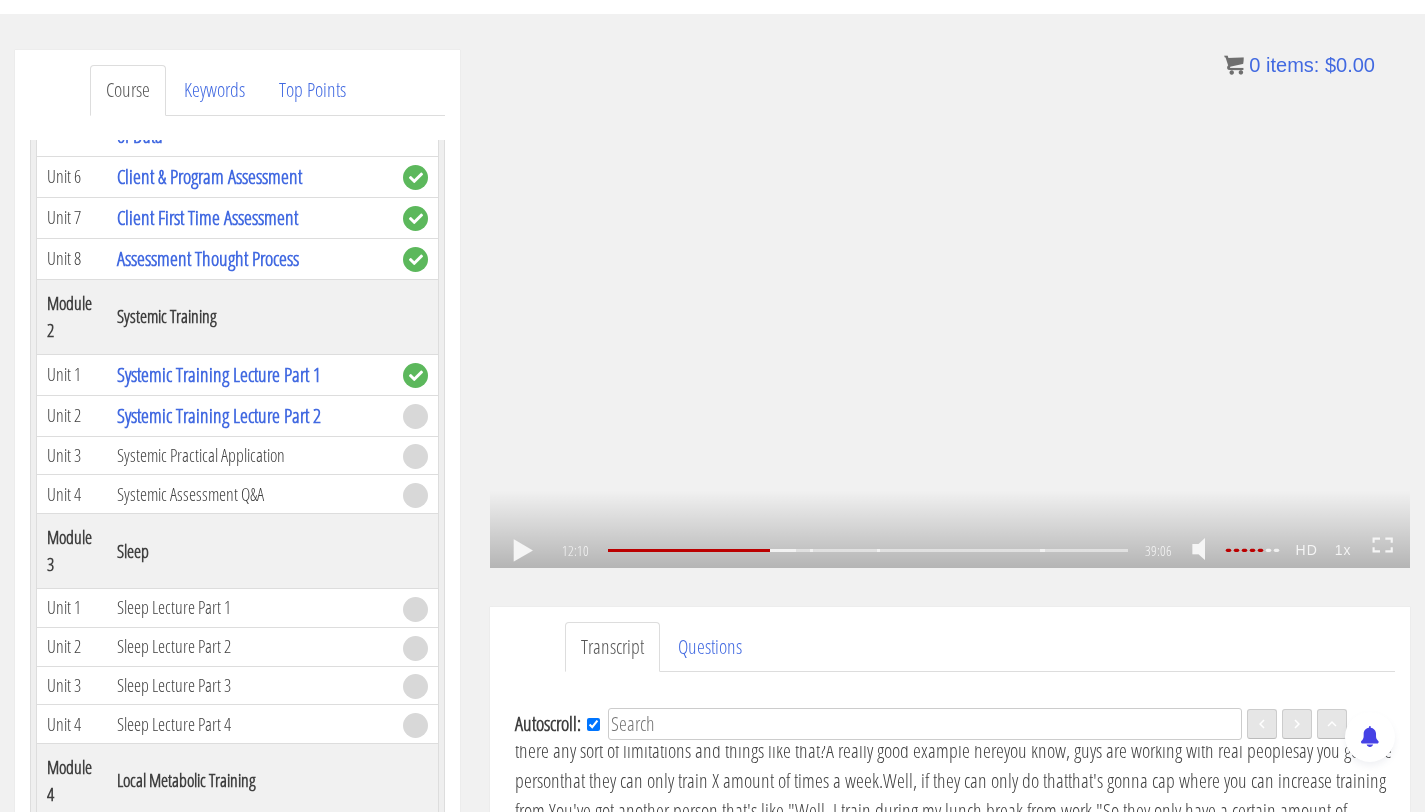 click on ".a{fill:#000;opacity:0.65;}.b{fill:#fff;opacity:1.0;}
.fp-color-play{opacity:0.65;}.controlbutton{fill:#fff;}
.fp-color-play{opacity:0.65;}.controlbutton{fill:#fff;}
.controlbuttonbg{opacity:0.65;}.controlbutton{fill:#fff;}
.fp-color-play{opacity:0.65;}.rect{fill:#fff;}
.fp-color-play{opacity:0.65;}.rect{fill:#fff;}
.fp-color-play{opacity:0.65;}.rect{fill:#fff;}
.fp-color-play{opacity:0.65;}.rect{fill:#fff;}
12:10                              11:50                                           39:06              26:57" at bounding box center [950, 309] 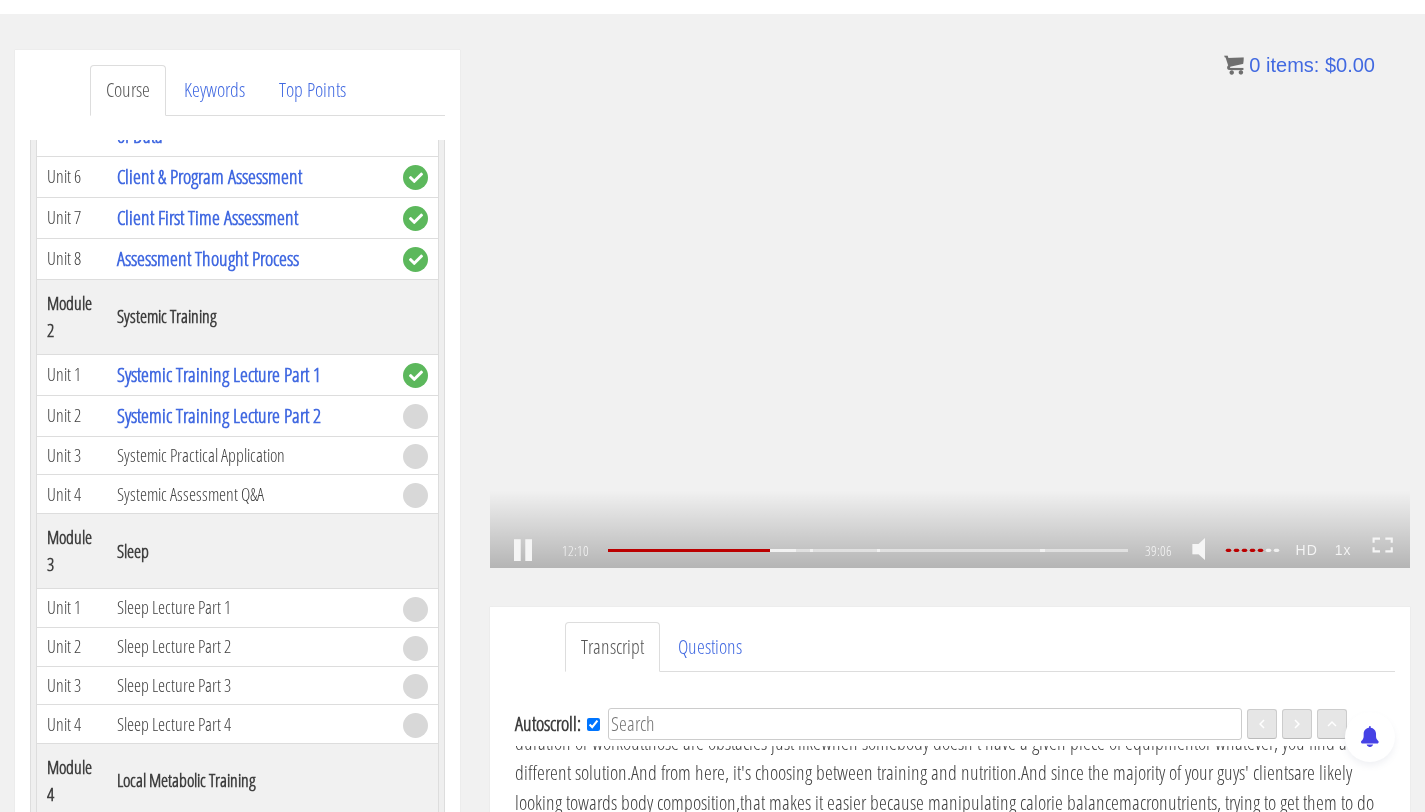 scroll, scrollTop: 2558, scrollLeft: 0, axis: vertical 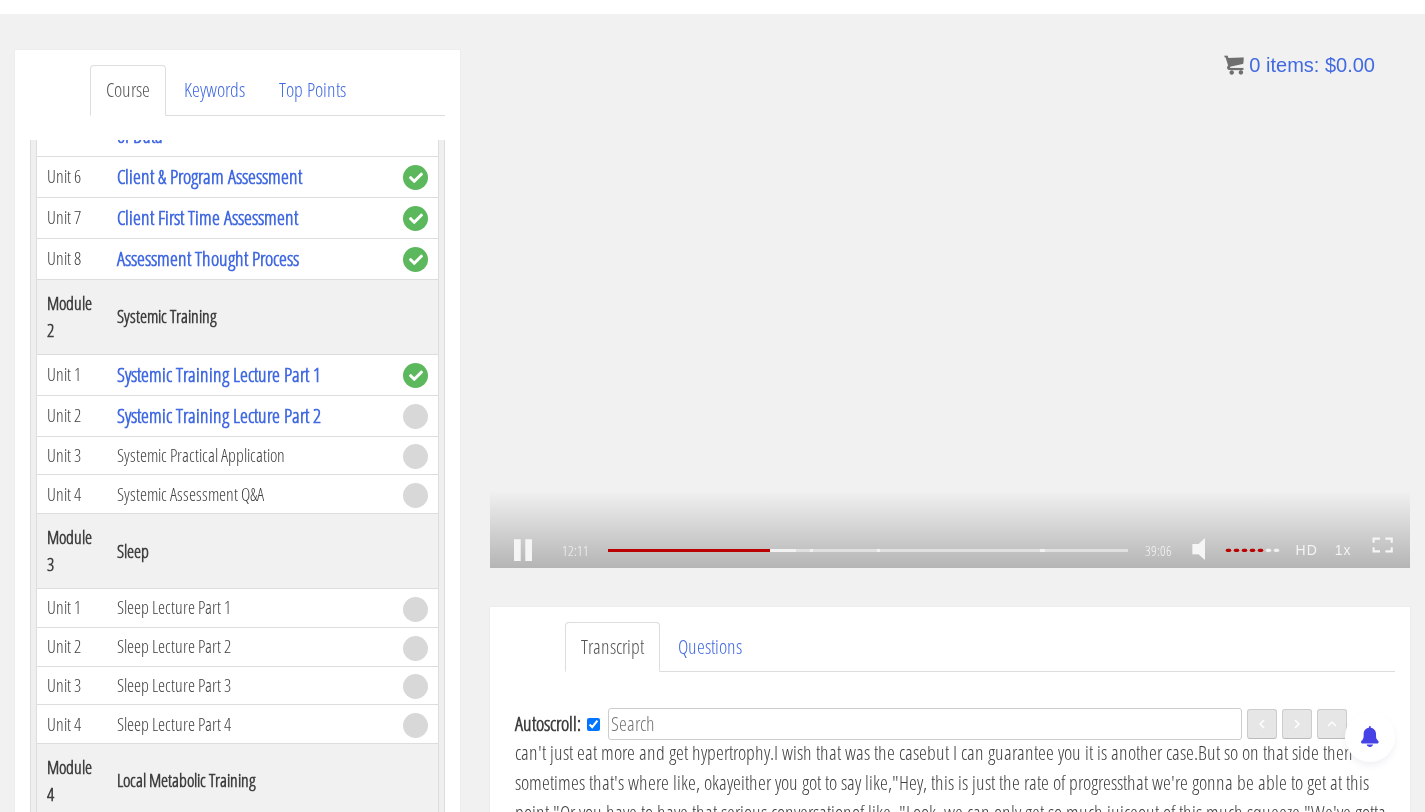 click on ".a{fill:#000;opacity:0.65;}.b{fill:#fff;opacity:1.0;}
.fp-color-play{opacity:0.65;}.controlbutton{fill:#fff;}
.fp-color-play{opacity:0.65;}.controlbutton{fill:#fff;}
.controlbuttonbg{opacity:0.65;}.controlbutton{fill:#fff;}
.fp-color-play{opacity:0.65;}.rect{fill:#fff;}
.fp-color-play{opacity:0.65;}.rect{fill:#fff;}
.fp-color-play{opacity:0.65;}.rect{fill:#fff;}
.fp-color-play{opacity:0.65;}.rect{fill:#fff;}
12:11                              11:50                                           39:06              26:56" at bounding box center (950, 309) 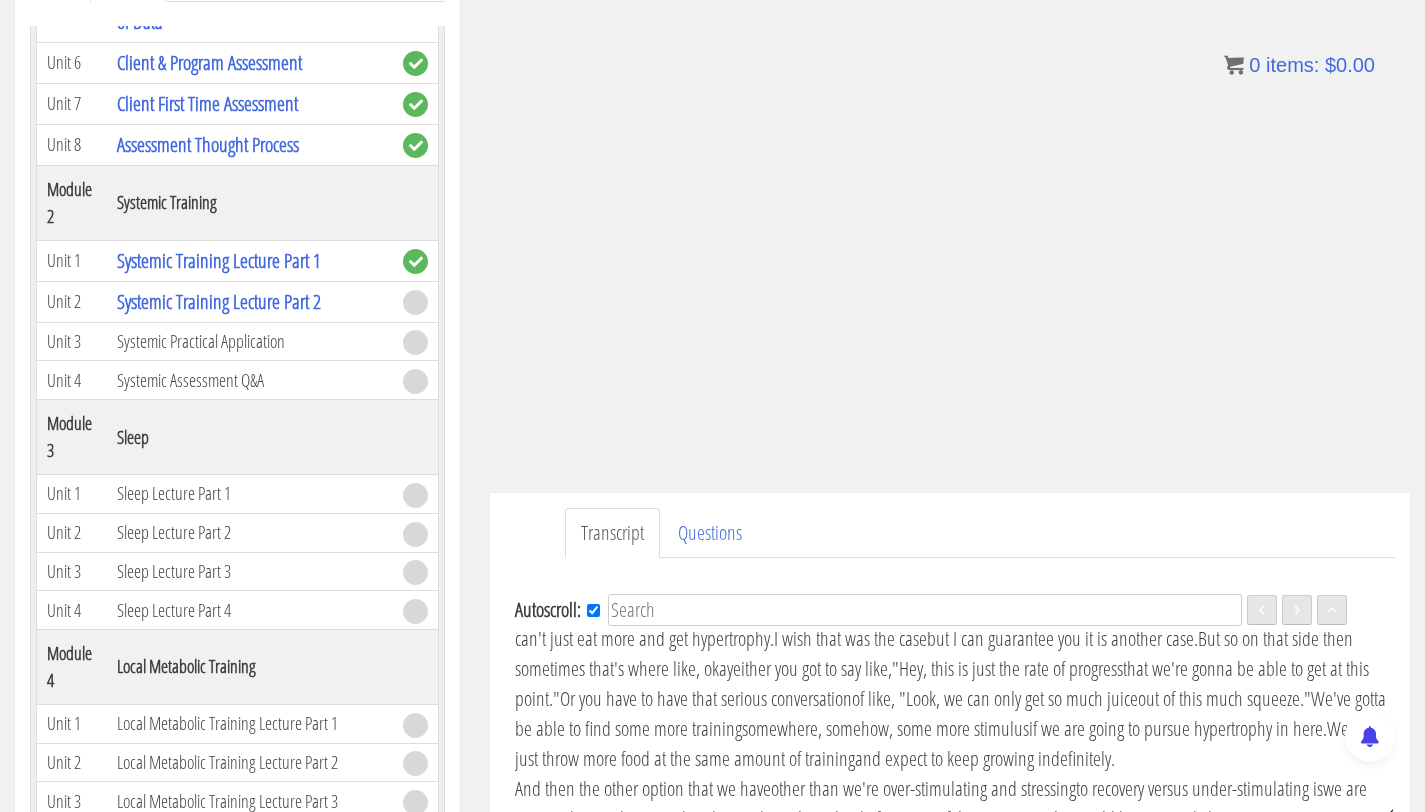 scroll, scrollTop: 333, scrollLeft: 0, axis: vertical 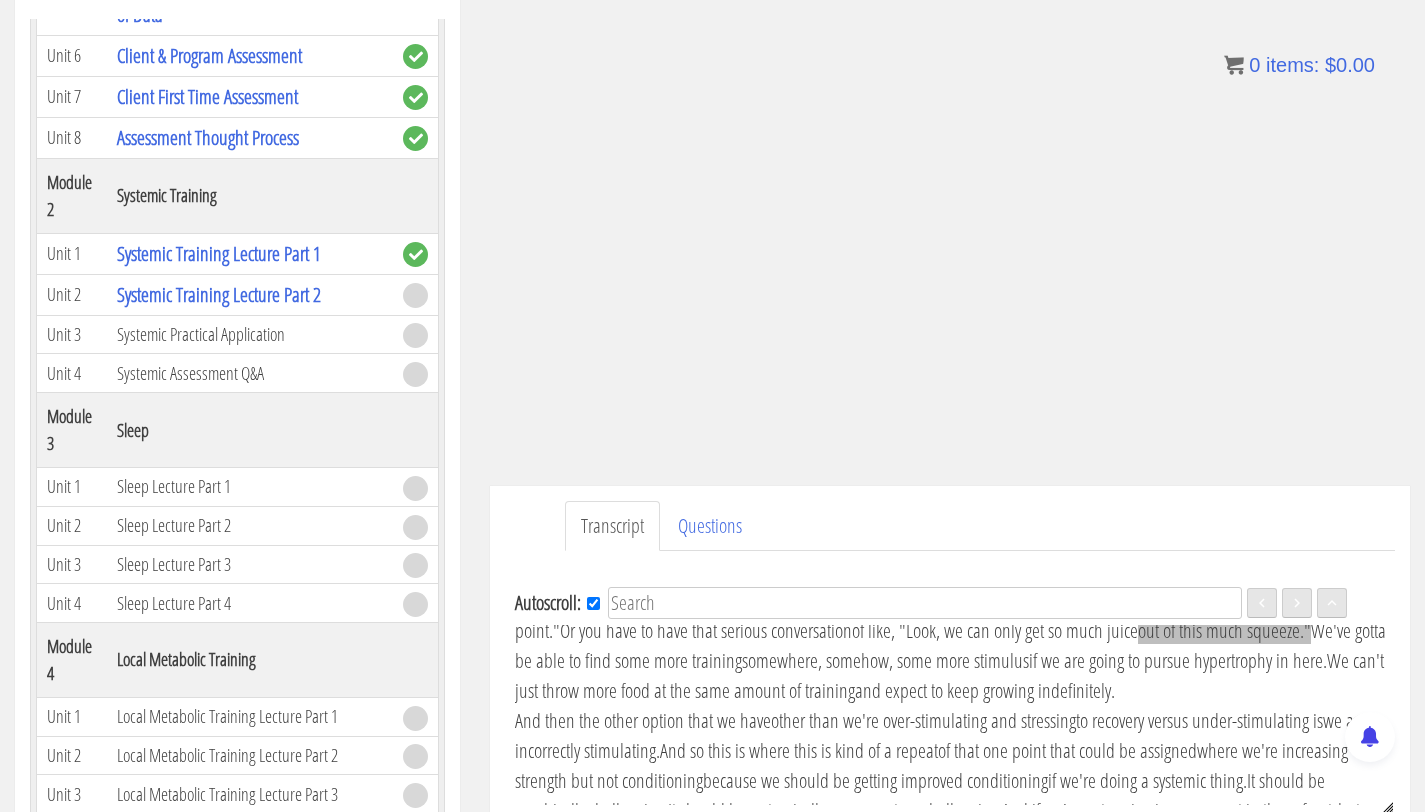 click on "out of this much squeeze."" at bounding box center (1224, 630) 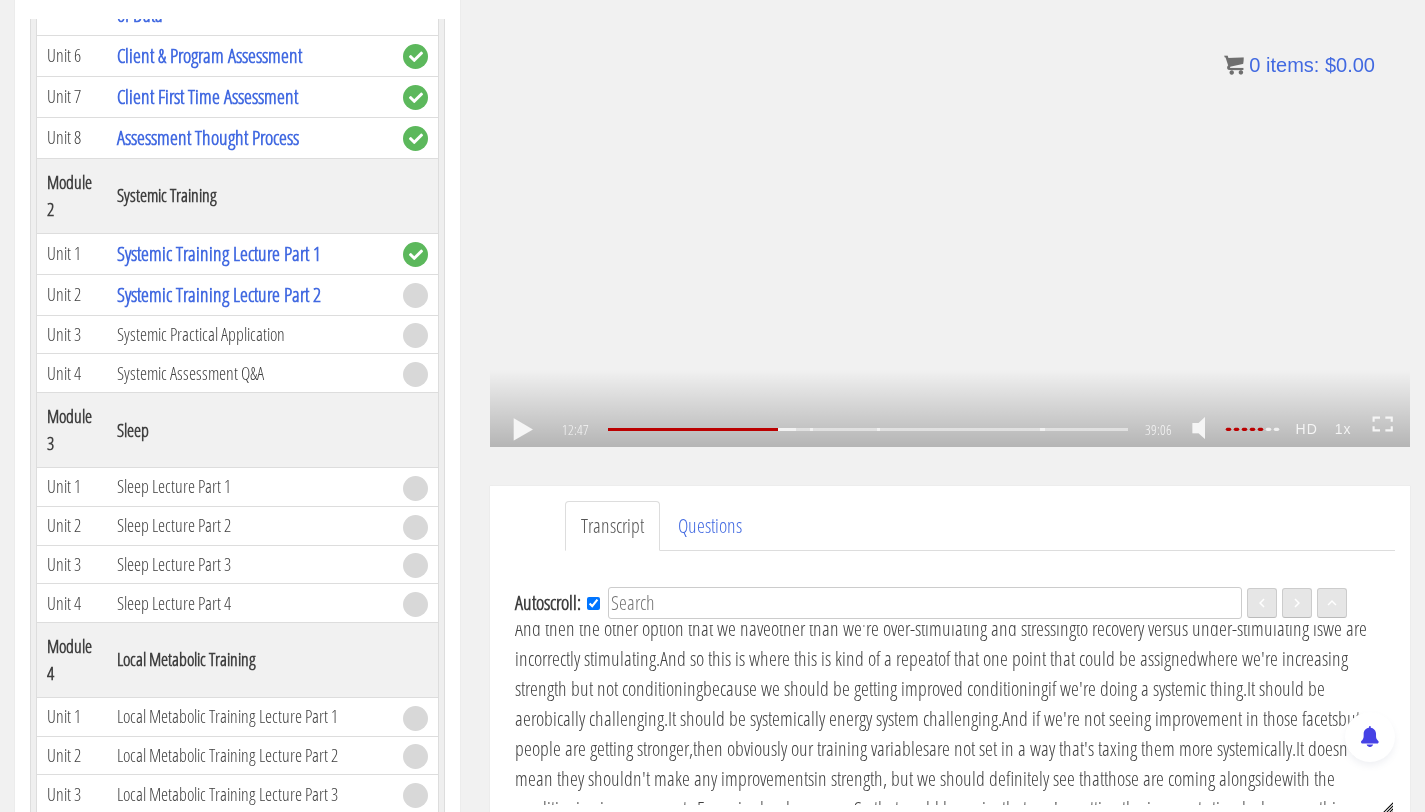 click on ".a{fill:#000;opacity:0.65;}.b{fill:#fff;opacity:1.0;}
.fp-color-play{opacity:0.65;}.controlbutton{fill:#fff;}
.fp-color-play{opacity:0.65;}.controlbutton{fill:#fff;}
.controlbuttonbg{opacity:0.65;}.controlbutton{fill:#fff;}
.fp-color-play{opacity:0.65;}.rect{fill:#fff;}
.fp-color-play{opacity:0.65;}.rect{fill:#fff;}
.fp-color-play{opacity:0.65;}.rect{fill:#fff;}
.fp-color-play{opacity:0.65;}.rect{fill:#fff;}
12:47                              27:59                                           39:06              26:20" at bounding box center [950, 188] 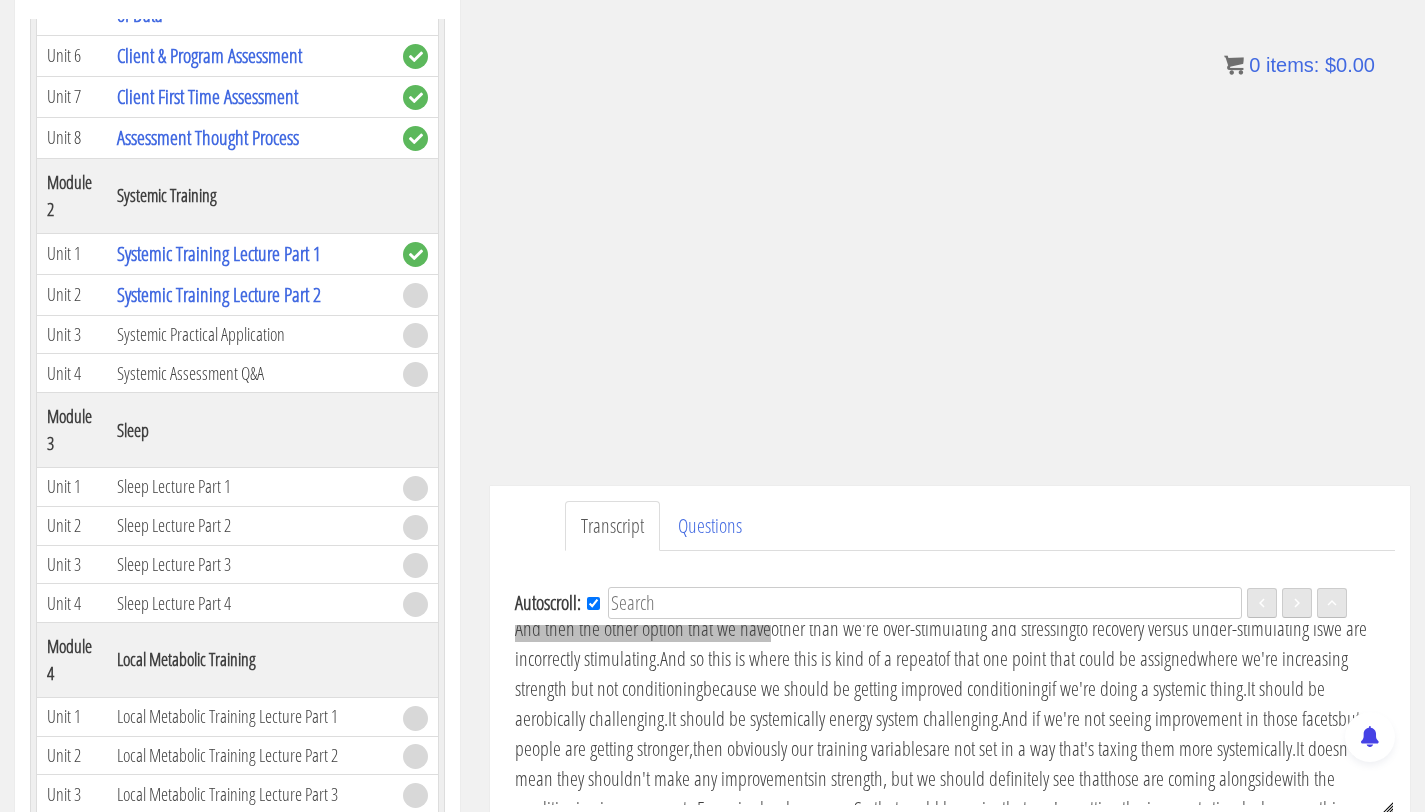 click on "And then the other option that we have" at bounding box center (643, 628) 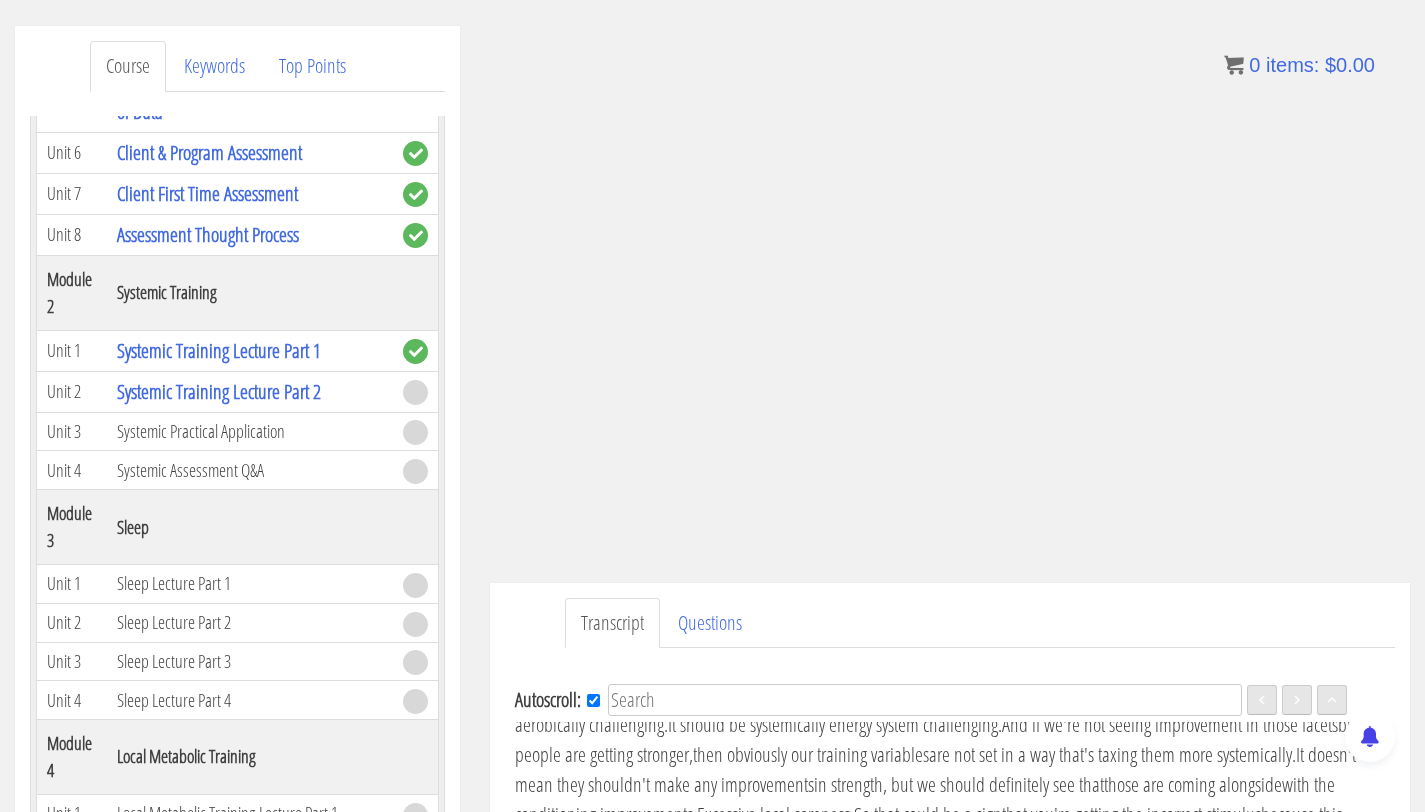 scroll, scrollTop: 237, scrollLeft: 0, axis: vertical 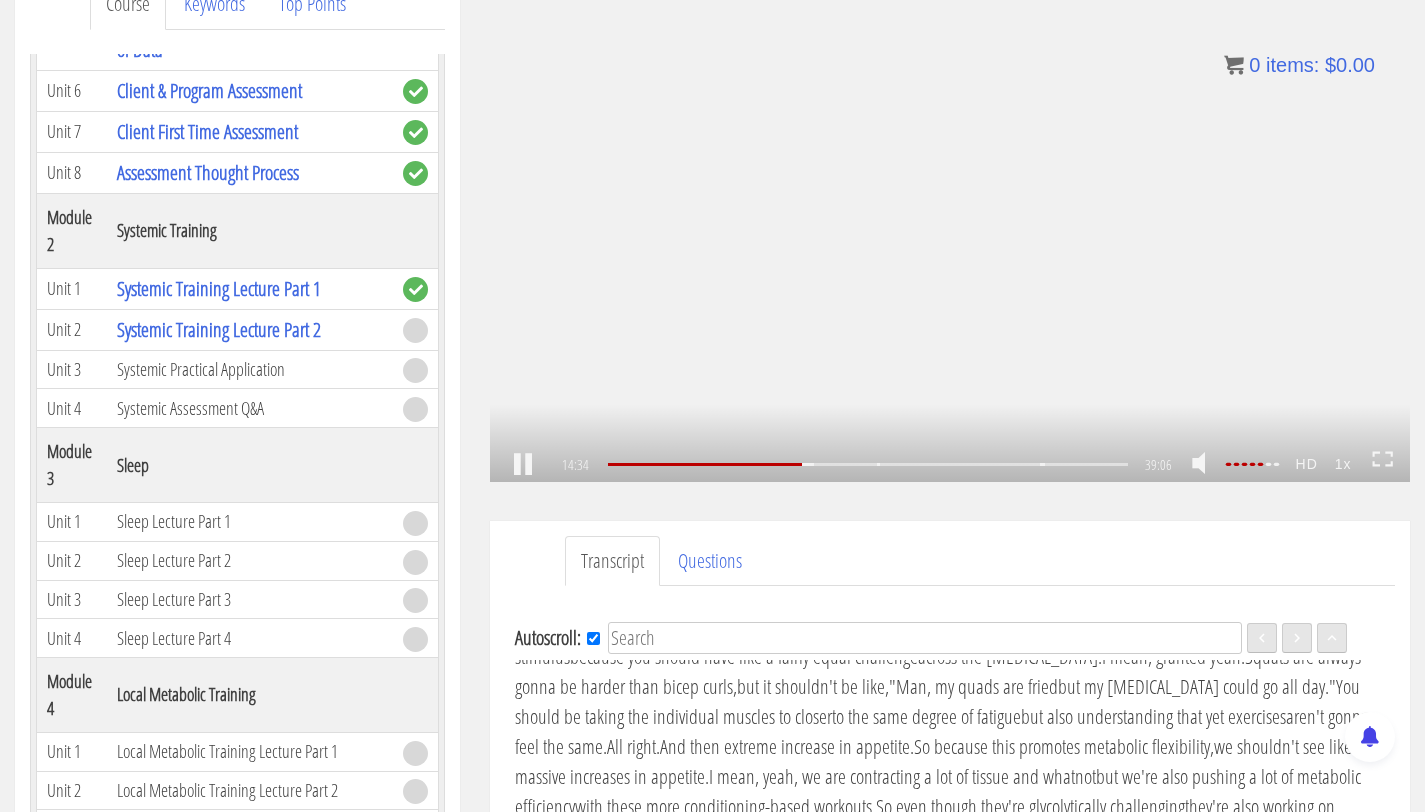 click on ".a{fill:#000;opacity:0.65;}.b{fill:#fff;opacity:1.0;}
.fp-color-play{opacity:0.65;}.controlbutton{fill:#fff;}
.fp-color-play{opacity:0.65;}.controlbutton{fill:#fff;}
.controlbuttonbg{opacity:0.65;}.controlbutton{fill:#fff;}
.fp-color-play{opacity:0.65;}.rect{fill:#fff;}
.fp-color-play{opacity:0.65;}.rect{fill:#fff;}
.fp-color-play{opacity:0.65;}.rect{fill:#fff;}
.fp-color-play{opacity:0.65;}.rect{fill:#fff;}
14:34                              27:59                                           39:06              24:32" at bounding box center [950, 223] 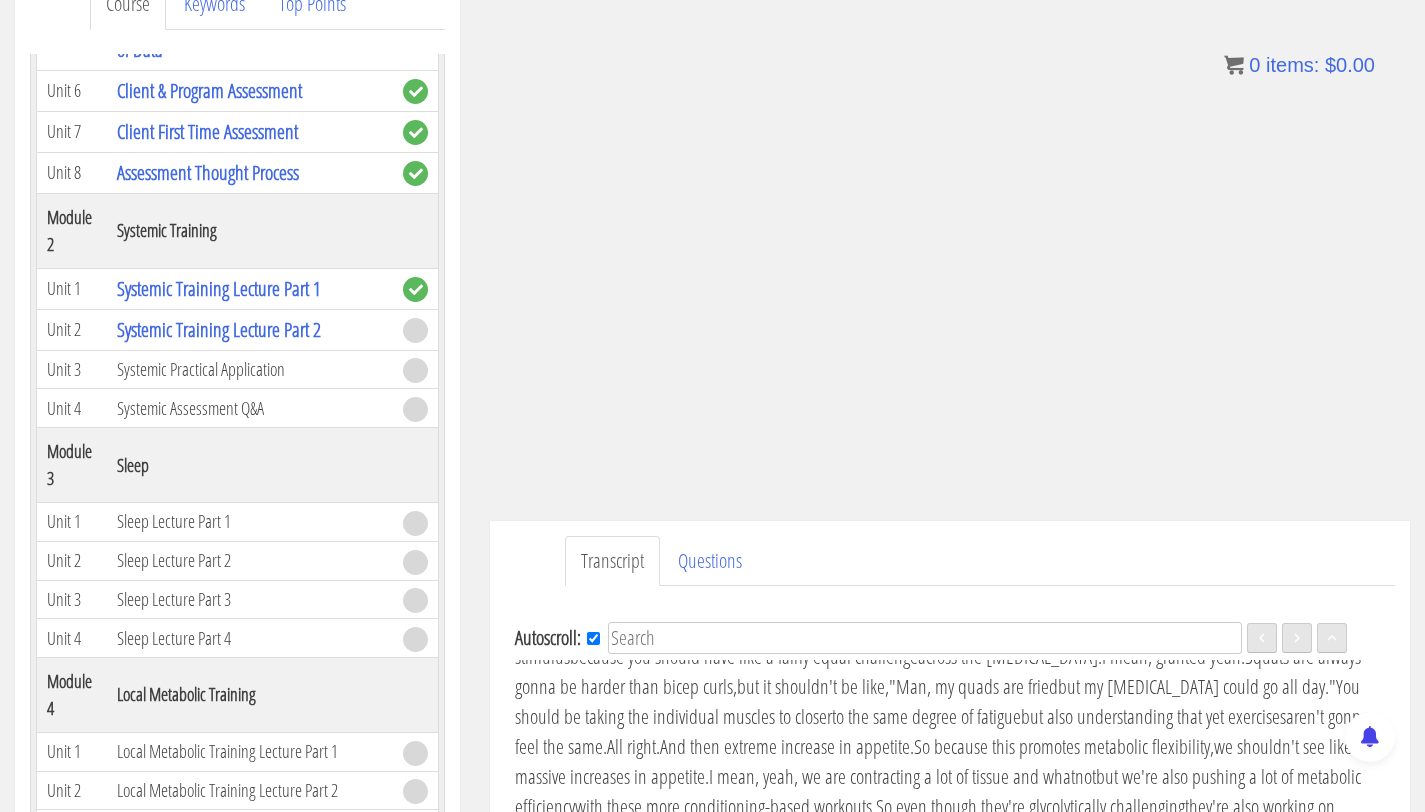 click on ".a{fill:#000;opacity:0.65;}.b{fill:#fff;opacity:1.0;}
.fp-color-play{opacity:0.65;}.controlbutton{fill:#fff;}
.fp-color-play{opacity:0.65;}.controlbutton{fill:#fff;}
.controlbuttonbg{opacity:0.65;}.controlbutton{fill:#fff;}
.fp-color-play{opacity:0.65;}.rect{fill:#fff;}
.fp-color-play{opacity:0.65;}.rect{fill:#fff;}
.fp-color-play{opacity:0.65;}.rect{fill:#fff;}
.fp-color-play{opacity:0.65;}.rect{fill:#fff;}
14:35                              27:59                                           39:06              24:32" at bounding box center (950, 223) 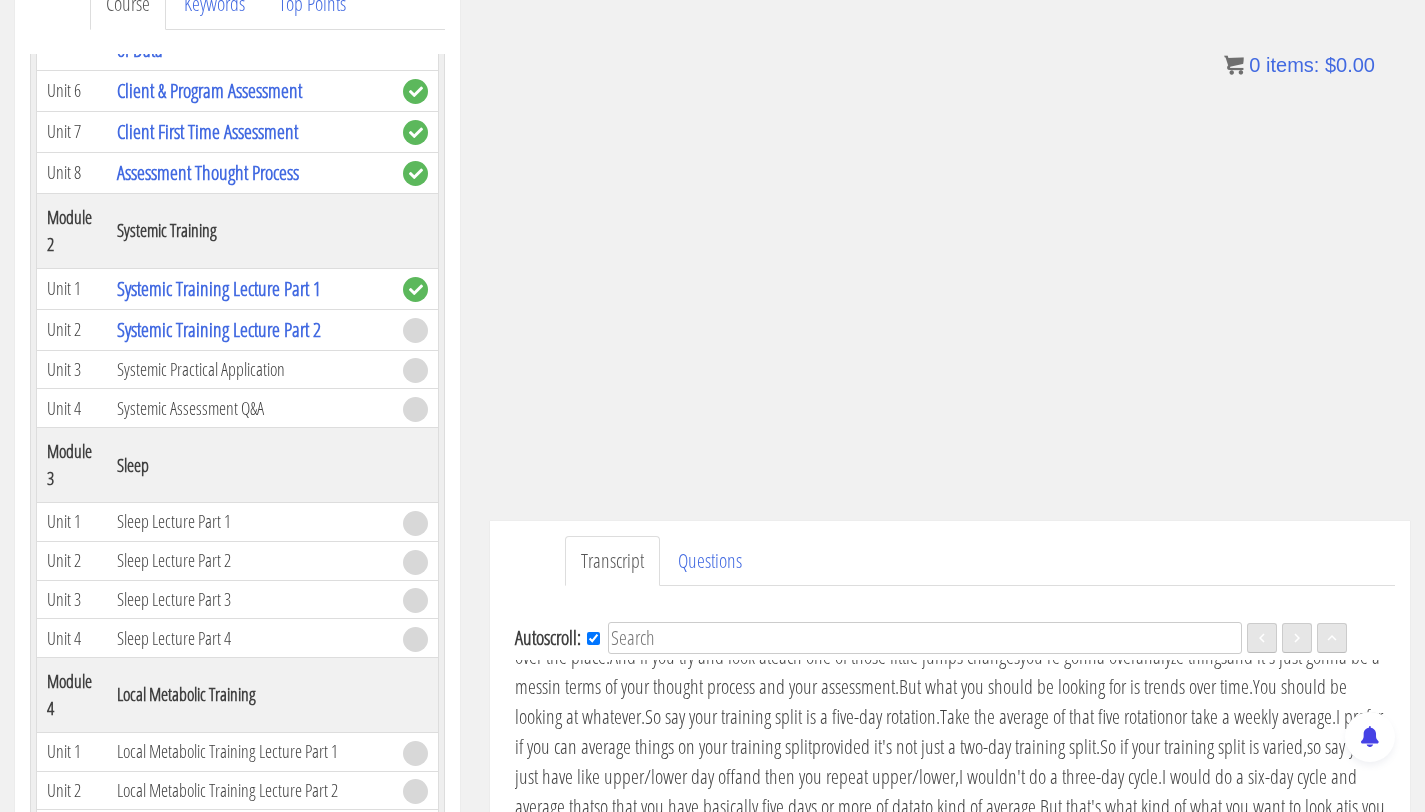 scroll, scrollTop: 3504, scrollLeft: 0, axis: vertical 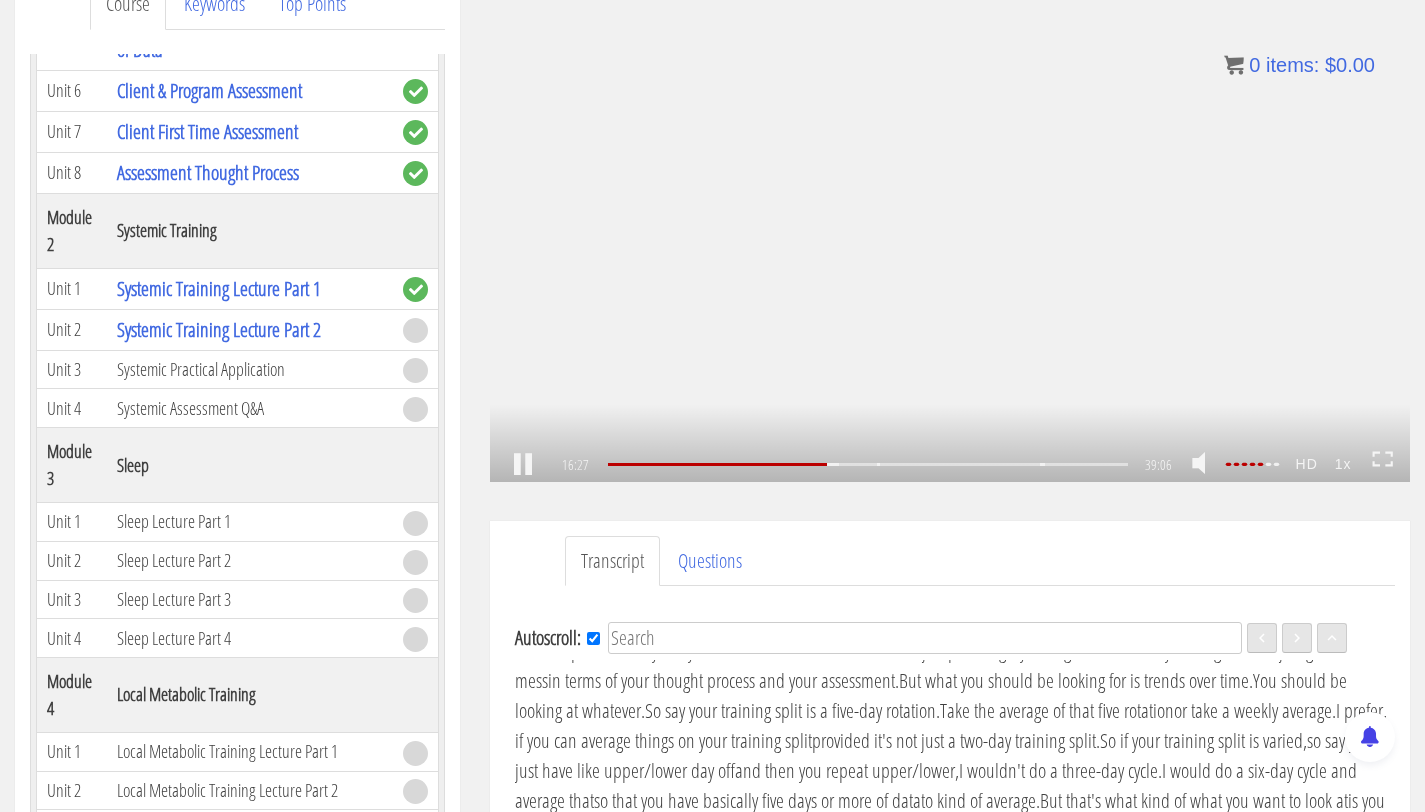 click on ".a{fill:#000;opacity:0.65;}.b{fill:#fff;opacity:1.0;}
.fp-color-play{opacity:0.65;}.controlbutton{fill:#fff;}
.fp-color-play{opacity:0.65;}.controlbutton{fill:#fff;}
.controlbuttonbg{opacity:0.65;}.controlbutton{fill:#fff;}
.fp-color-play{opacity:0.65;}.rect{fill:#fff;}
.fp-color-play{opacity:0.65;}.rect{fill:#fff;}
.fp-color-play{opacity:0.65;}.rect{fill:#fff;}
.fp-color-play{opacity:0.65;}.rect{fill:#fff;}
16:27                              27:59                                           39:06              22:39" at bounding box center [950, 223] 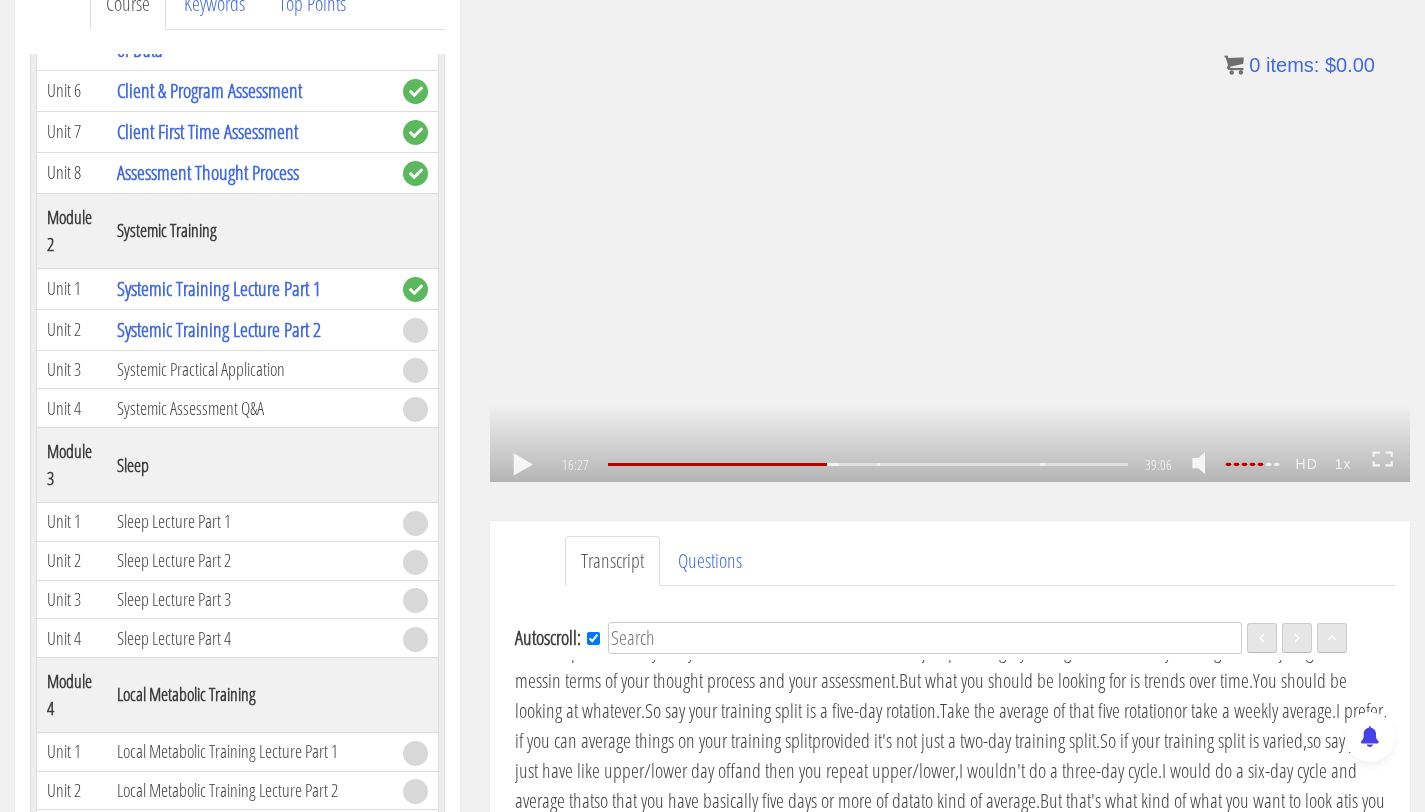 click on ".a{fill:#000;opacity:0.65;}.b{fill:#fff;opacity:1.0;}
.fp-color-play{opacity:0.65;}.controlbutton{fill:#fff;}
.fp-color-play{opacity:0.65;}.controlbutton{fill:#fff;}
.controlbuttonbg{opacity:0.65;}.controlbutton{fill:#fff;}
.fp-color-play{opacity:0.65;}.rect{fill:#fff;}
.fp-color-play{opacity:0.65;}.rect{fill:#fff;}
.fp-color-play{opacity:0.65;}.rect{fill:#fff;}
.fp-color-play{opacity:0.65;}.rect{fill:#fff;}
16:27                              27:59                                           39:06              22:39" at bounding box center (950, 223) 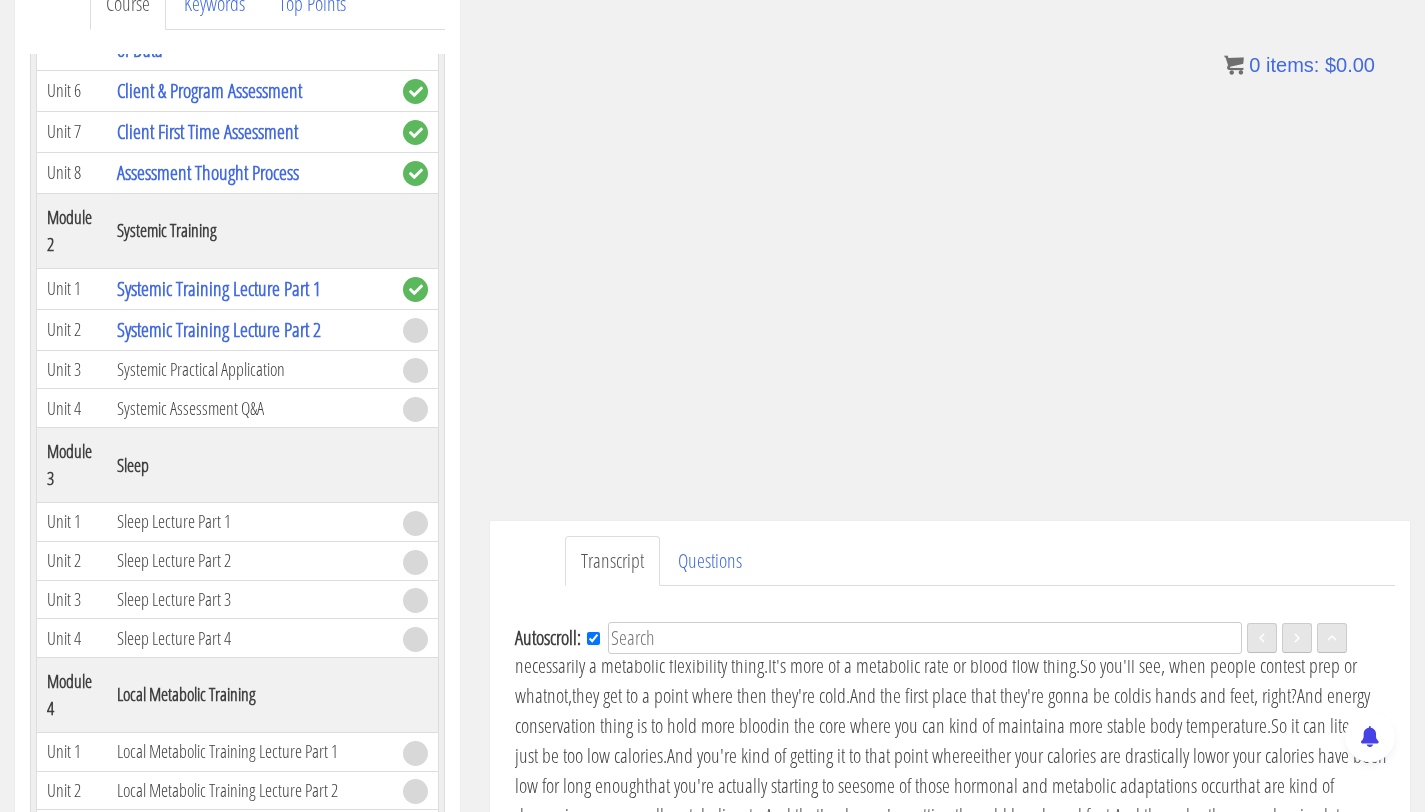 scroll, scrollTop: 4602, scrollLeft: 0, axis: vertical 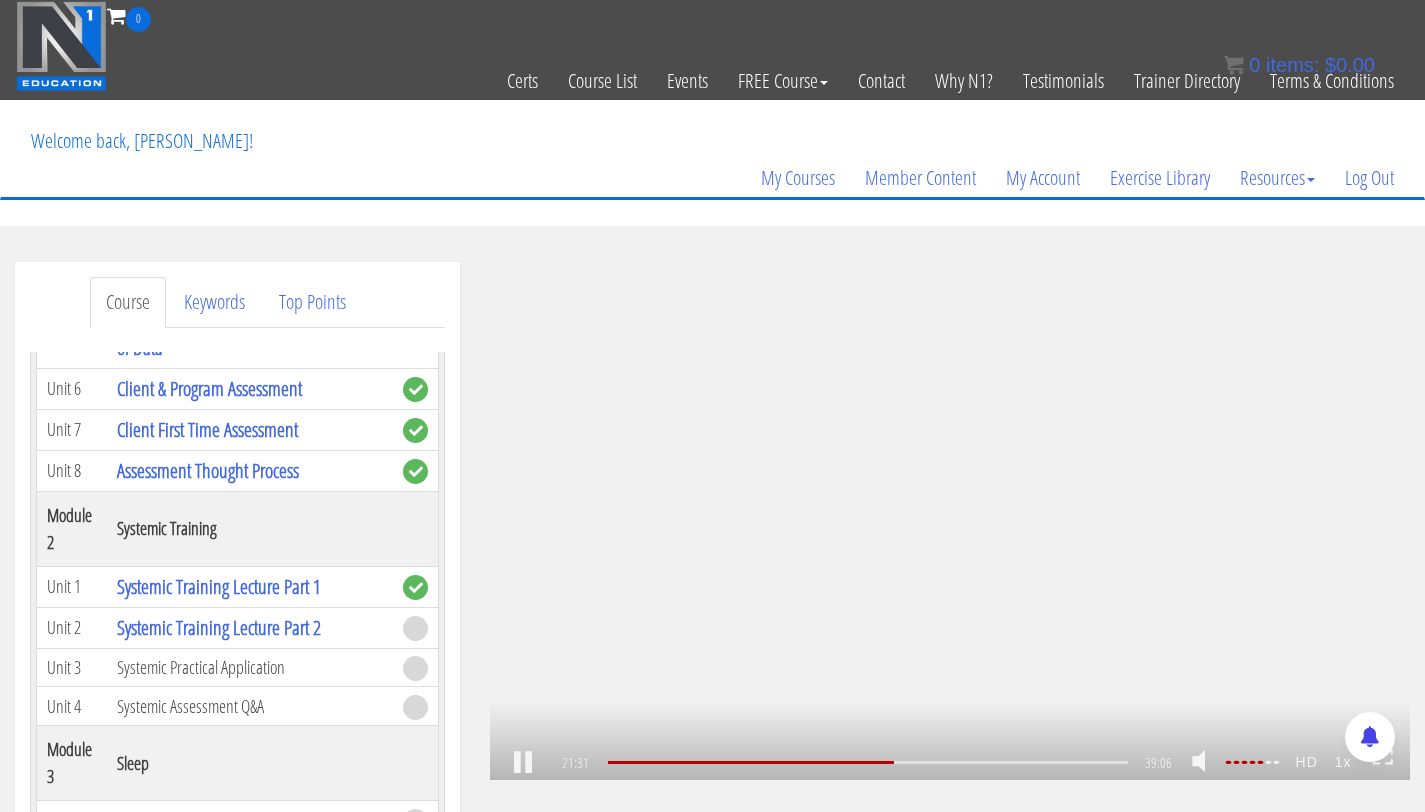 click on ".a{fill:#000;opacity:0.65;}.b{fill:#fff;opacity:1.0;}
.fp-color-play{opacity:0.65;}.controlbutton{fill:#fff;}
.fp-color-play{opacity:0.65;}.controlbutton{fill:#fff;}
.controlbuttonbg{opacity:0.65;}.controlbutton{fill:#fff;}
.fp-color-play{opacity:0.65;}.rect{fill:#fff;}
.fp-color-play{opacity:0.65;}.rect{fill:#fff;}
.fp-color-play{opacity:0.65;}.rect{fill:#fff;}
.fp-color-play{opacity:0.65;}.rect{fill:#fff;}
21:31                              14:57                                           39:06              17:36" at bounding box center [950, 521] 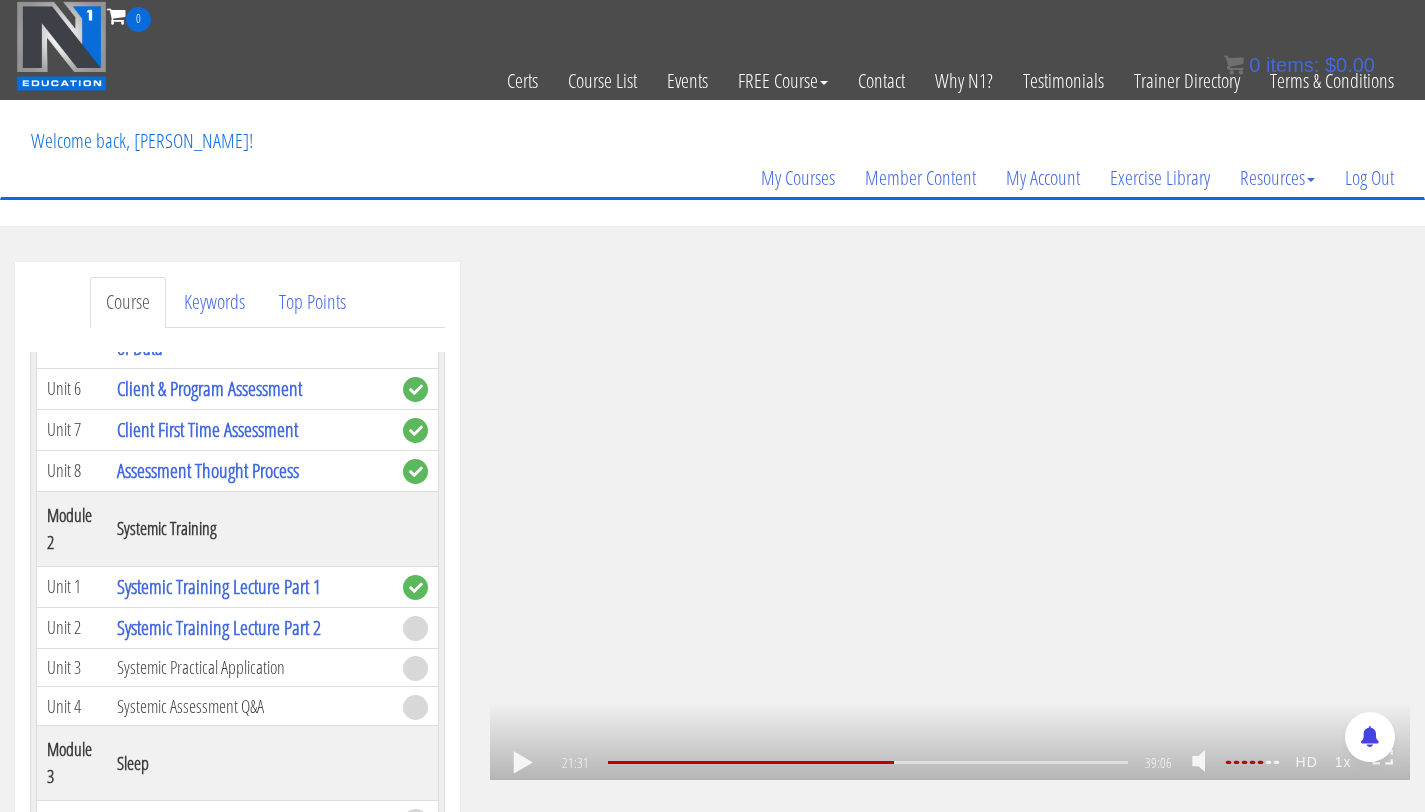 click at bounding box center [523, 763] 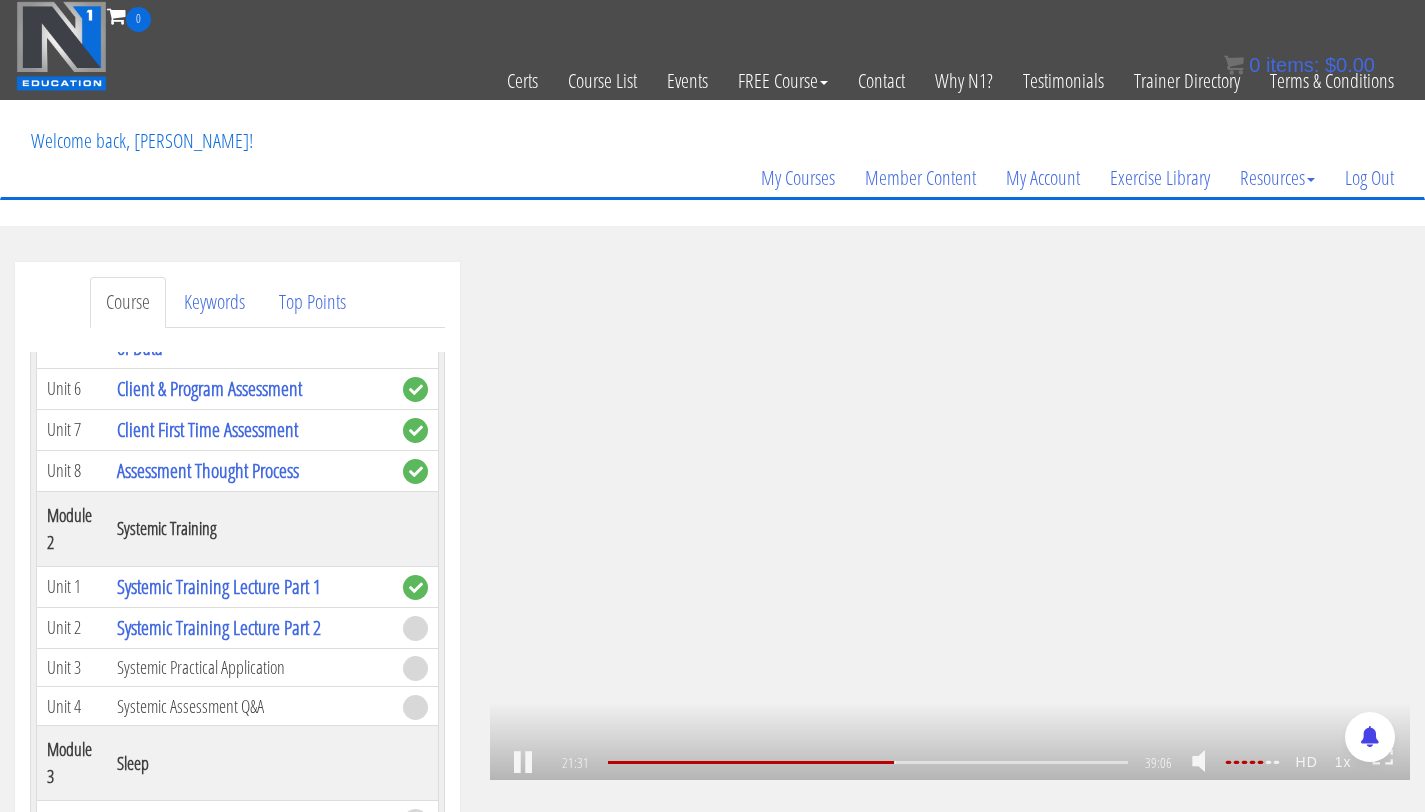 click at bounding box center (523, 763) 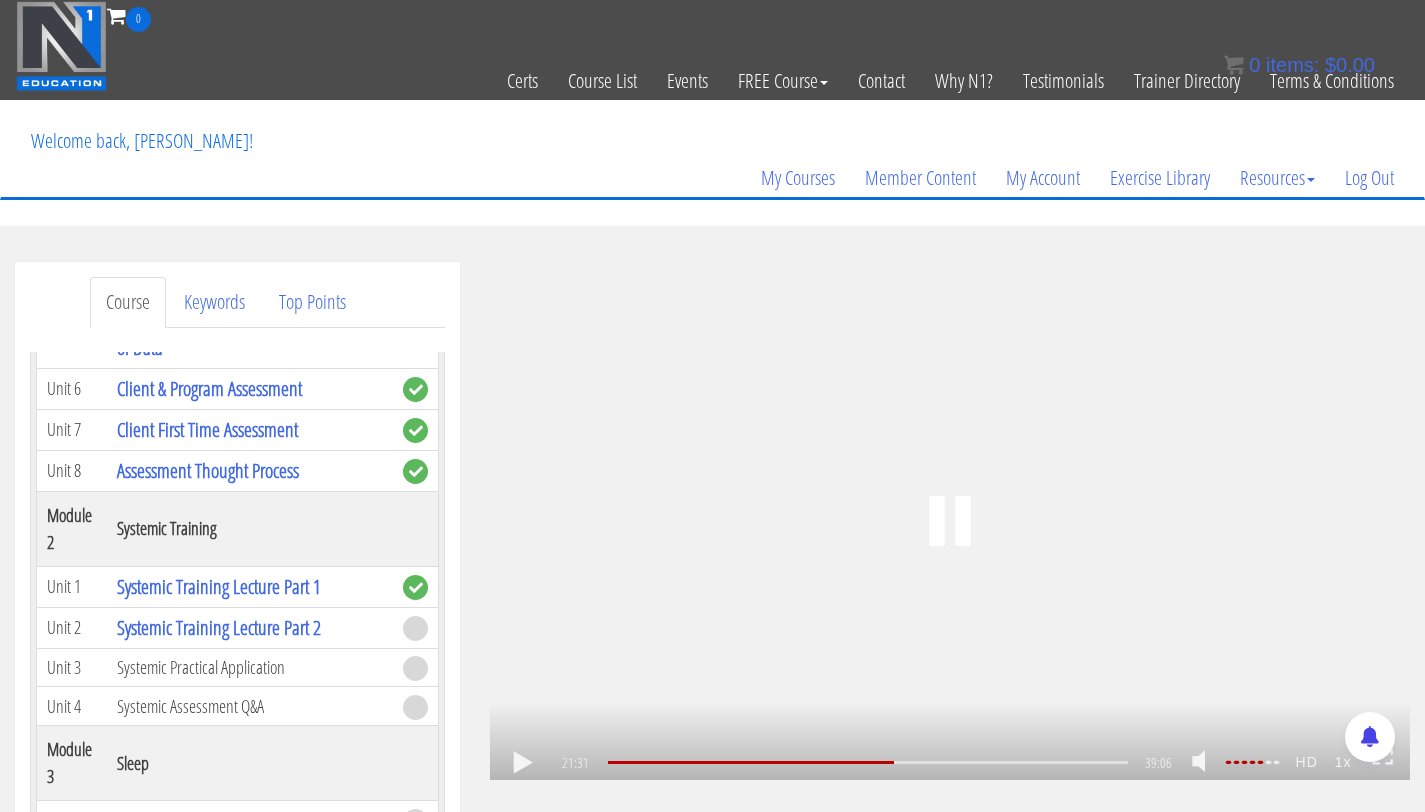 click at bounding box center (523, 763) 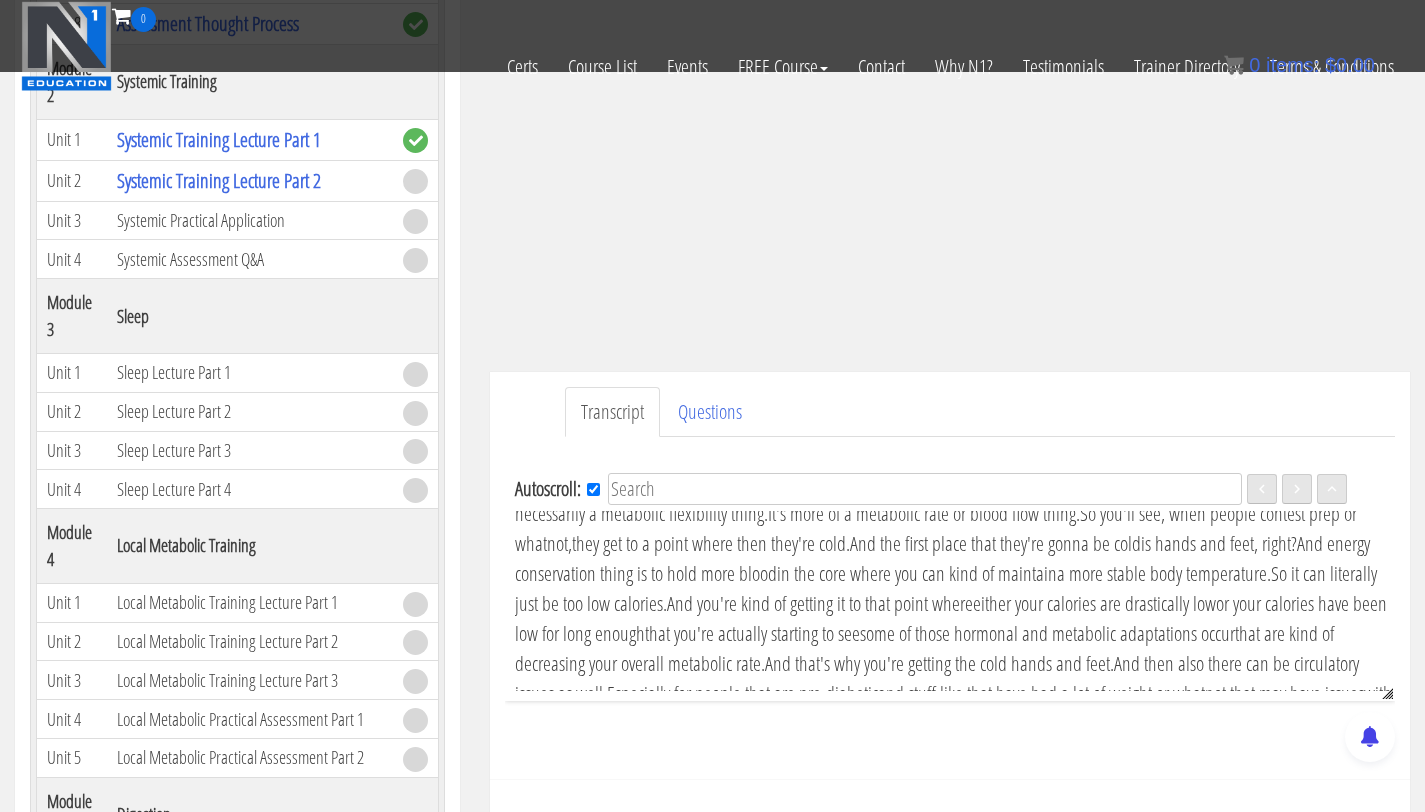 scroll, scrollTop: 449, scrollLeft: 0, axis: vertical 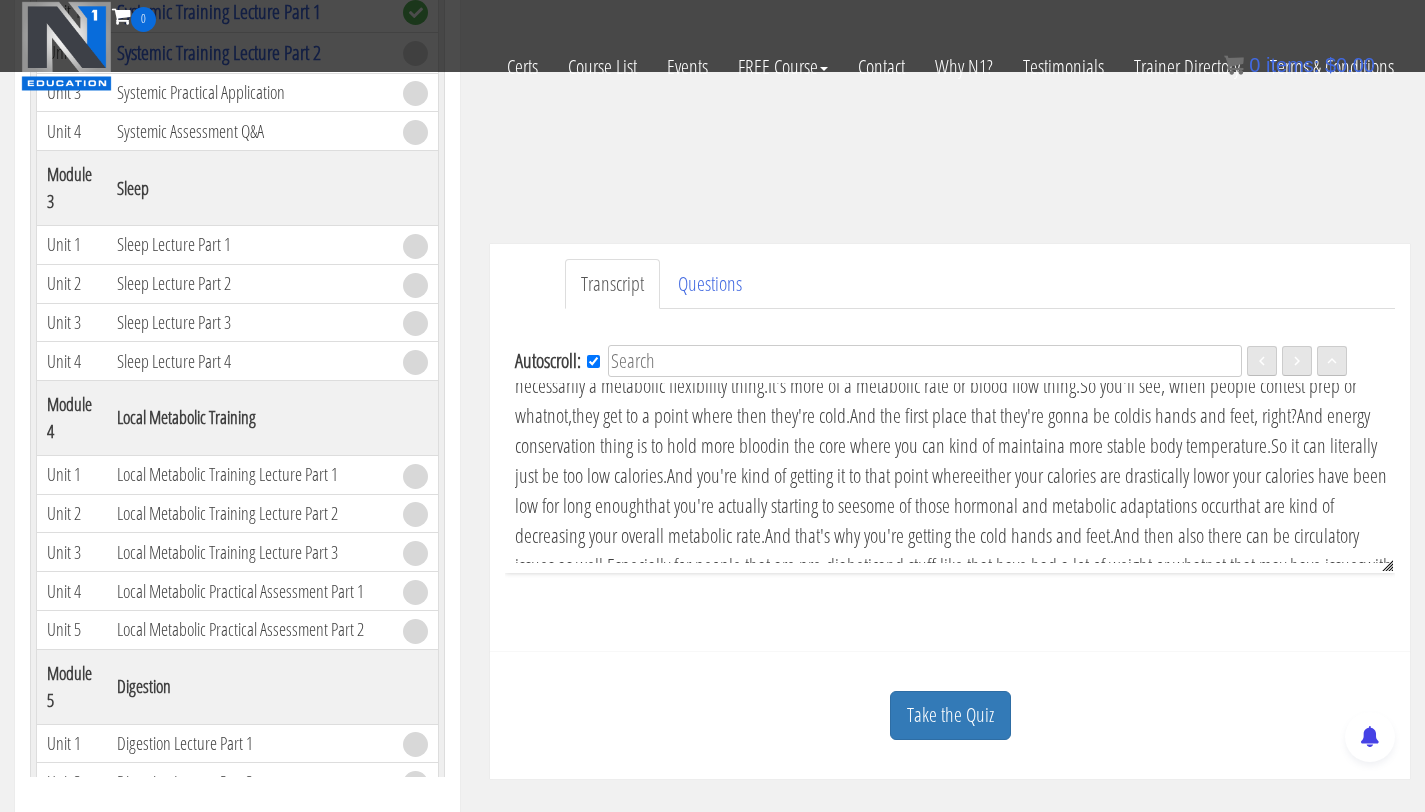 click on "then we'll just cover anything else" at bounding box center [651, 265] 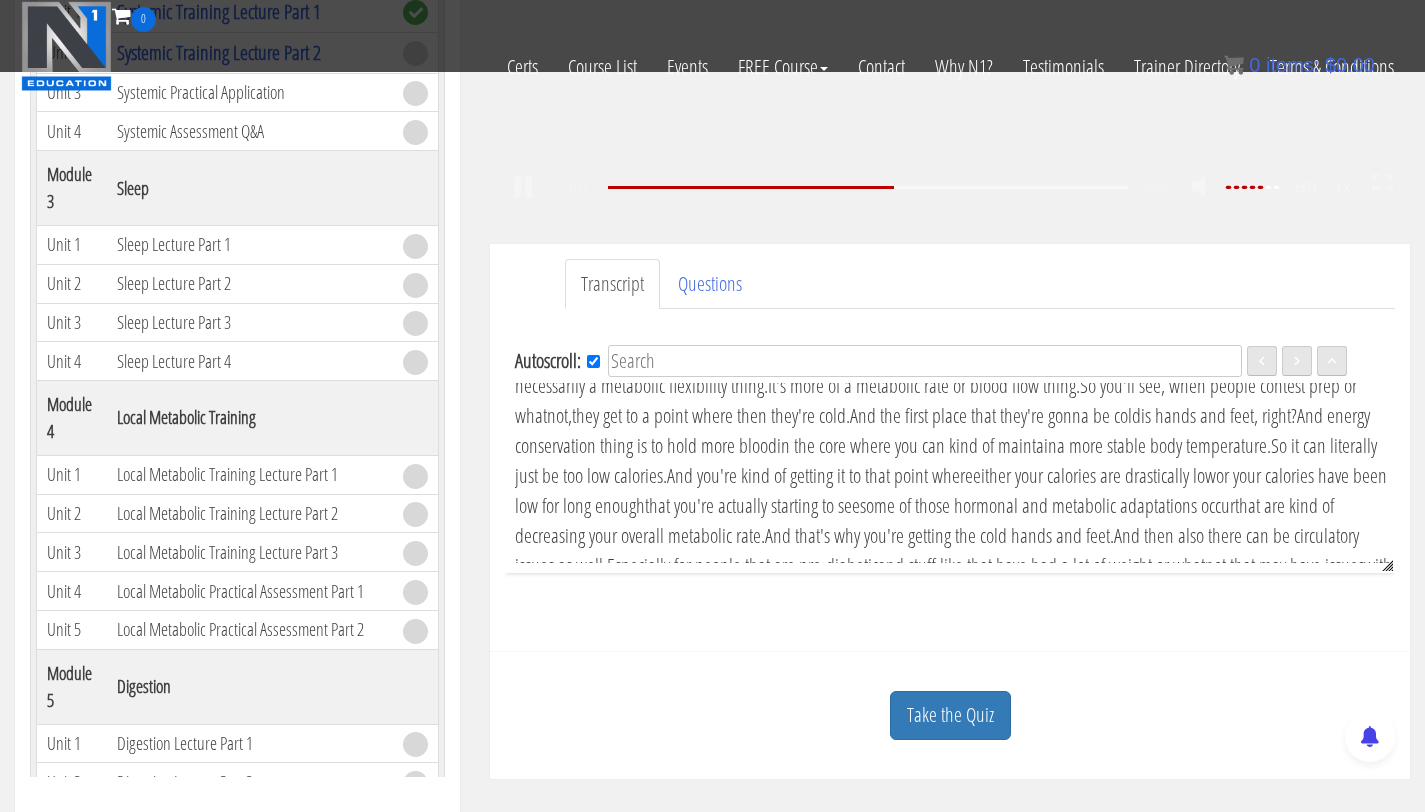 click on "So I'm not gonna cover any of the technical stuff," at bounding box center (741, 235) 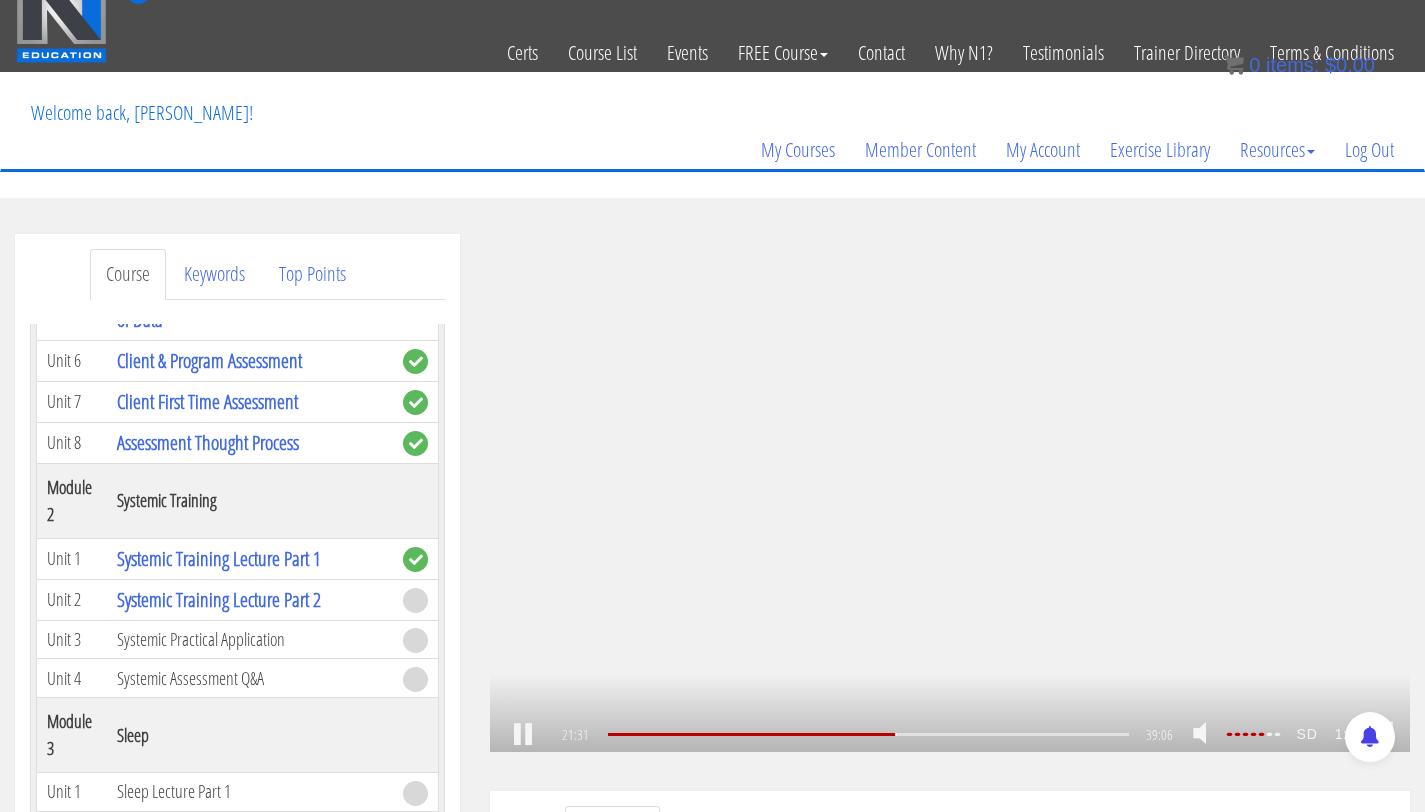 scroll, scrollTop: 31, scrollLeft: 0, axis: vertical 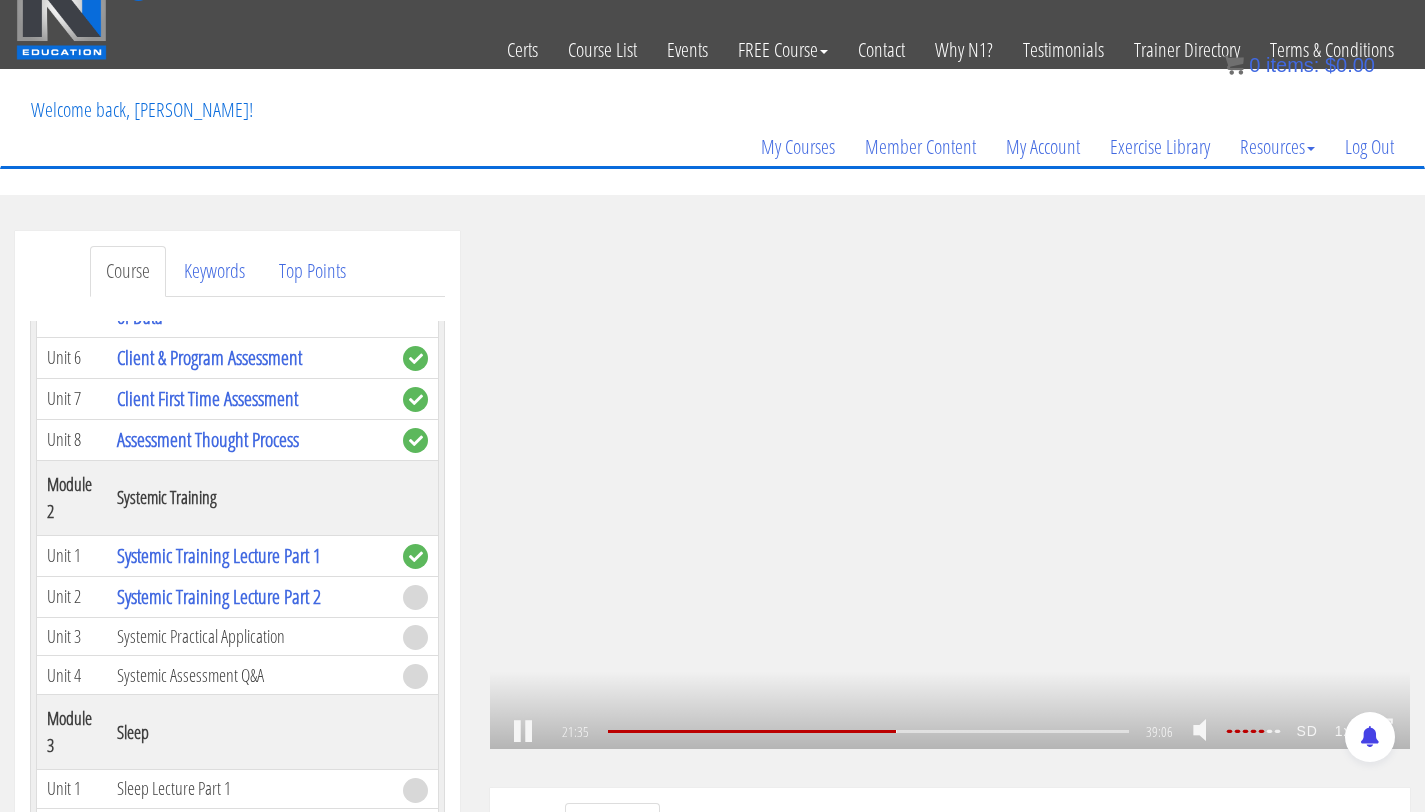click on ".a{fill:#000;opacity:0.65;}.b{fill:#fff;opacity:1.0;}
.fp-color-play{opacity:0.65;}.controlbutton{fill:#fff;}
.fp-color-play{opacity:0.65;}.controlbutton{fill:#fff;}
.controlbuttonbg{opacity:0.65;}.controlbutton{fill:#fff;}
.fp-color-play{opacity:0.65;}.rect{fill:#fff;}
.fp-color-play{opacity:0.65;}.rect{fill:#fff;}
.fp-color-play{opacity:0.65;}.rect{fill:#fff;}
.fp-color-play{opacity:0.65;}.rect{fill:#fff;}
21:35                              14:57                                           39:06              17:32" at bounding box center (950, 490) 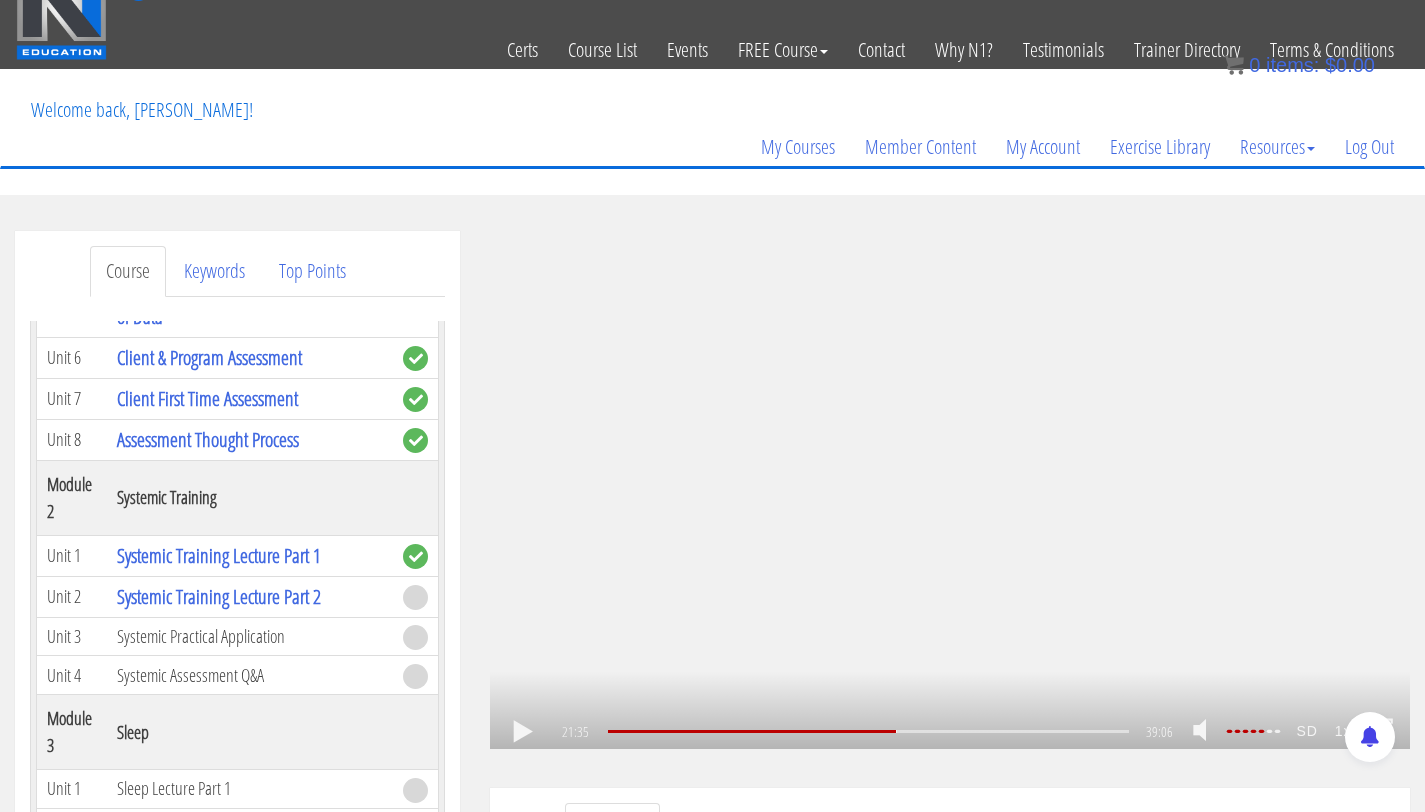 click on ".a{fill:#000;opacity:0.65;}.b{fill:#fff;opacity:1.0;}
.fp-color-play{opacity:0.65;}.controlbutton{fill:#fff;}
.fp-color-play{opacity:0.65;}.controlbutton{fill:#fff;}
.controlbuttonbg{opacity:0.65;}.controlbutton{fill:#fff;}
.fp-color-play{opacity:0.65;}.rect{fill:#fff;}
.fp-color-play{opacity:0.65;}.rect{fill:#fff;}
.fp-color-play{opacity:0.65;}.rect{fill:#fff;}
.fp-color-play{opacity:0.65;}.rect{fill:#fff;}
21:35                              14:57                                           39:06              17:31" at bounding box center [950, 490] 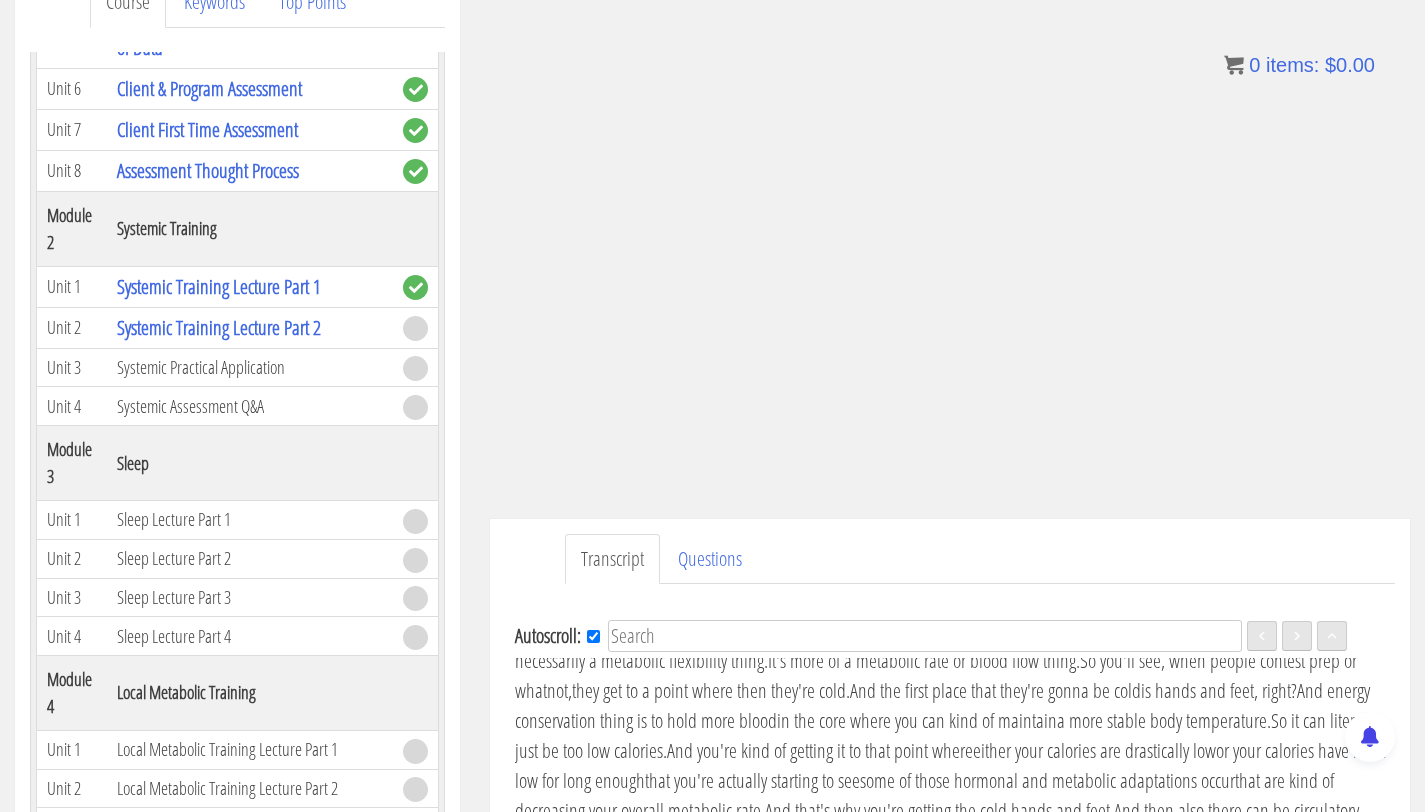 scroll, scrollTop: 361, scrollLeft: 0, axis: vertical 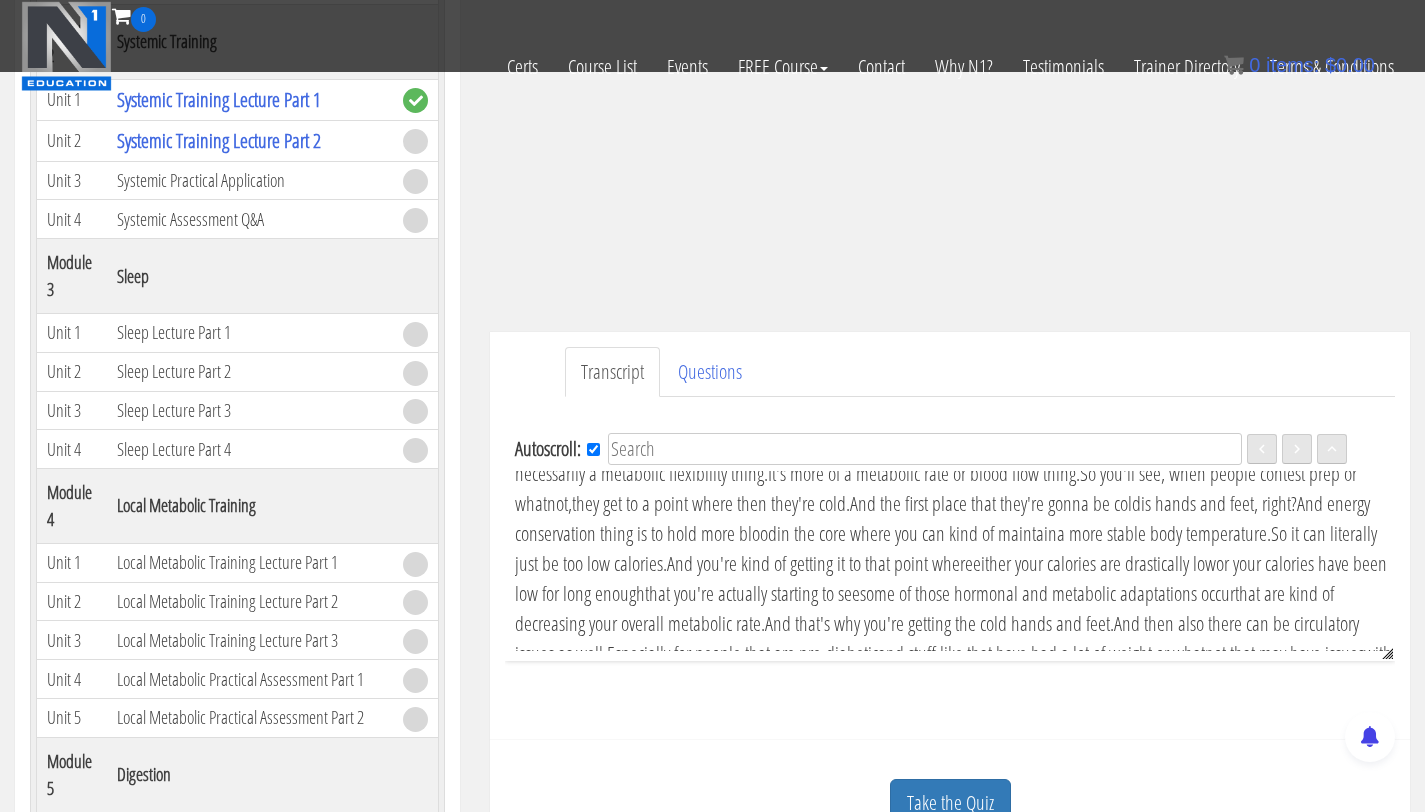 click on "then we'll just cover anything else" at bounding box center (651, 353) 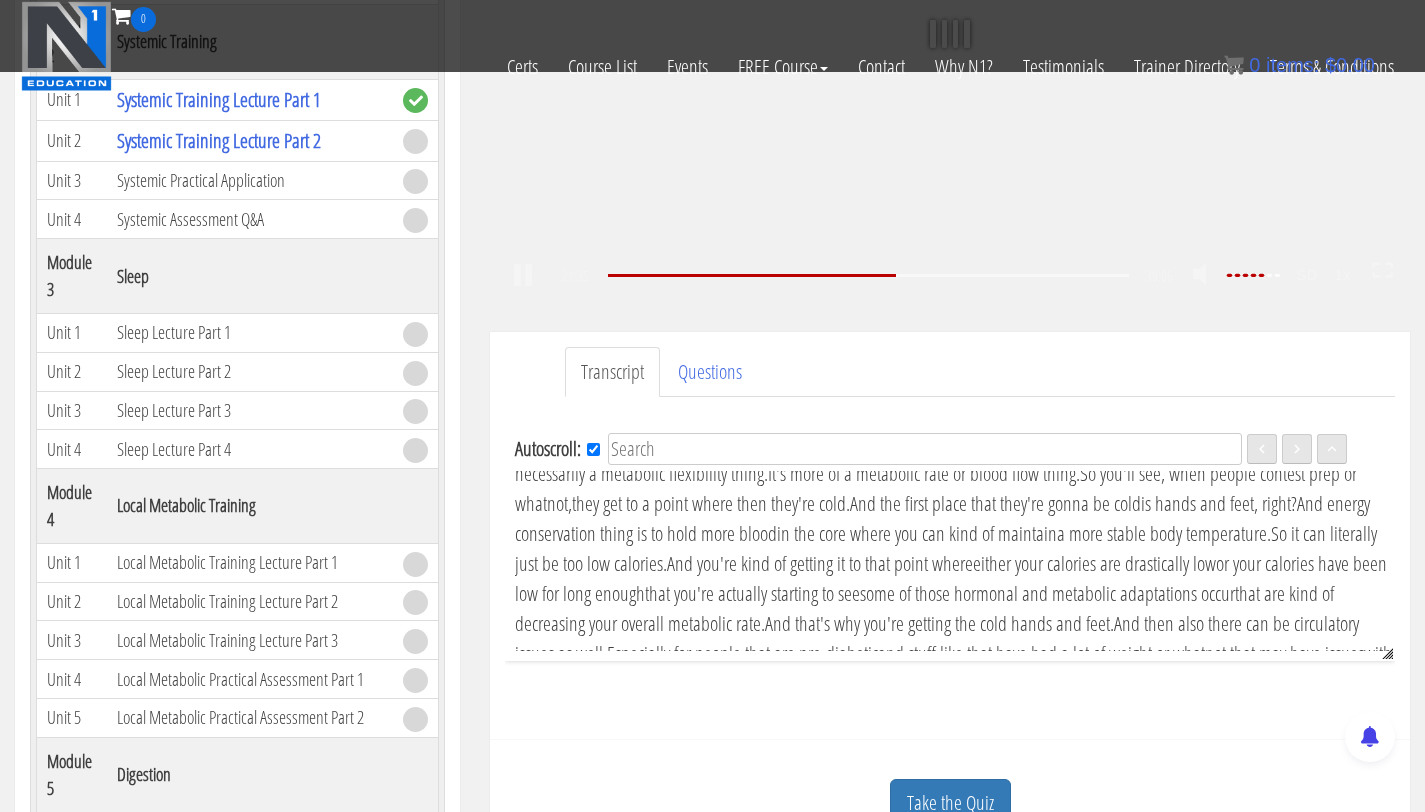 click on "then we'll just cover anything else" at bounding box center [651, 353] 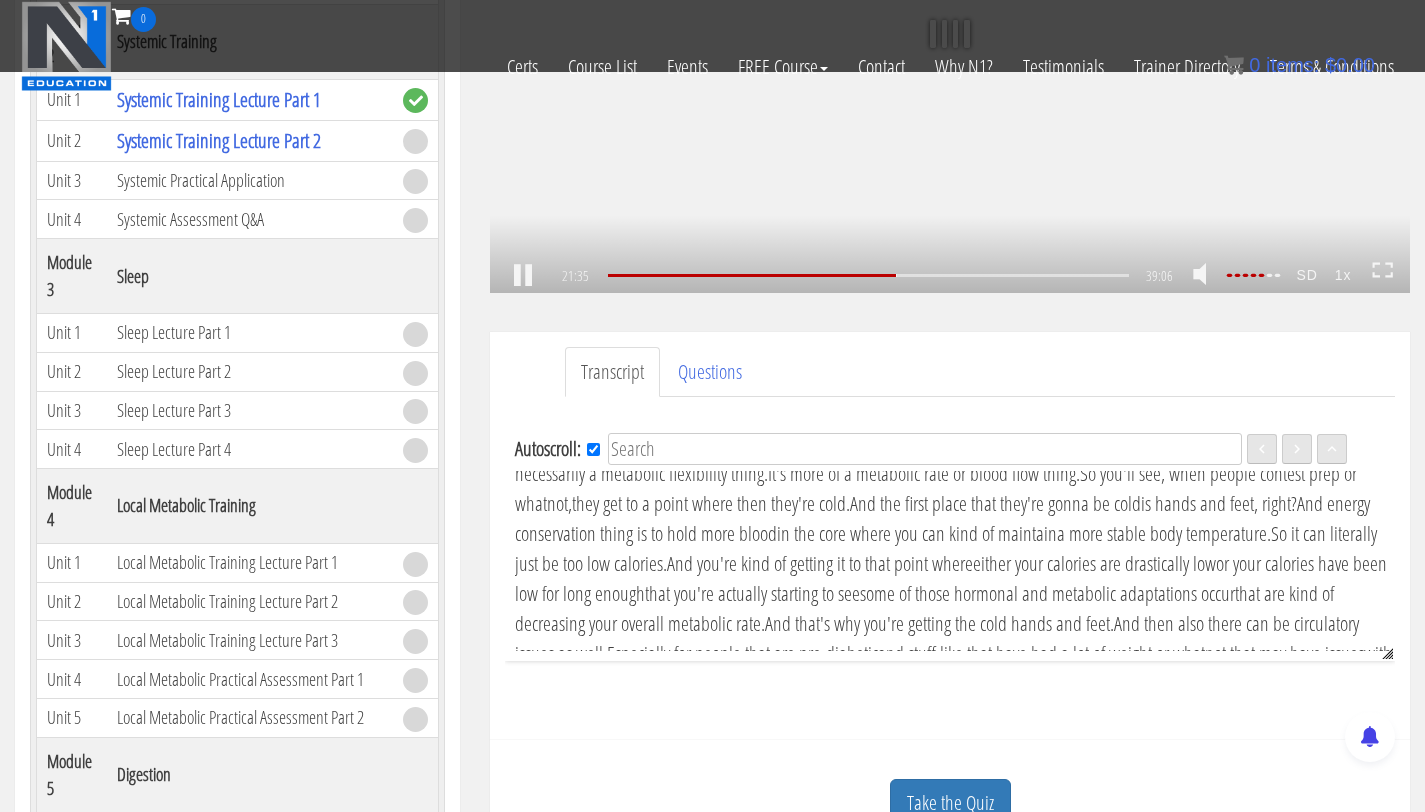 click on ".a{fill:#000;opacity:0.65;}.b{fill:#fff;opacity:1.0;}
.fp-color-play{opacity:0.65;}.controlbutton{fill:#fff;}
.fp-color-play{opacity:0.65;}.controlbutton{fill:#fff;}
.controlbuttonbg{opacity:0.65;}.controlbutton{fill:#fff;}
.fp-color-play{opacity:0.65;}.rect{fill:#fff;}
.fp-color-play{opacity:0.65;}.rect{fill:#fff;}
.fp-color-play{opacity:0.65;}.rect{fill:#fff;}
.fp-color-play{opacity:0.65;}.rect{fill:#fff;}
21:35                              32:43                                           39:06              17:31" at bounding box center (950, 34) 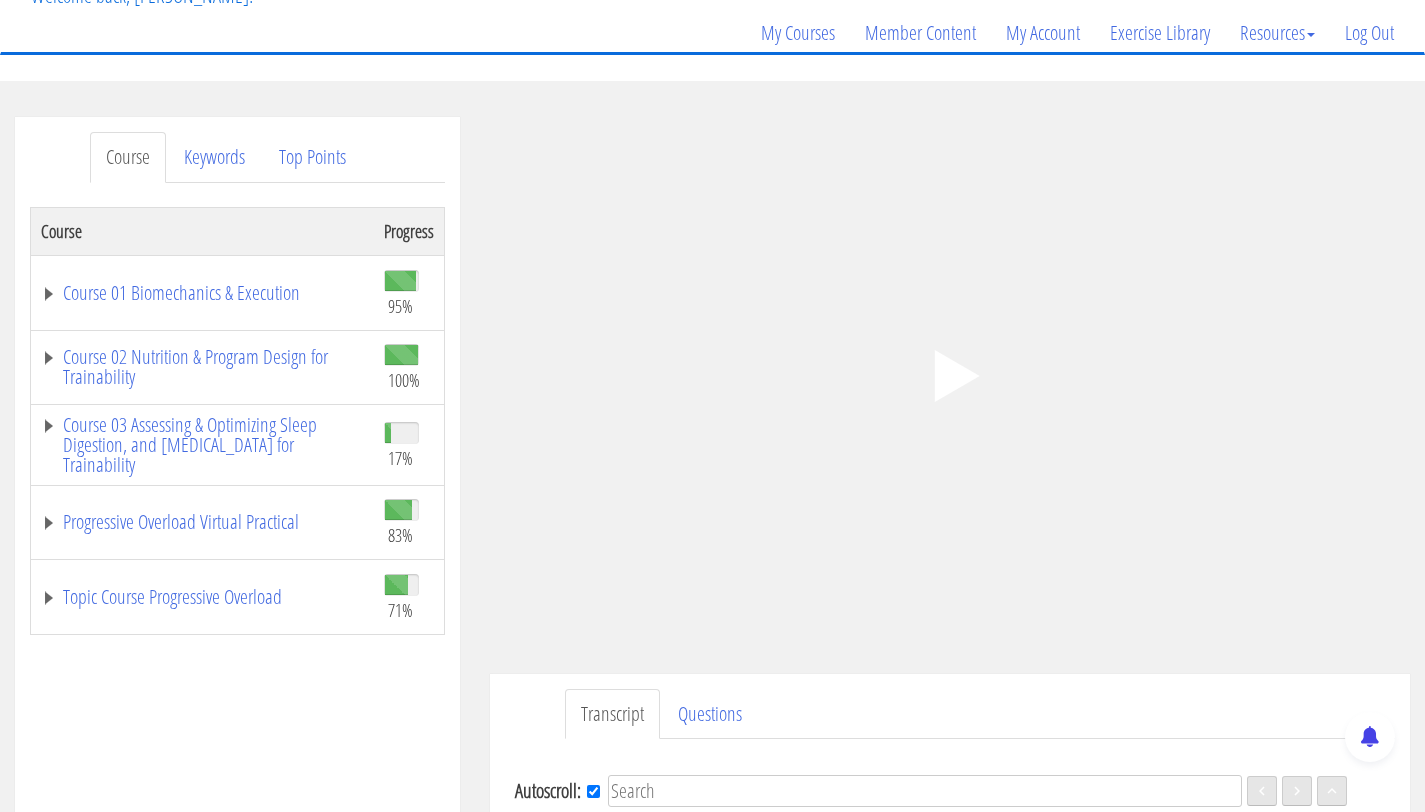 scroll, scrollTop: 159, scrollLeft: 0, axis: vertical 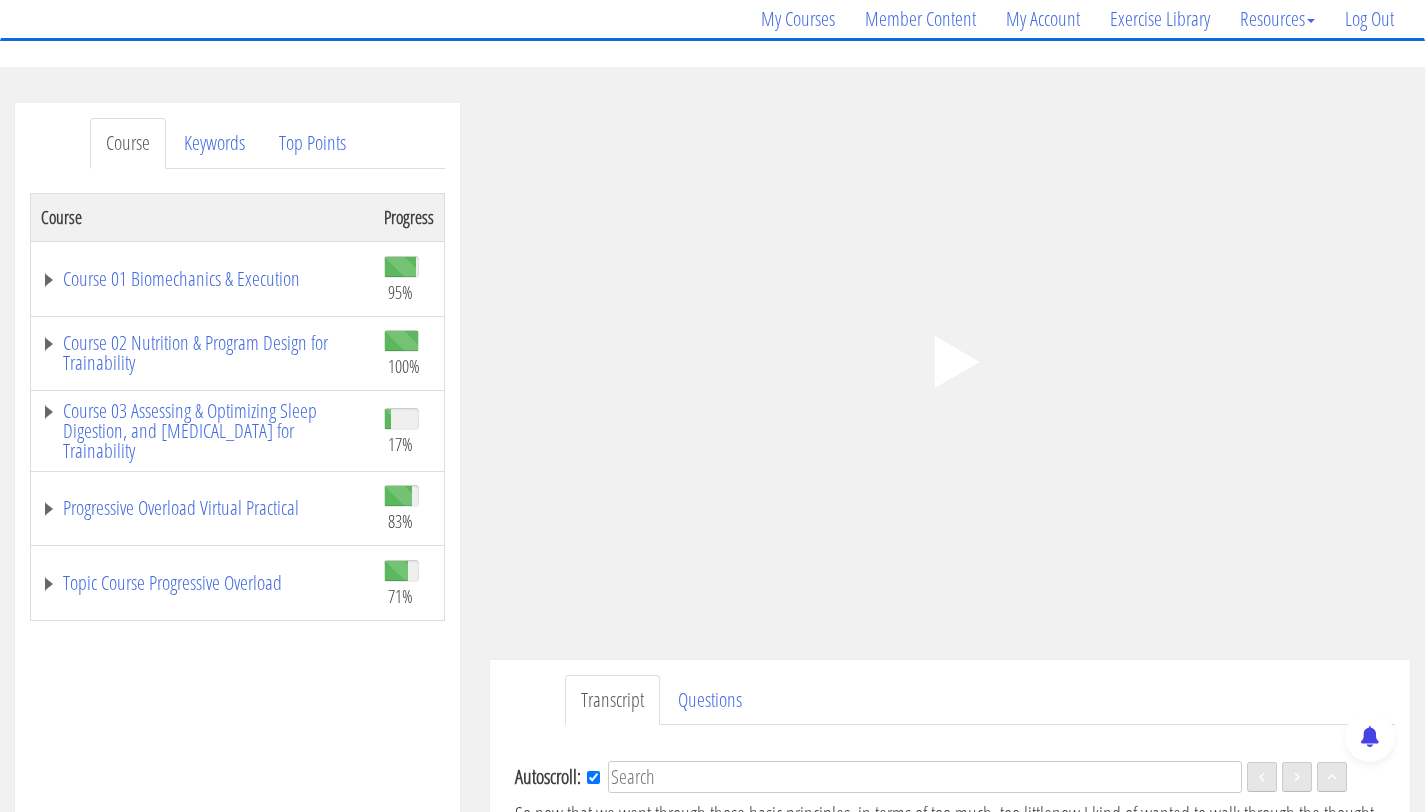 click on ".fp-color-play{opacity:0.65;}.controlbutton{fill:#fff;}" 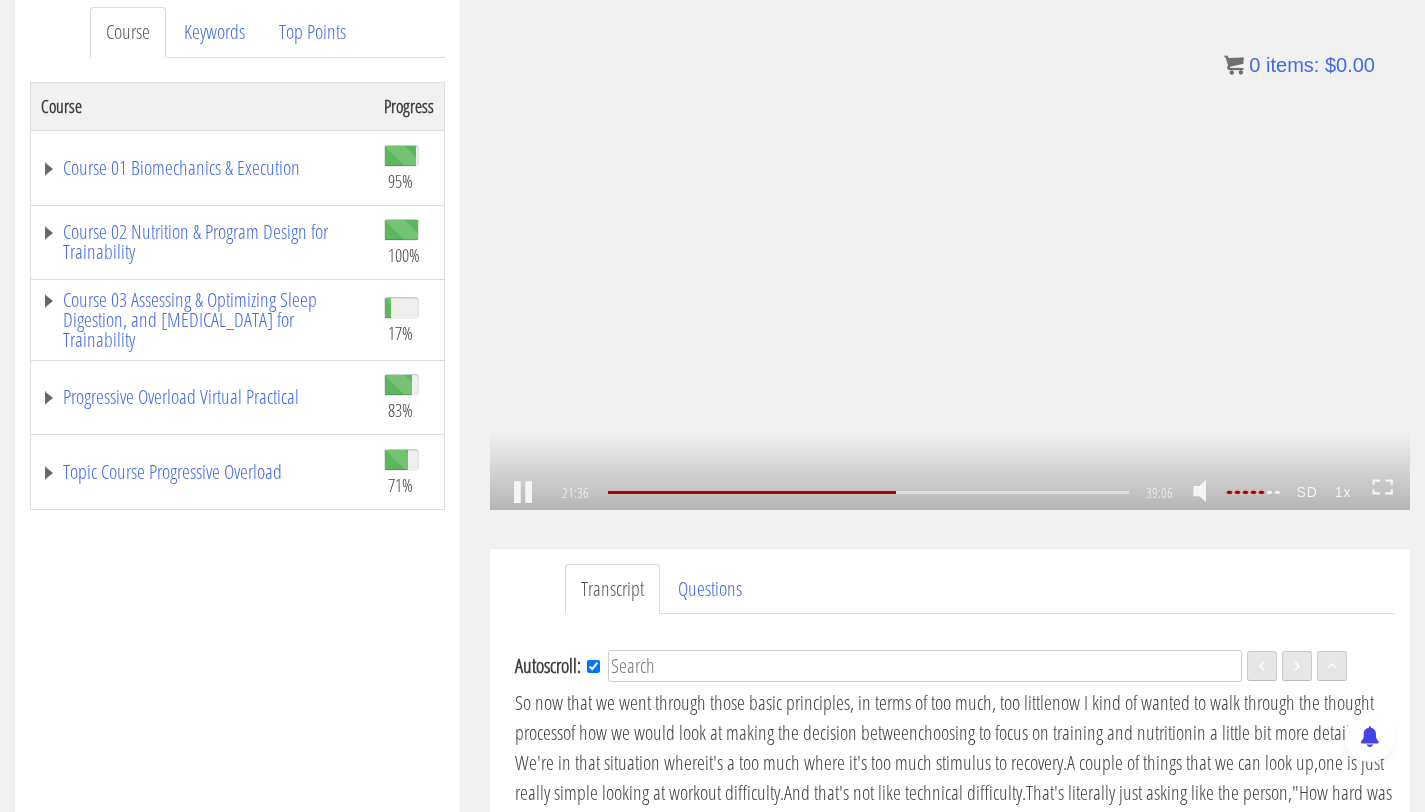 scroll, scrollTop: 296, scrollLeft: 0, axis: vertical 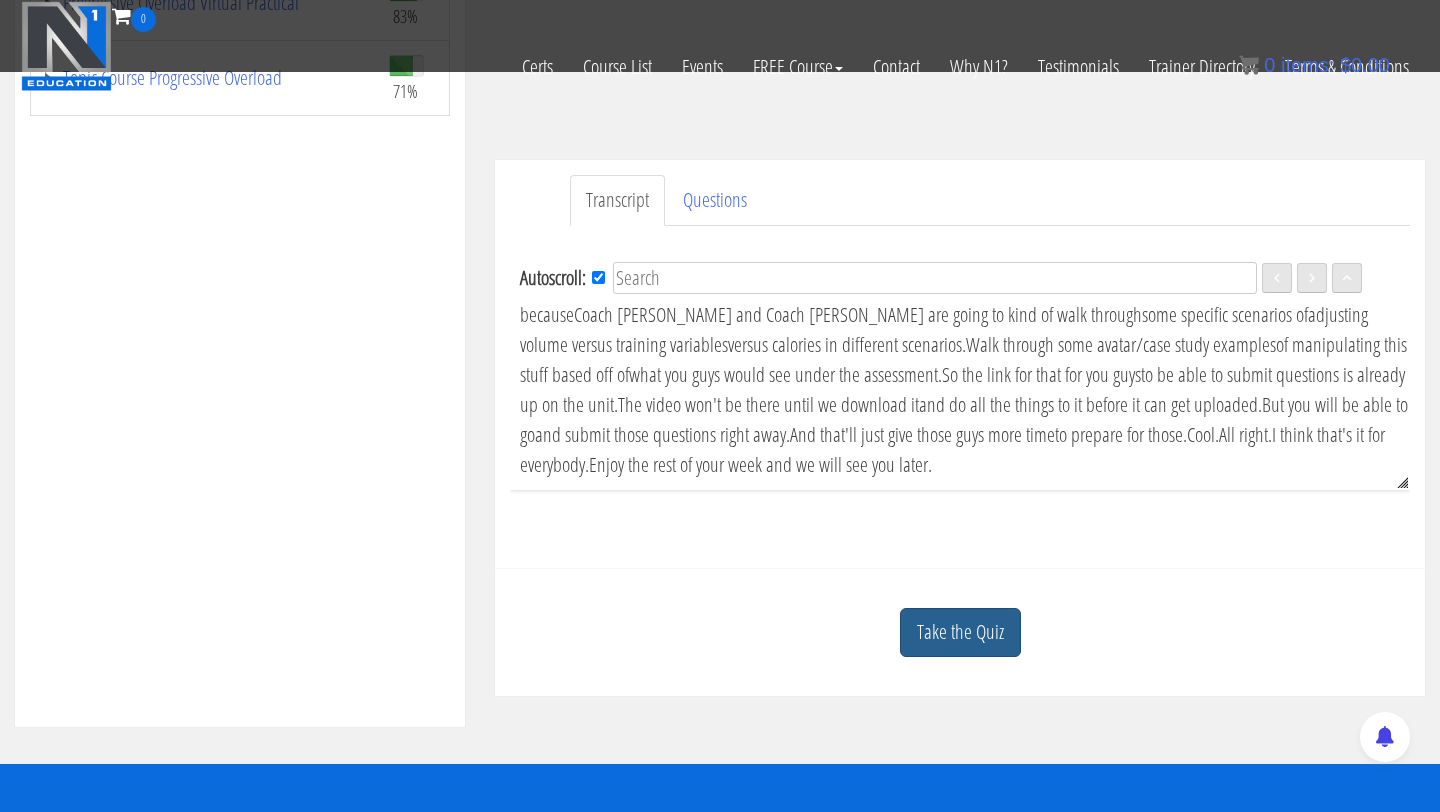 click on "Take the Quiz" at bounding box center (960, 632) 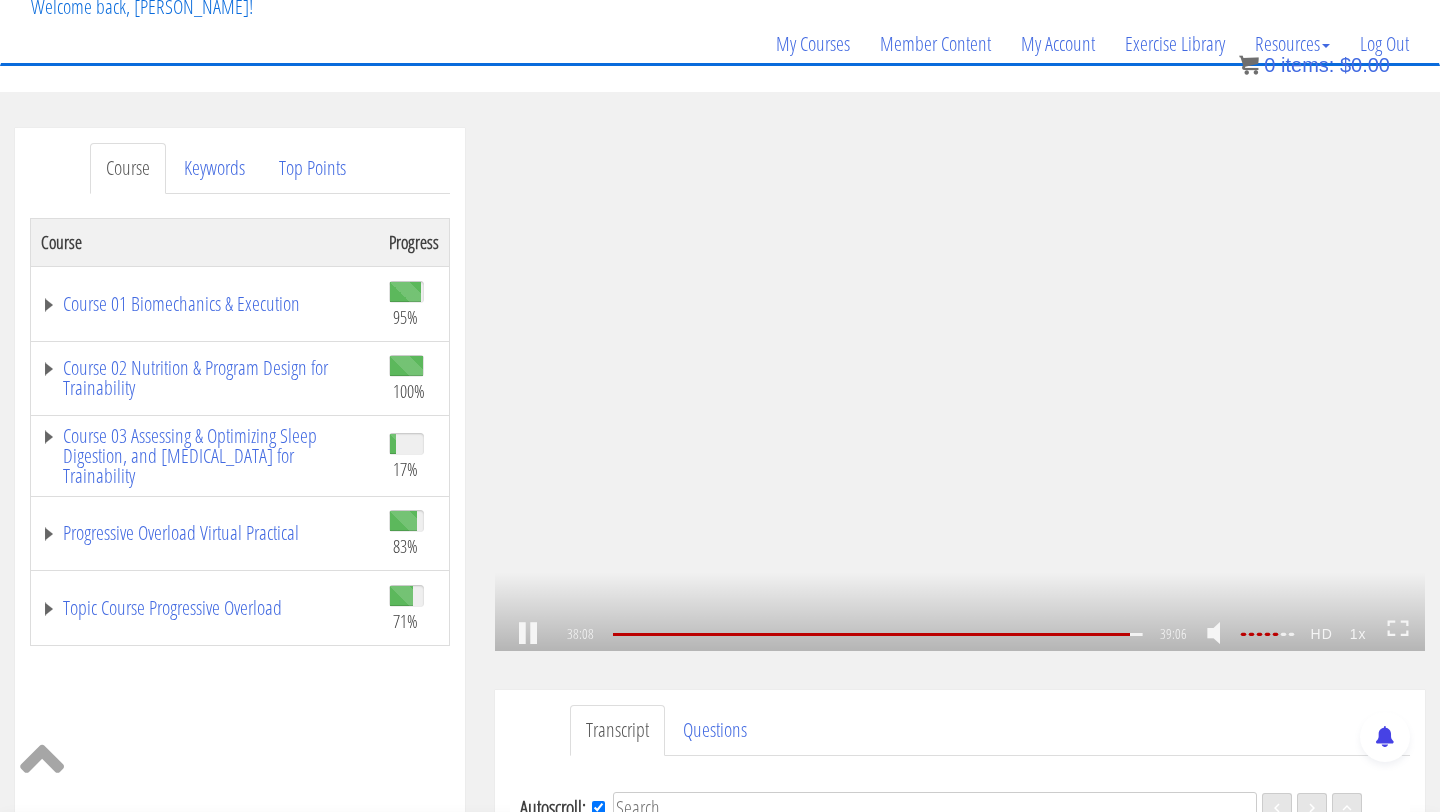 scroll, scrollTop: 0, scrollLeft: 0, axis: both 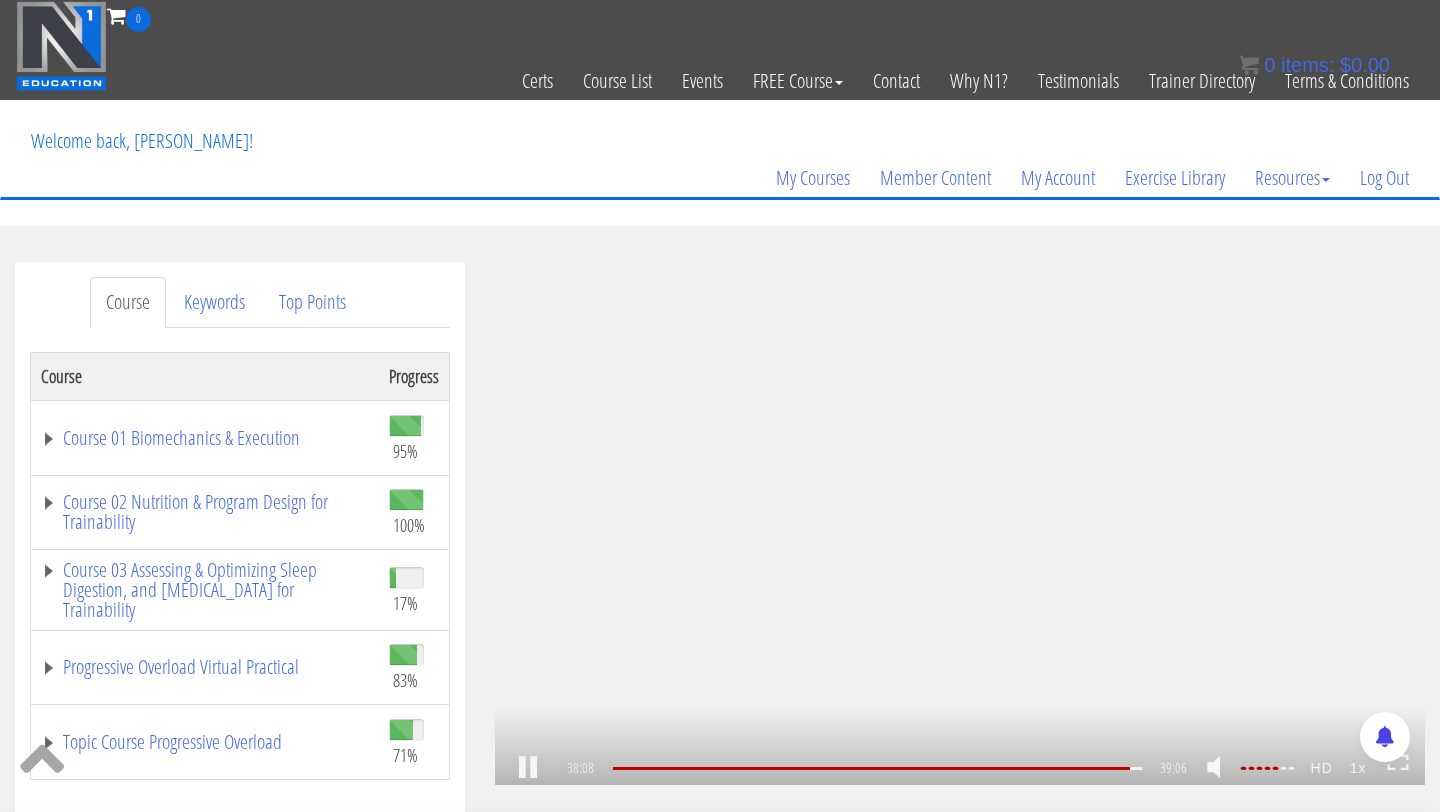 click on ".a{fill:#000;opacity:0.65;}.b{fill:#fff;opacity:1.0;}
.fp-color-play{opacity:0.65;}.controlbutton{fill:#fff;}
.fp-color-play{opacity:0.65;}.controlbutton{fill:#fff;}
.controlbuttonbg{opacity:0.65;}.controlbutton{fill:#fff;}
.fp-color-play{opacity:0.65;}.rect{fill:#fff;}
.fp-color-play{opacity:0.65;}.rect{fill:#fff;}
.fp-color-play{opacity:0.65;}.rect{fill:#fff;}
.fp-color-play{opacity:0.65;}.rect{fill:#fff;}
38:08                              37:19                                           39:06              00:58" at bounding box center (960, 523) 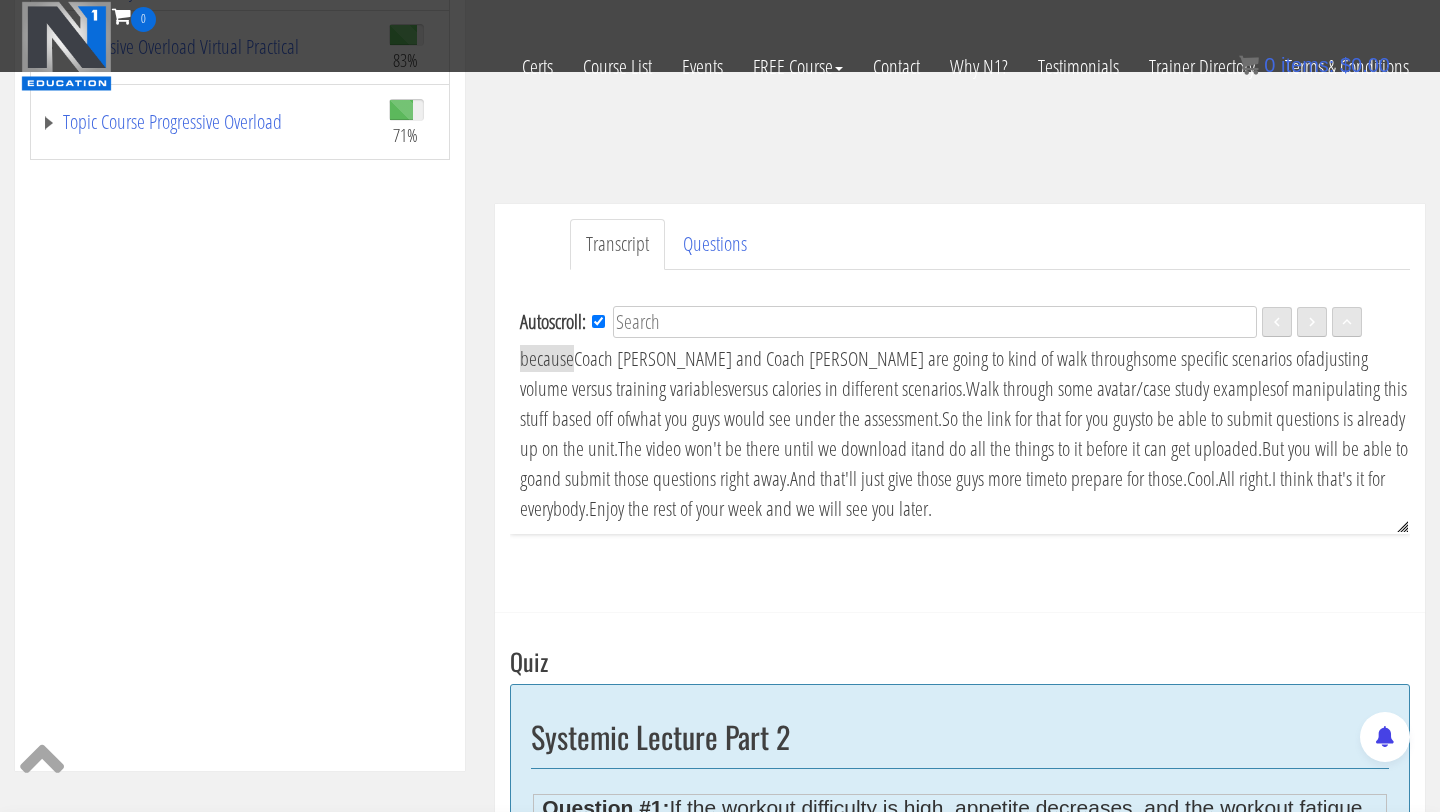 scroll, scrollTop: 511, scrollLeft: 0, axis: vertical 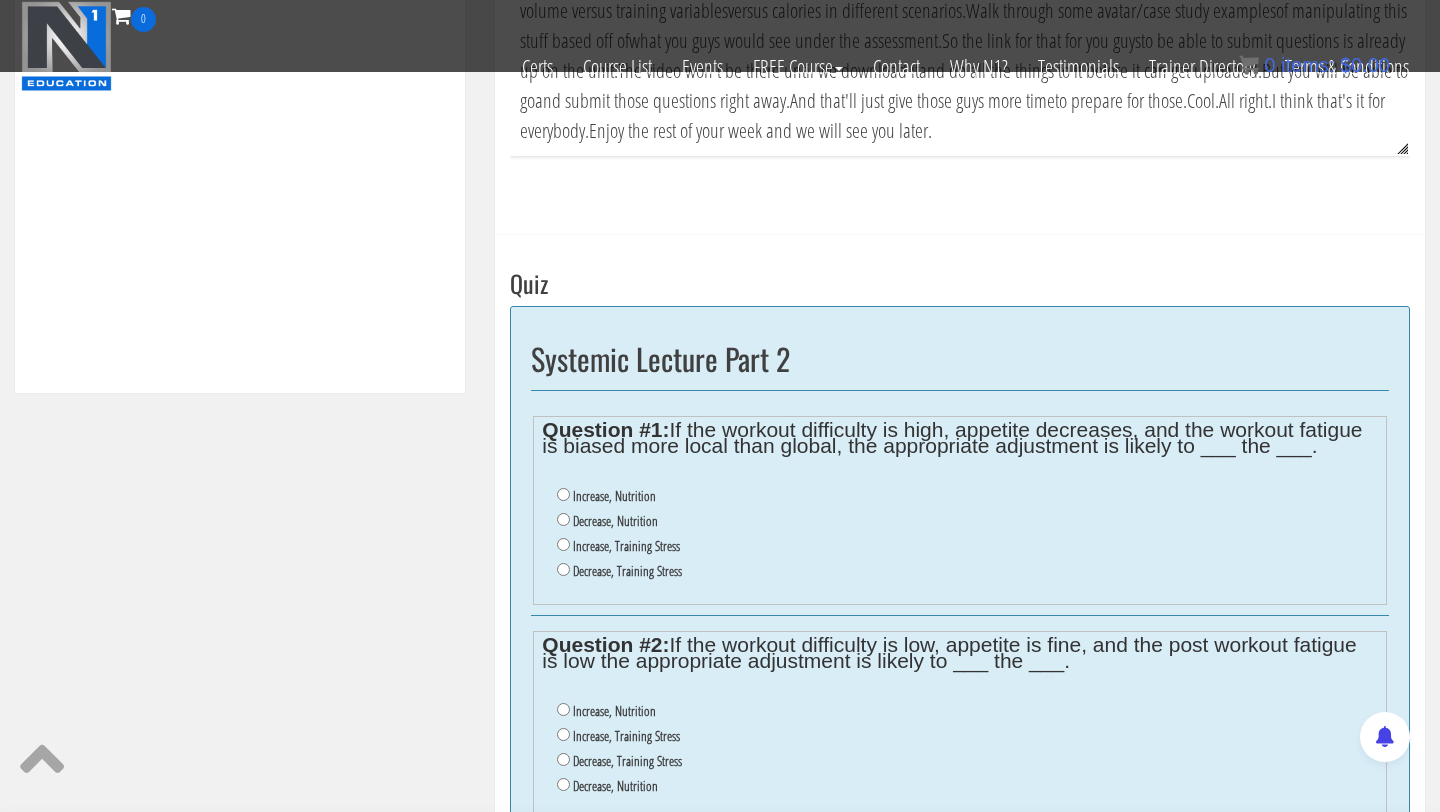 click on "Decrease, Training Stress" at bounding box center [627, 571] 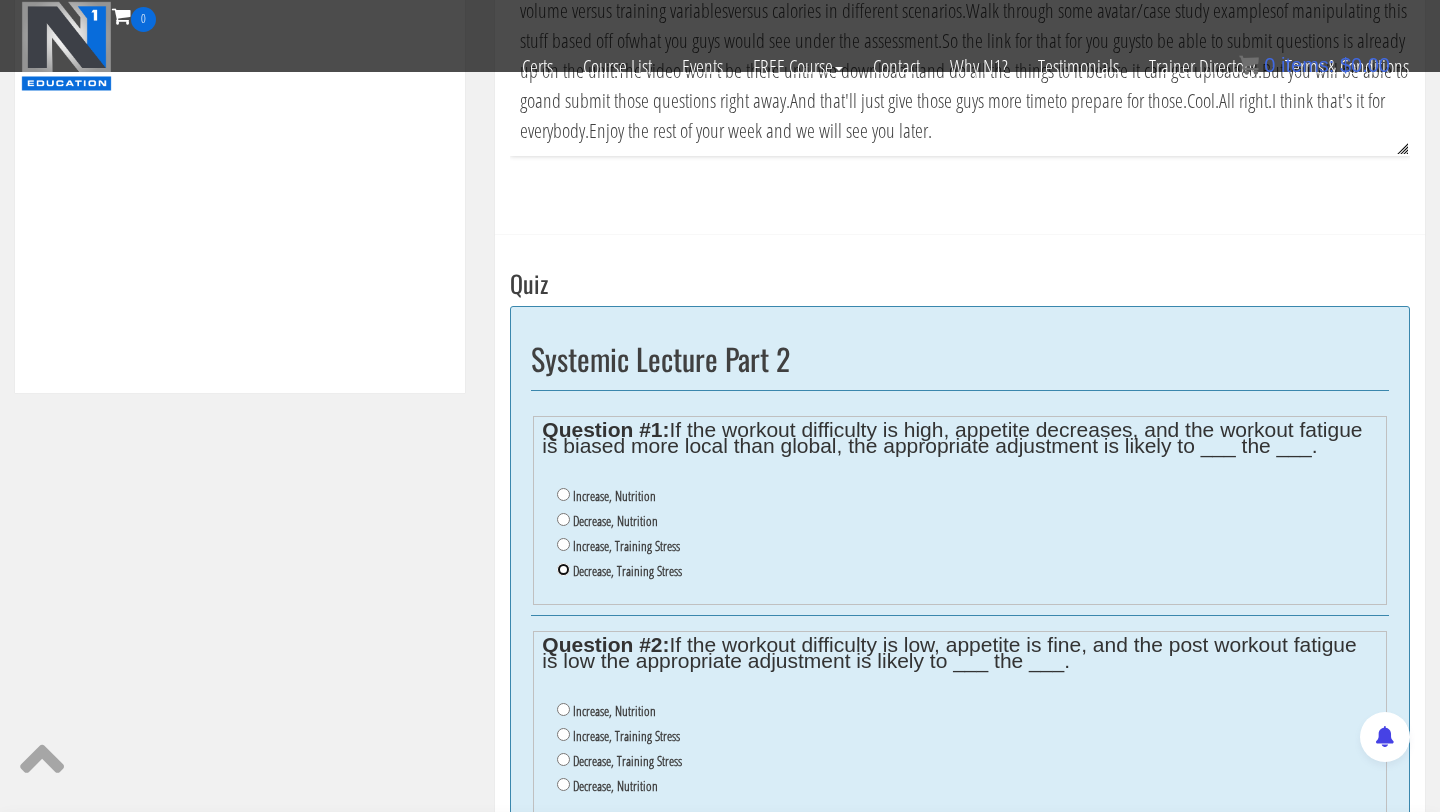 click on "Decrease, Training Stress" at bounding box center (563, 569) 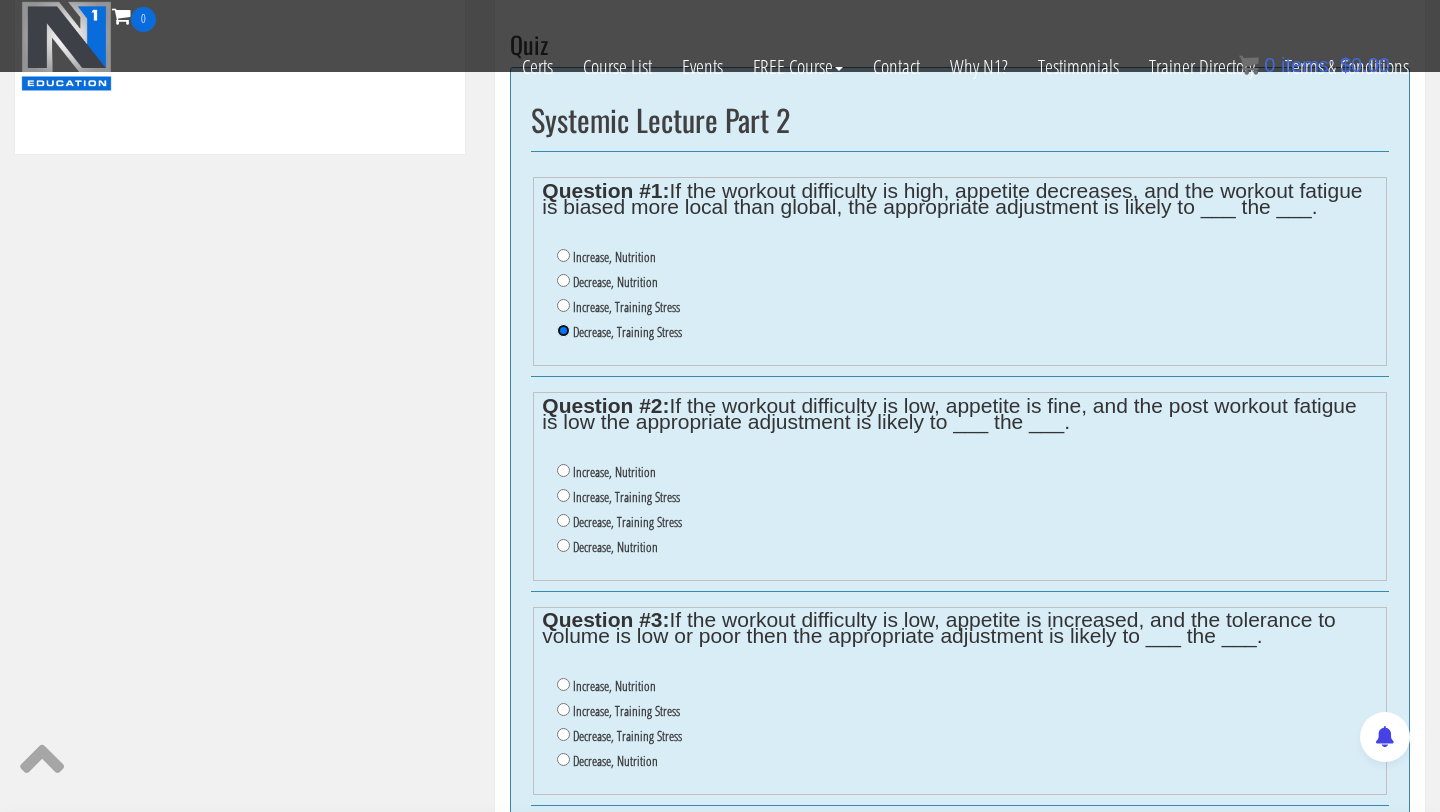 scroll, scrollTop: 1114, scrollLeft: 0, axis: vertical 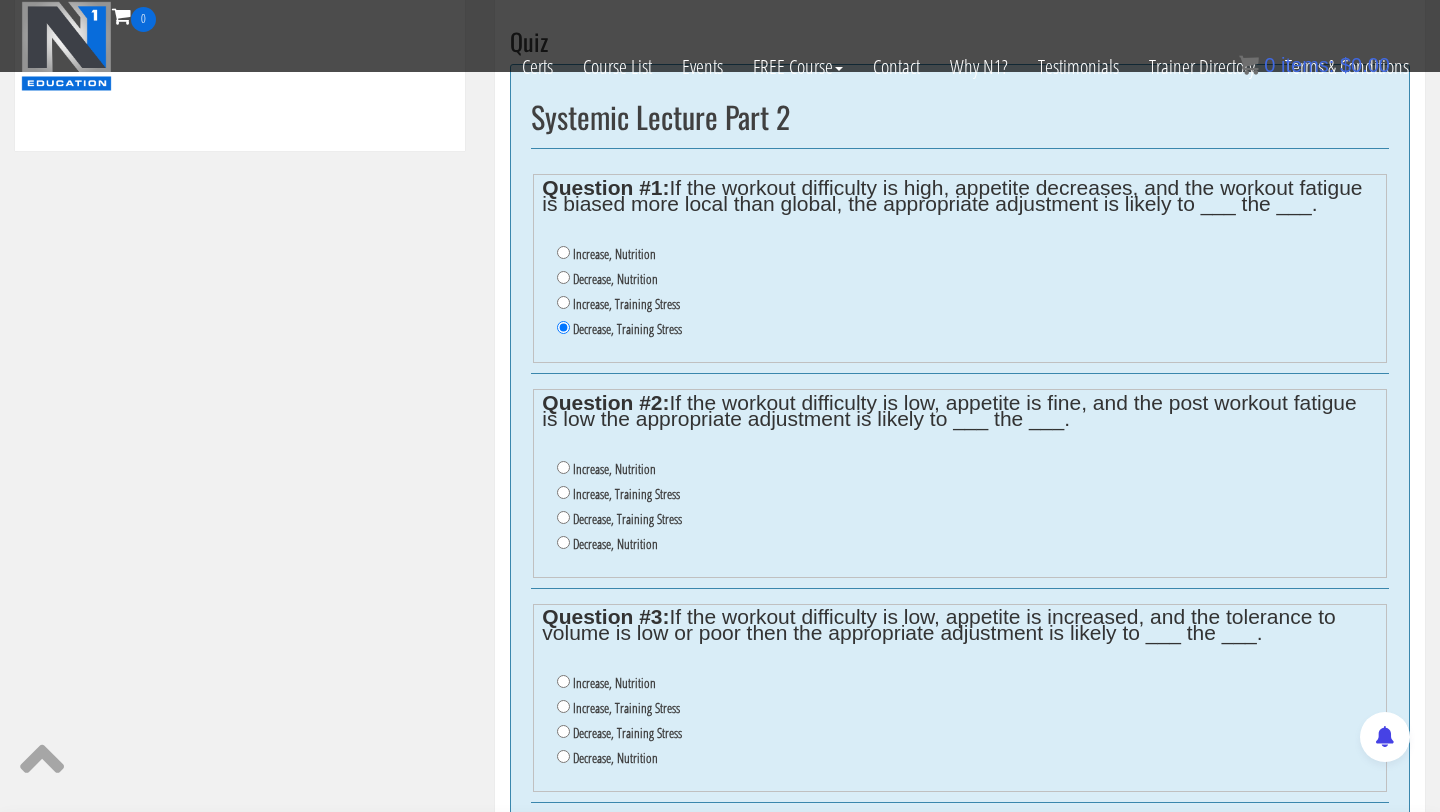 click on "Increase, Training Stress" at bounding box center (626, 494) 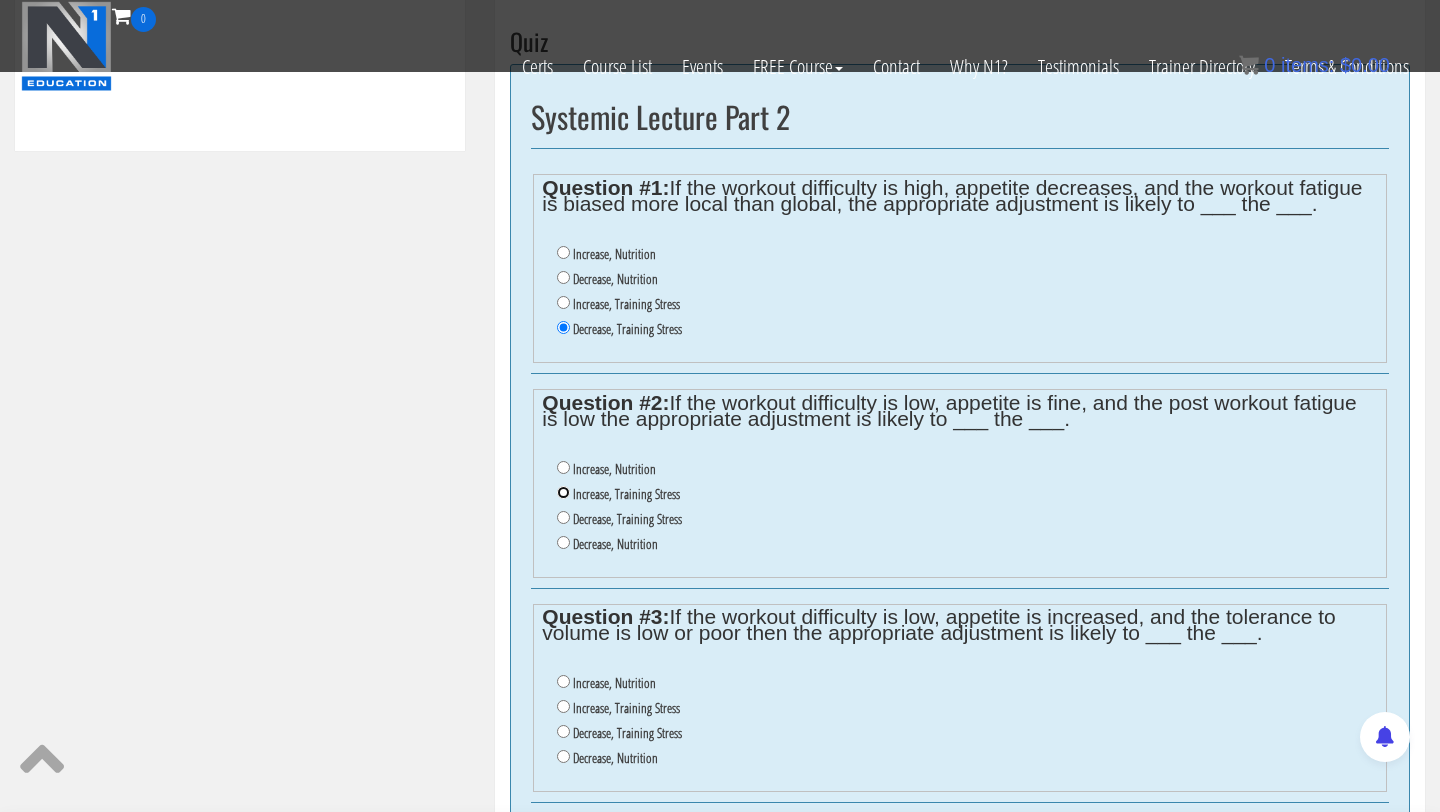 click on "Increase, Training Stress" at bounding box center [563, 492] 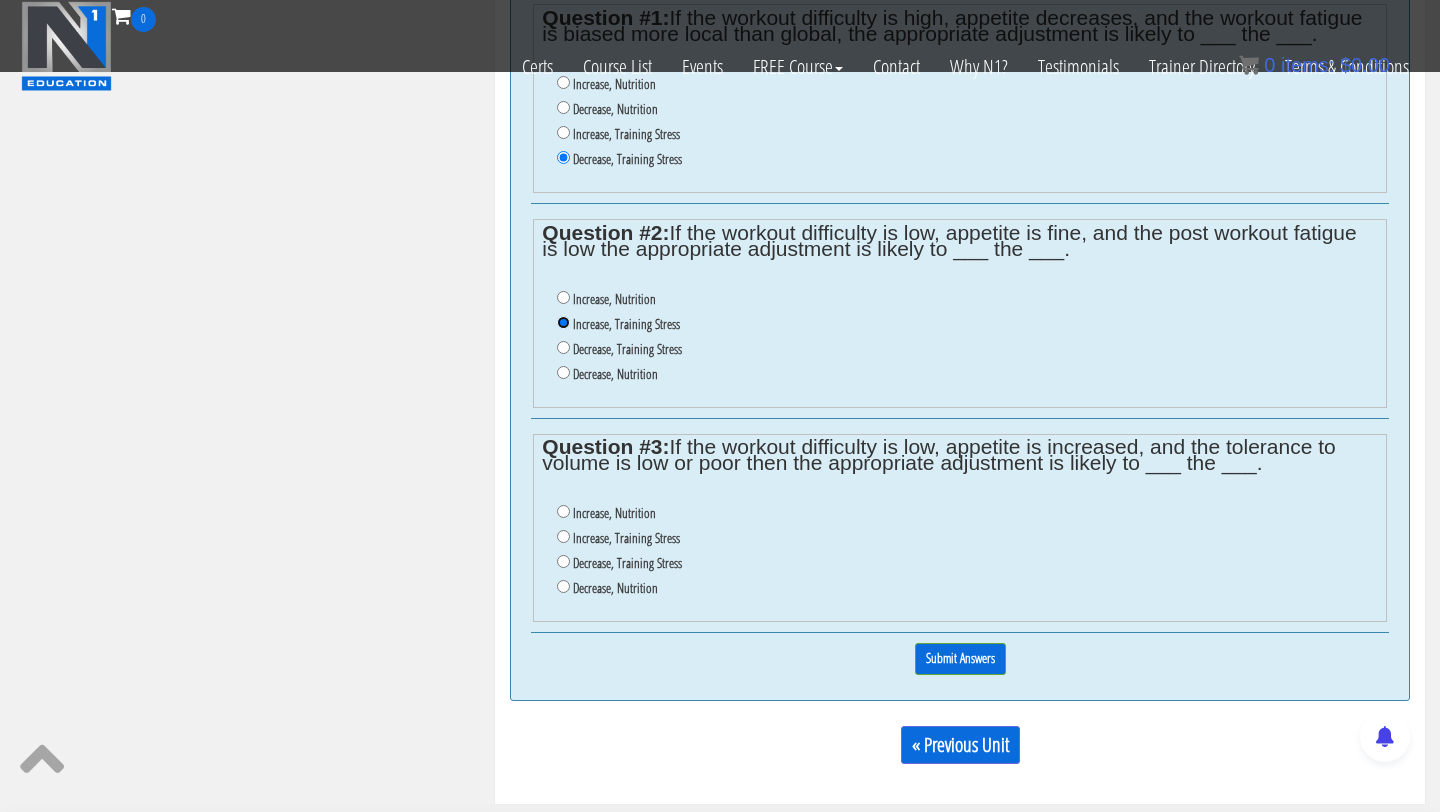 scroll, scrollTop: 1285, scrollLeft: 0, axis: vertical 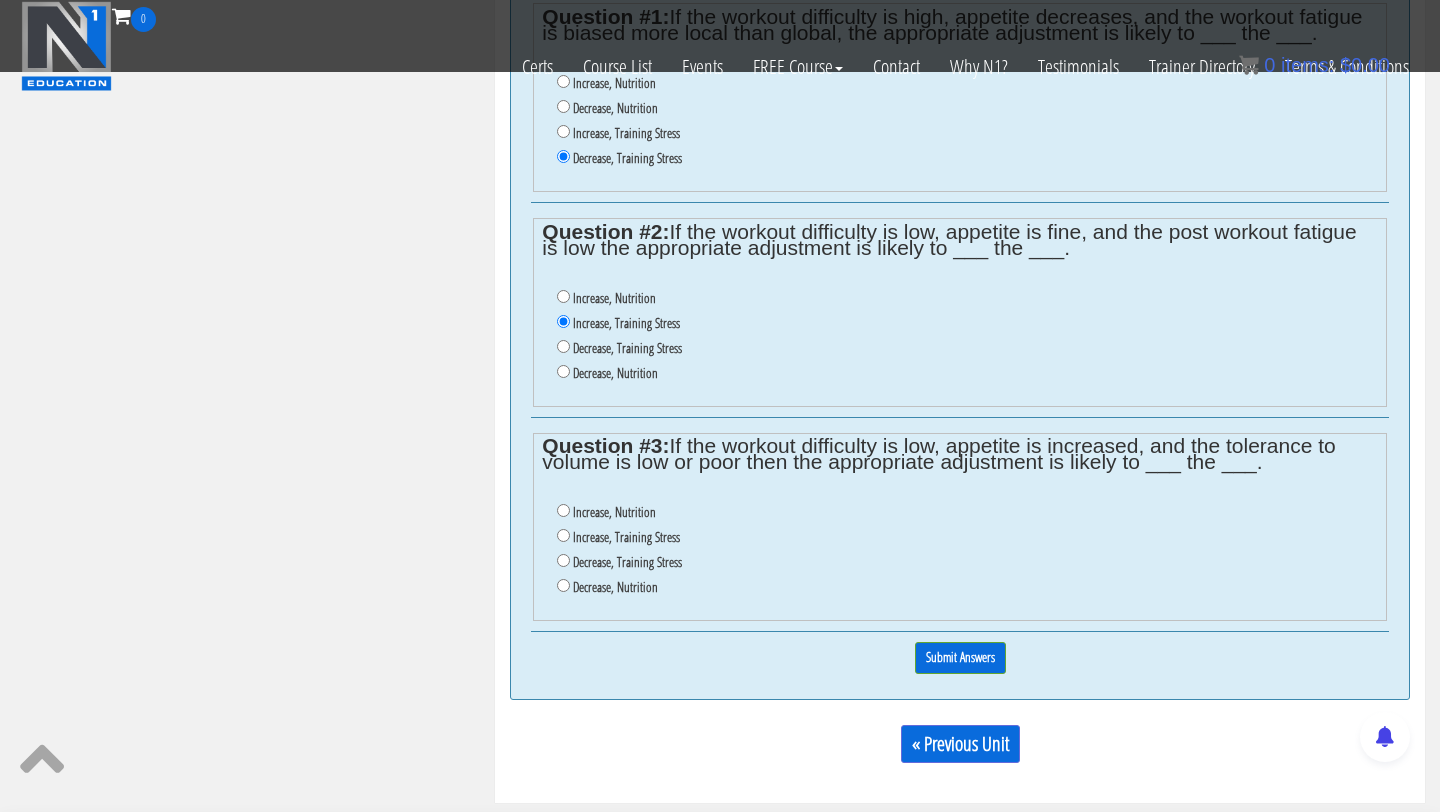 click on "Increase, Nutrition" at bounding box center [614, 512] 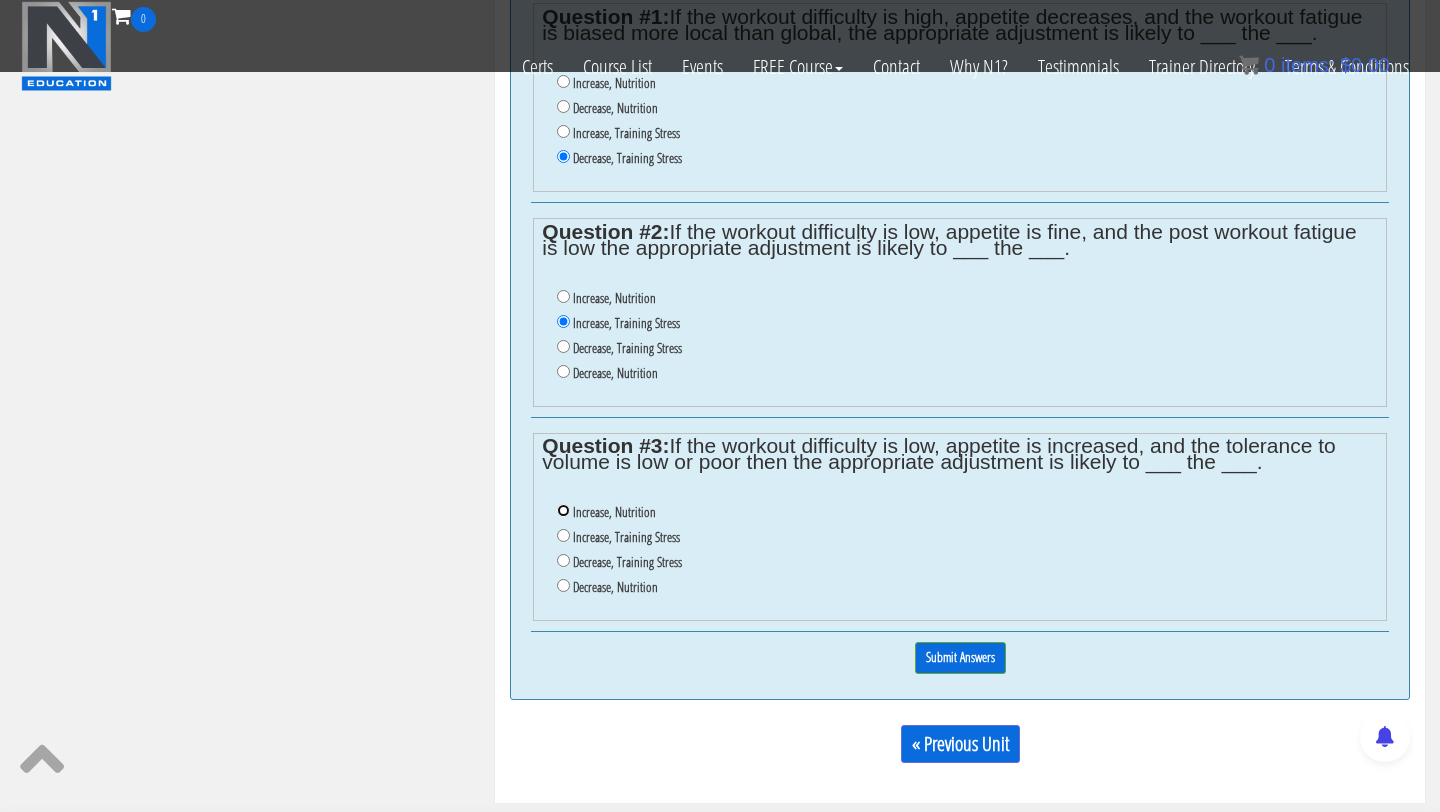 click on "Increase, Nutrition" at bounding box center (563, 510) 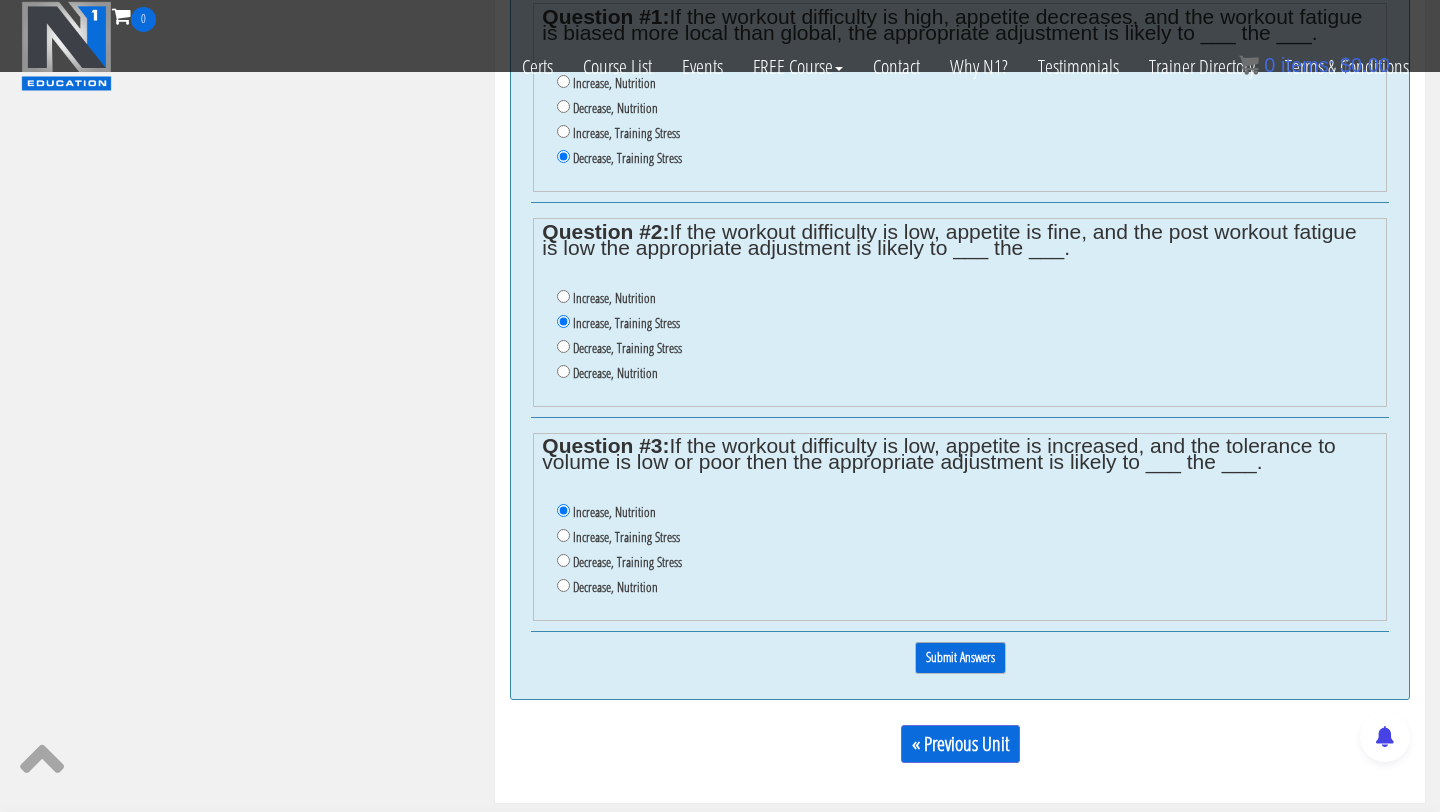 click on "Submit Answers" at bounding box center (960, 657) 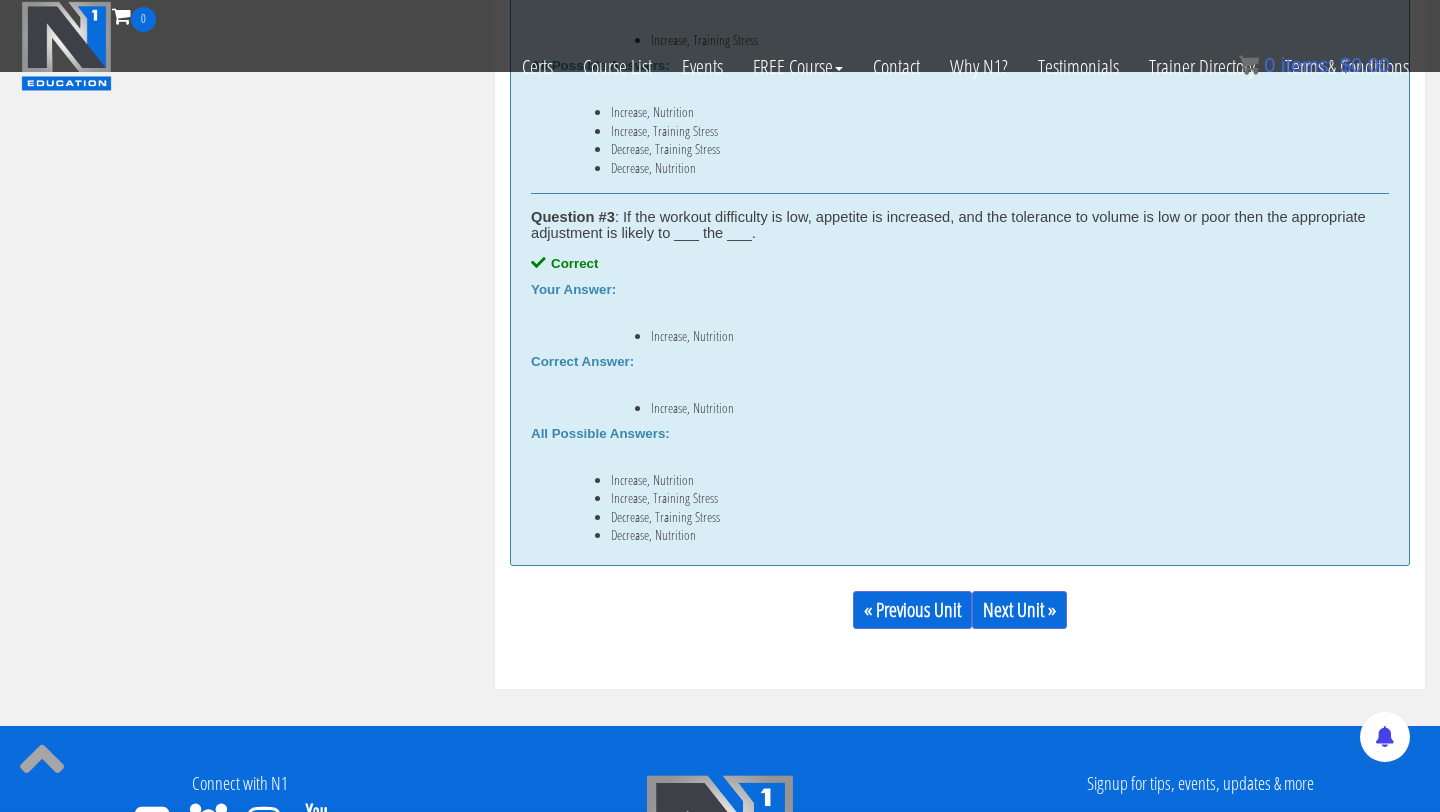 scroll, scrollTop: 1950, scrollLeft: 0, axis: vertical 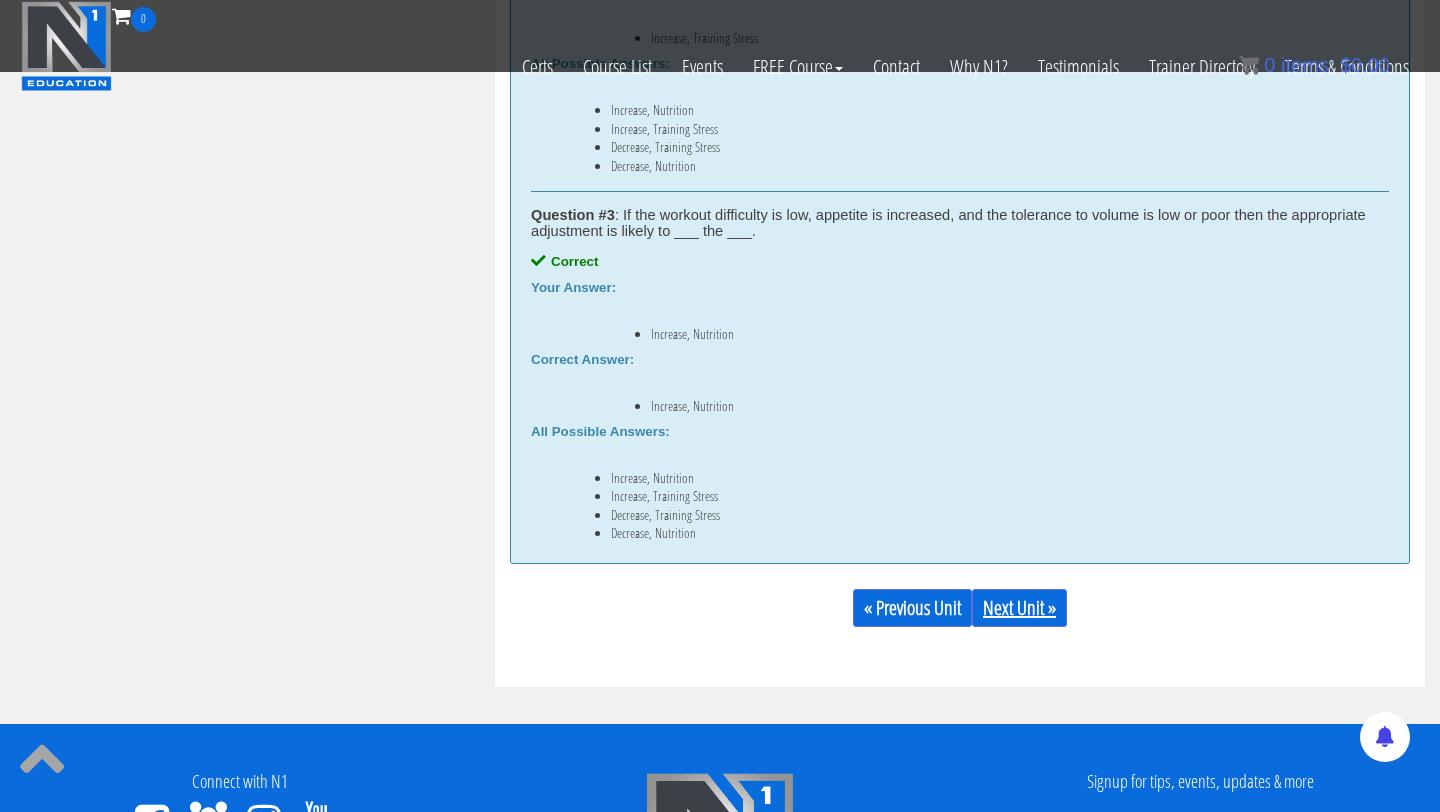 click on "Next Unit »" at bounding box center (1019, 608) 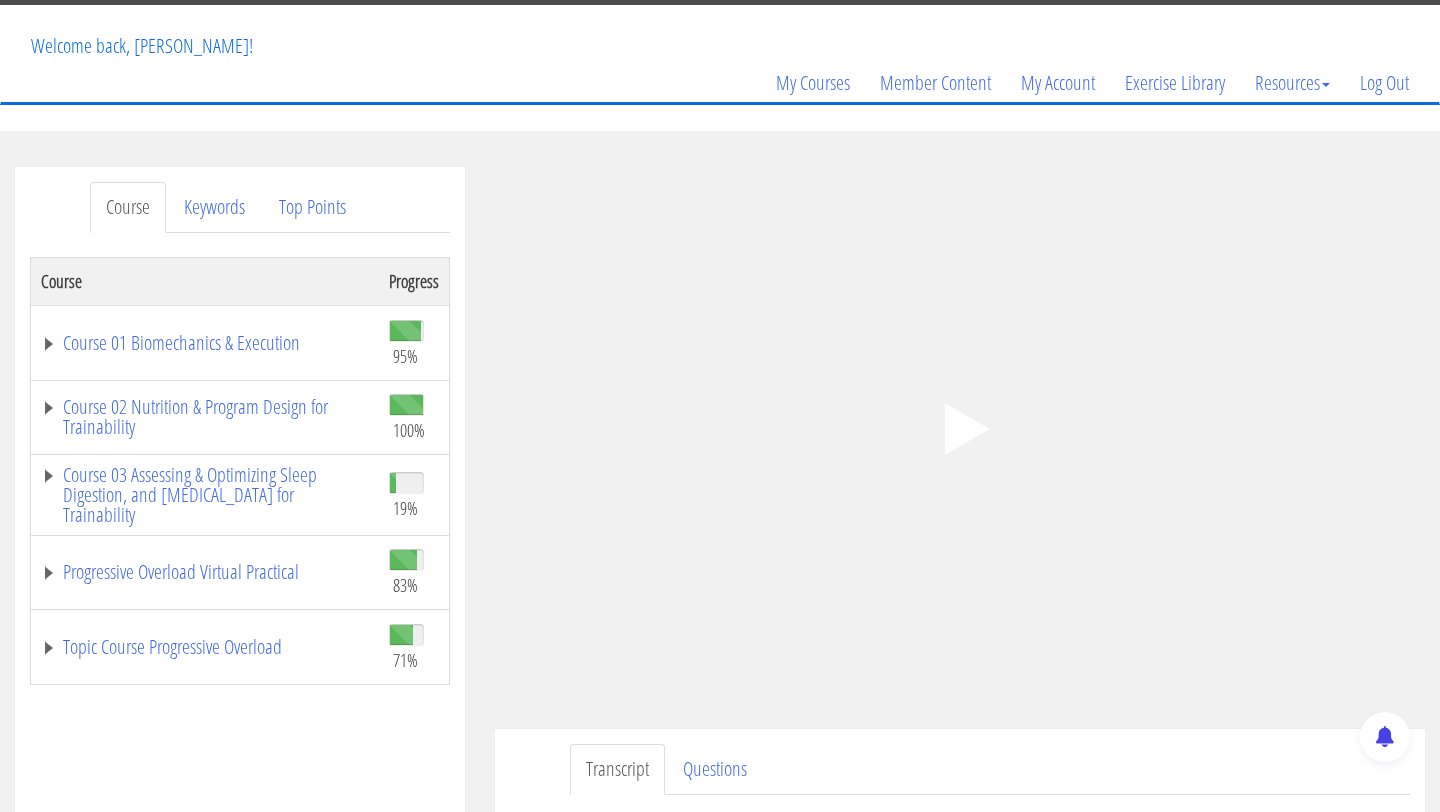scroll, scrollTop: 98, scrollLeft: 0, axis: vertical 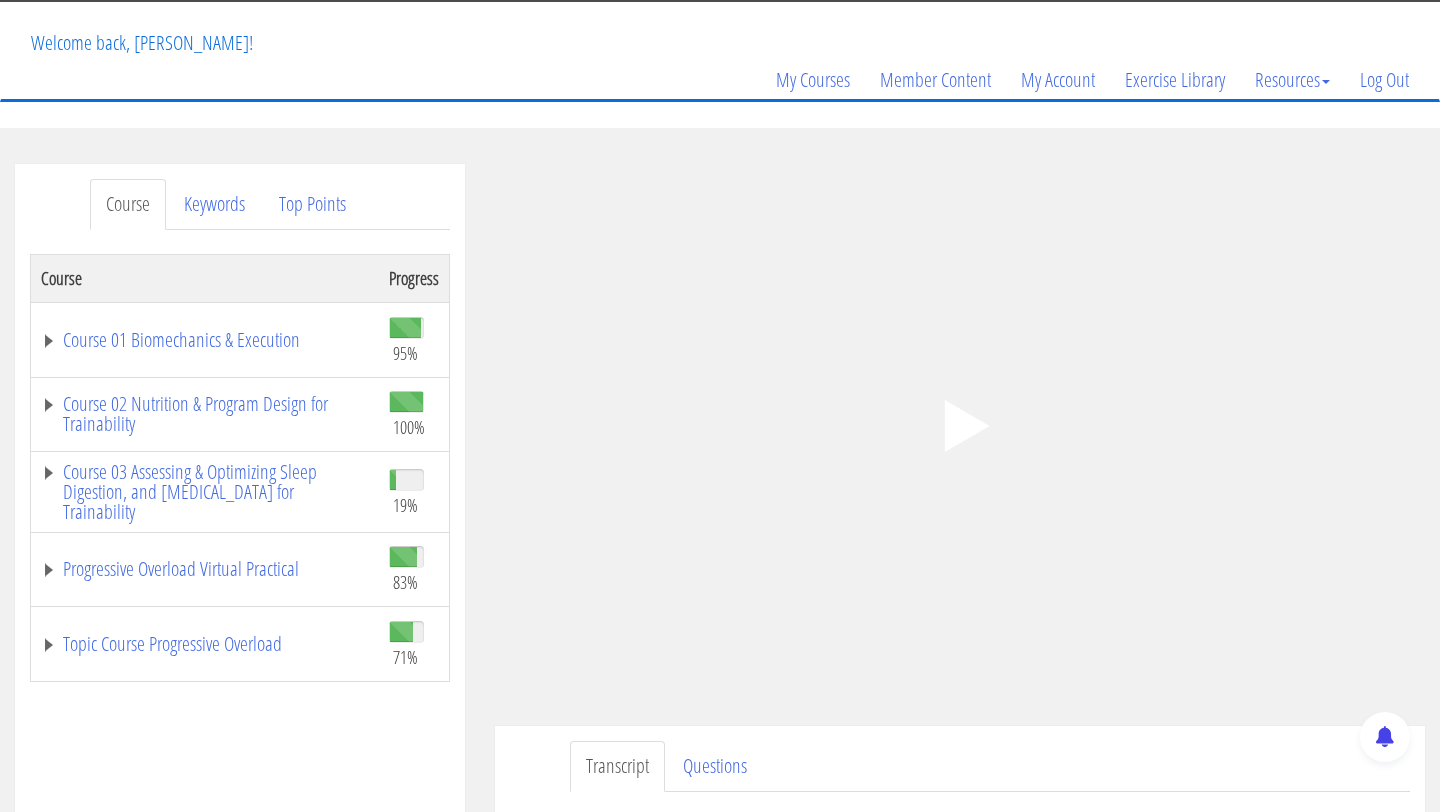 click 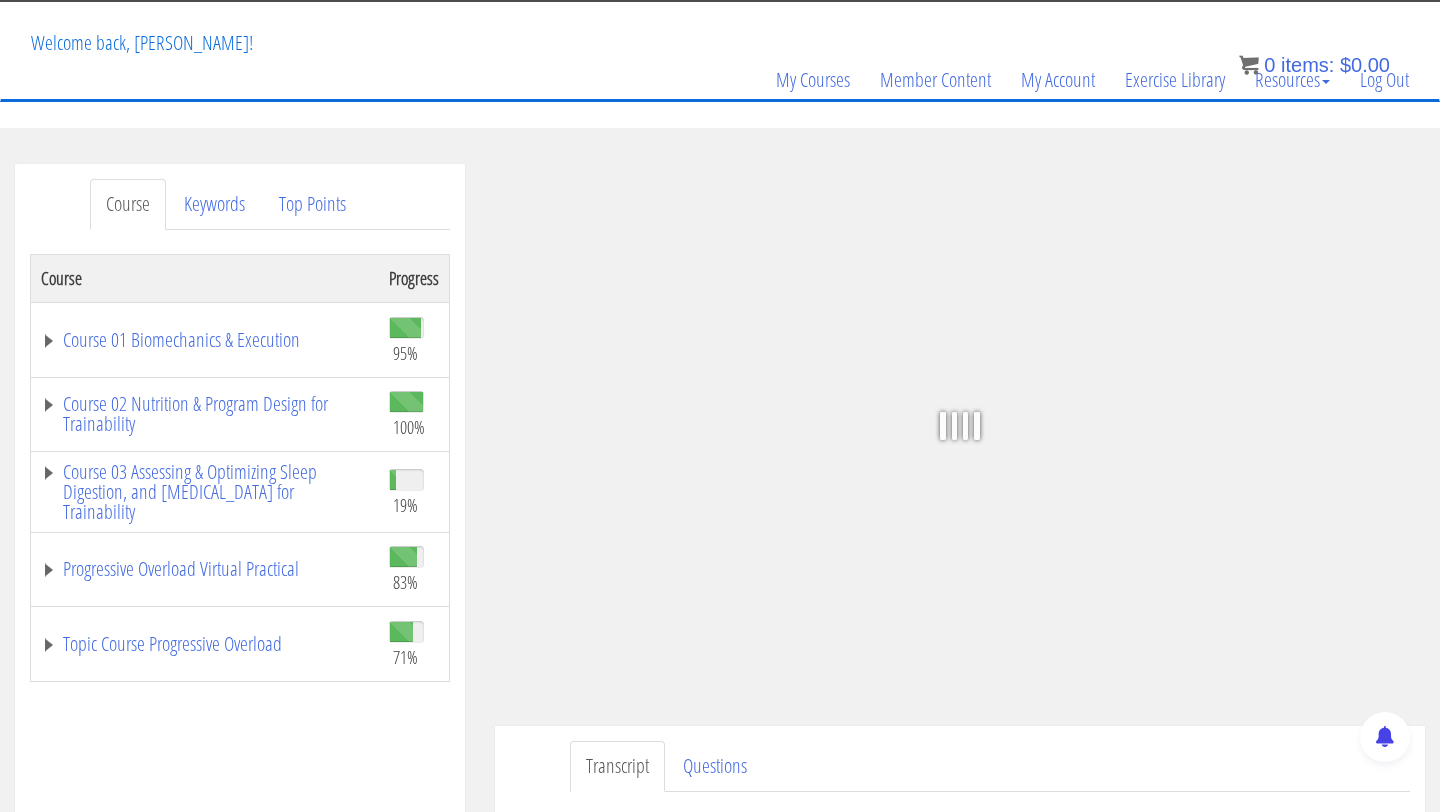 scroll, scrollTop: 139, scrollLeft: 0, axis: vertical 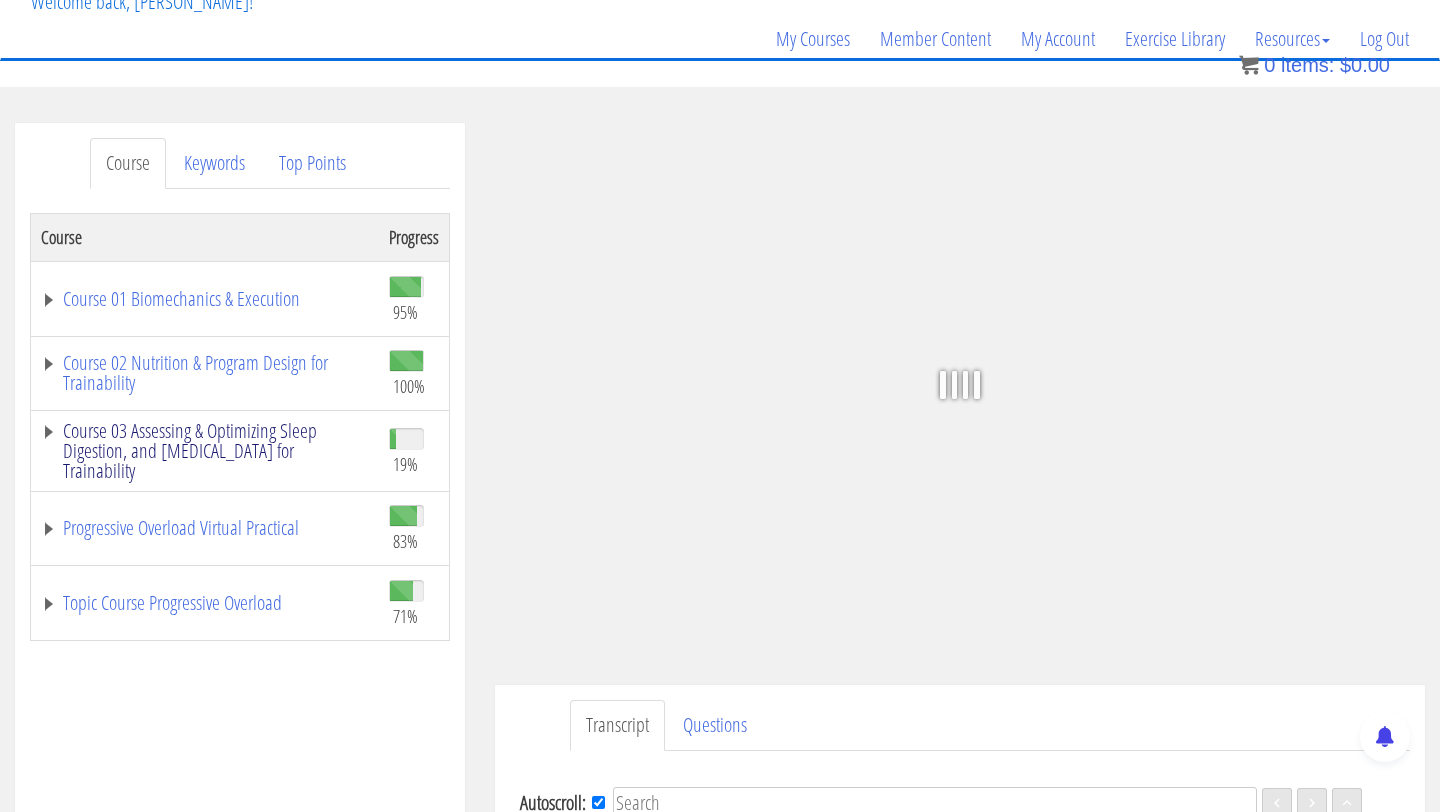 click on "Course 03 Assessing & Optimizing Sleep Digestion, and [MEDICAL_DATA] for Trainability" at bounding box center [205, 451] 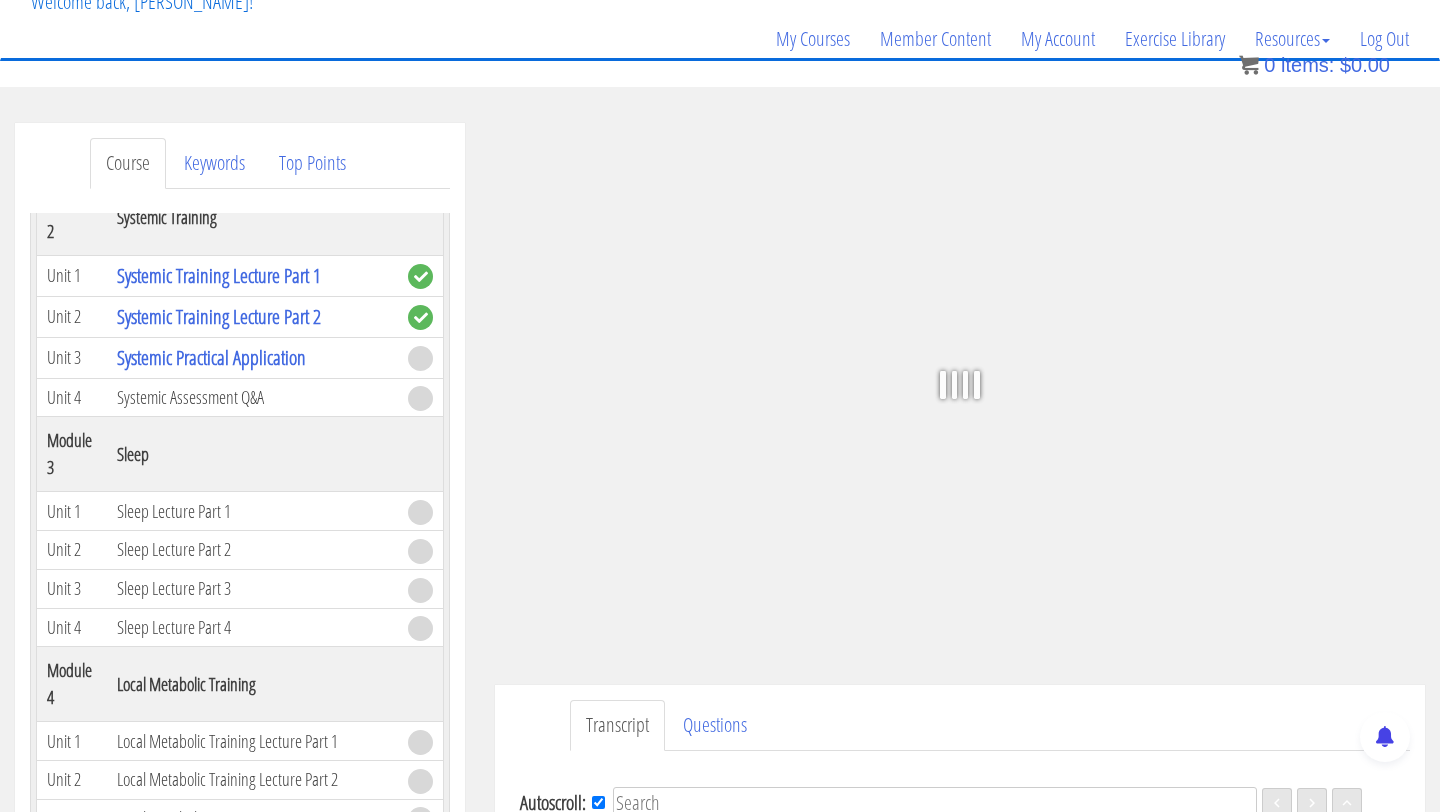 scroll, scrollTop: 805, scrollLeft: 0, axis: vertical 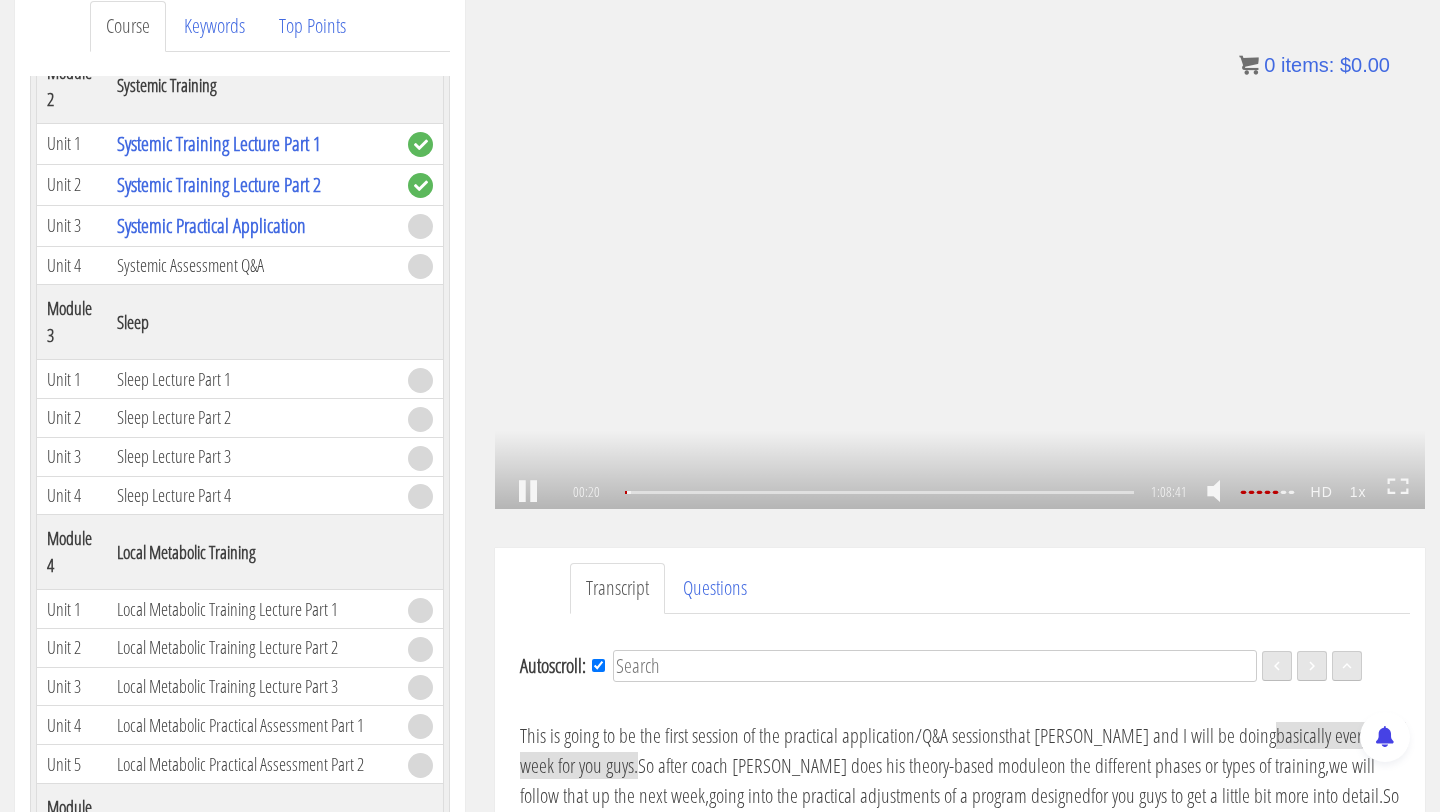 click on ".a{fill:#000;opacity:0.65;}.b{fill:#fff;opacity:1.0;}
.fp-color-play{opacity:0.65;}.controlbutton{fill:#fff;}
.fp-color-play{opacity:0.65;}.controlbutton{fill:#fff;}
.controlbuttonbg{opacity:0.65;}.controlbutton{fill:#fff;}
.fp-color-play{opacity:0.65;}.rect{fill:#fff;}
.fp-color-play{opacity:0.65;}.rect{fill:#fff;}
.fp-color-play{opacity:0.65;}.rect{fill:#fff;}
.fp-color-play{opacity:0.65;}.rect{fill:#fff;}
00:20                              40:12                                           1:08:41              1:08:21                                                                                                                                                                    CC HD 1x" at bounding box center [960, 247] 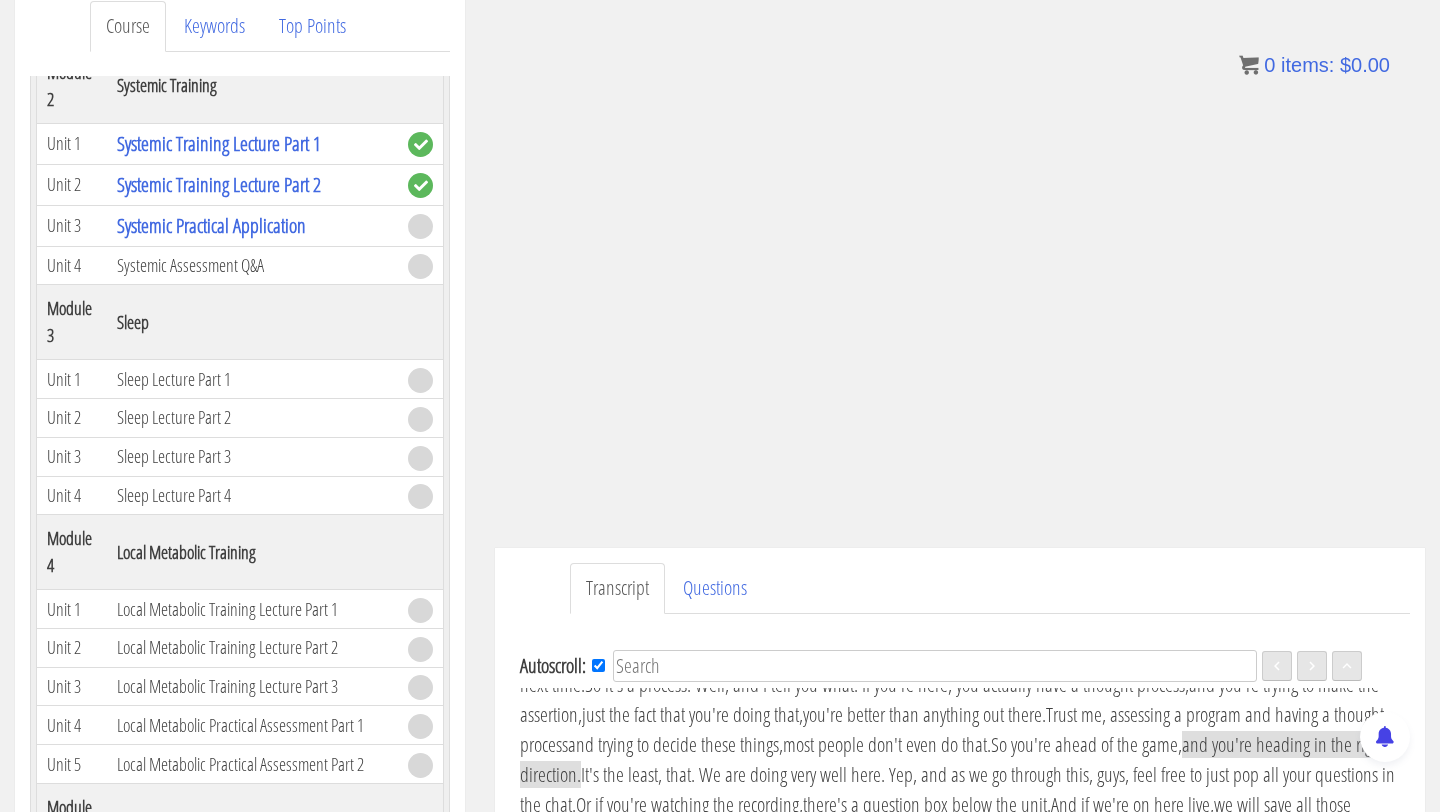 scroll, scrollTop: 2009, scrollLeft: 0, axis: vertical 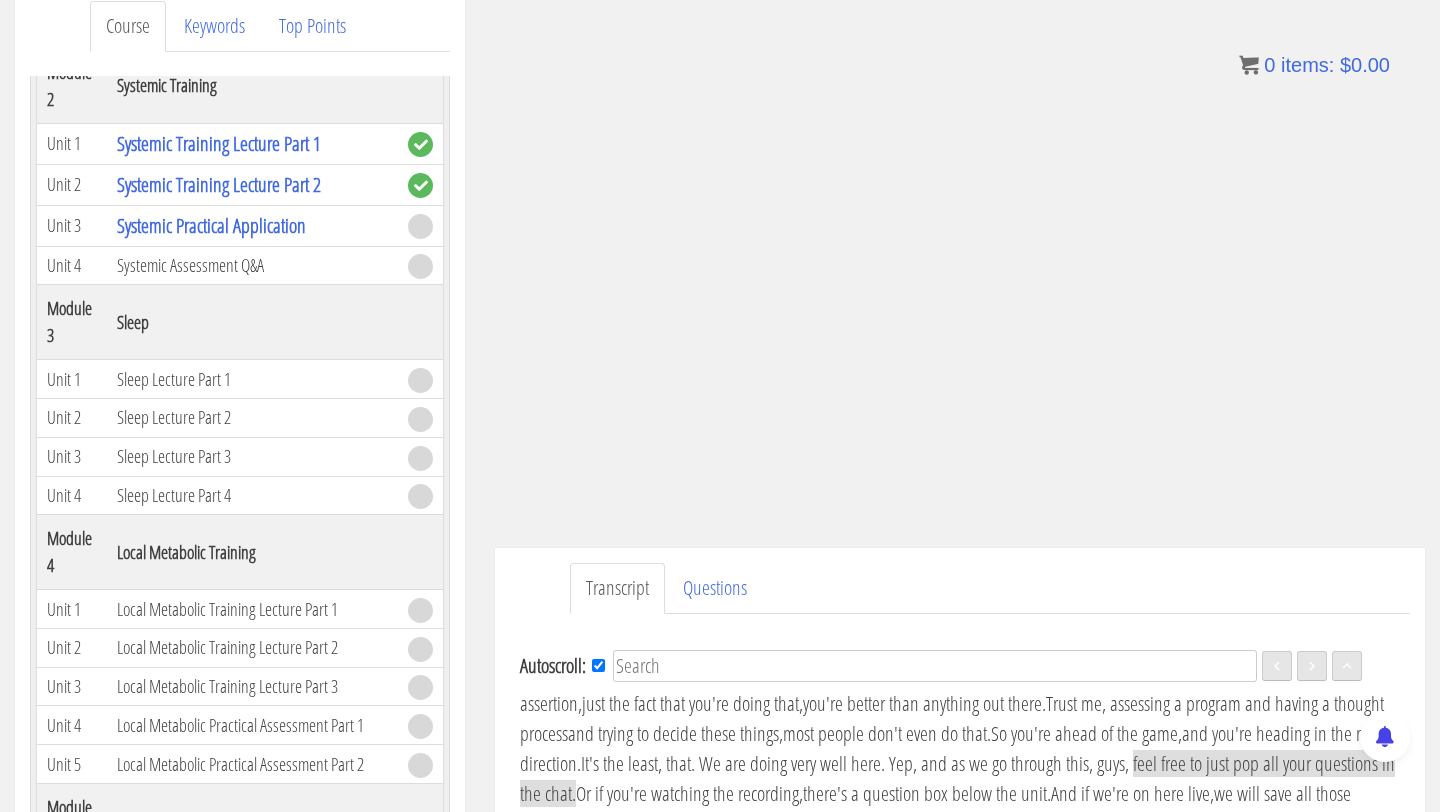 click on ".a{fill:#000;opacity:0.65;}.b{fill:#fff;opacity:1.0;}
.fp-color-play{opacity:0.65;}.controlbutton{fill:#fff;}
.fp-color-play{opacity:0.65;}.controlbutton{fill:#fff;}
.controlbuttonbg{opacity:0.65;}.controlbutton{fill:#fff;}
.fp-color-play{opacity:0.65;}.rect{fill:#fff;}
.fp-color-play{opacity:0.65;}.rect{fill:#fff;}
.fp-color-play{opacity:0.65;}.rect{fill:#fff;}
.fp-color-play{opacity:0.65;}.rect{fill:#fff;}
09:06                              40:12                                           1:08:41              59:36" at bounding box center (960, 247) 